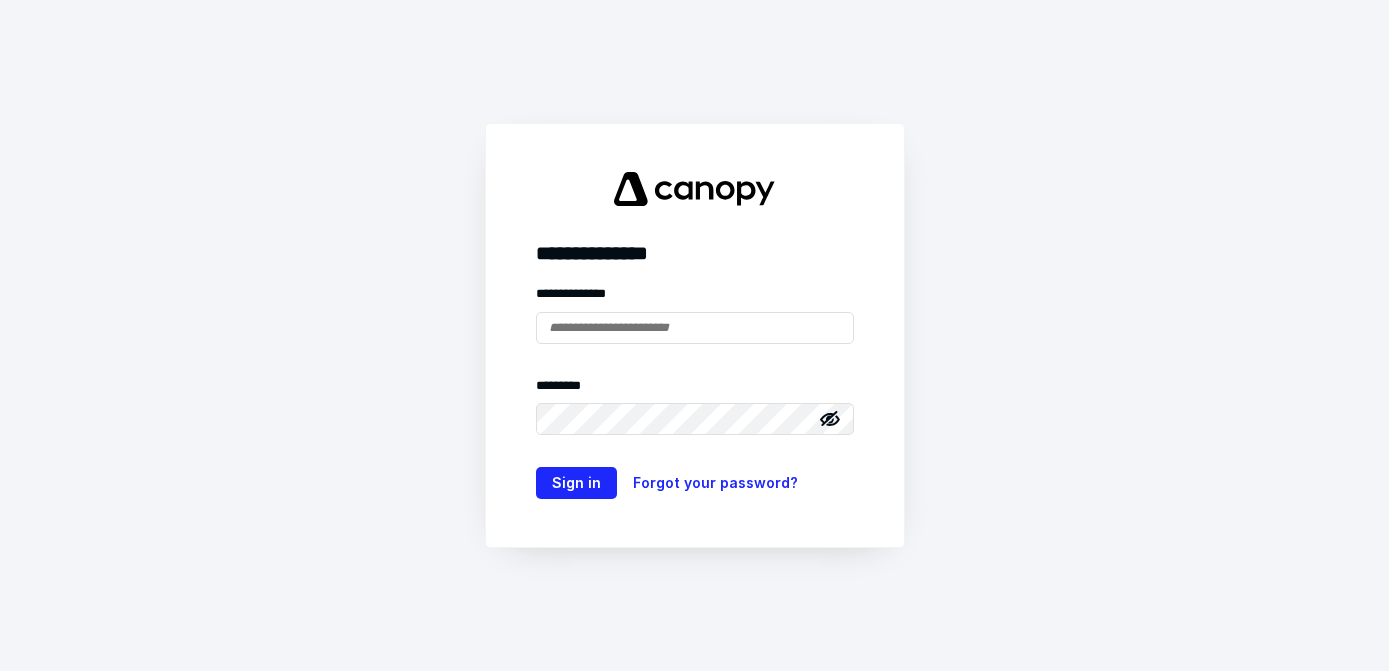 scroll, scrollTop: 0, scrollLeft: 0, axis: both 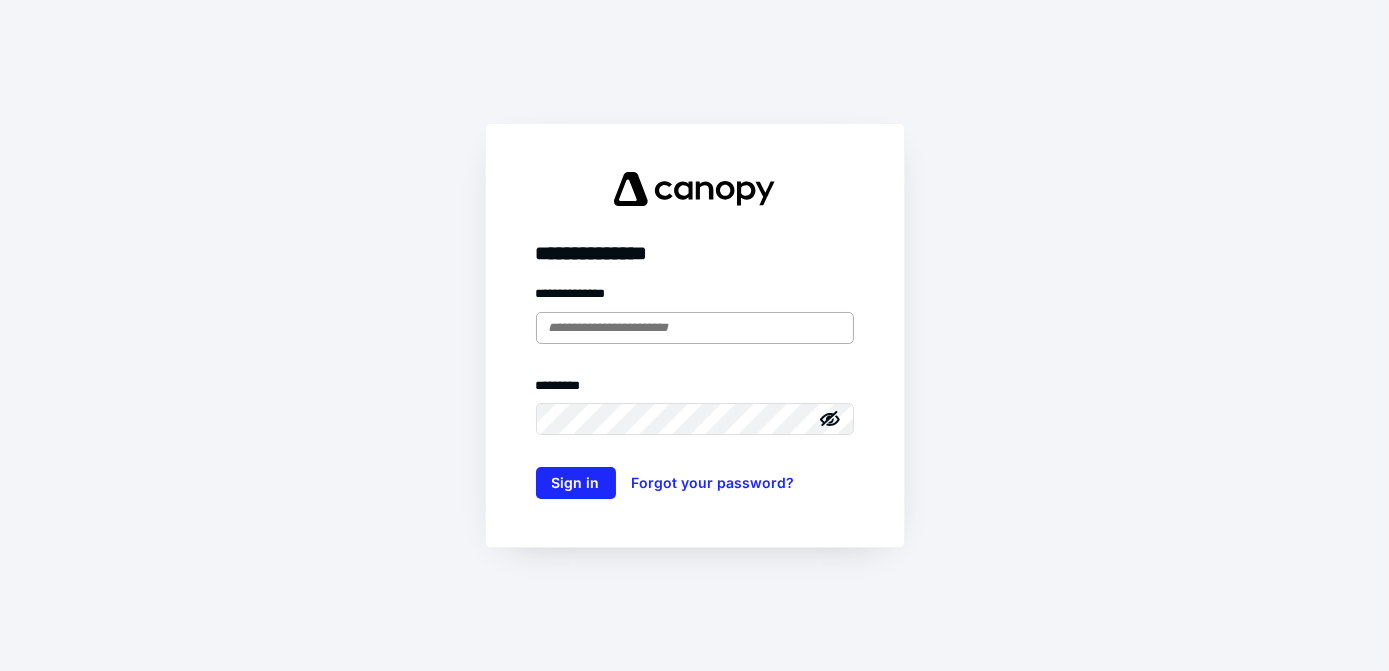 click at bounding box center [695, 328] 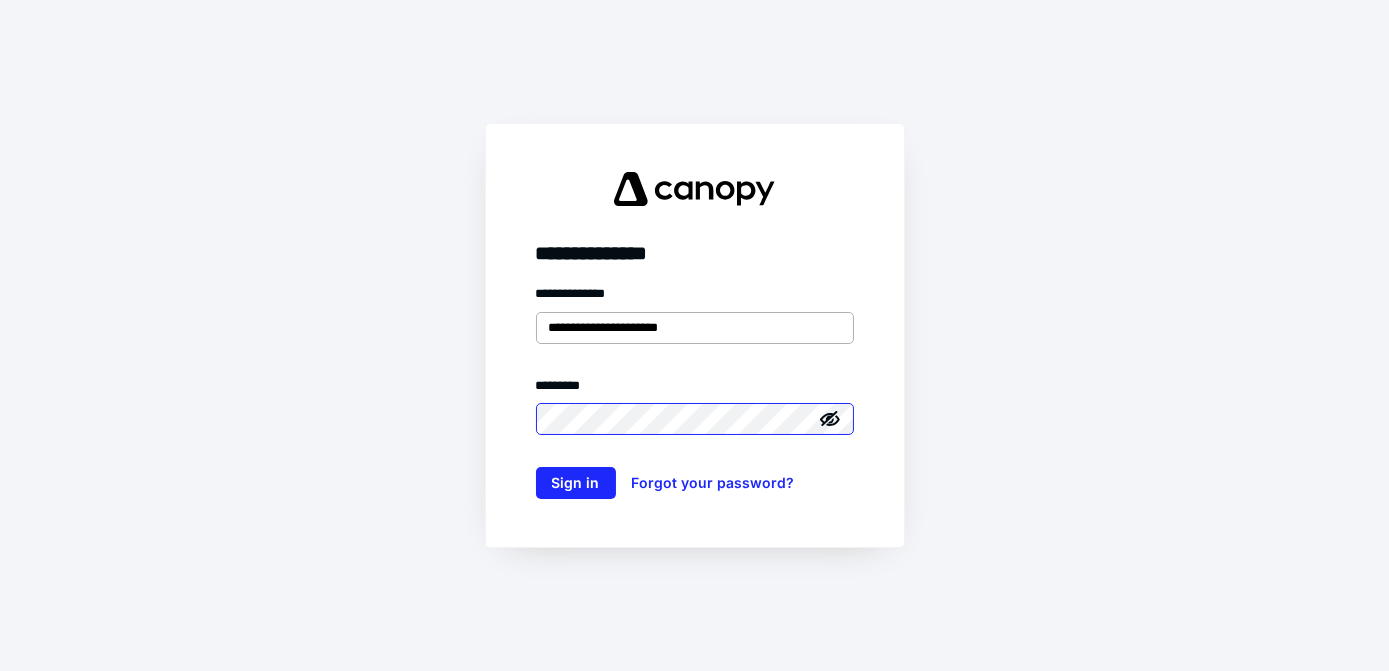 click on "Sign in" at bounding box center [576, 483] 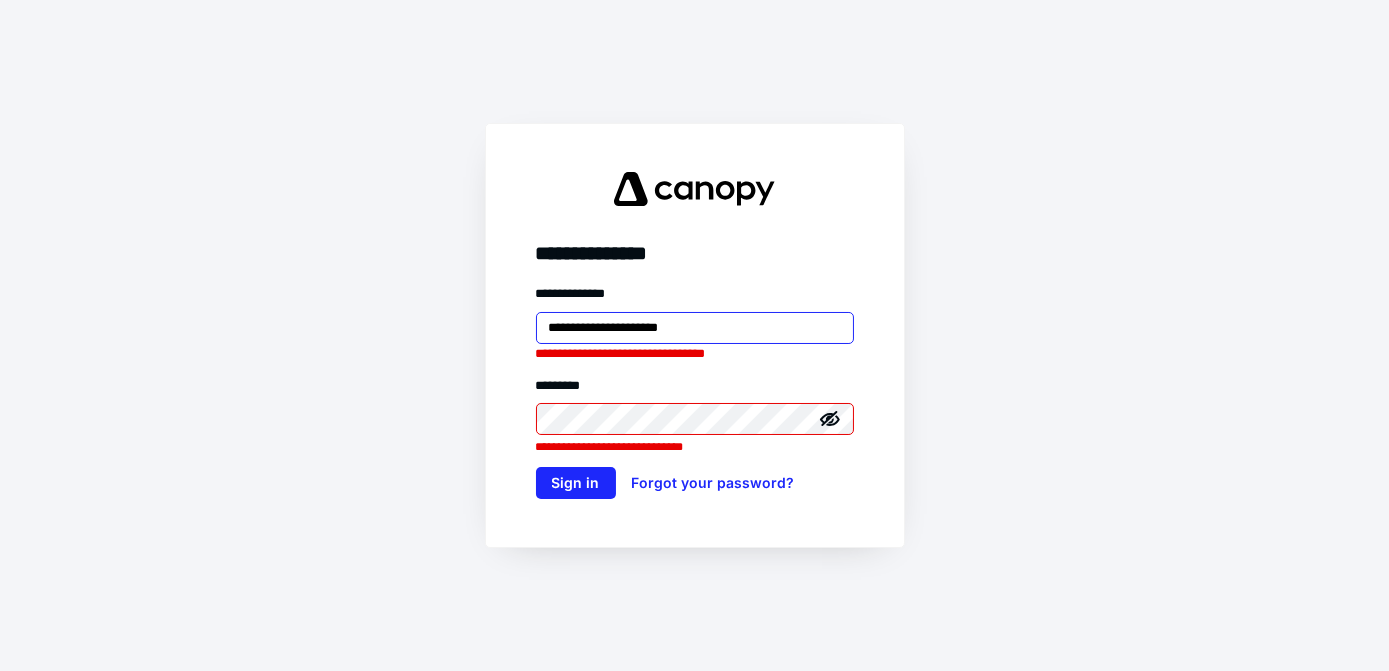 click on "**********" at bounding box center (695, 328) 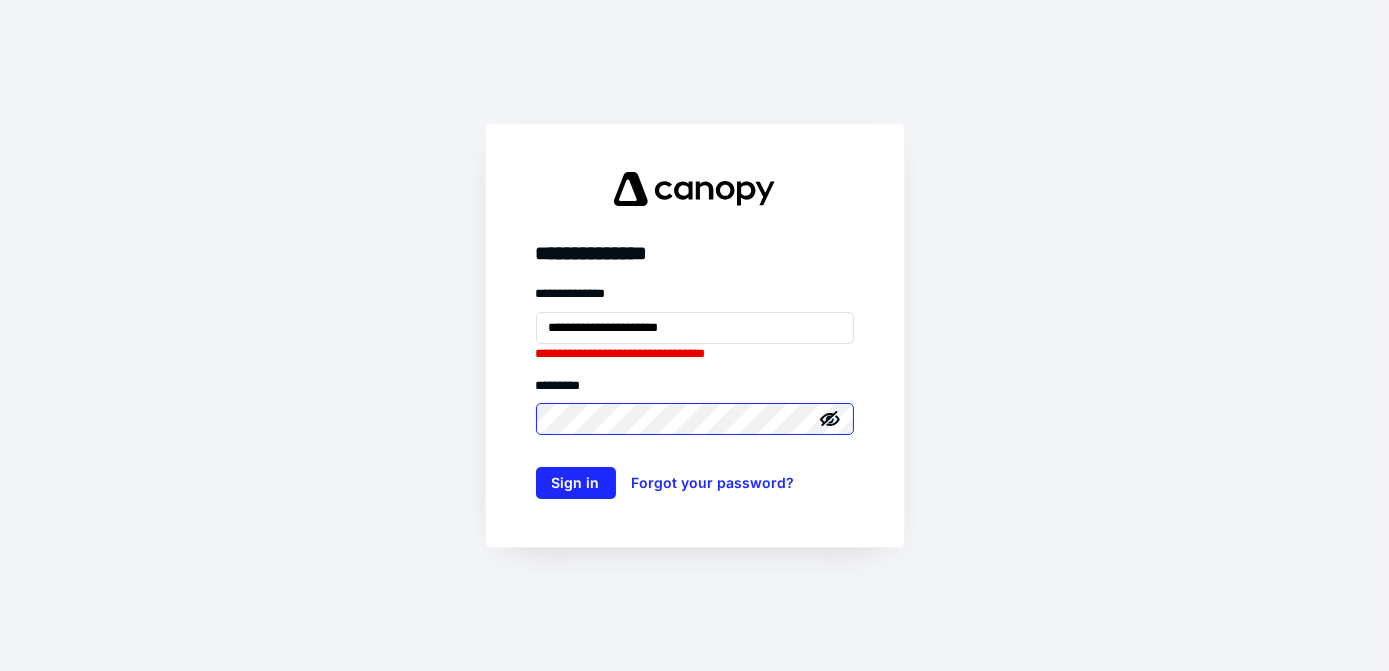 click on "Sign in" at bounding box center (576, 483) 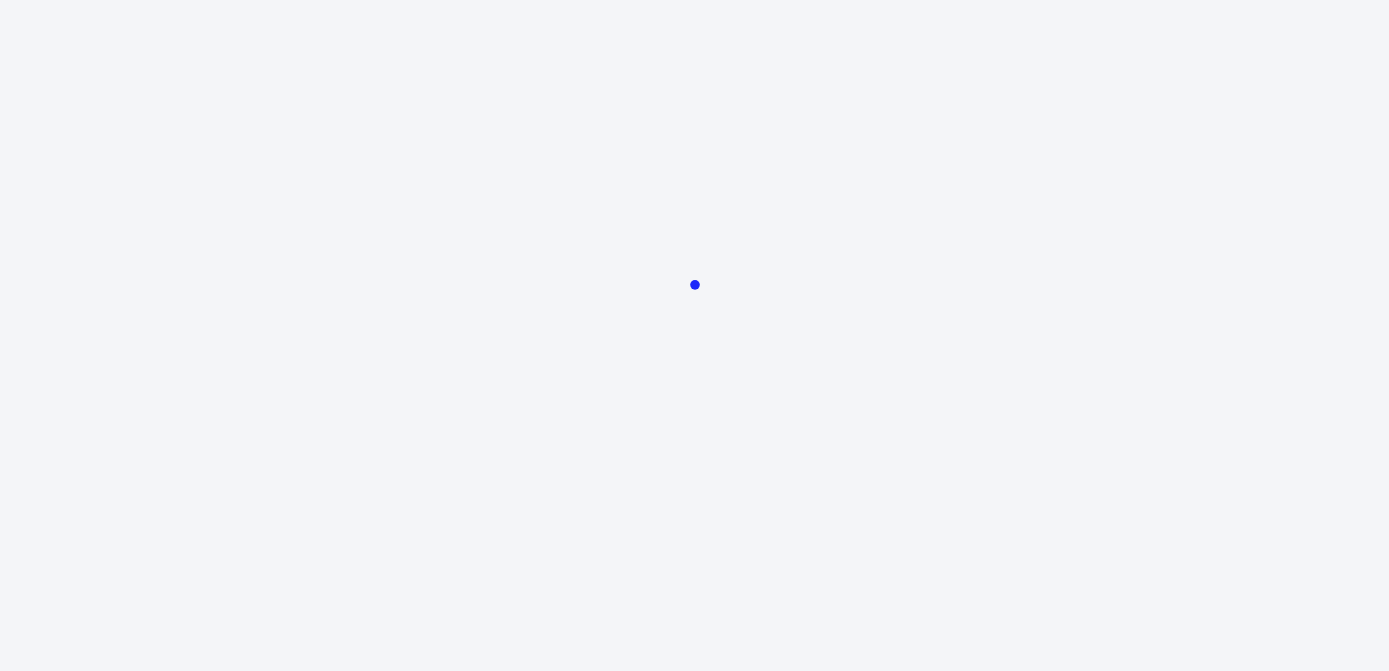 scroll, scrollTop: 0, scrollLeft: 0, axis: both 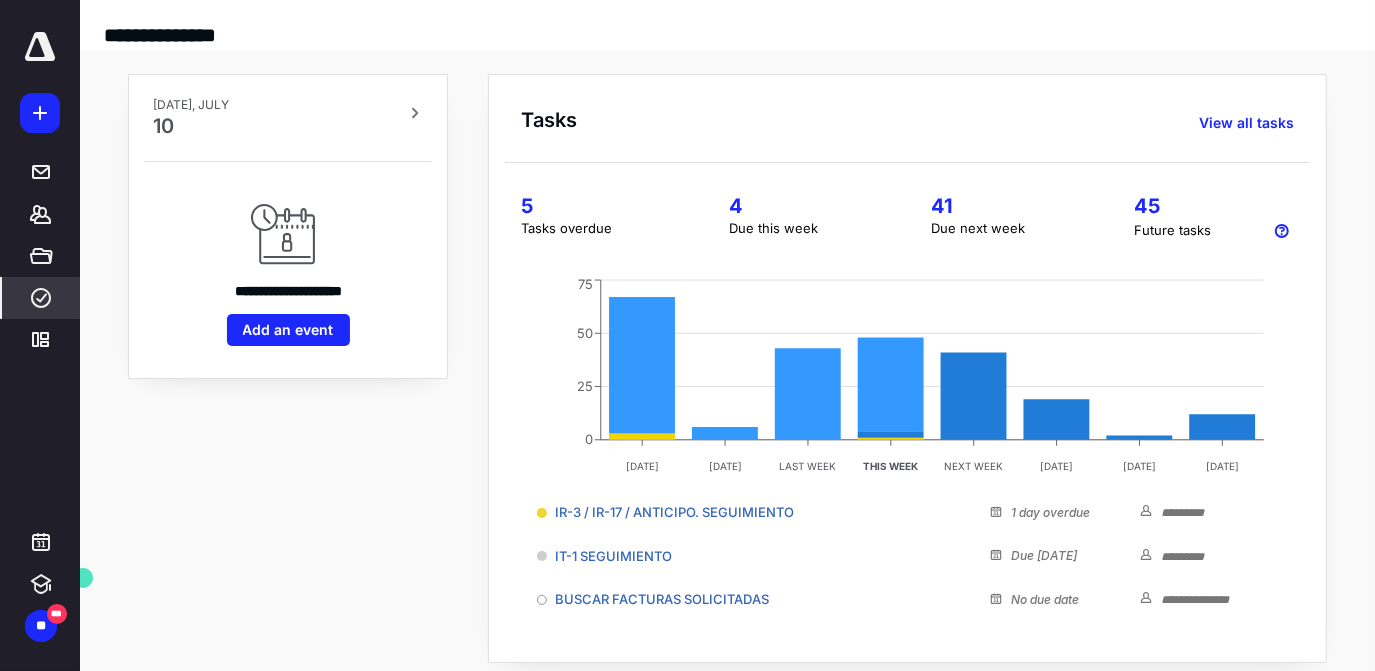 click 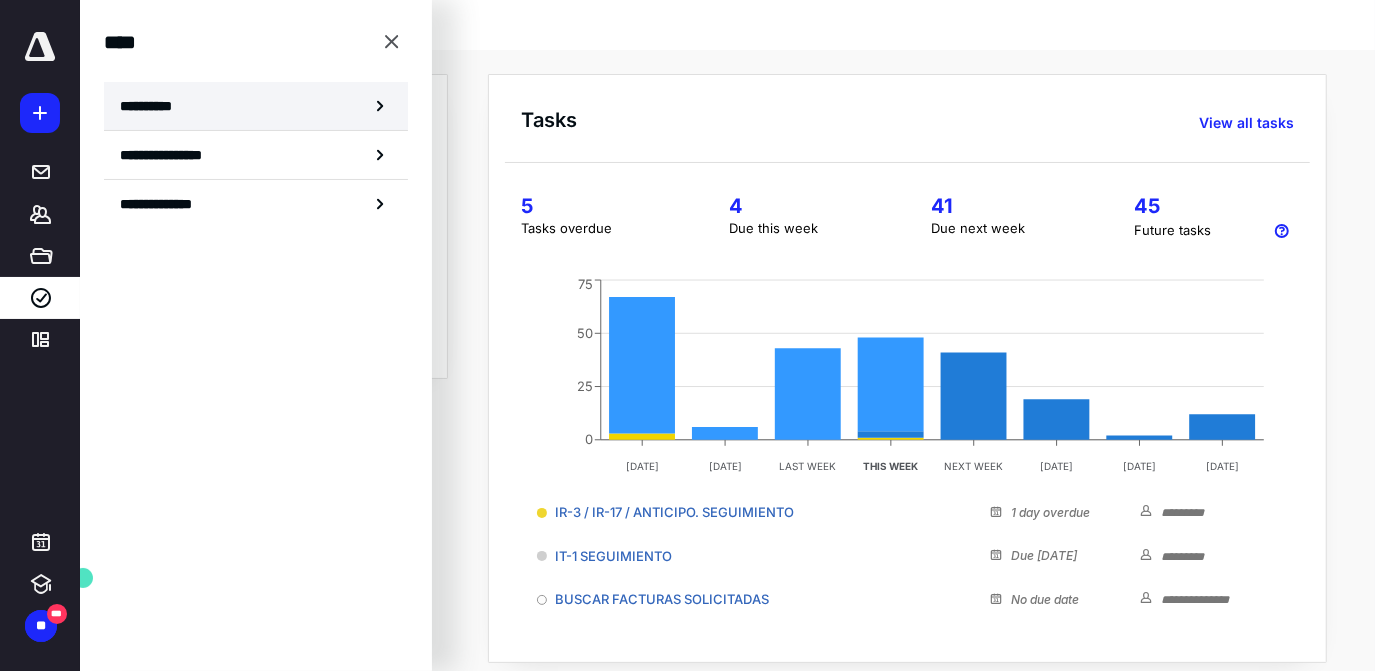 click on "**********" at bounding box center (153, 106) 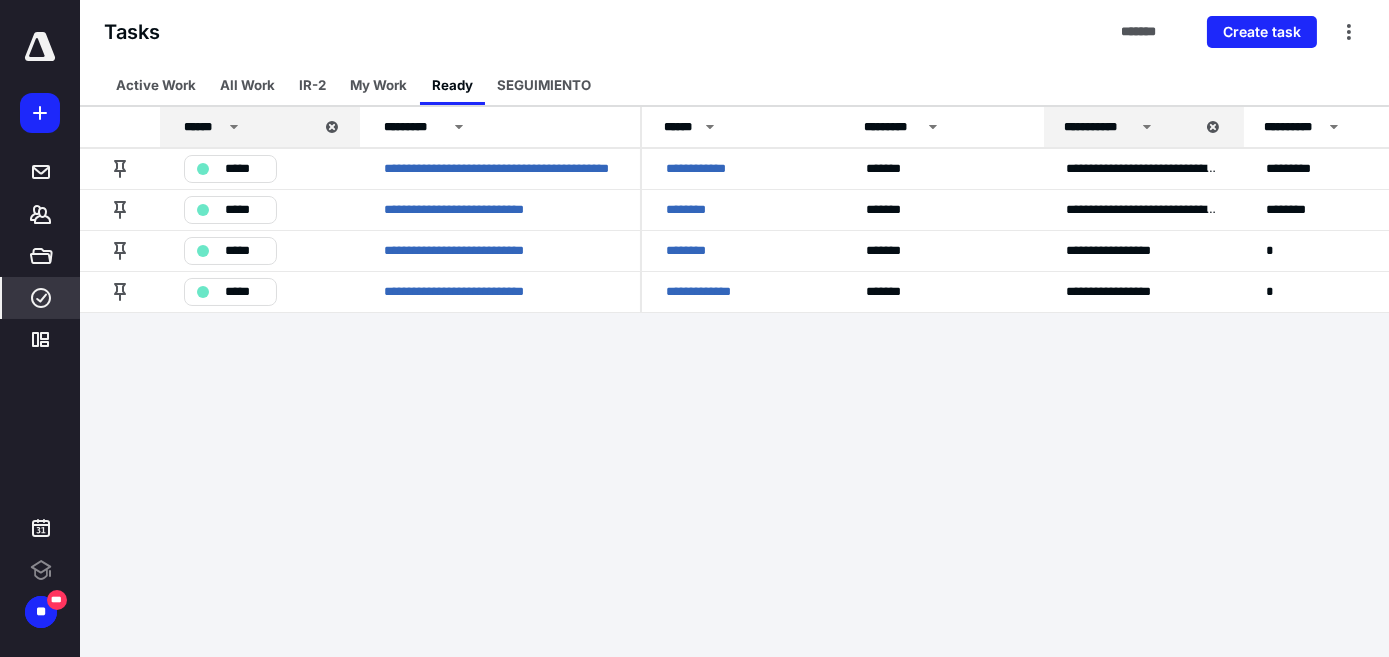 scroll, scrollTop: 0, scrollLeft: 0, axis: both 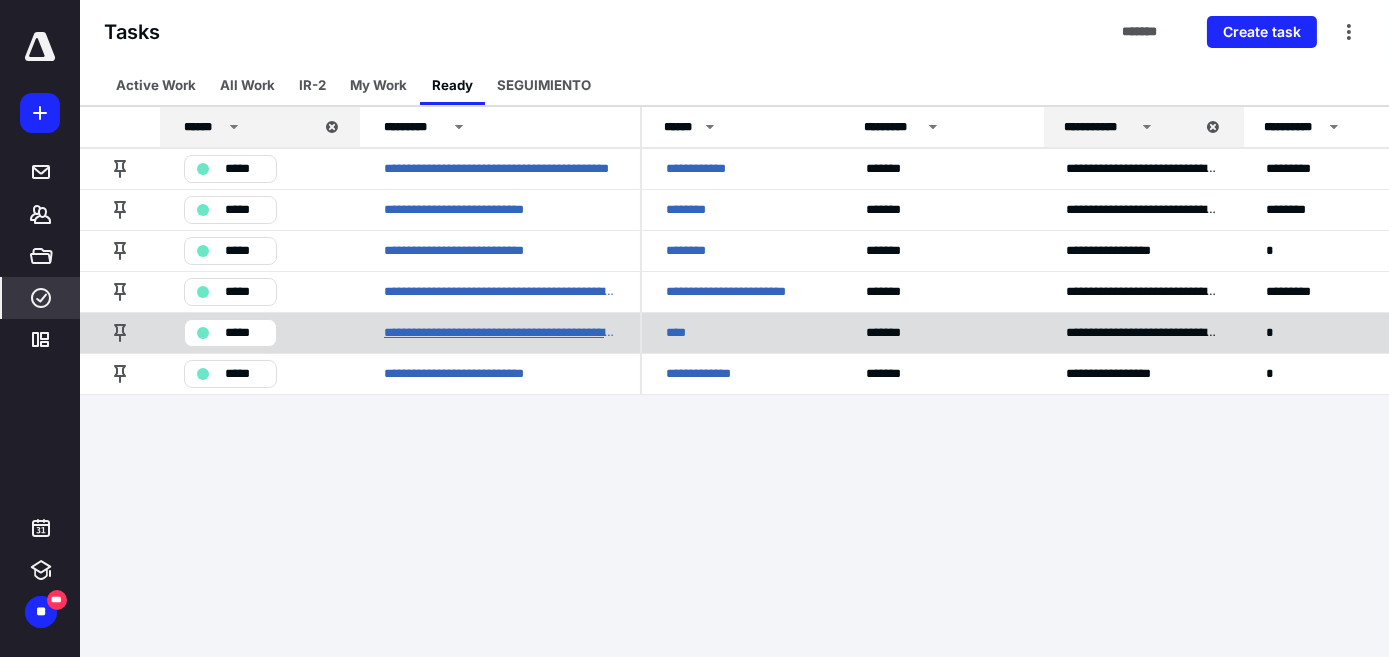 click on "**********" at bounding box center [500, 333] 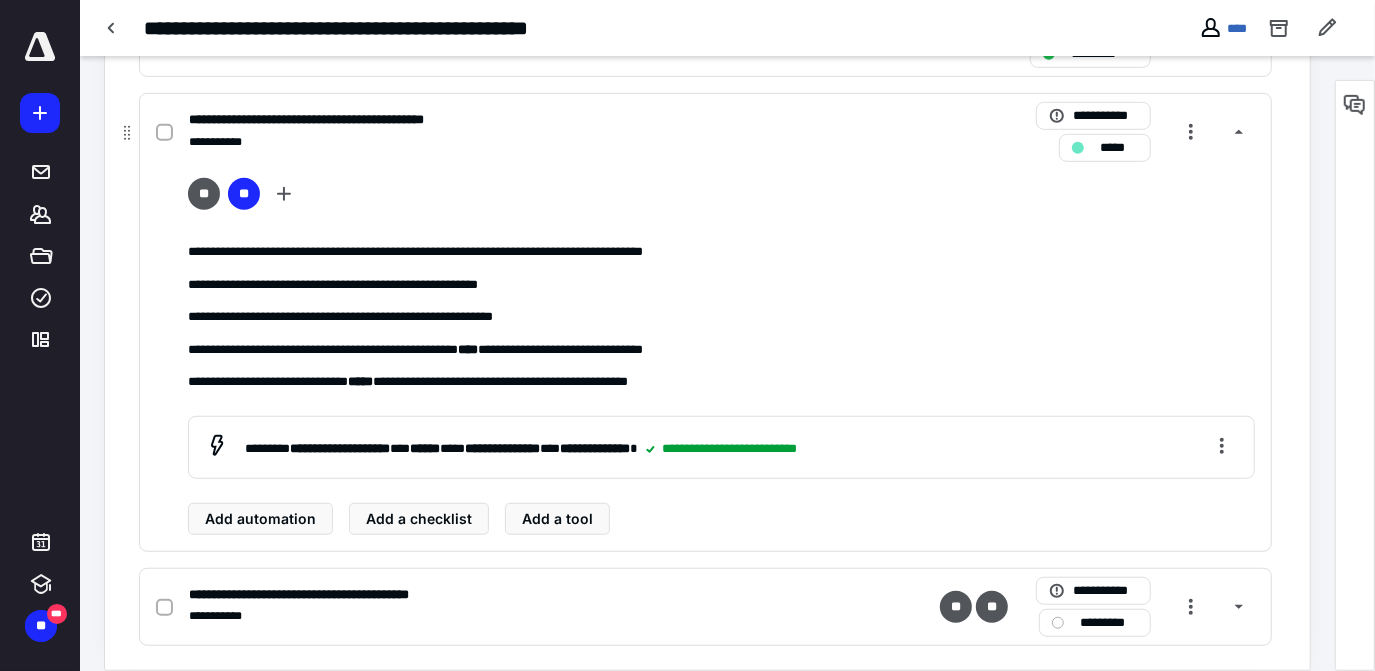 scroll, scrollTop: 788, scrollLeft: 0, axis: vertical 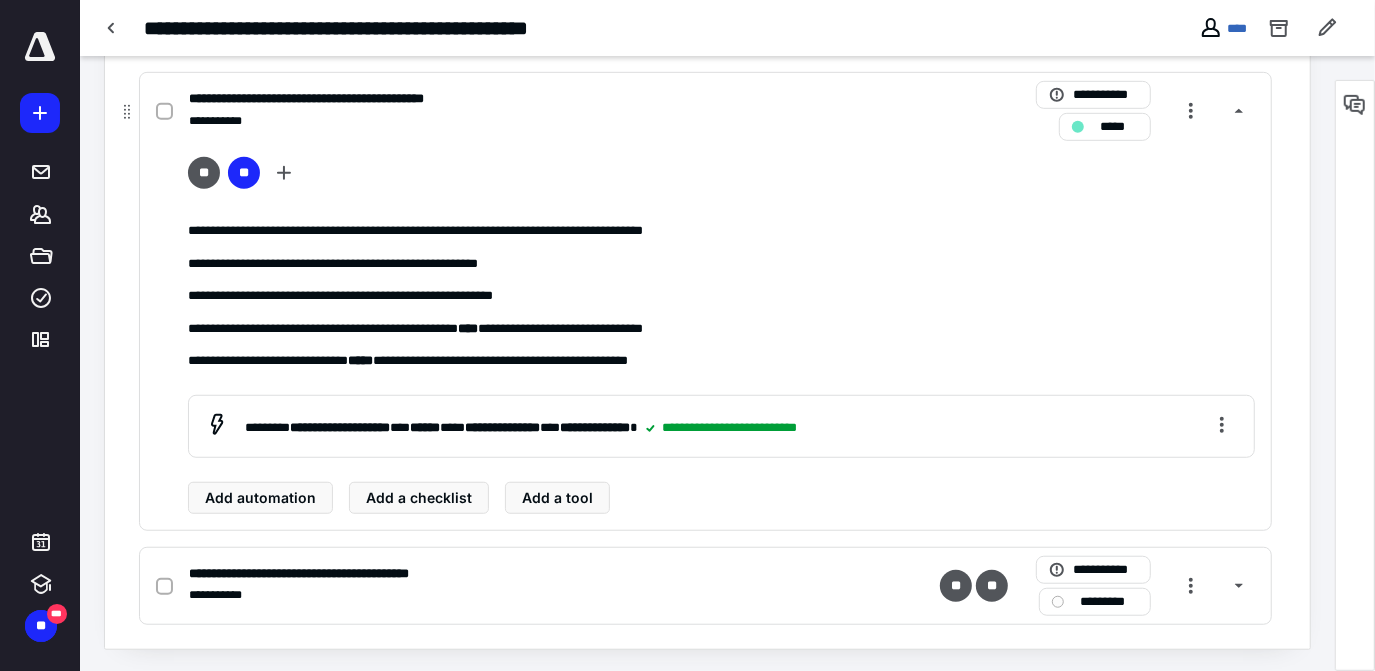 click 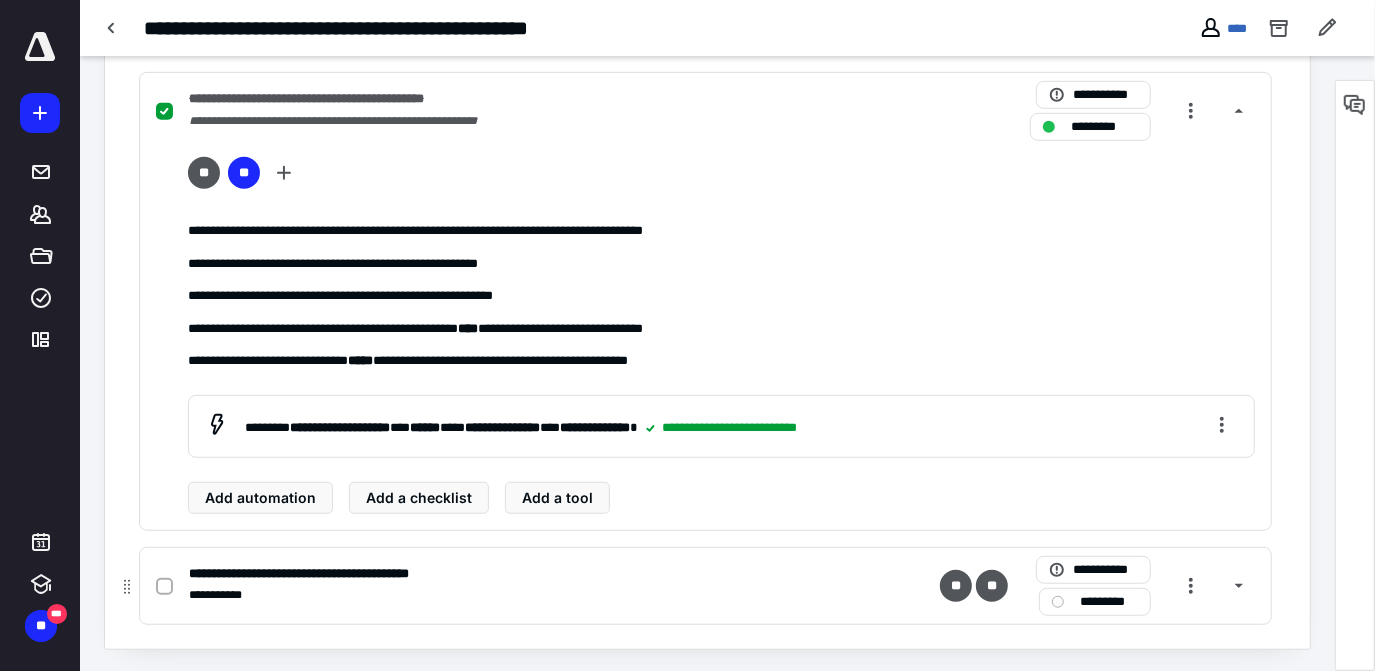 click on "*********" at bounding box center [1109, 602] 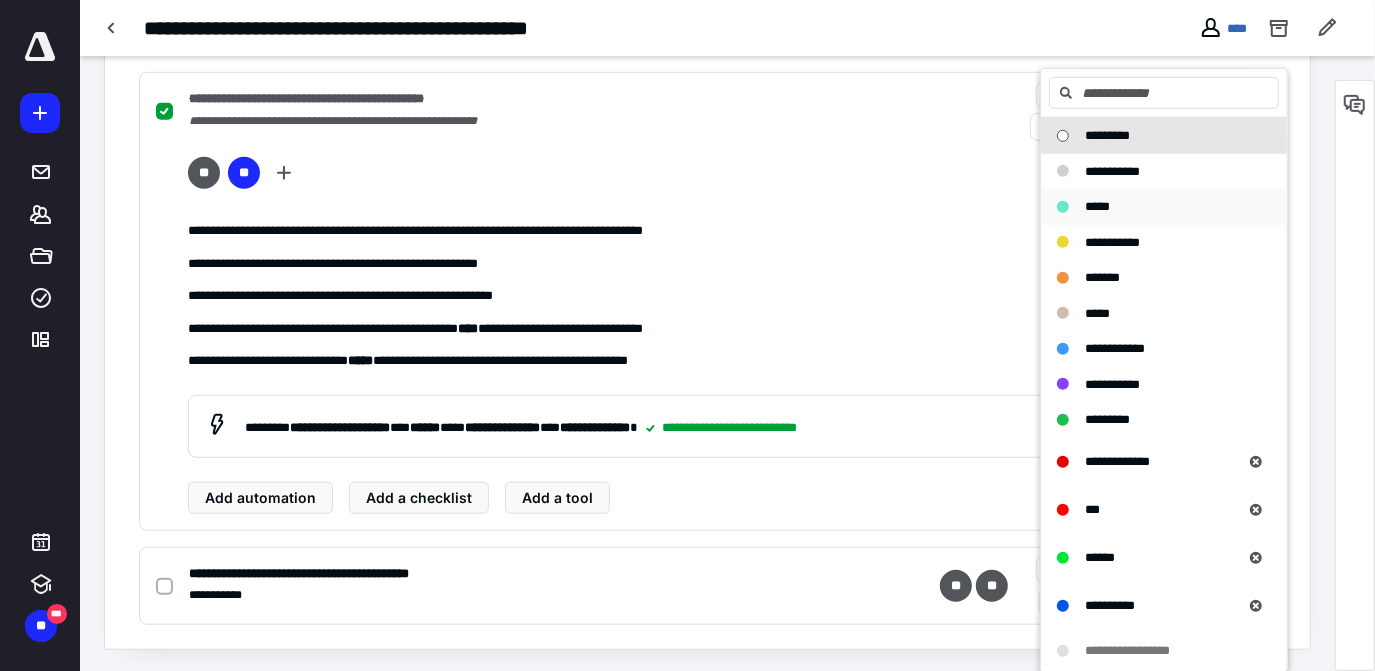 click on "*****" at bounding box center [1152, 207] 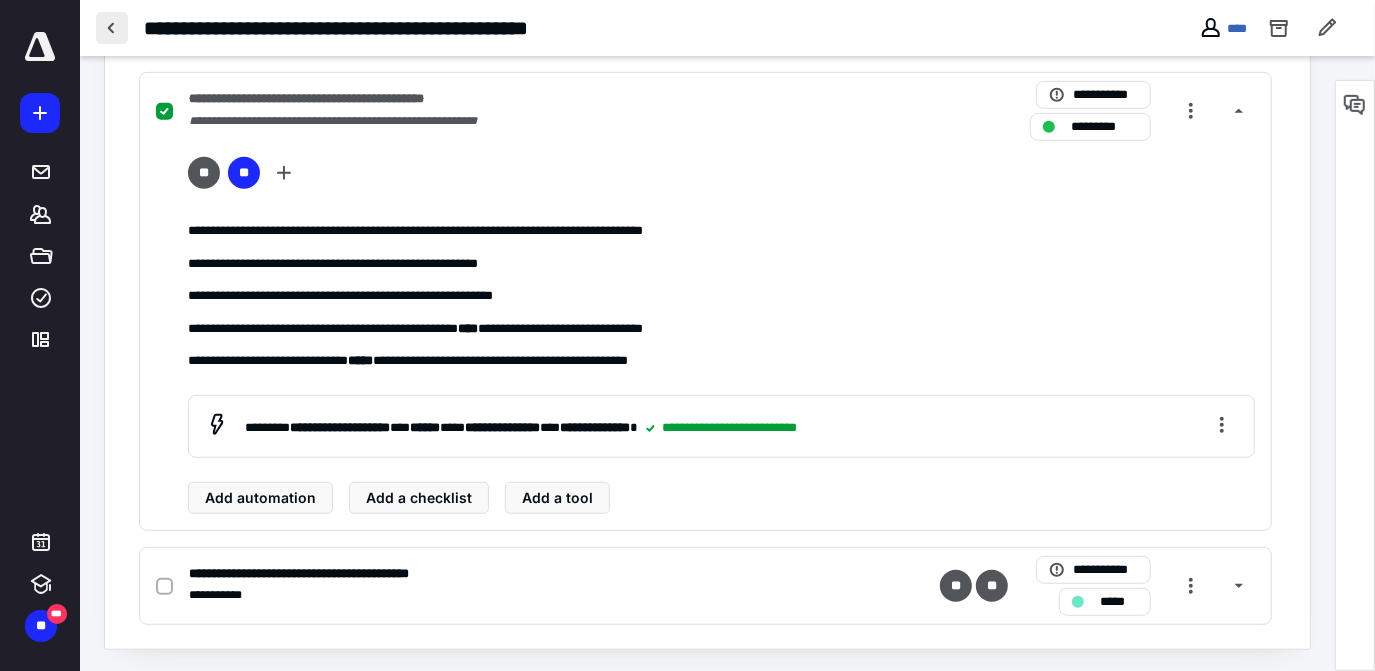 click at bounding box center [112, 28] 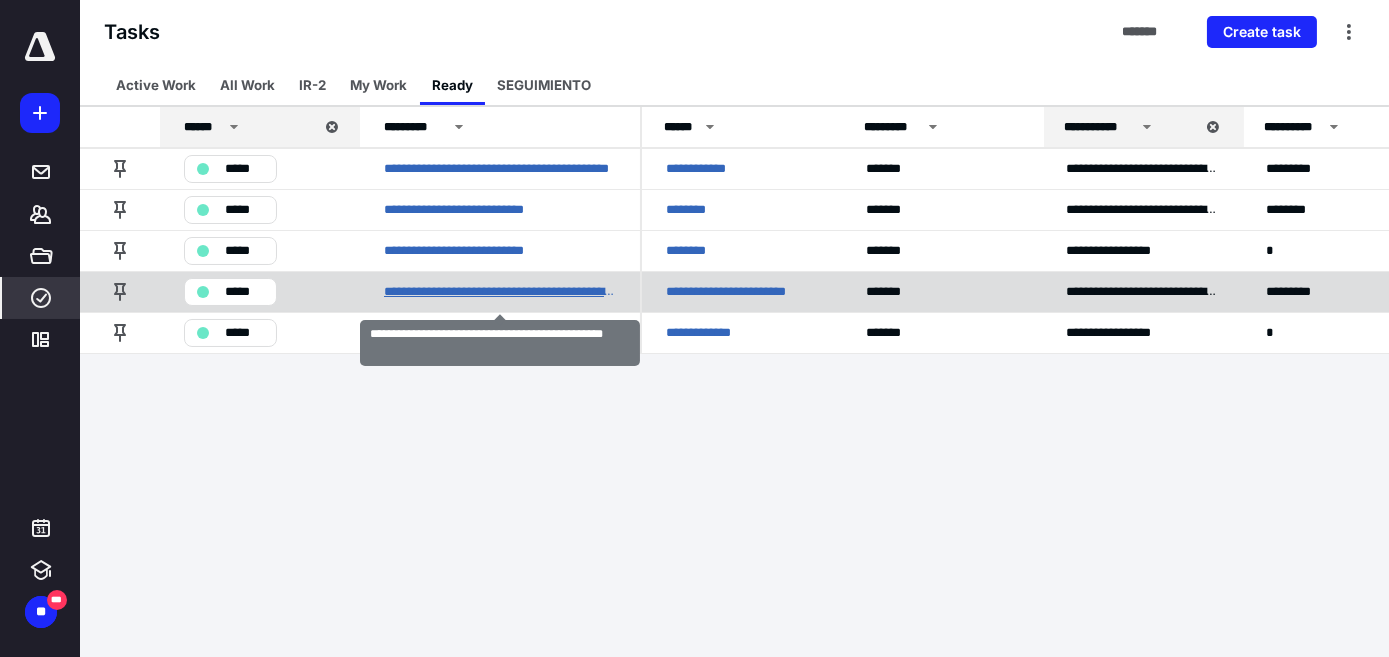 click on "**********" at bounding box center (500, 292) 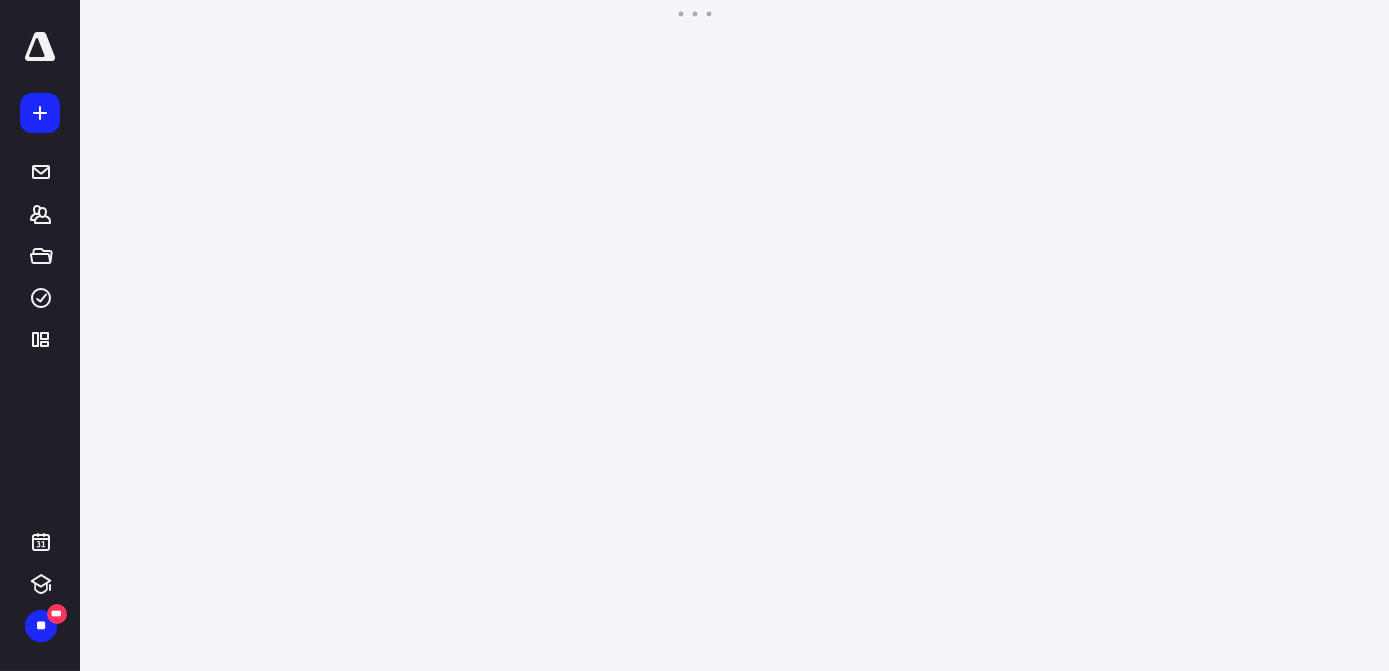 click on "**********" at bounding box center [694, 328] 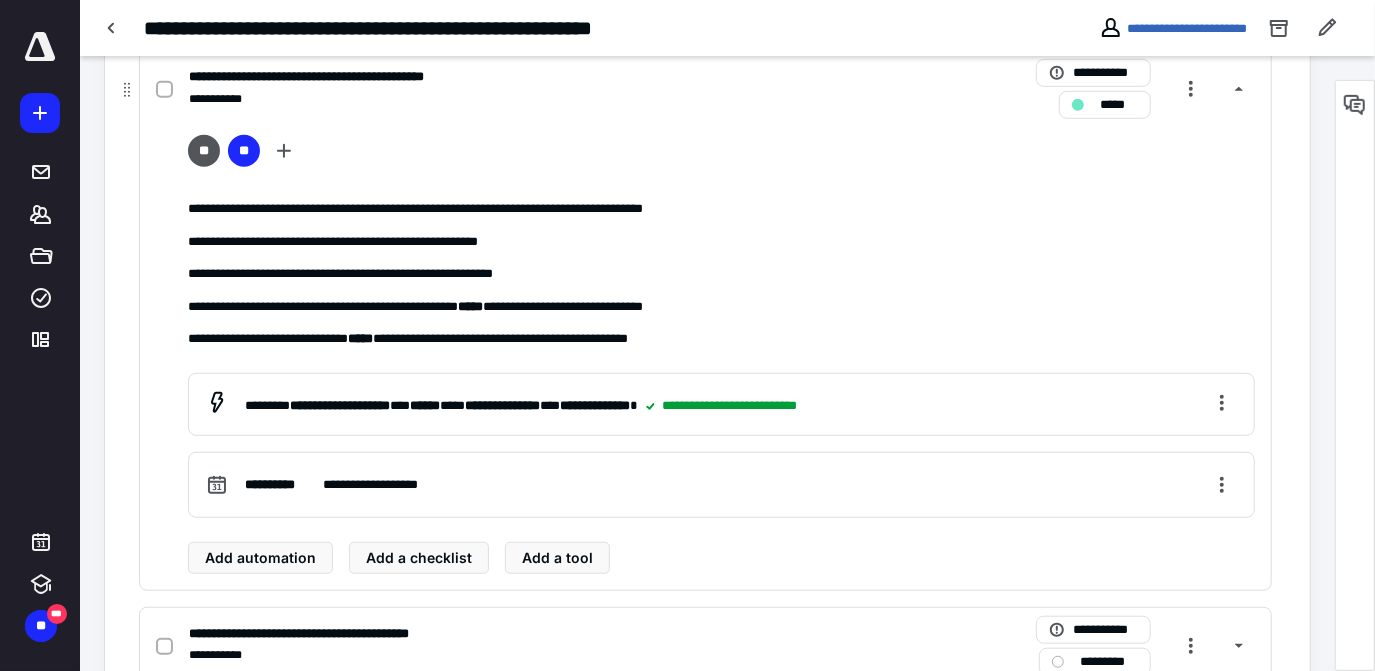scroll, scrollTop: 778, scrollLeft: 0, axis: vertical 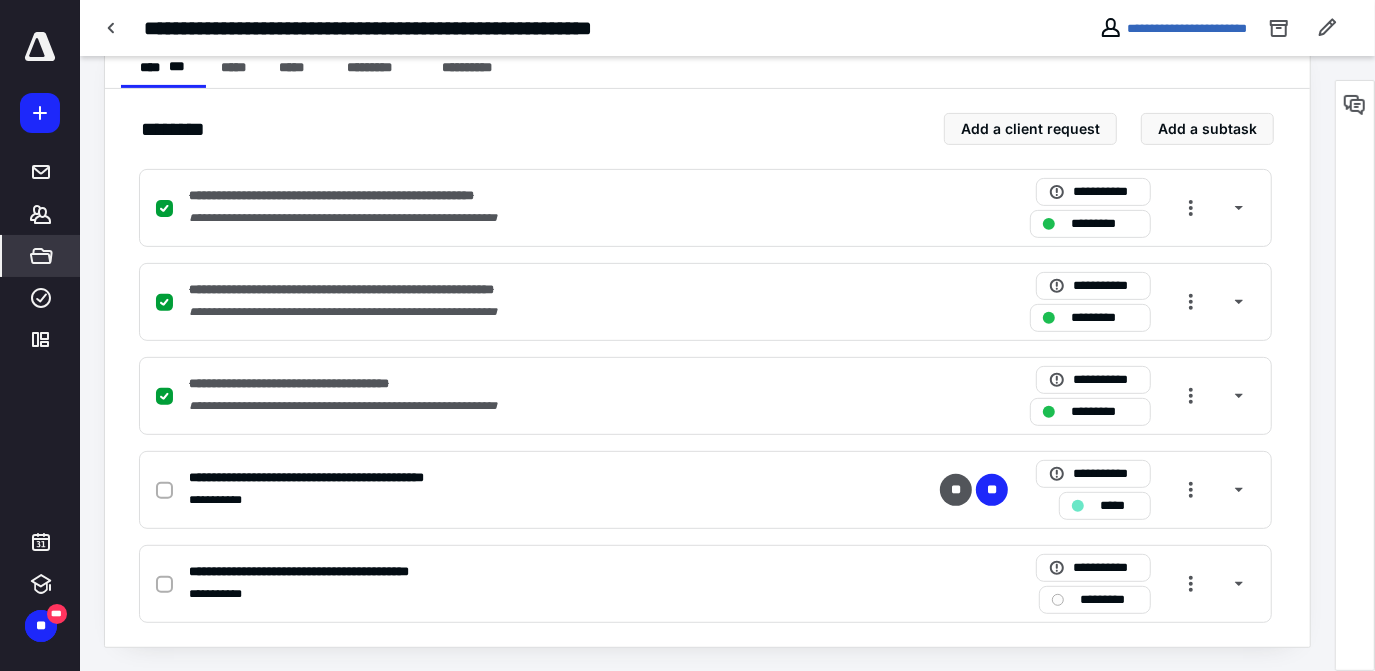 click 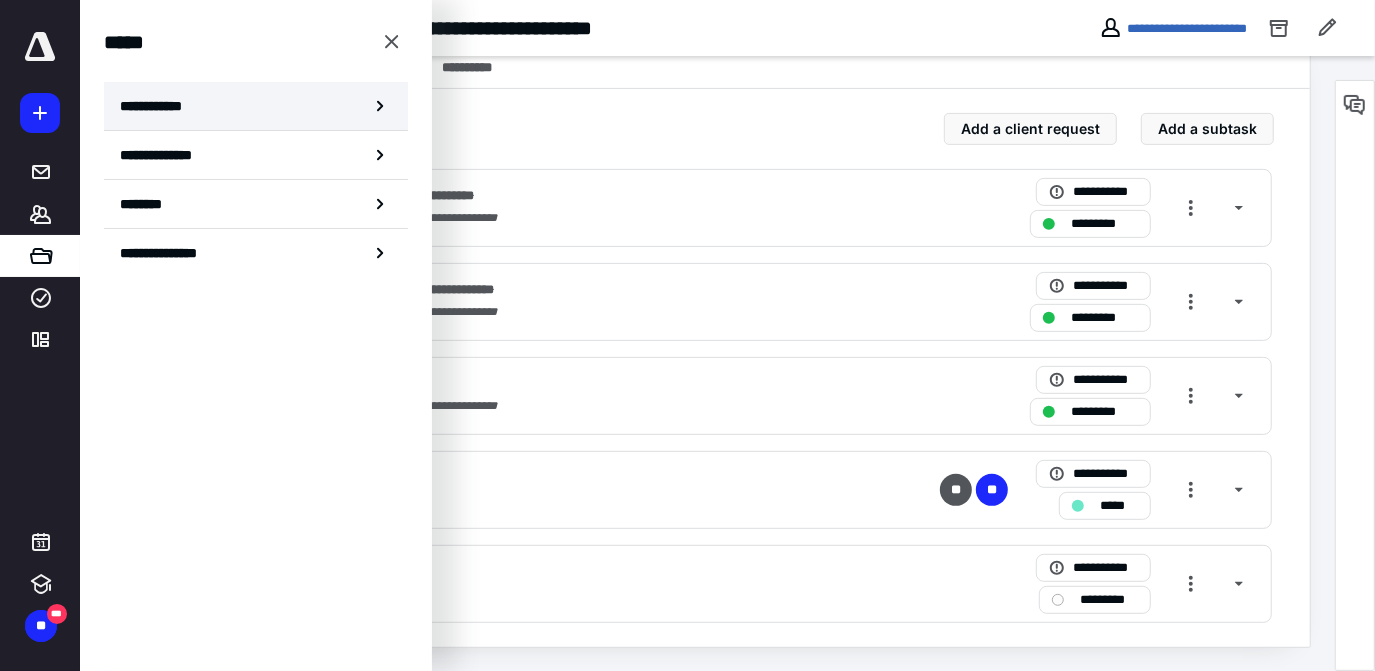 click on "**********" at bounding box center [256, 106] 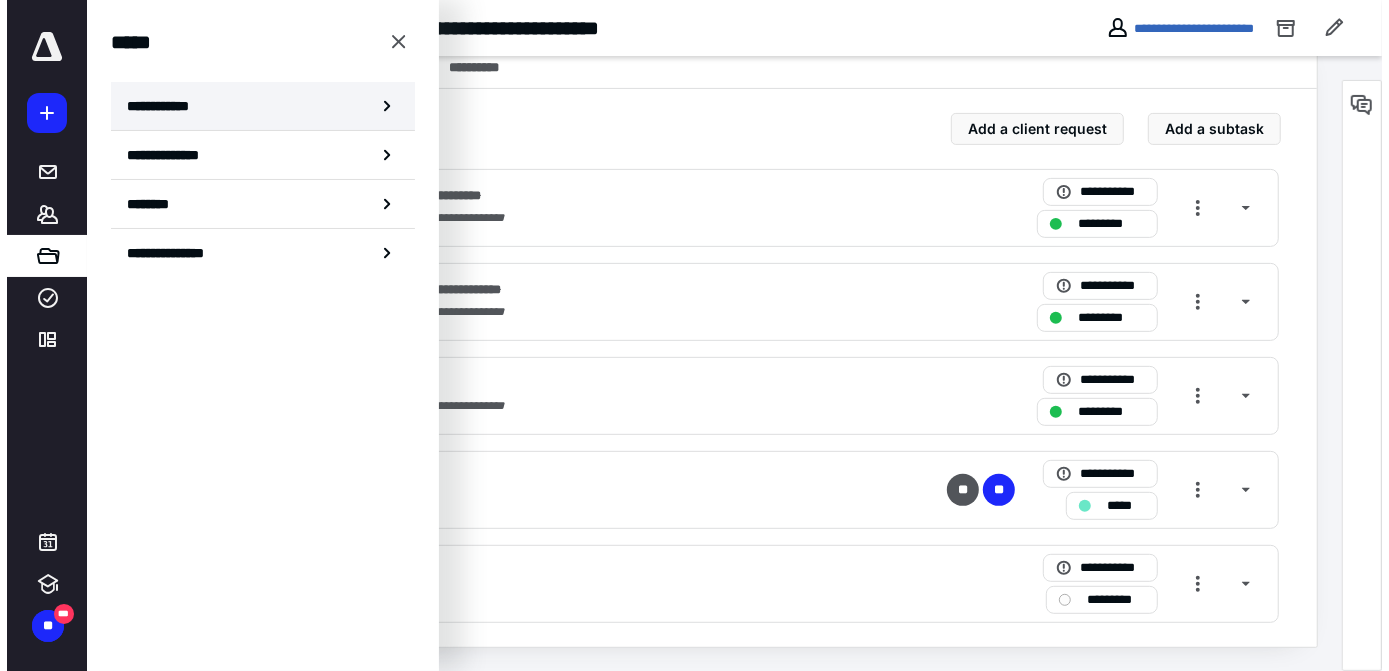 scroll, scrollTop: 0, scrollLeft: 0, axis: both 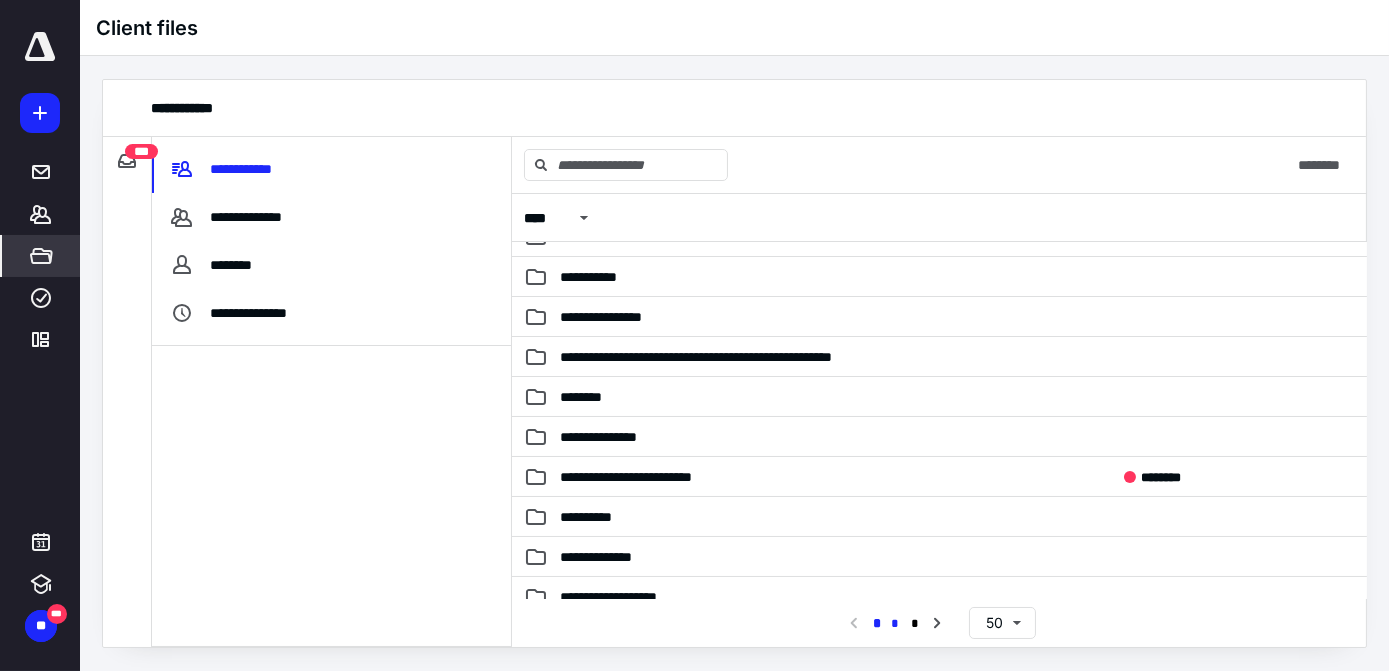click on "*" at bounding box center (895, 624) 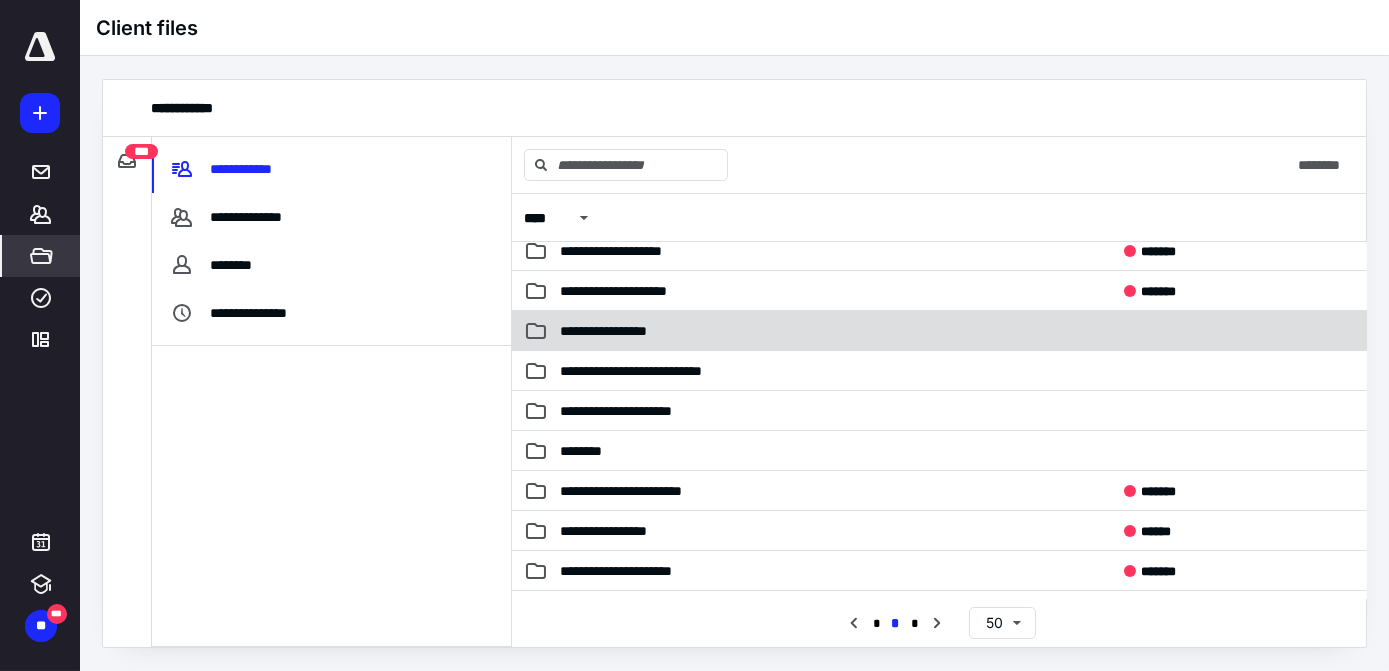 scroll, scrollTop: 363, scrollLeft: 0, axis: vertical 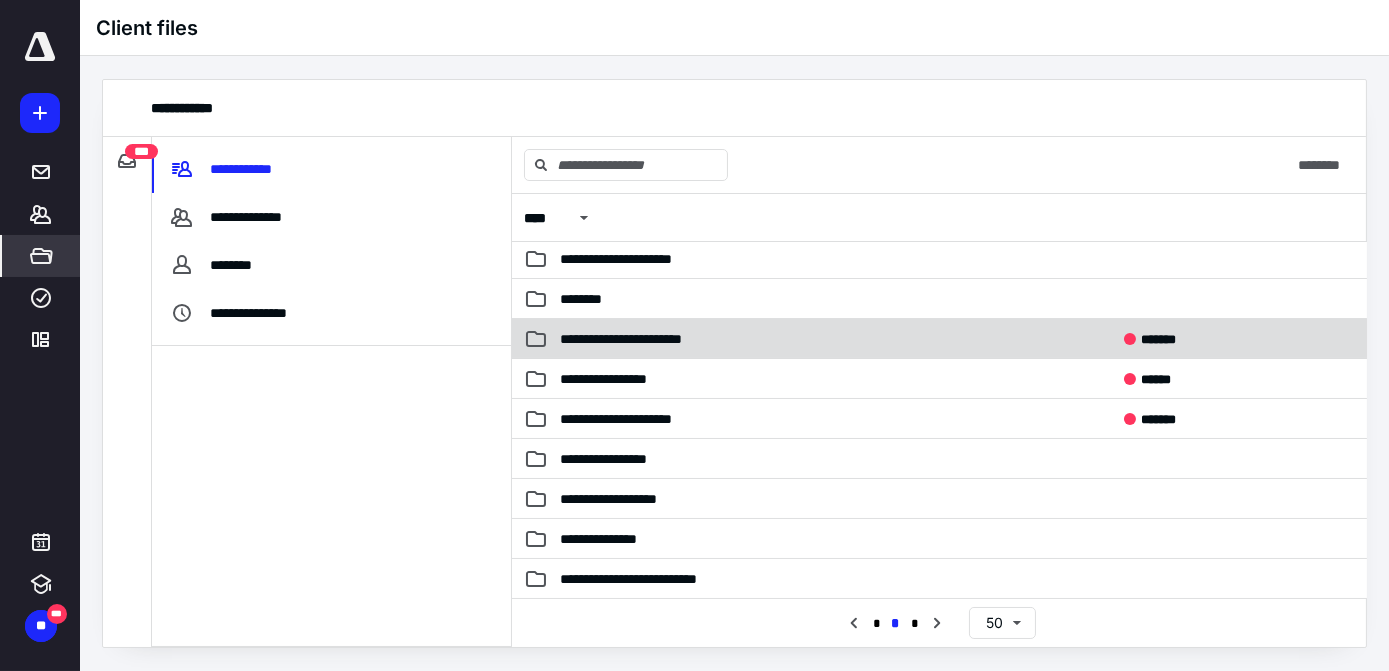 click on "**********" at bounding box center (658, 339) 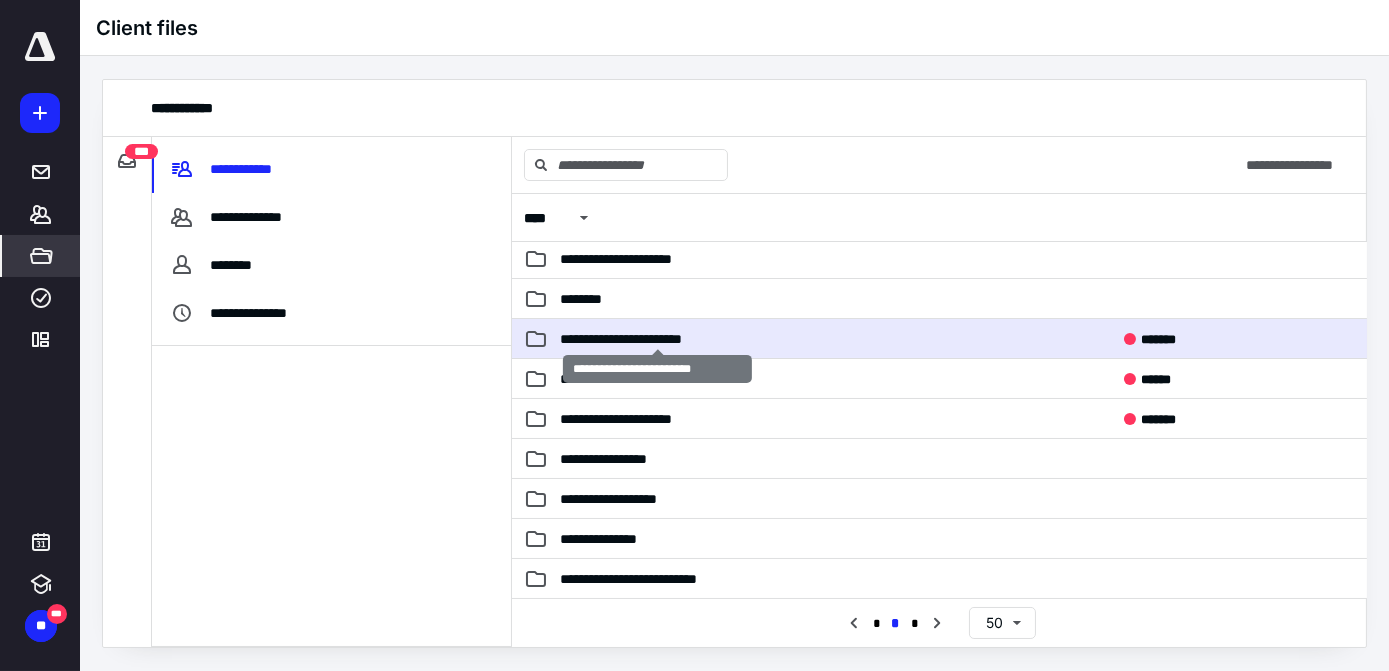 click on "**********" at bounding box center [658, 339] 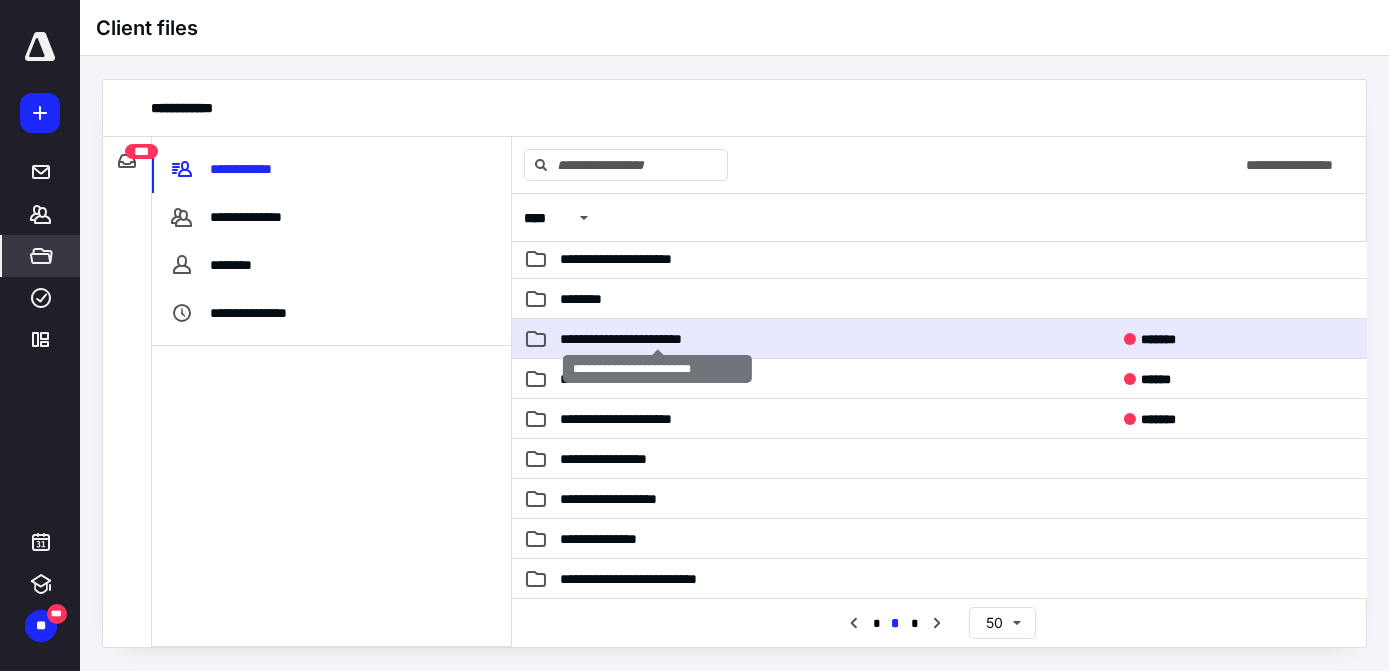 scroll, scrollTop: 0, scrollLeft: 0, axis: both 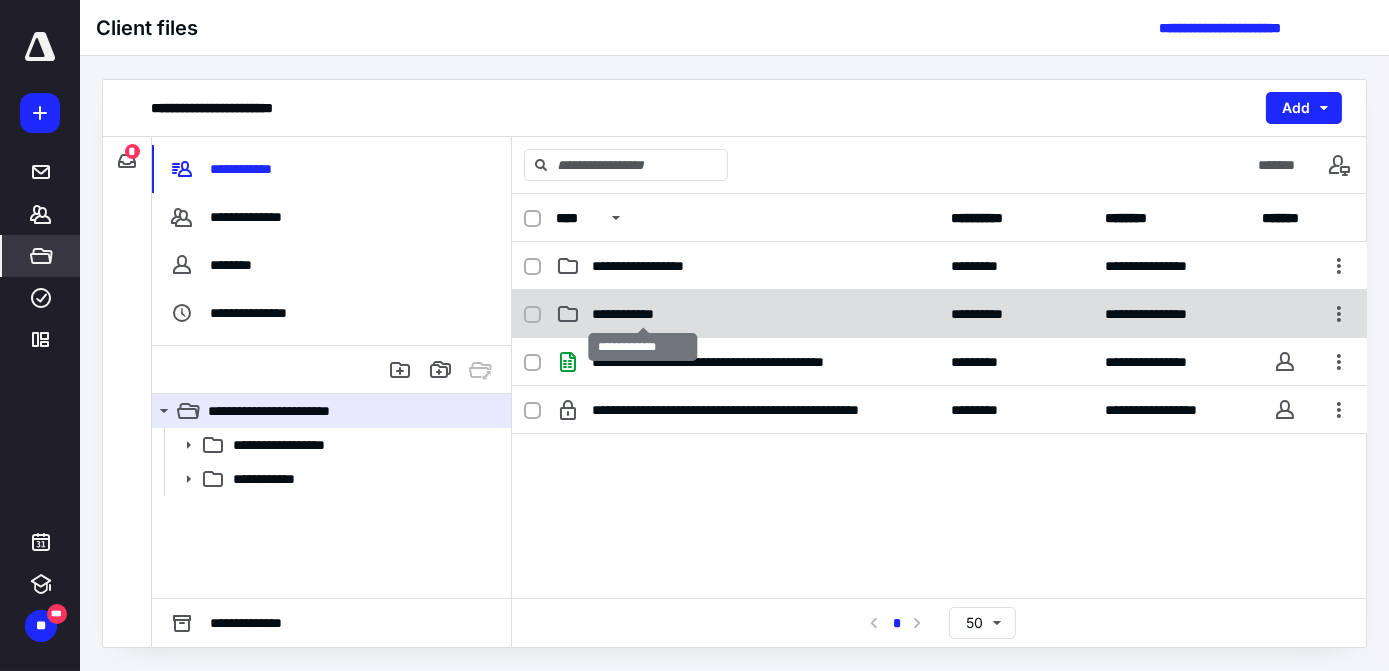 click on "**********" at bounding box center [643, 314] 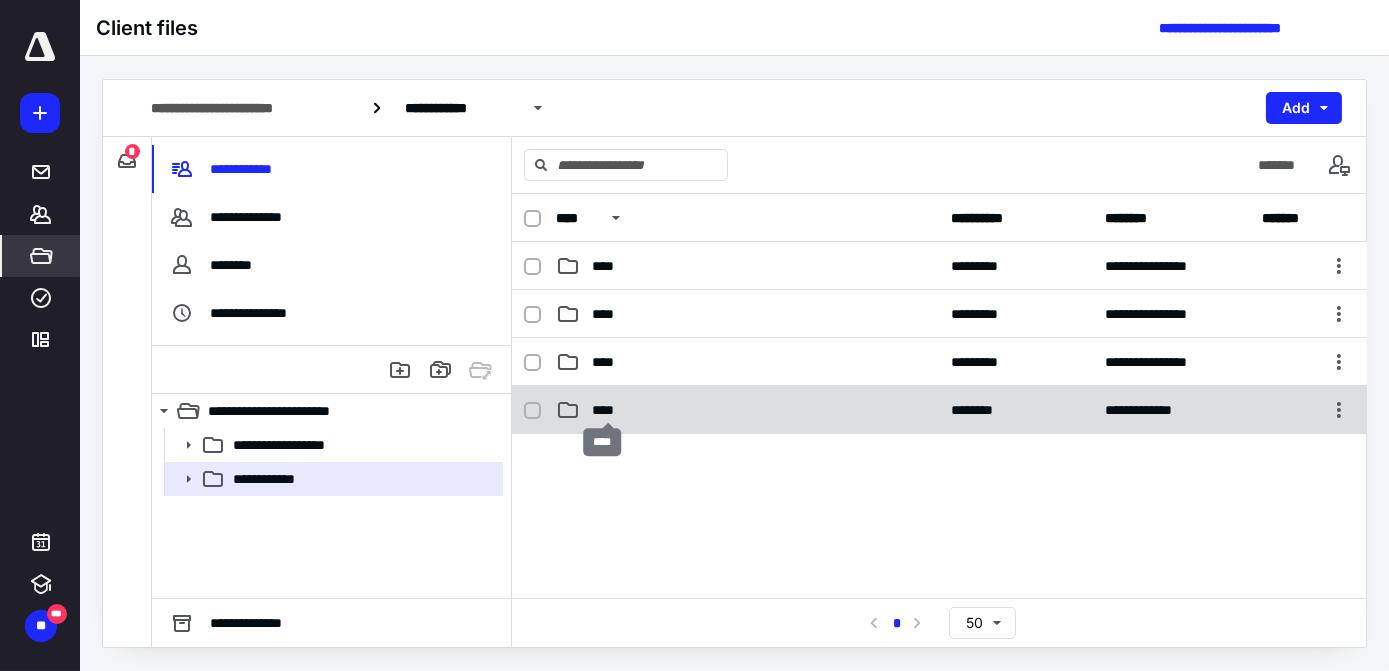 click on "****" at bounding box center [609, 410] 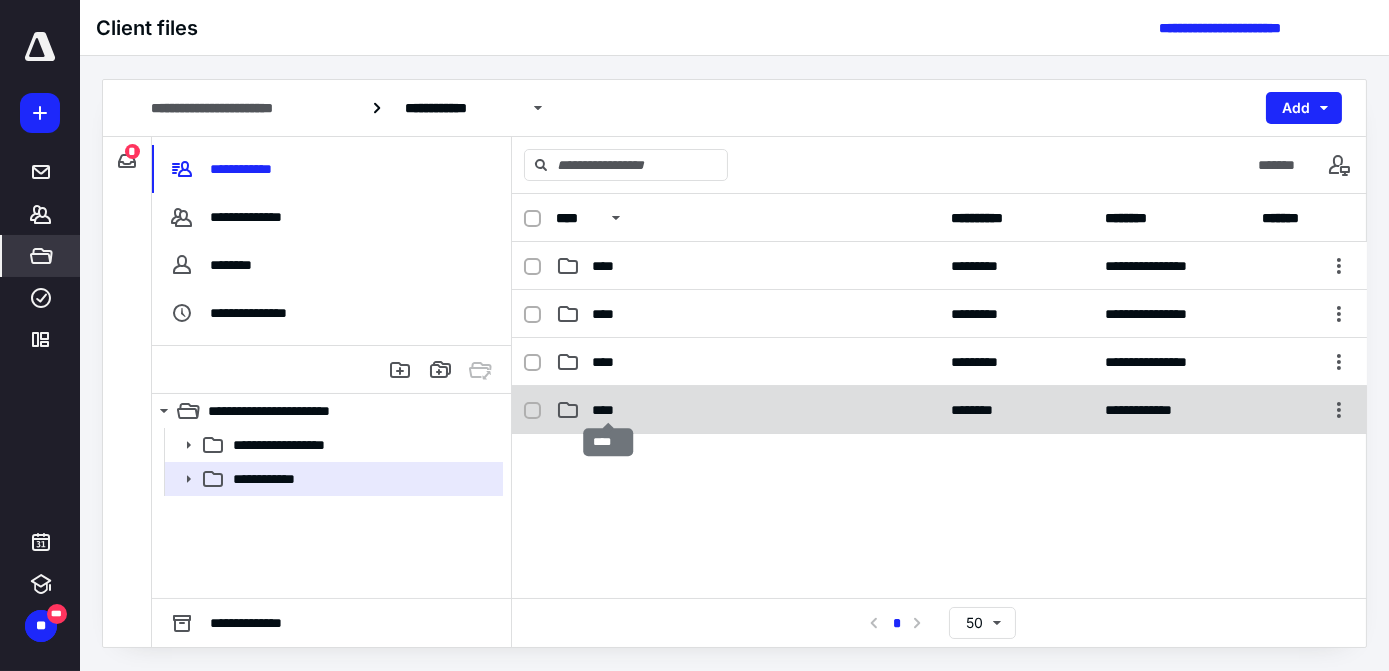 click on "****" at bounding box center [609, 410] 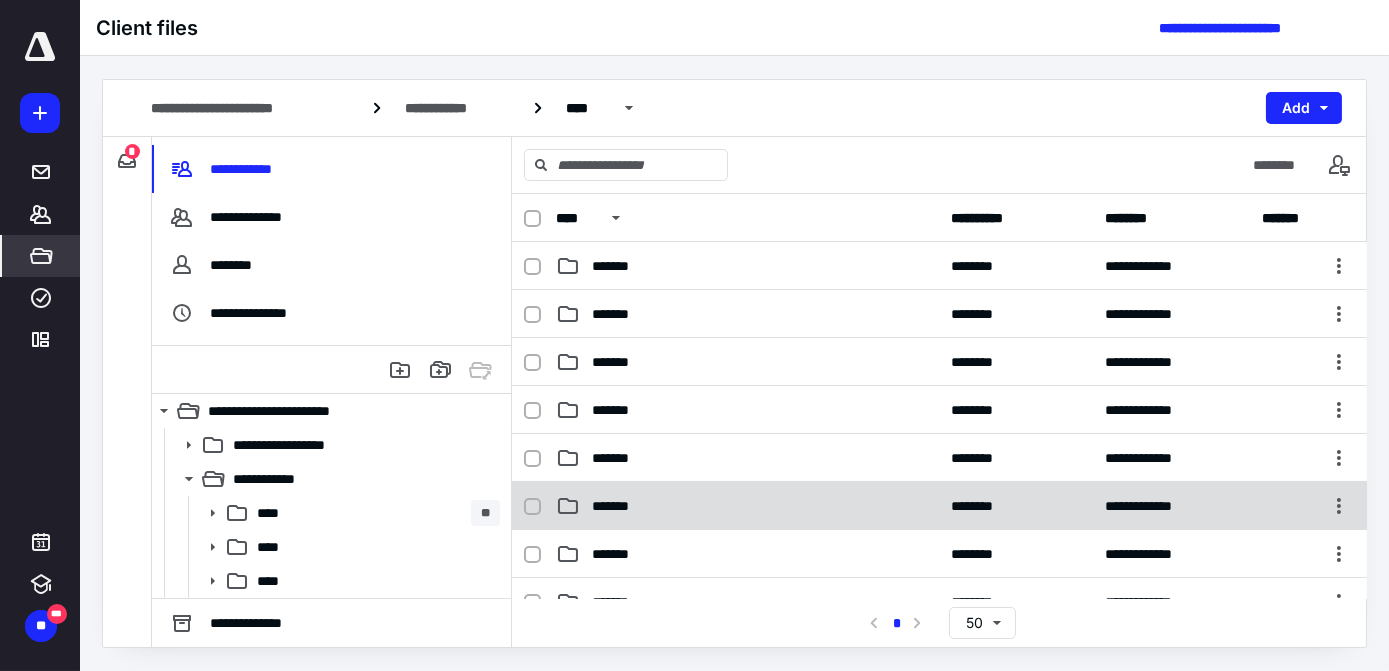 click on "**********" at bounding box center [939, 506] 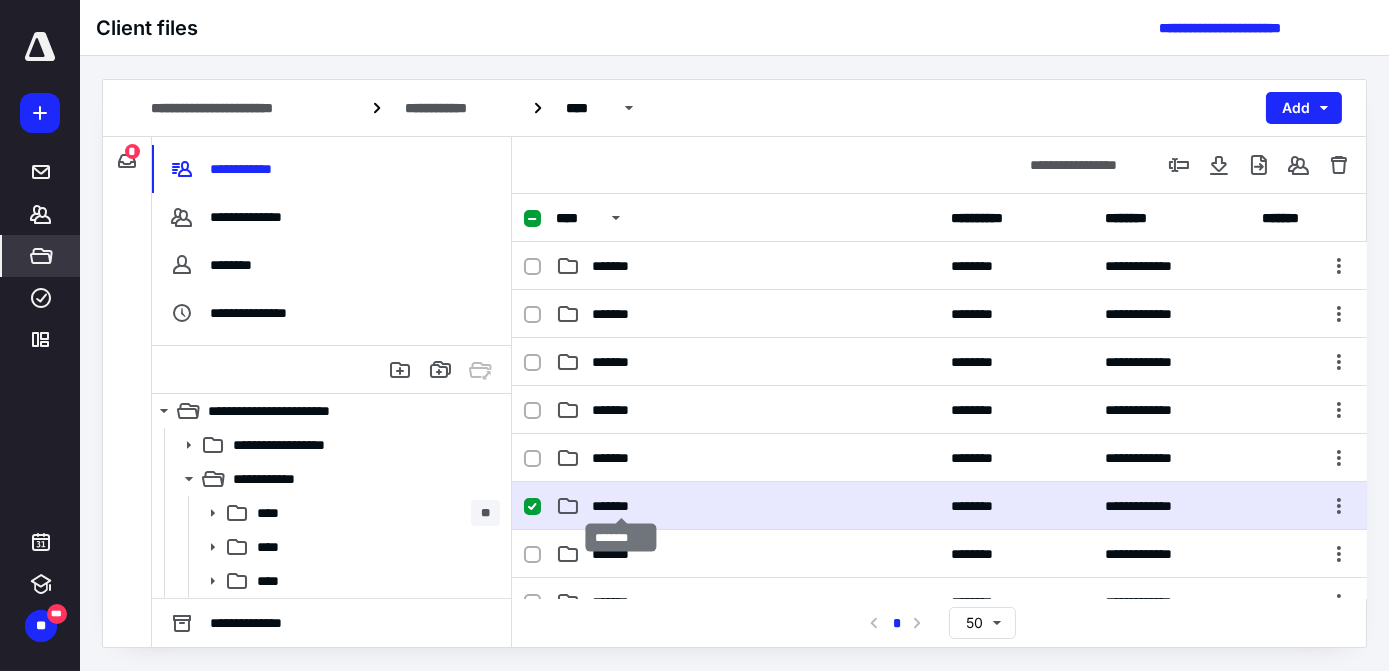click on "*******" at bounding box center (621, 506) 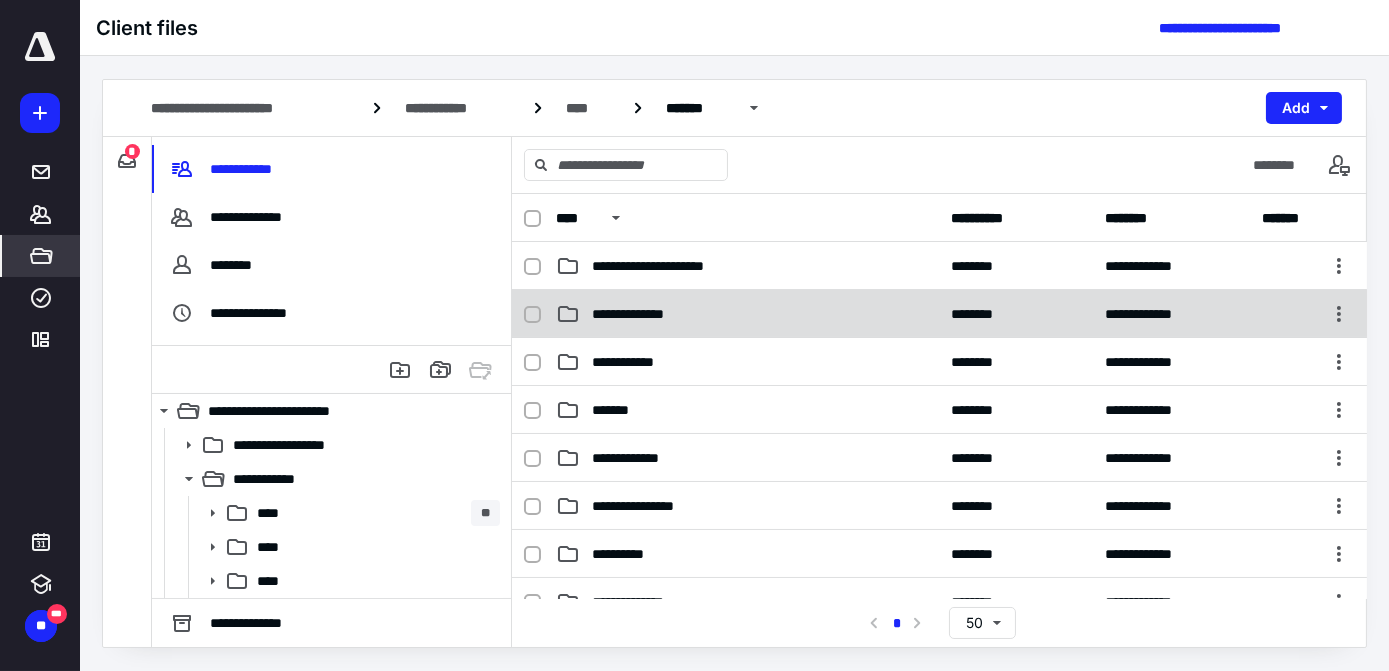 click on "**********" at bounding box center (653, 314) 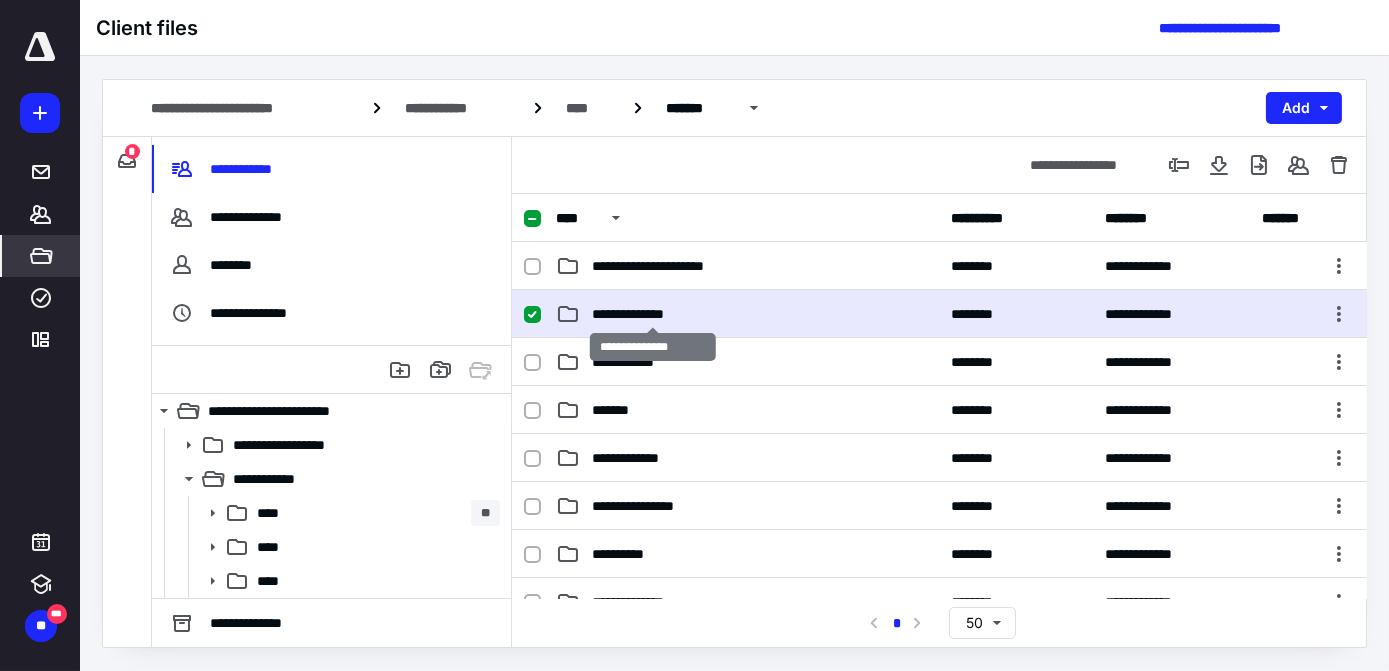 click on "**********" at bounding box center [653, 314] 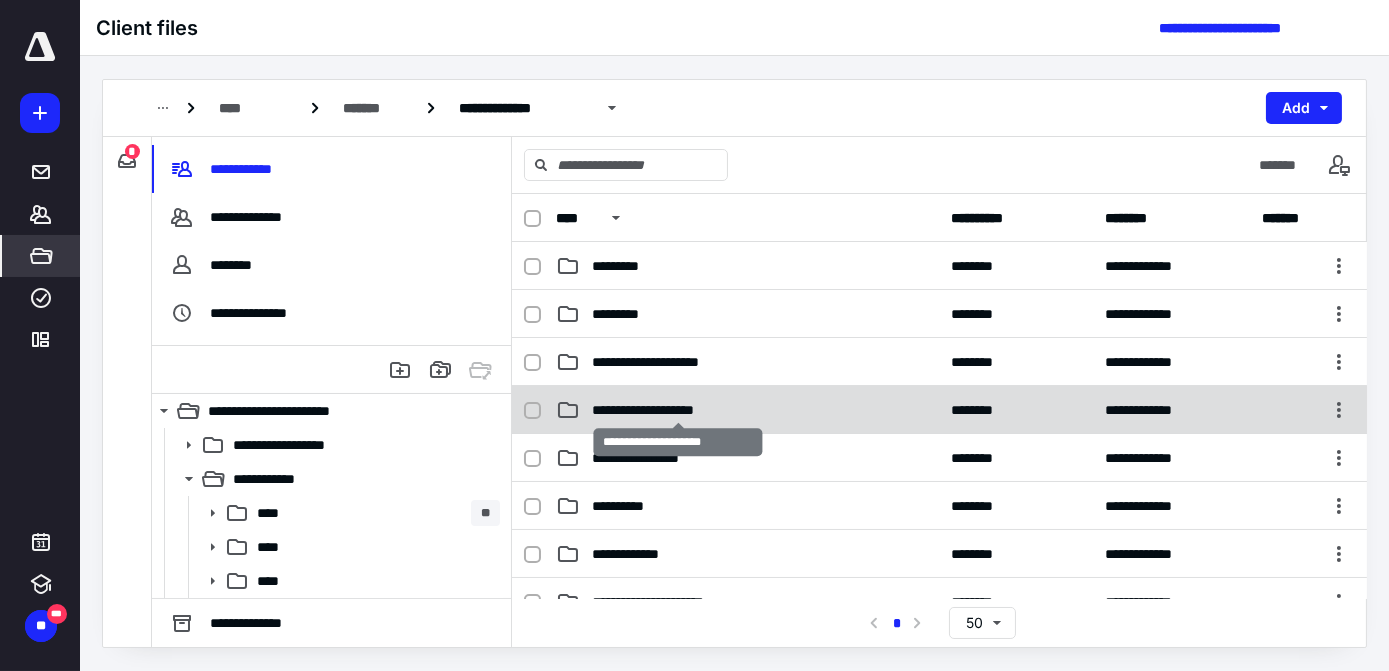 click on "**********" at bounding box center (678, 410) 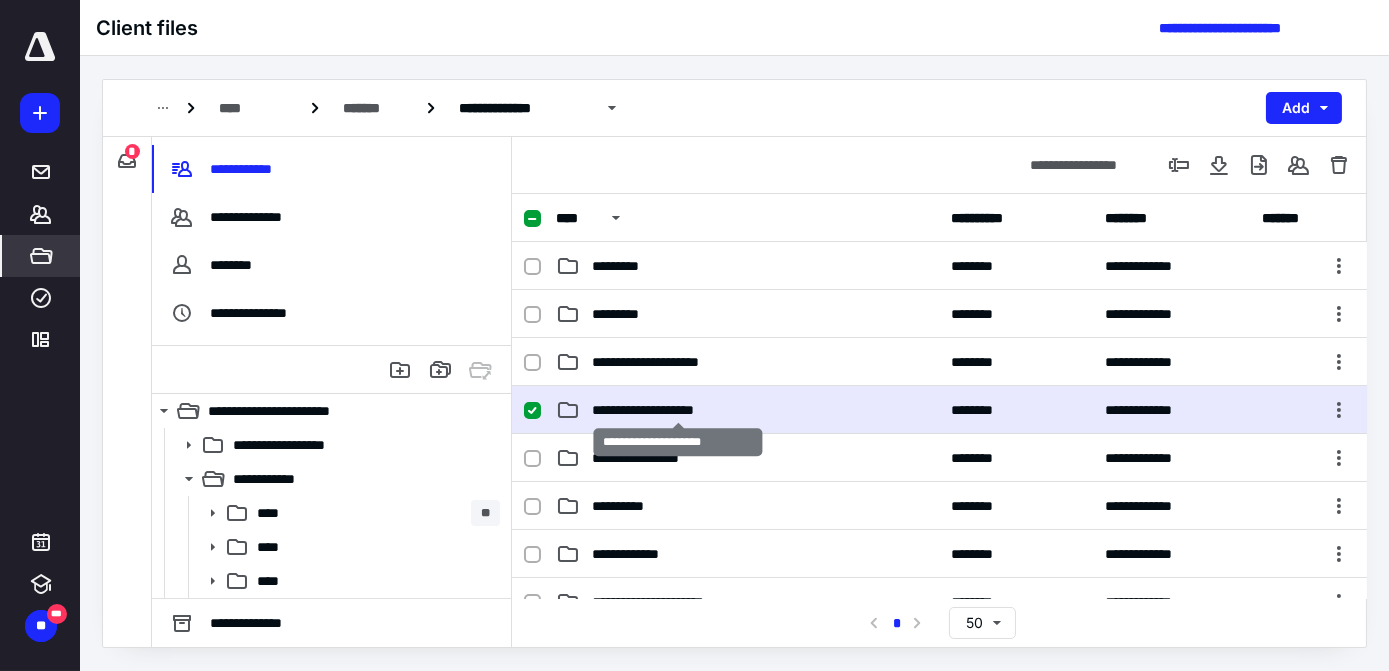 click on "**********" at bounding box center [678, 410] 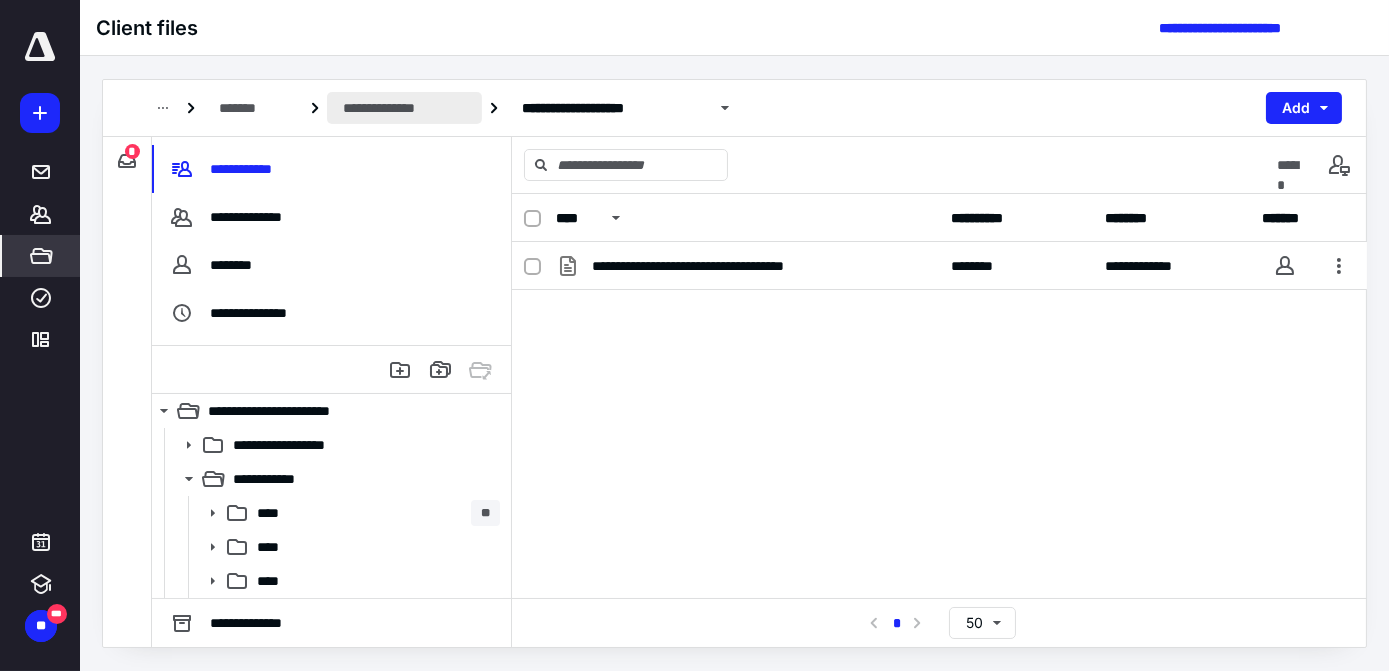 click on "**********" at bounding box center (404, 108) 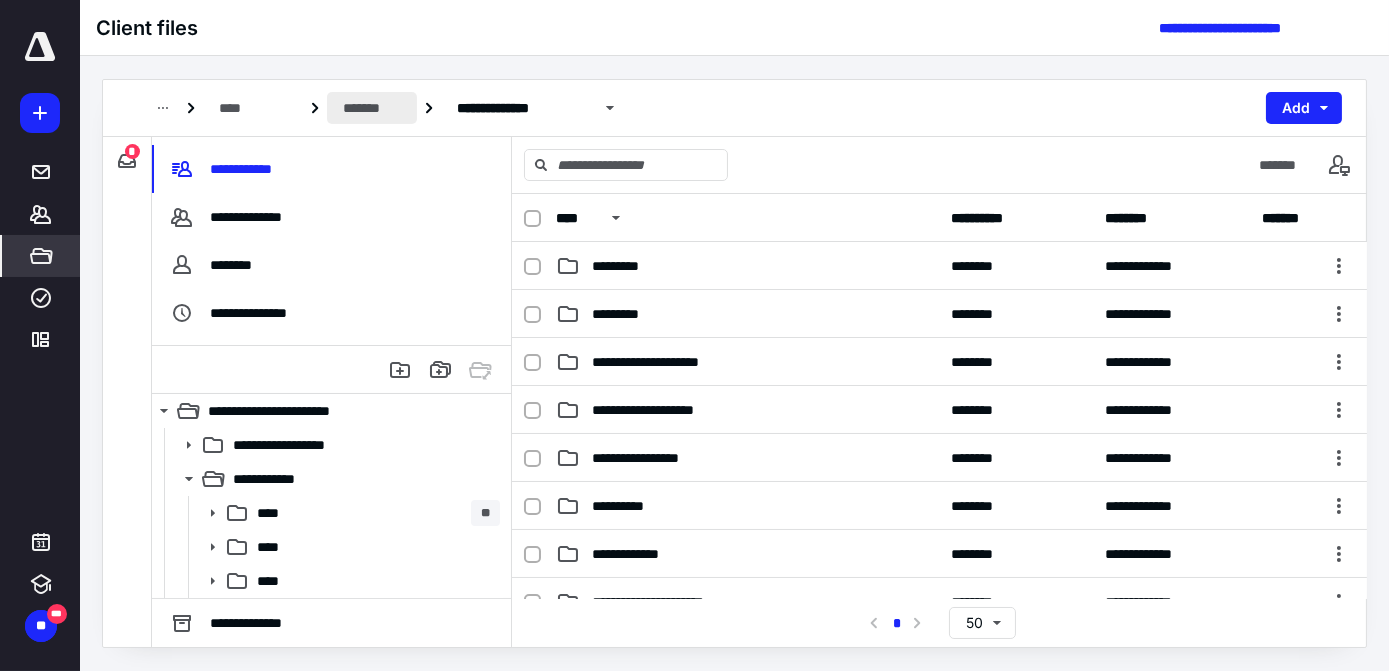 click on "*******" at bounding box center [372, 108] 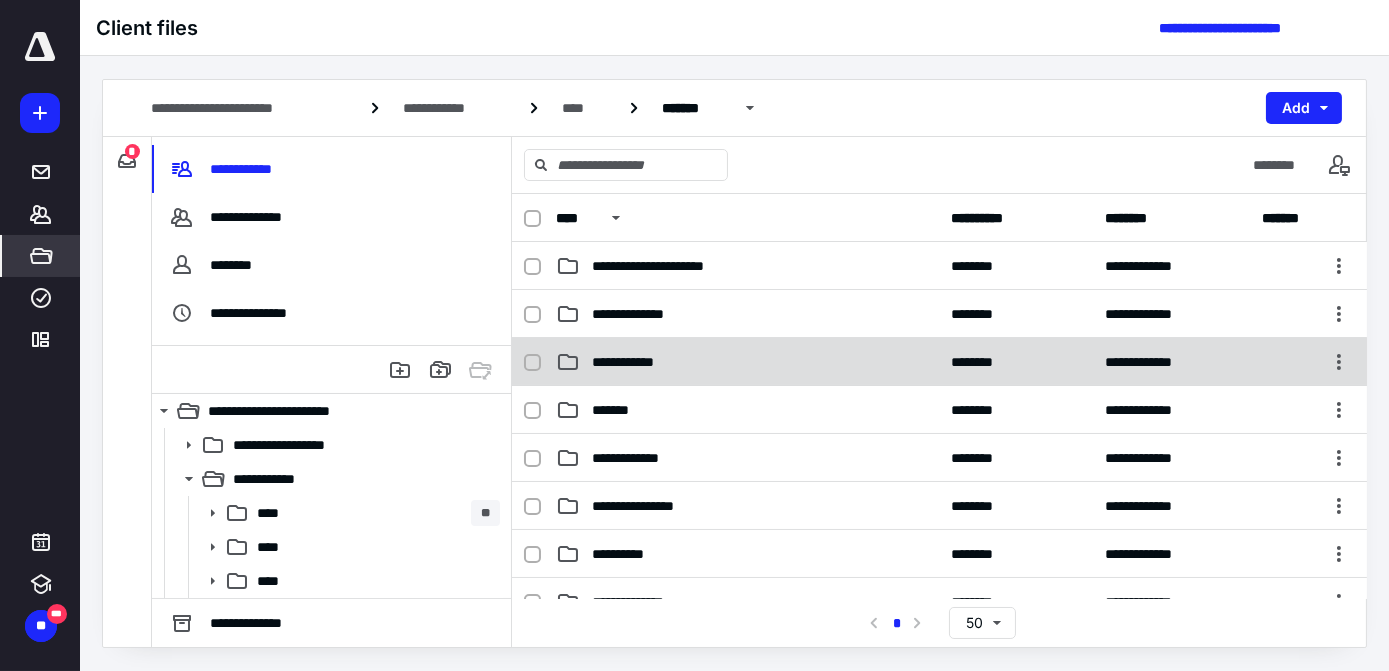 click on "**********" at bounding box center [644, 362] 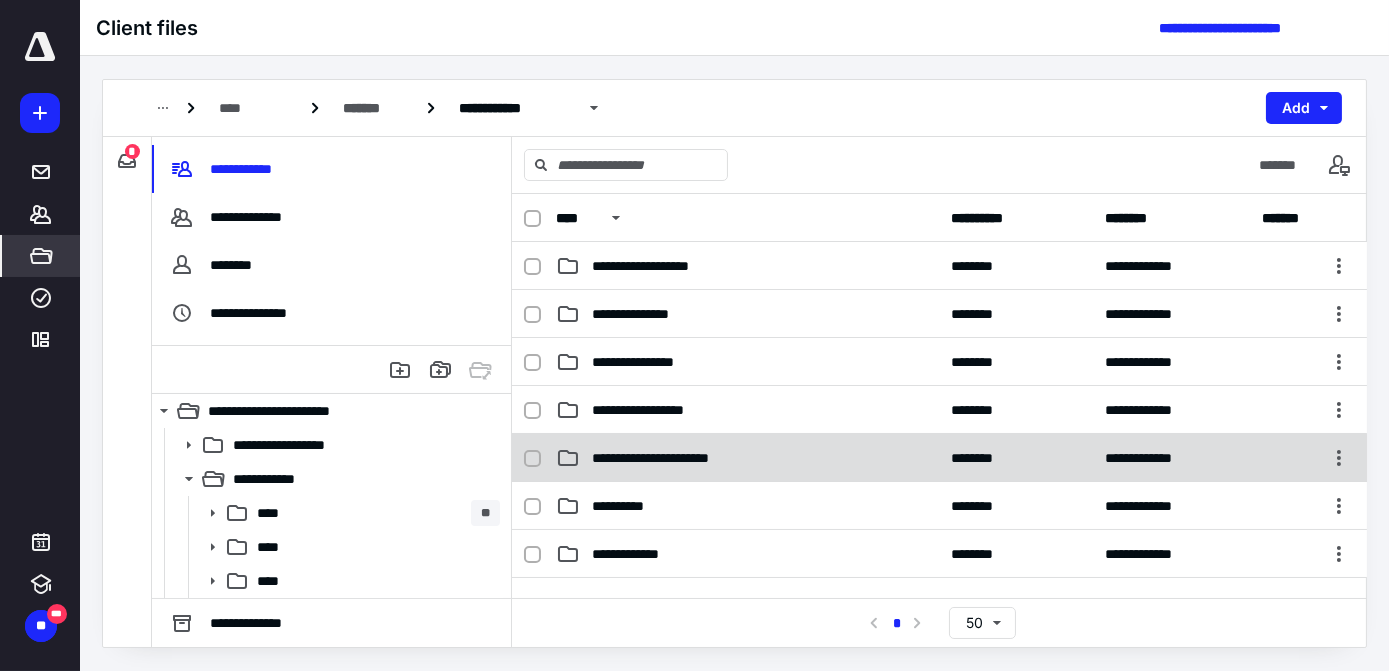 click on "**********" at bounding box center (939, 458) 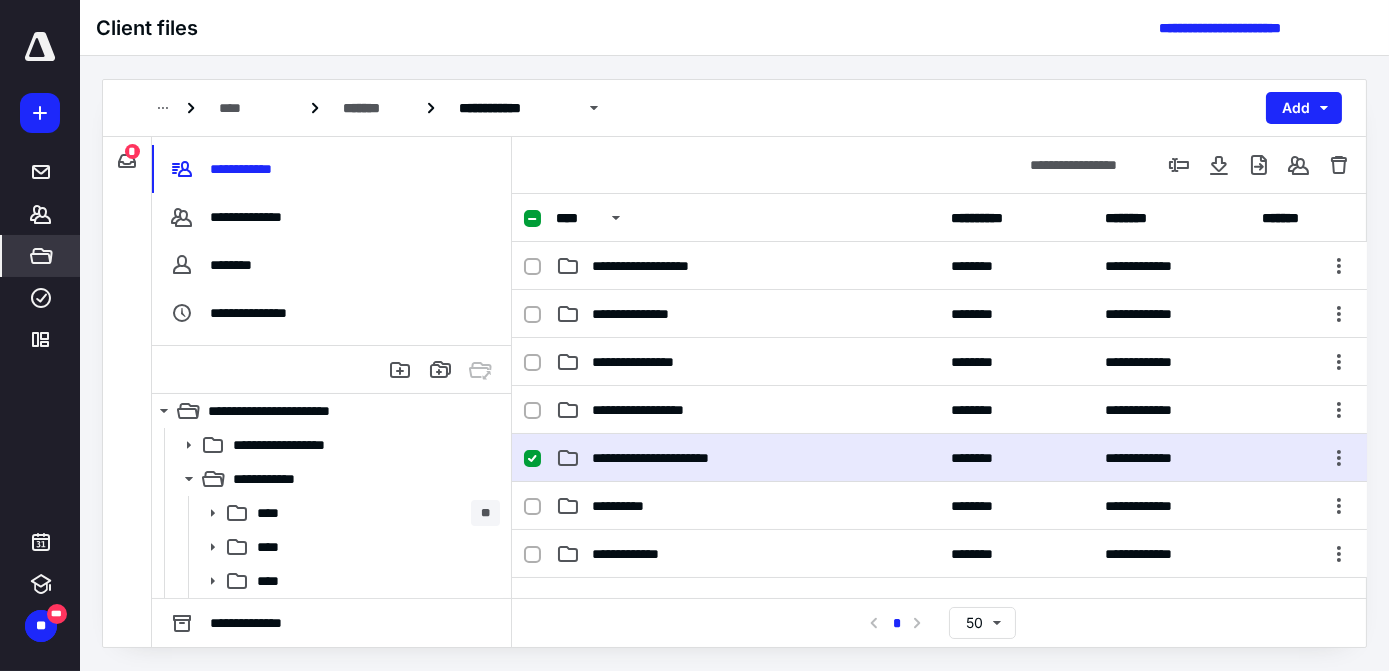click on "**********" at bounding box center [939, 458] 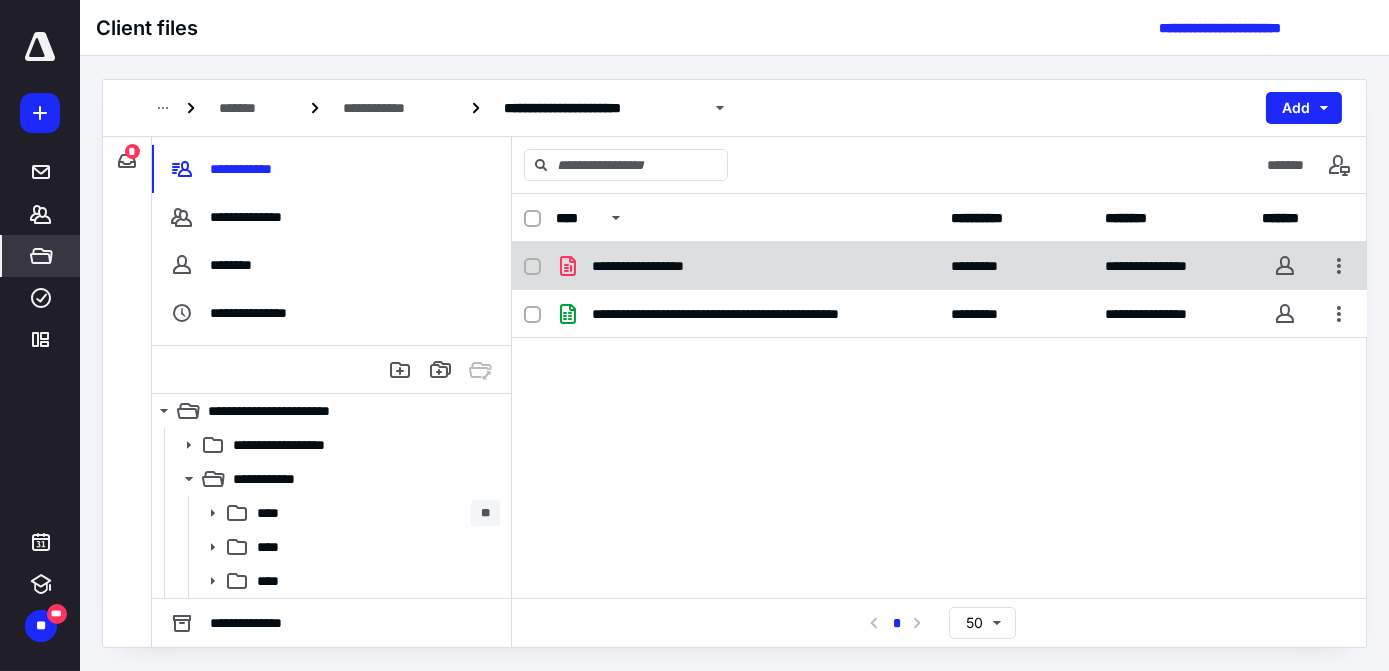 click on "**********" at bounding box center (939, 266) 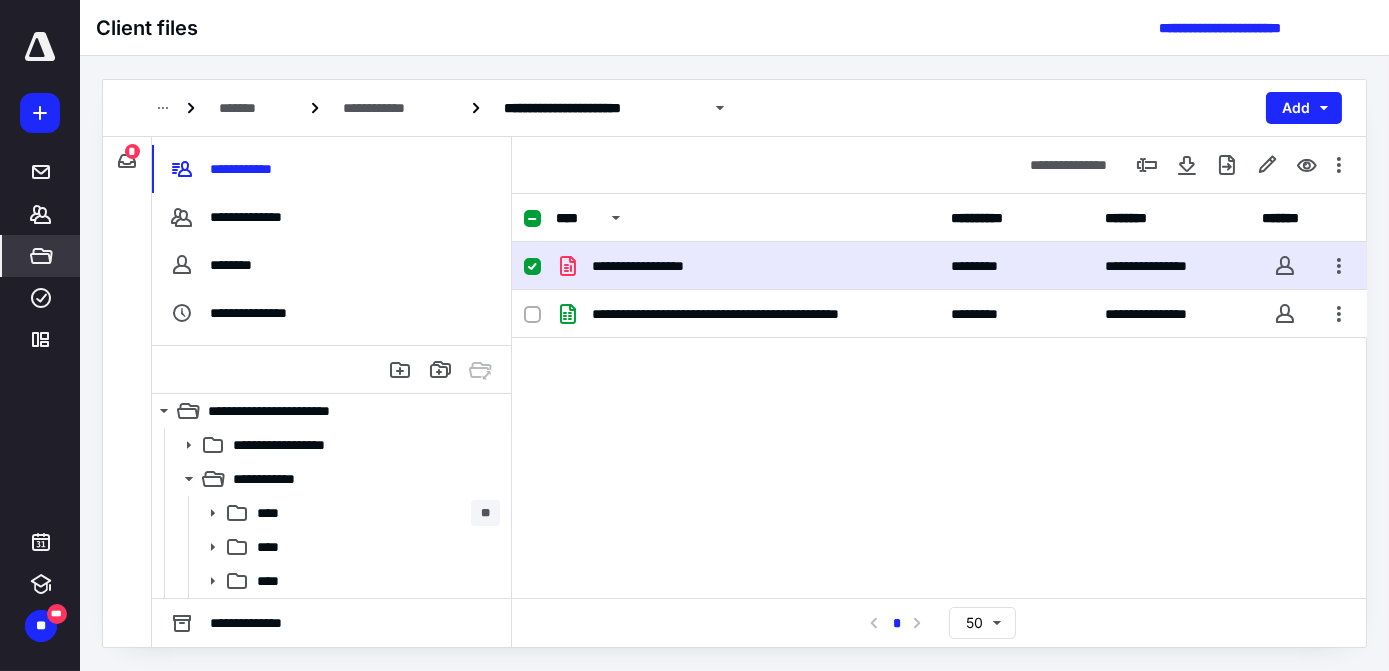 click on "**********" at bounding box center (939, 266) 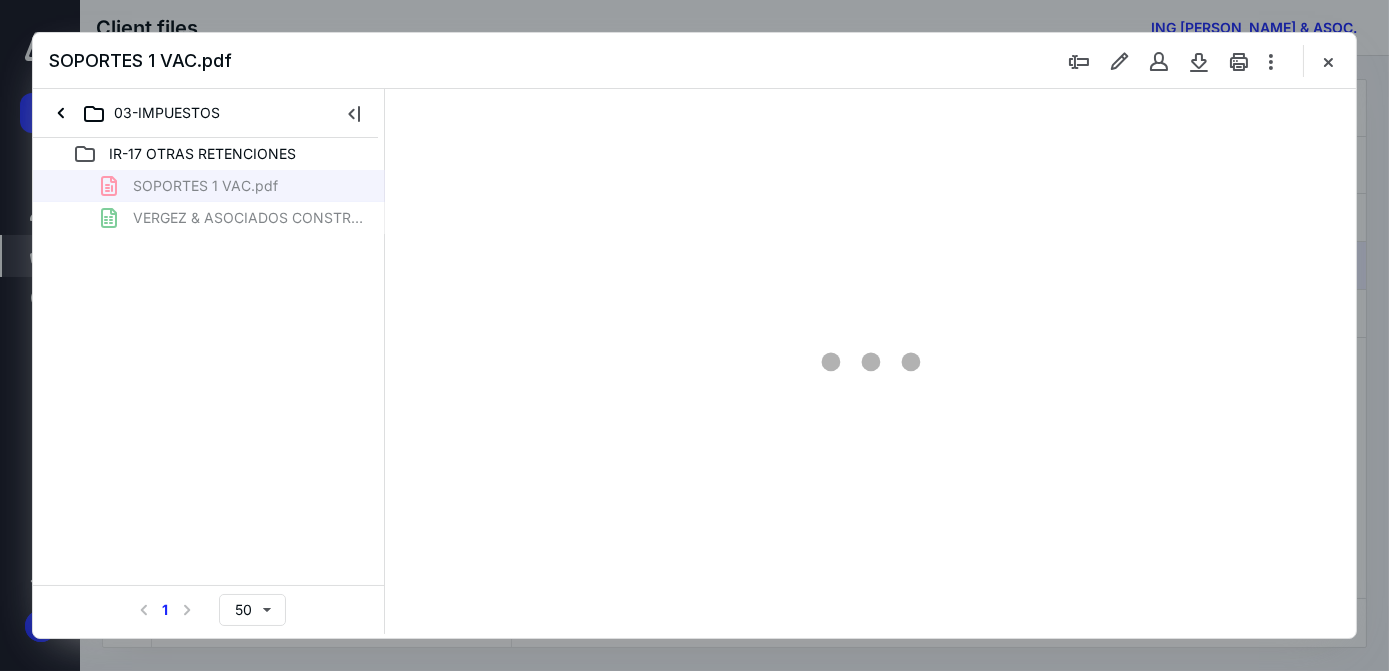 scroll, scrollTop: 0, scrollLeft: 0, axis: both 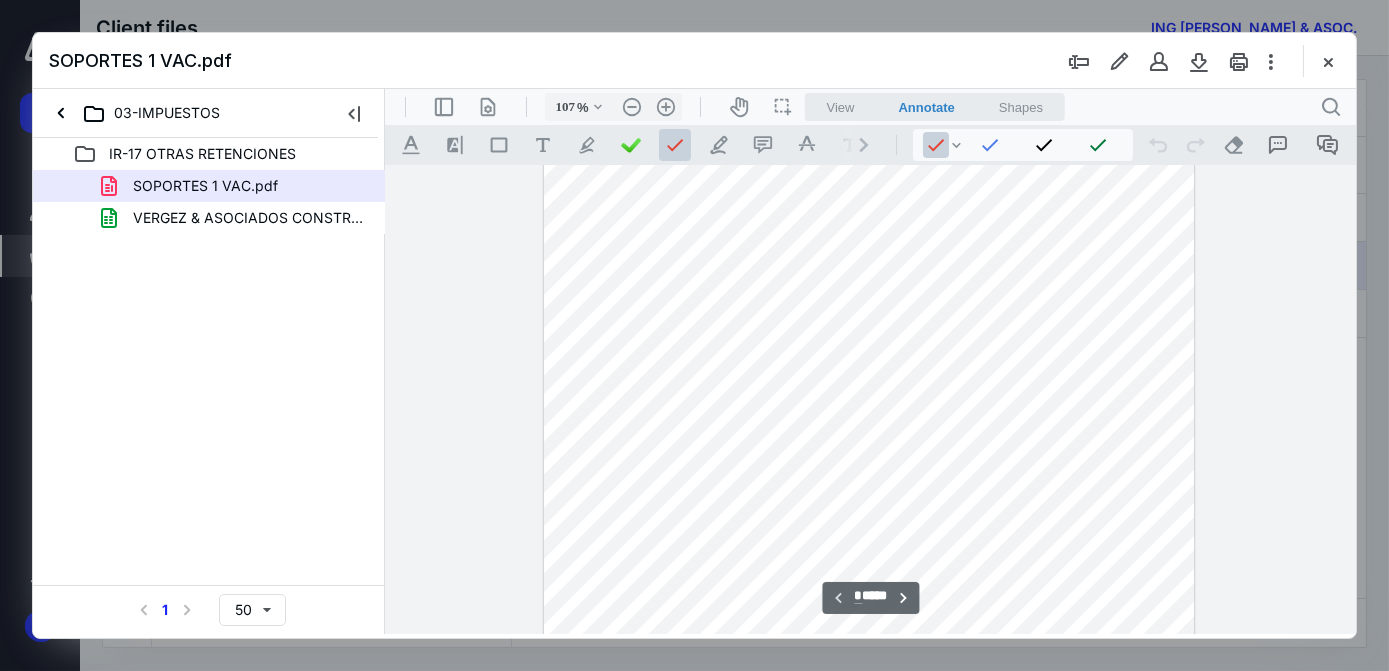 type on "132" 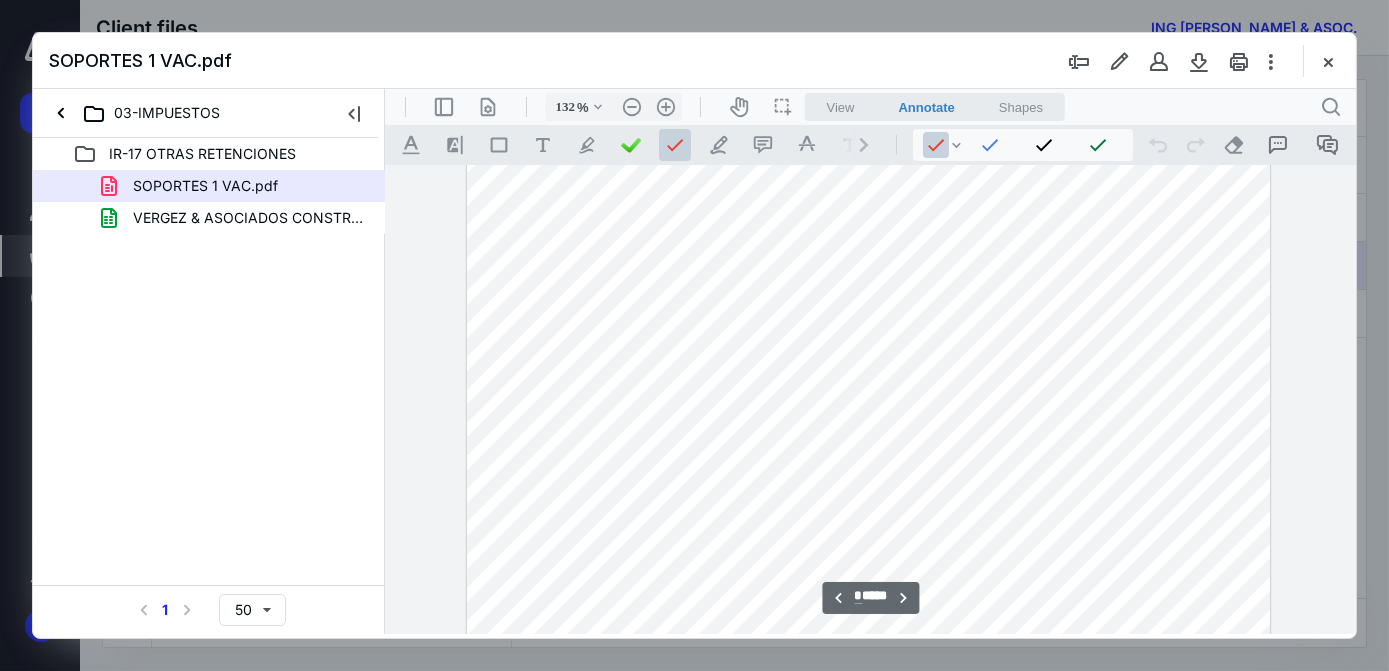 scroll, scrollTop: 1087, scrollLeft: 0, axis: vertical 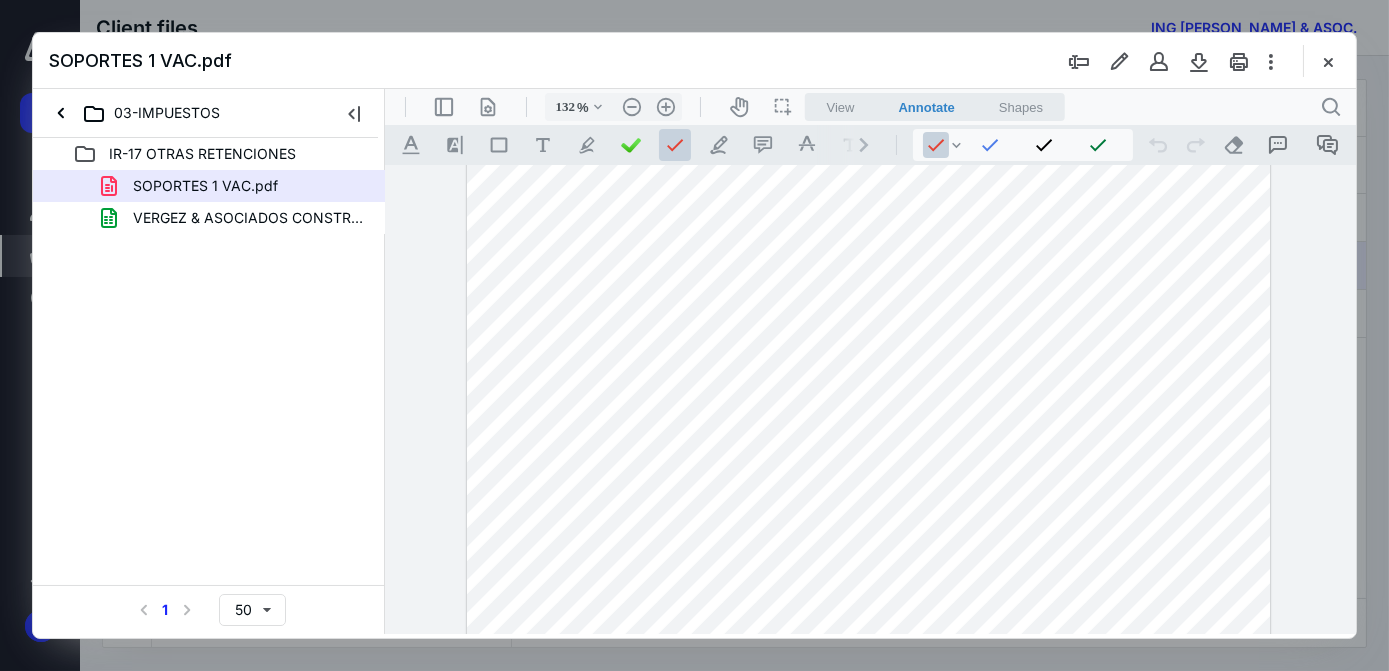 click at bounding box center (867, 652) 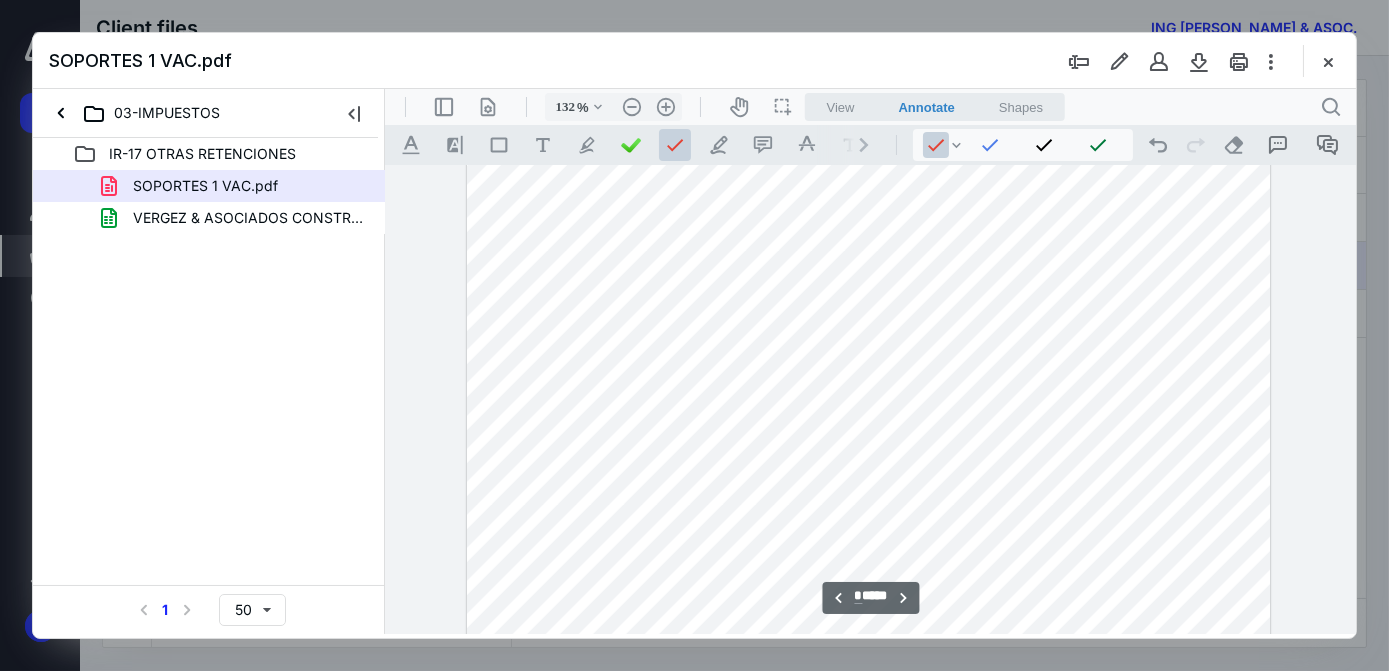 scroll, scrollTop: 4360, scrollLeft: 0, axis: vertical 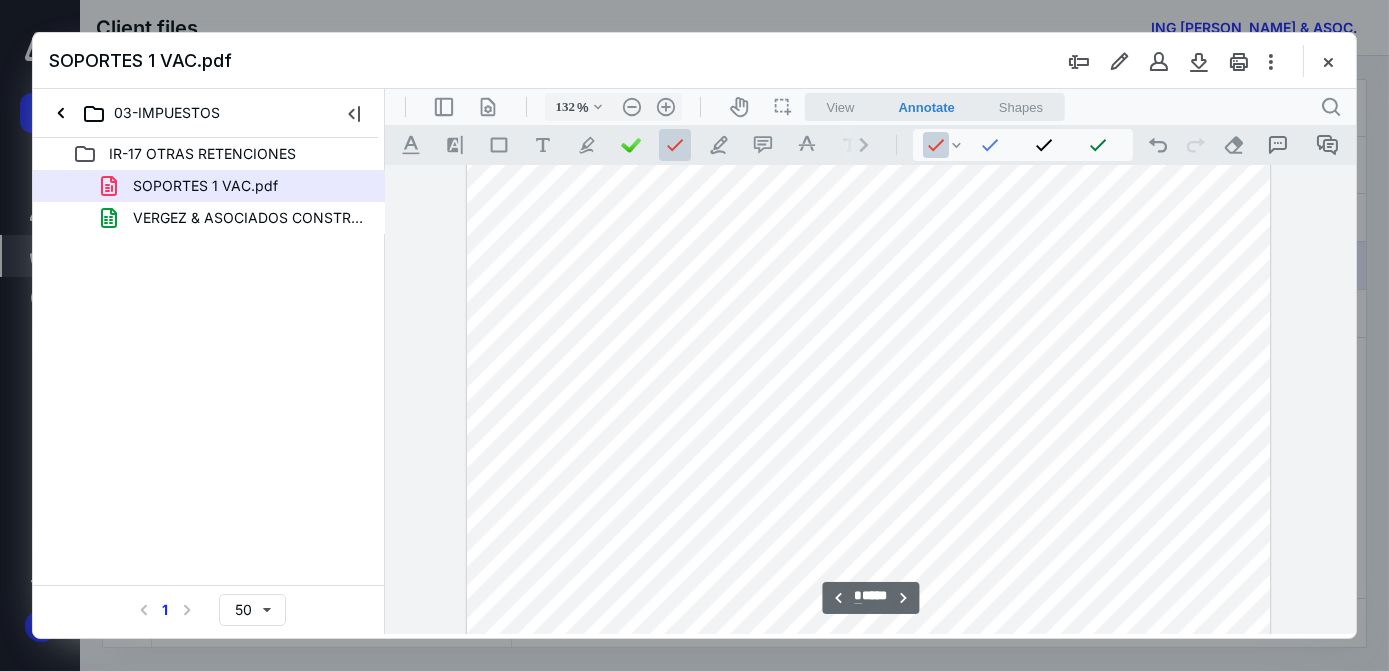 click at bounding box center (867, 526) 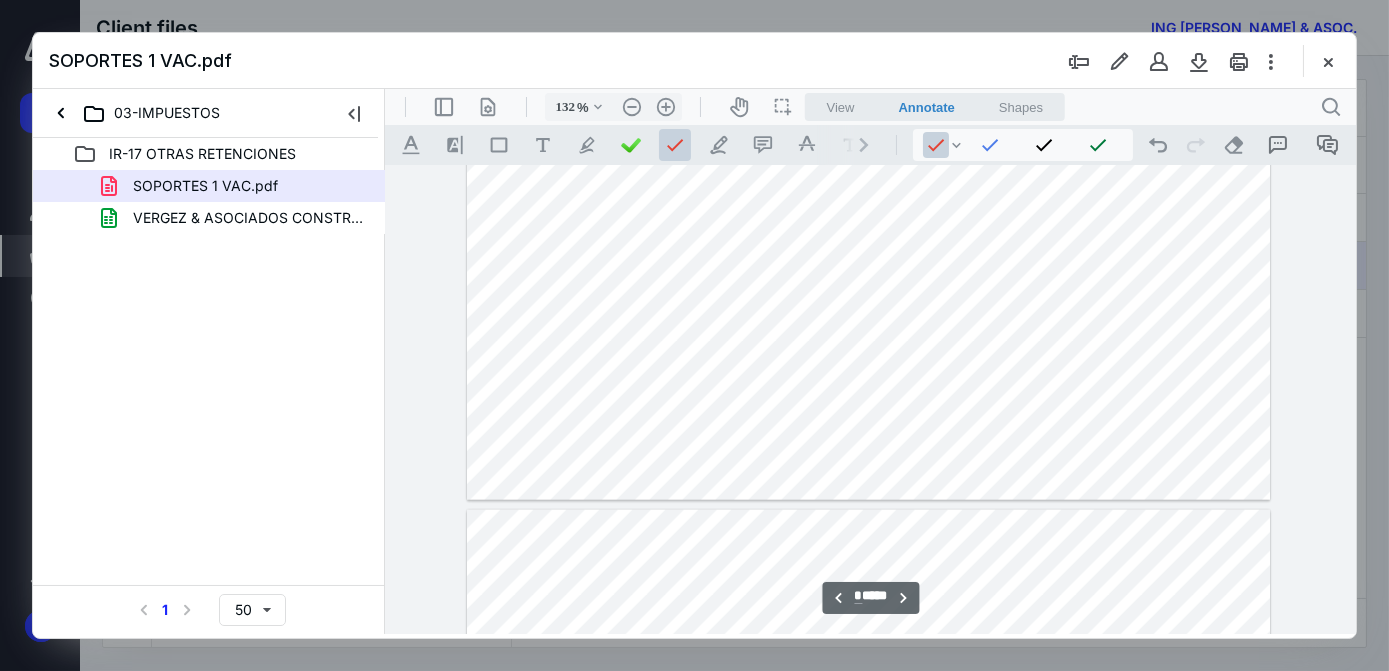 scroll, scrollTop: 5269, scrollLeft: 0, axis: vertical 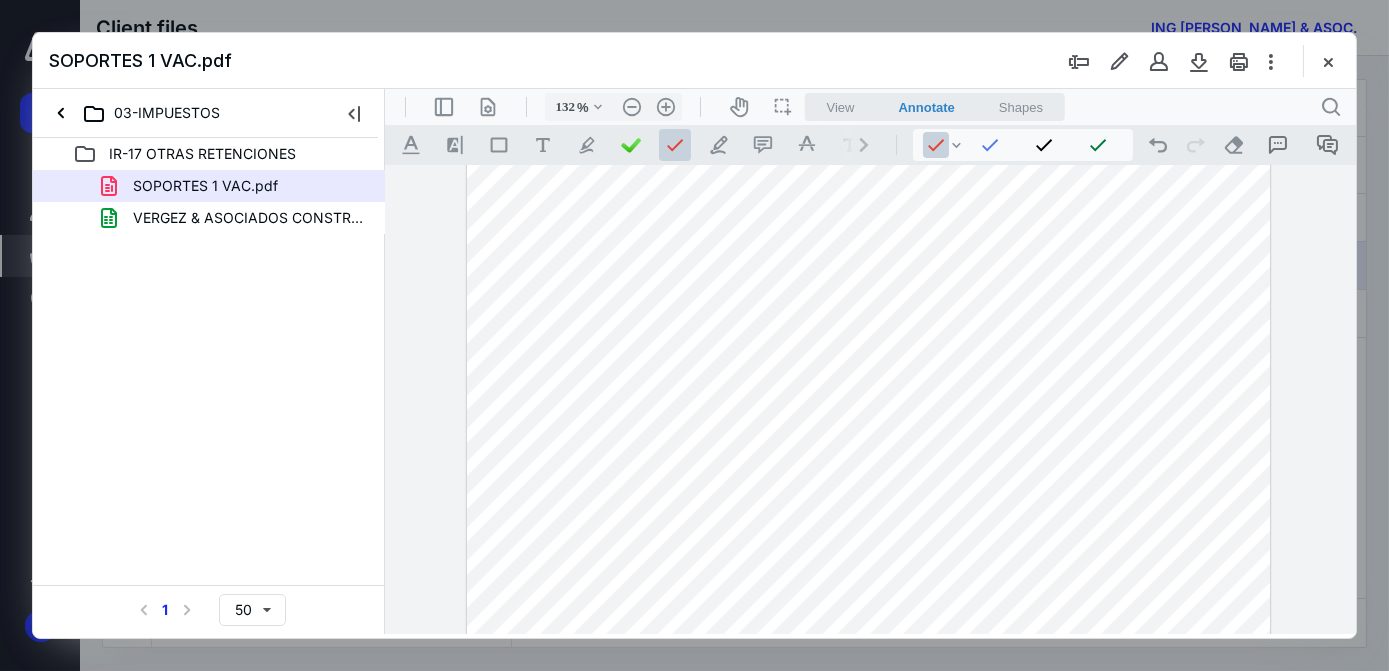 click at bounding box center (867, 666) 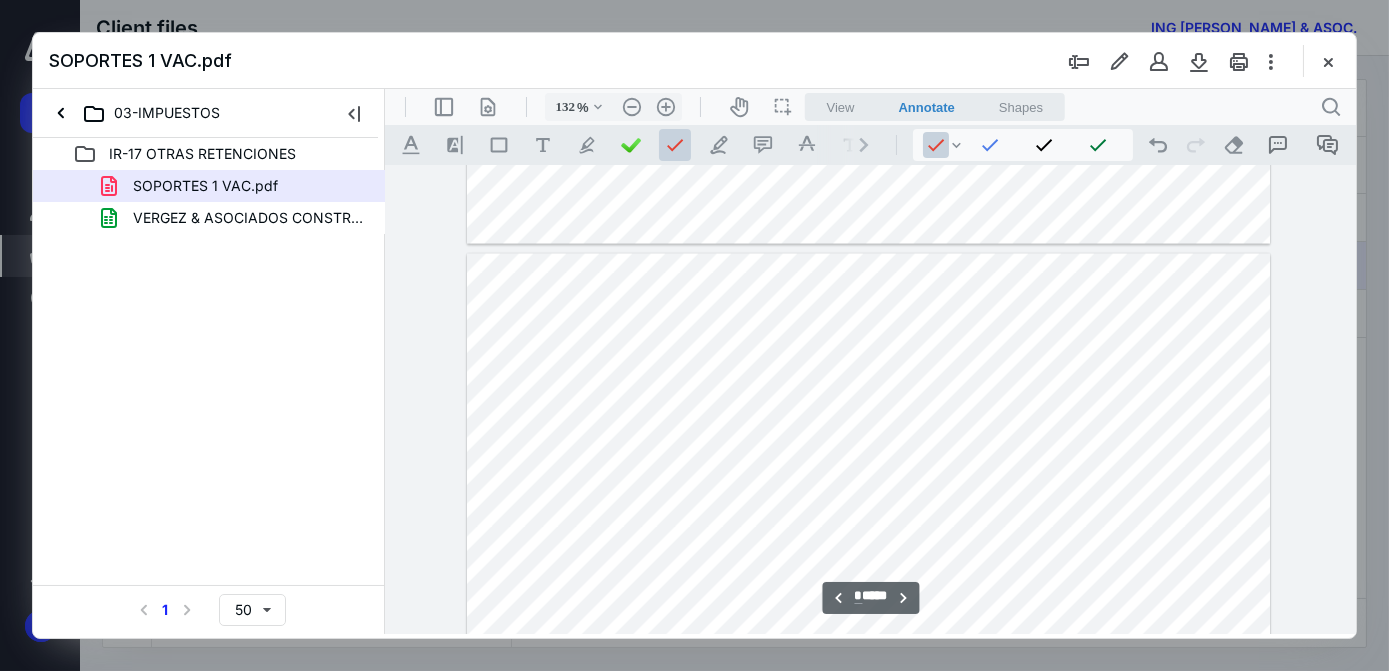 scroll, scrollTop: 7450, scrollLeft: 0, axis: vertical 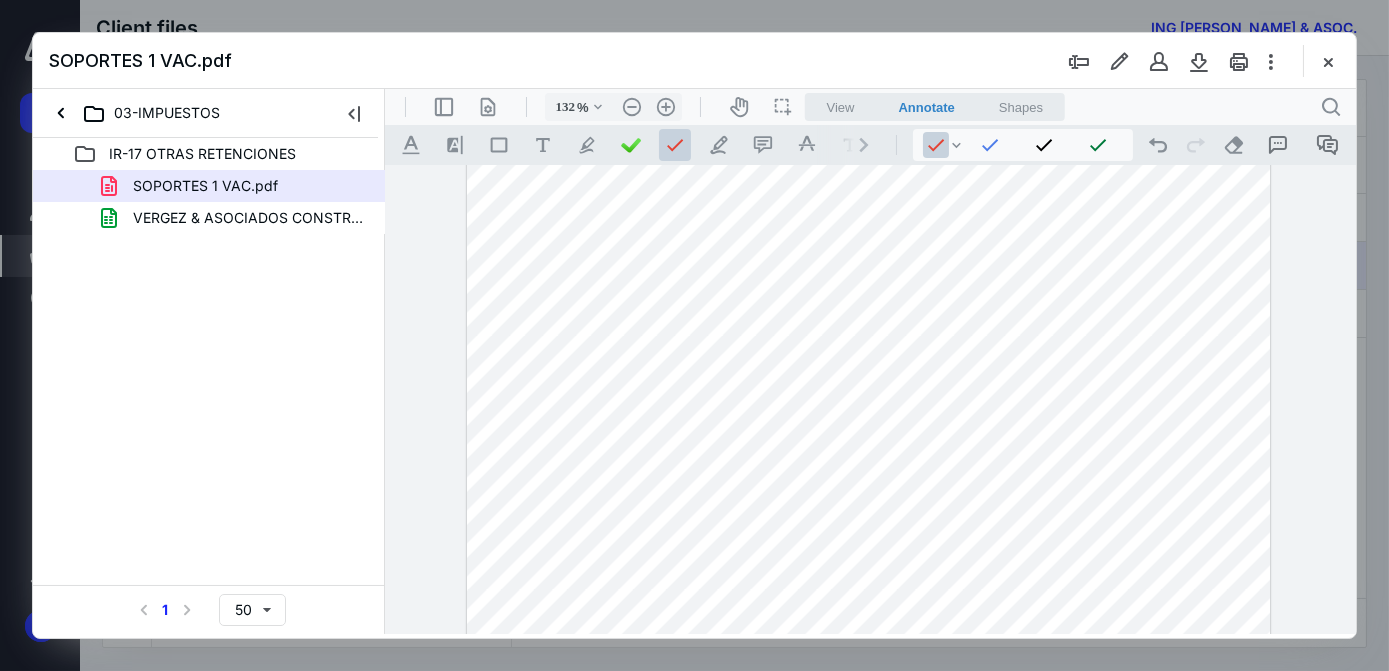 click at bounding box center (867, 583) 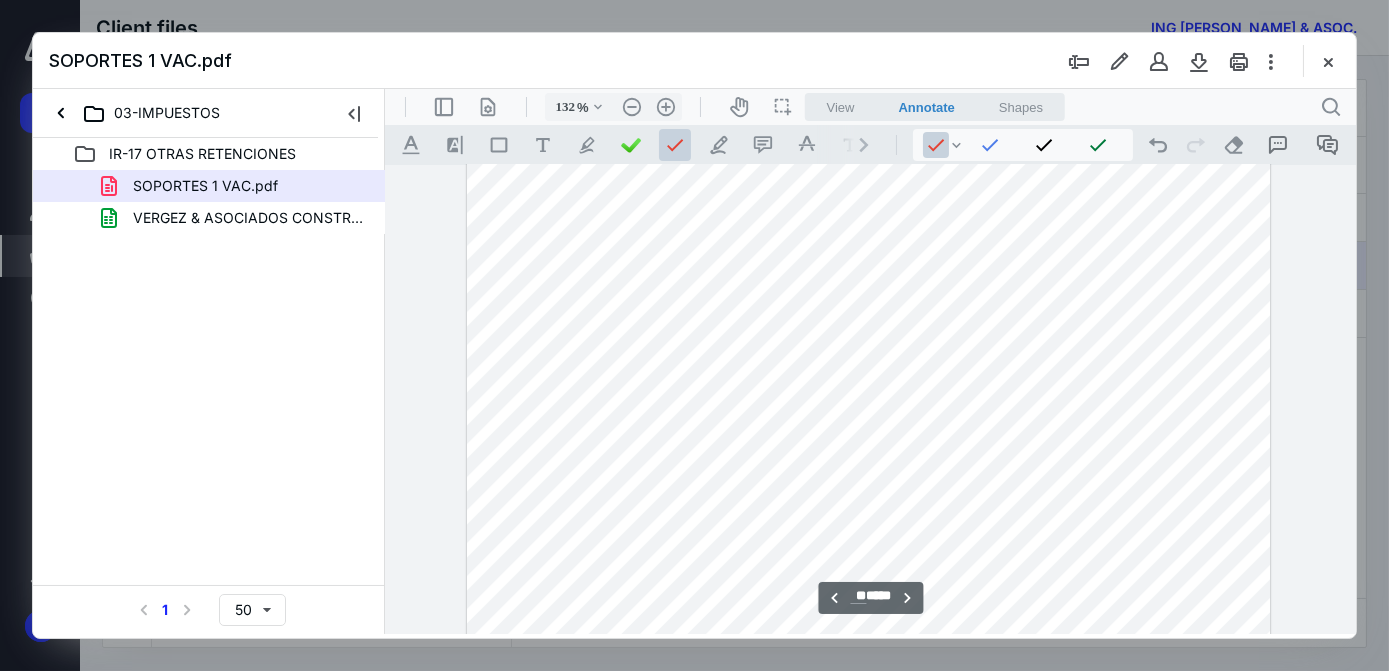 scroll, scrollTop: 13996, scrollLeft: 0, axis: vertical 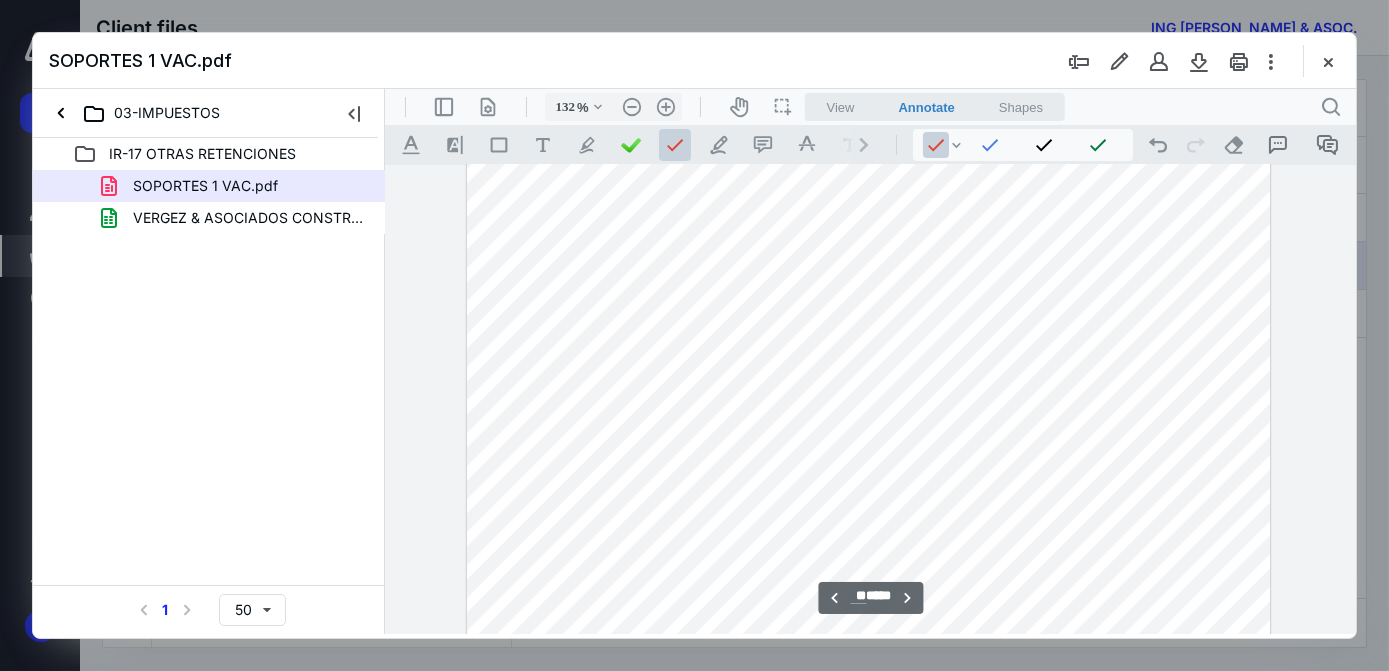 click at bounding box center [867, 604] 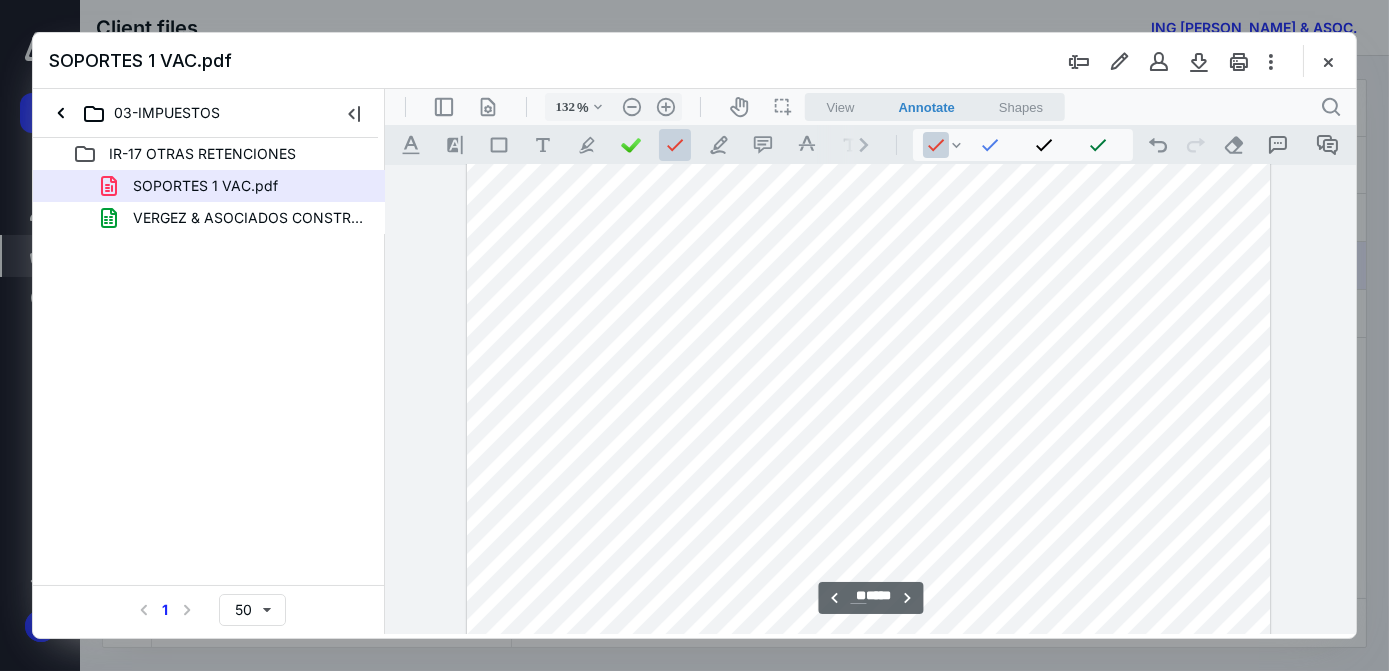 scroll, scrollTop: 14905, scrollLeft: 0, axis: vertical 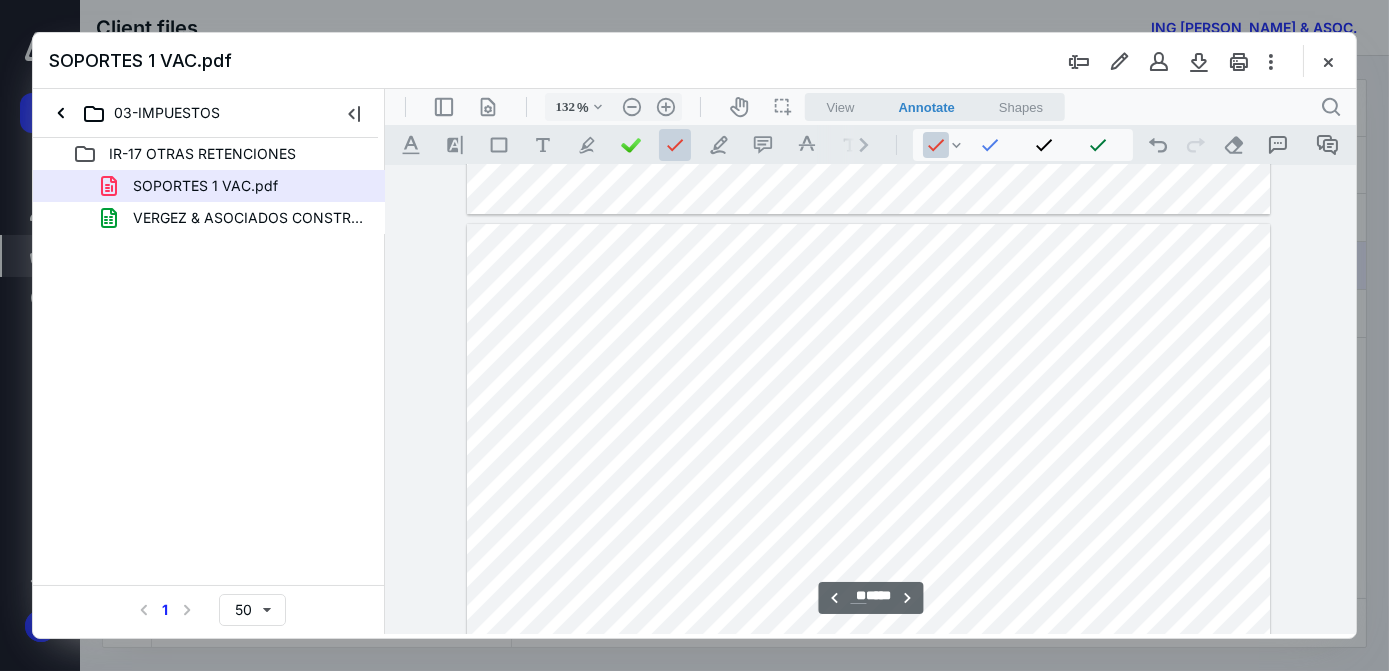 click 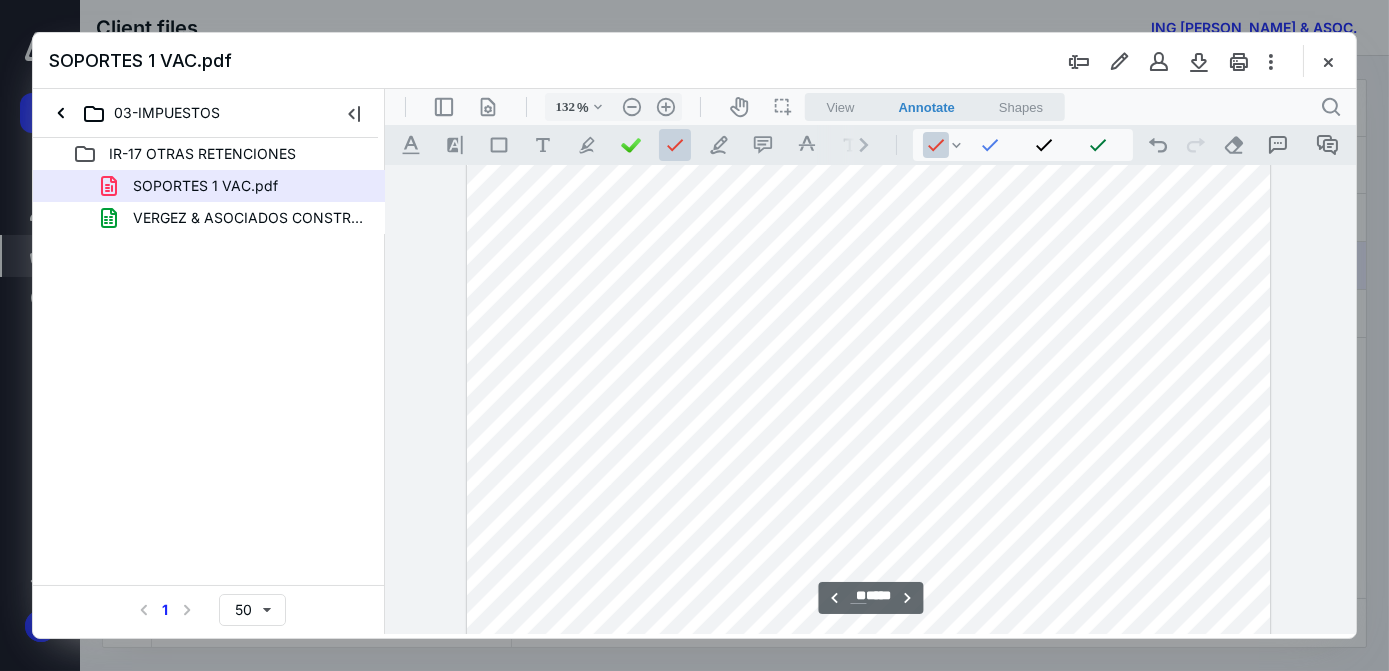 scroll, scrollTop: 17814, scrollLeft: 0, axis: vertical 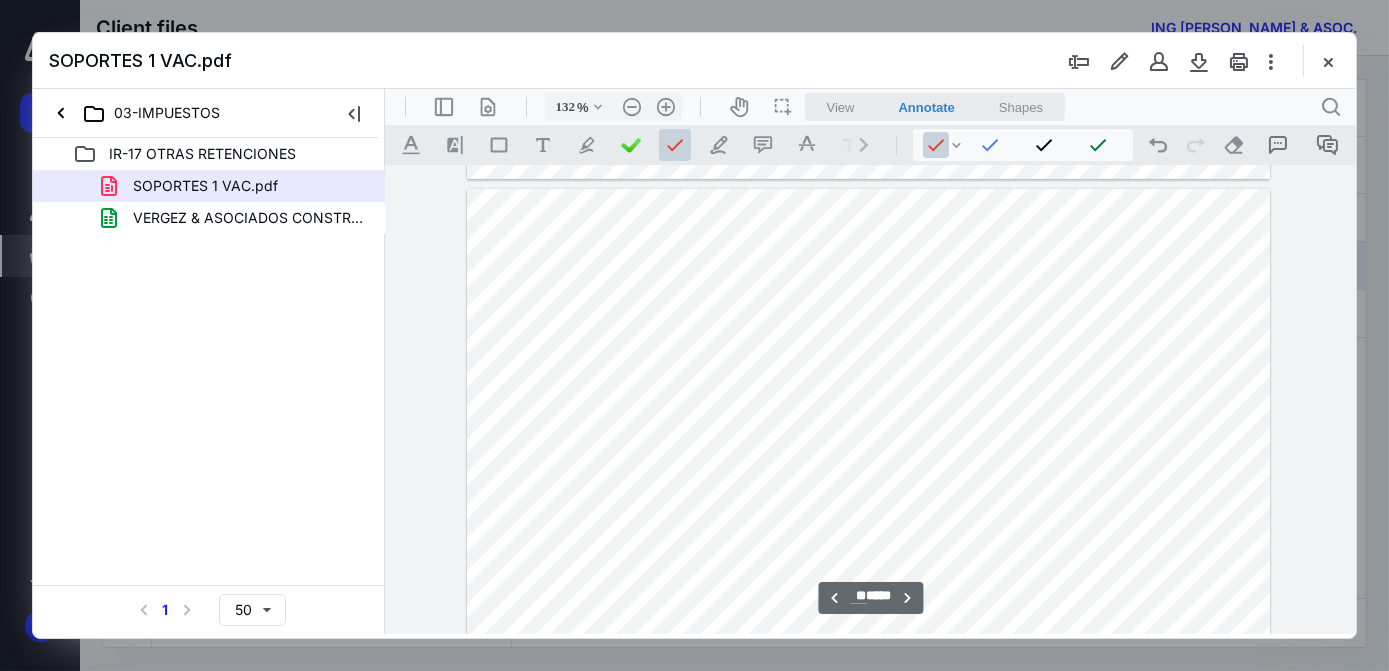 click 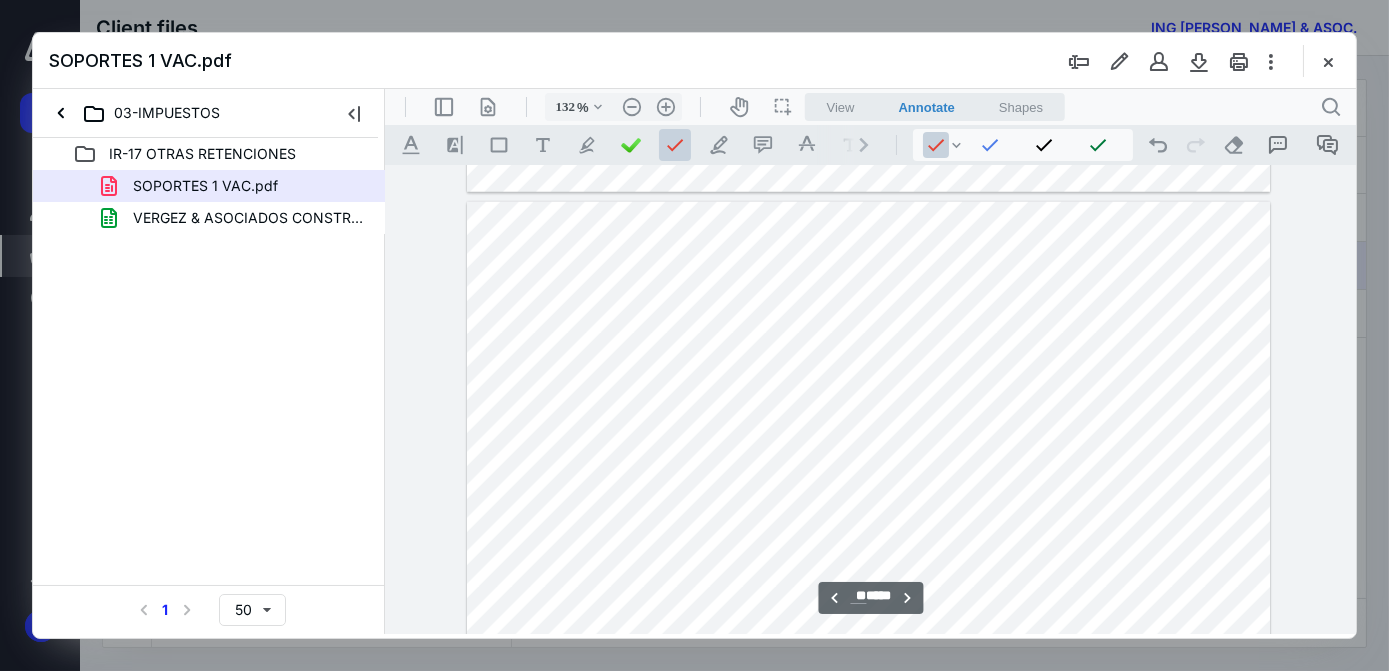 scroll, scrollTop: 19996, scrollLeft: 0, axis: vertical 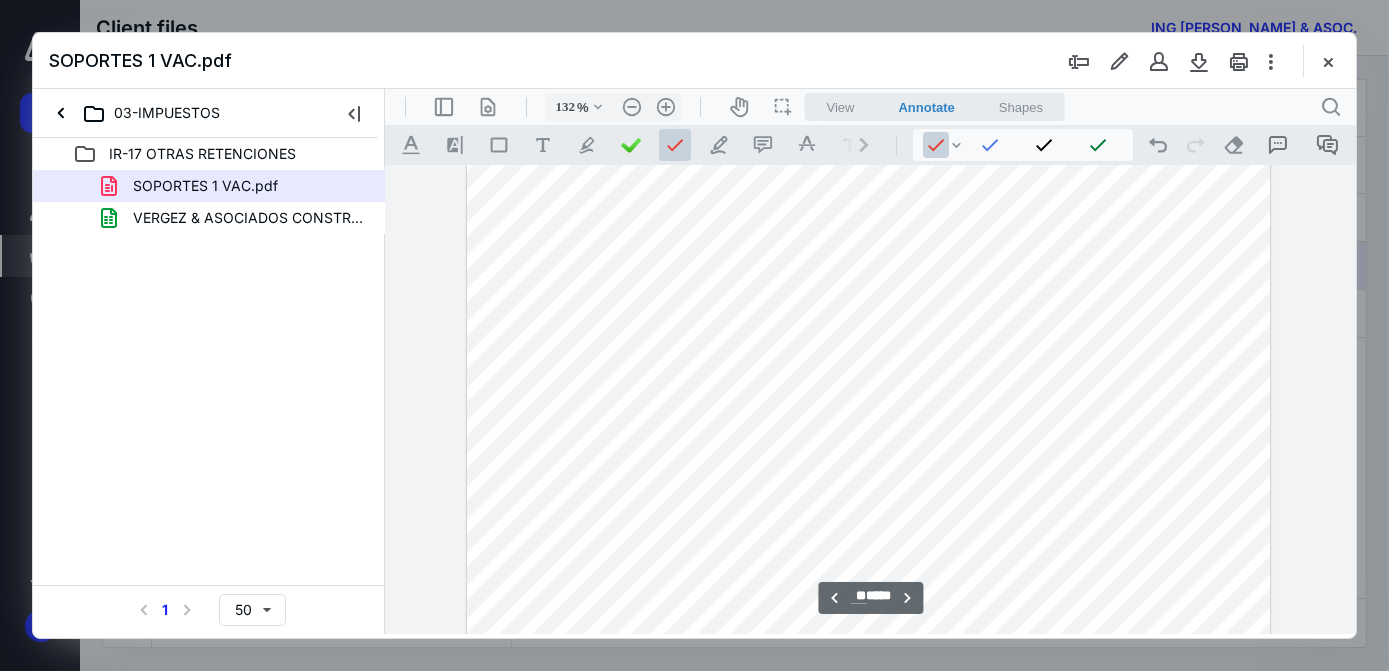 click 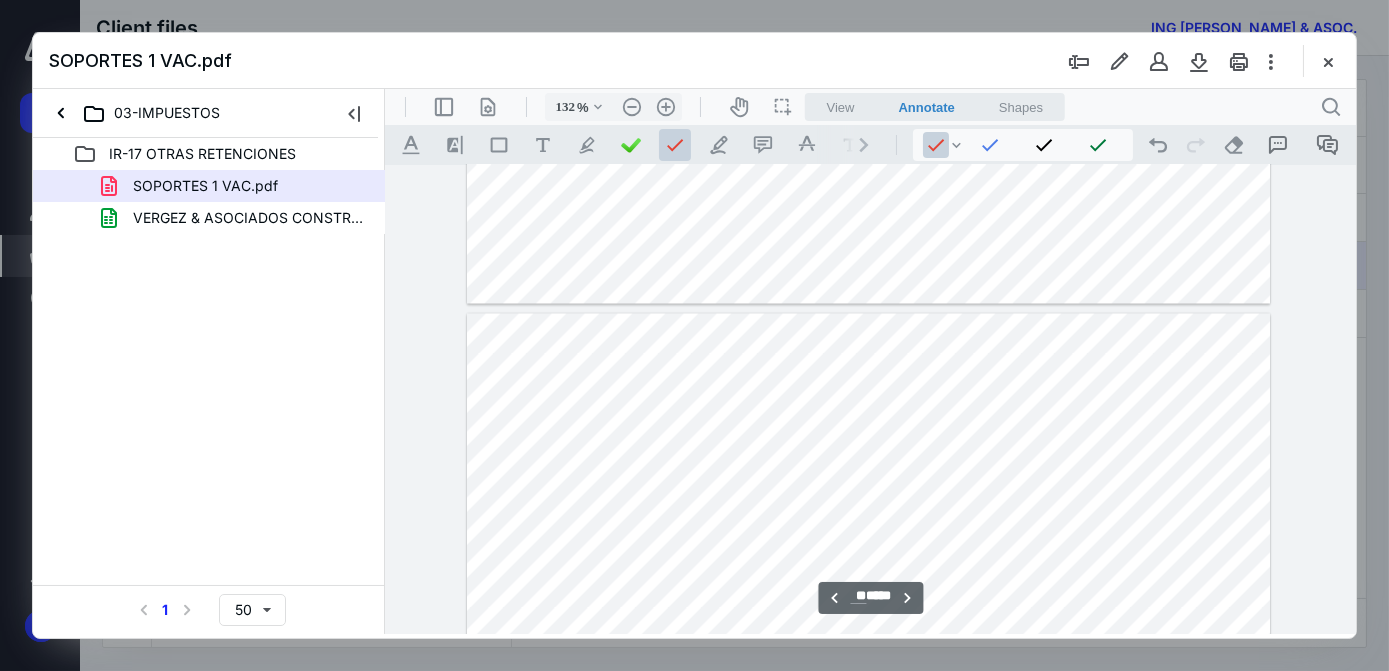 scroll, scrollTop: 23087, scrollLeft: 0, axis: vertical 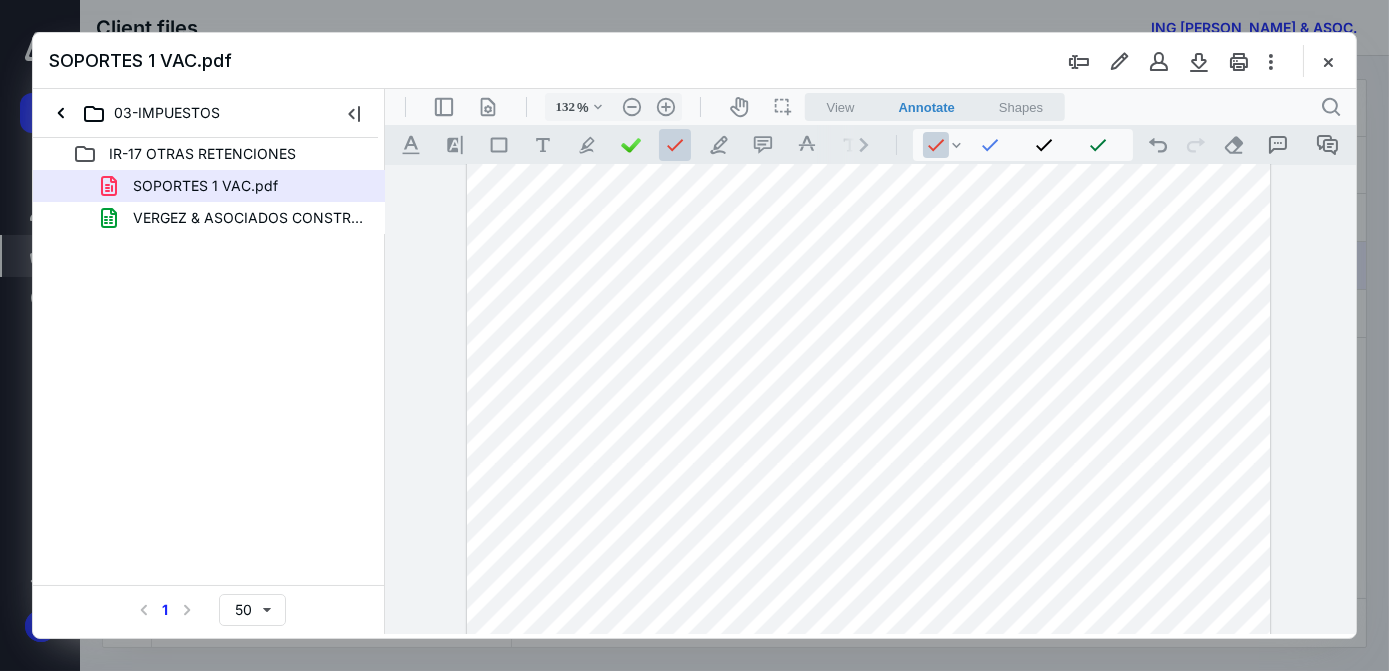 click 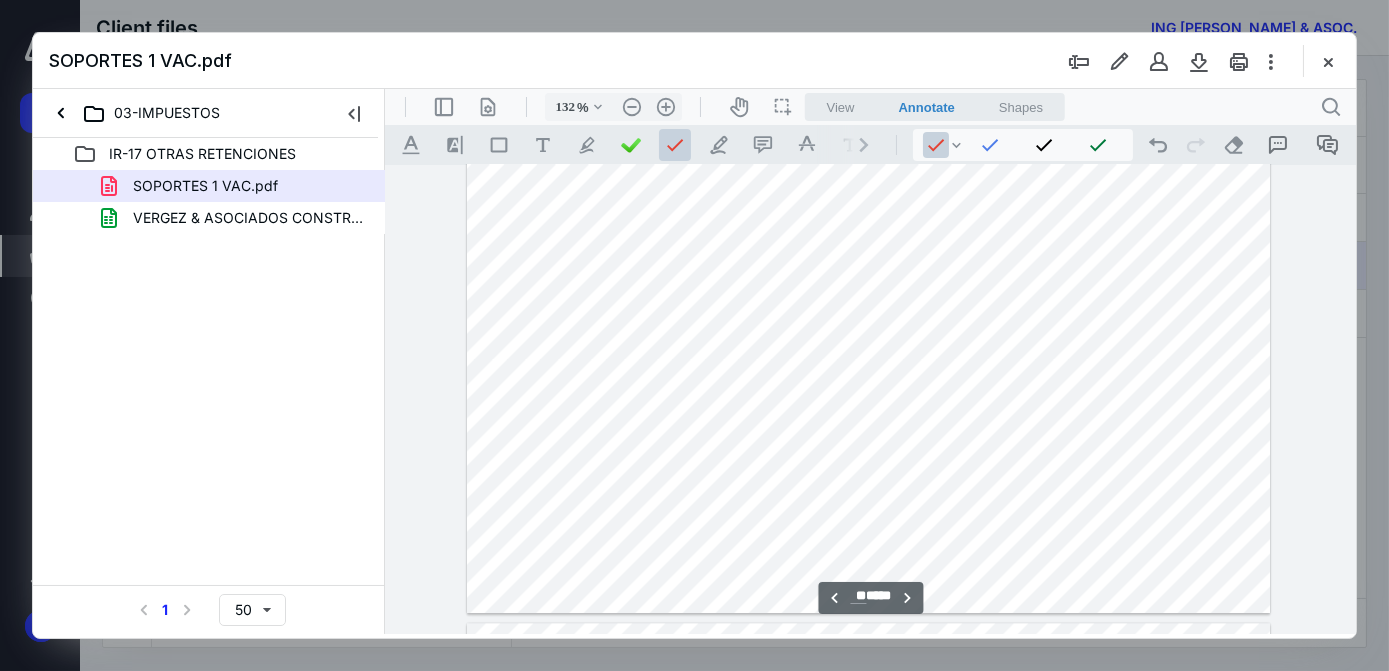 scroll, scrollTop: 25087, scrollLeft: 0, axis: vertical 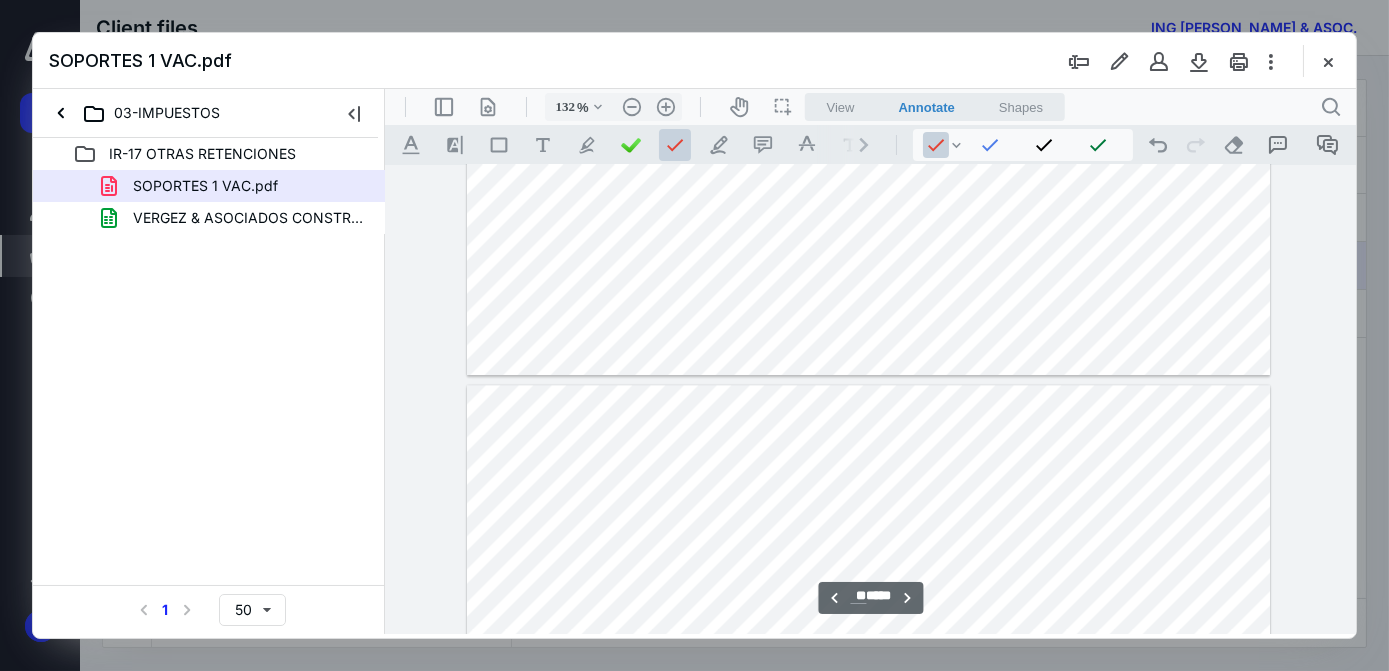 type on "**" 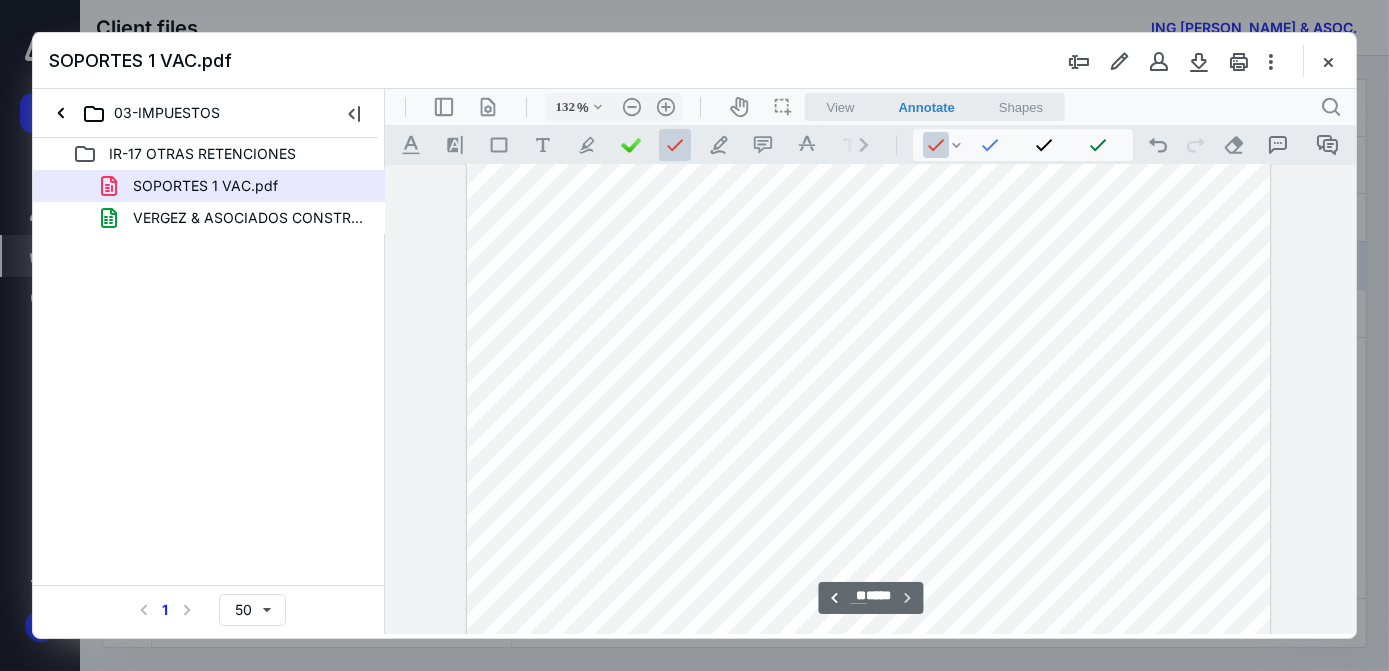 scroll, scrollTop: 25754, scrollLeft: 0, axis: vertical 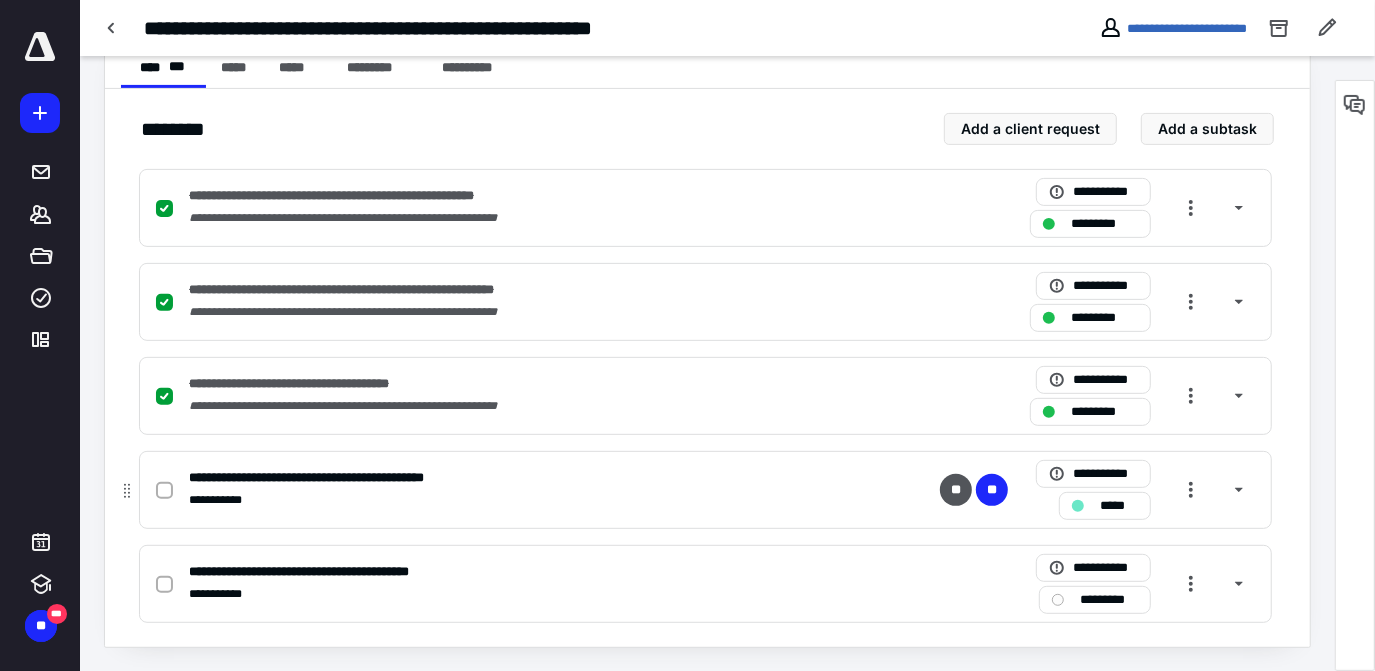 click 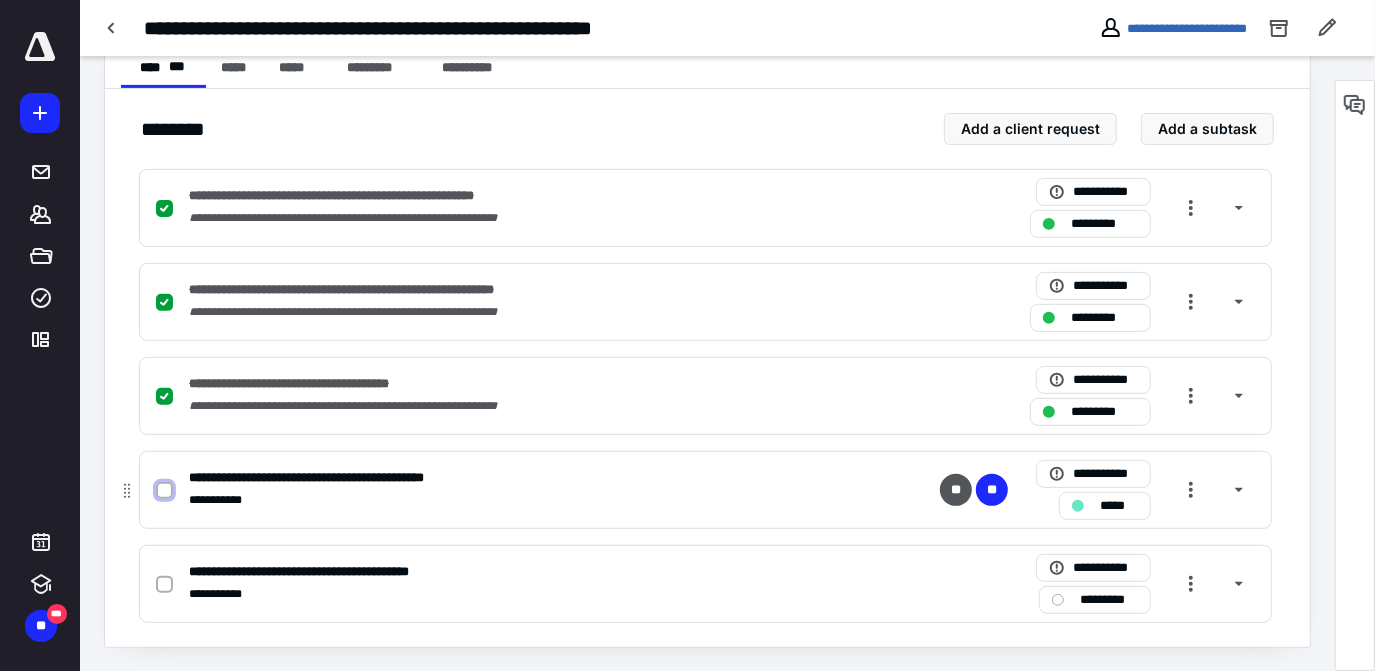 click at bounding box center (164, 491) 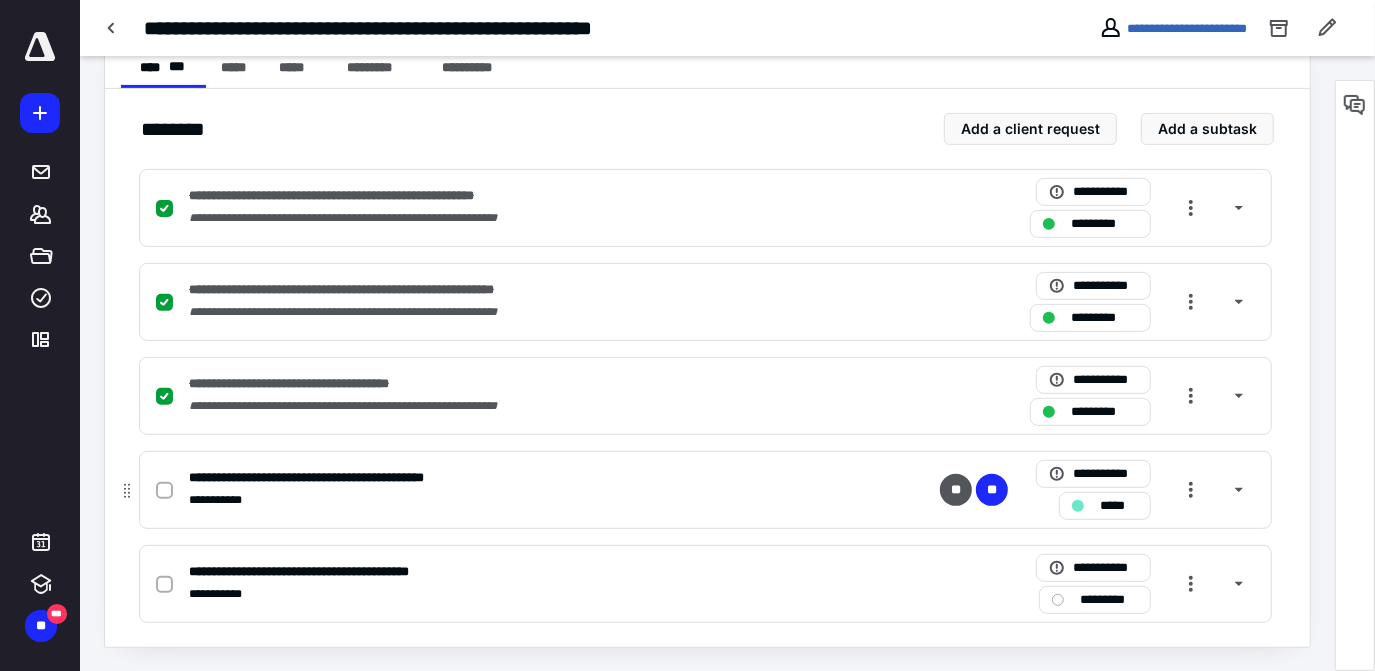 checkbox on "true" 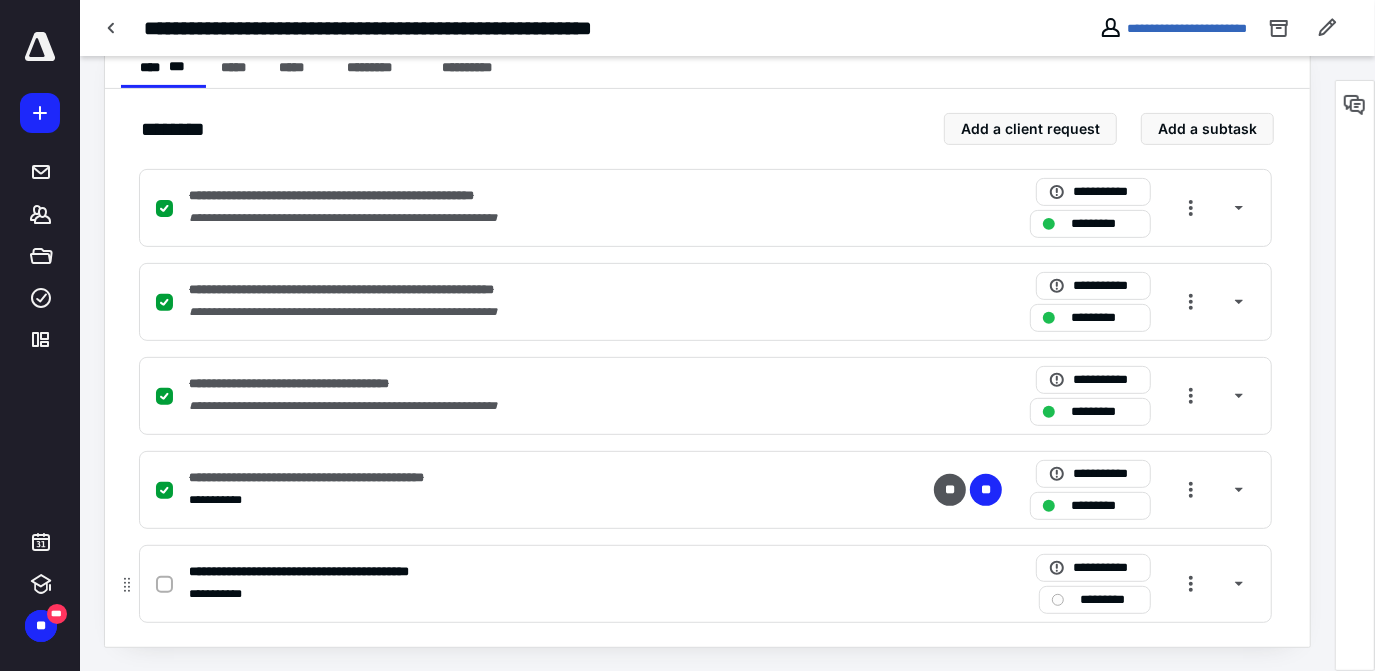 click on "**********" at bounding box center [705, 584] 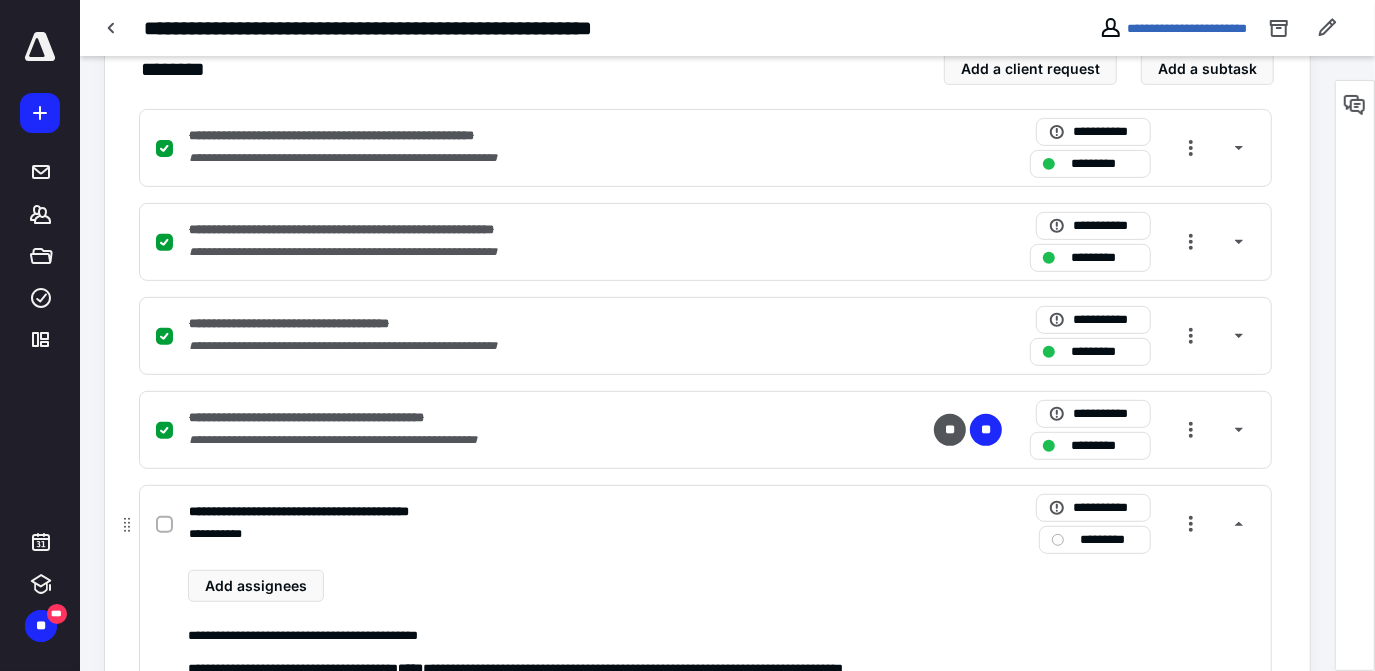 scroll, scrollTop: 591, scrollLeft: 0, axis: vertical 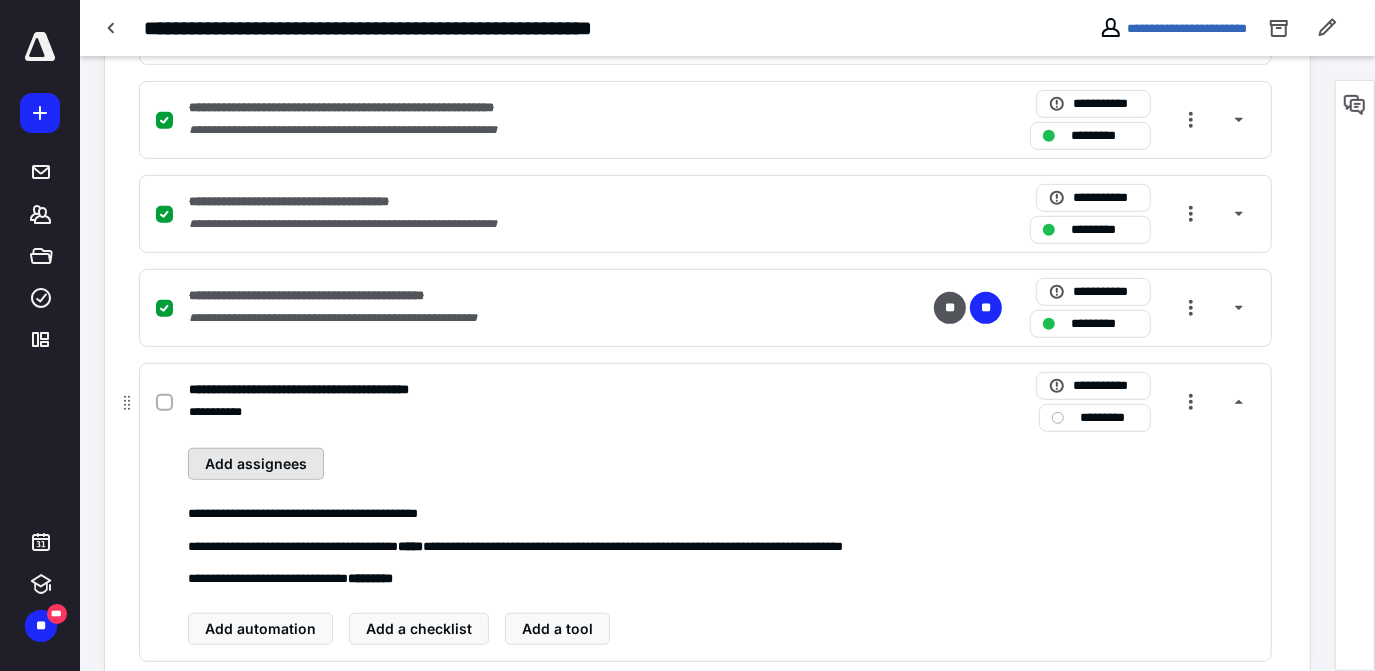 click on "Add assignees" at bounding box center [256, 464] 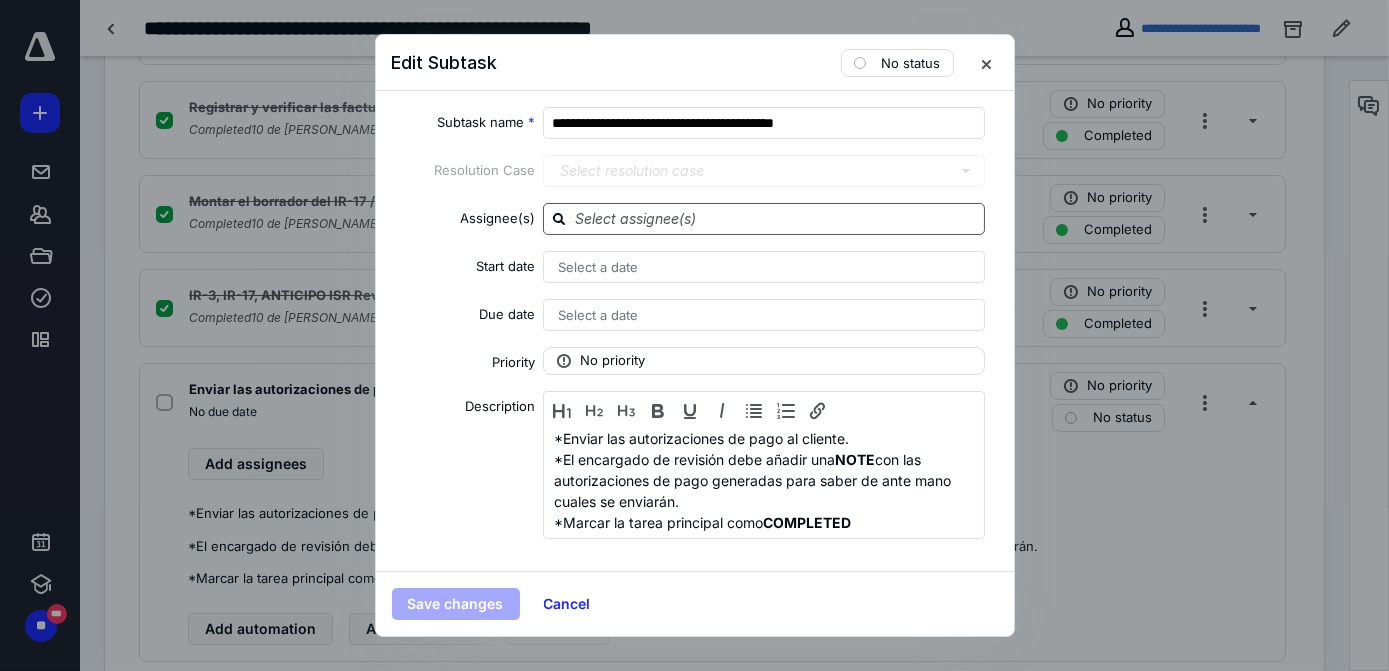 click at bounding box center (776, 218) 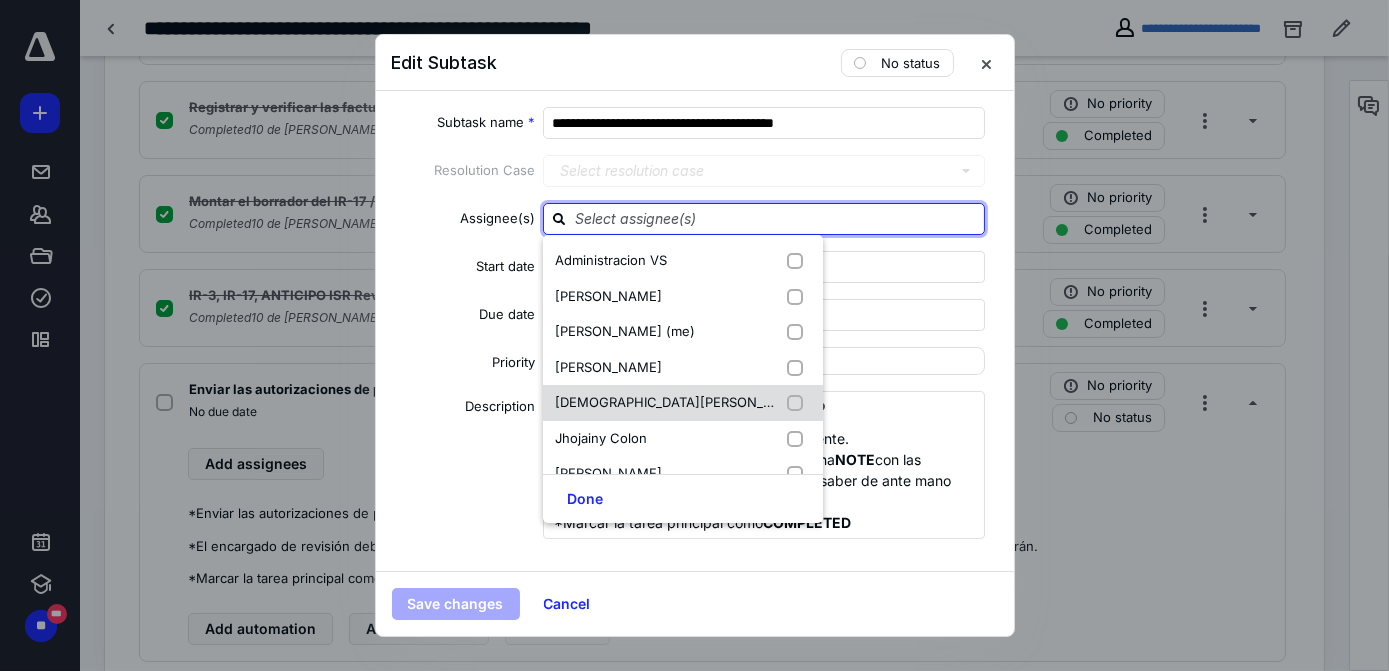 click on "[DEMOGRAPHIC_DATA][PERSON_NAME]" at bounding box center (683, 403) 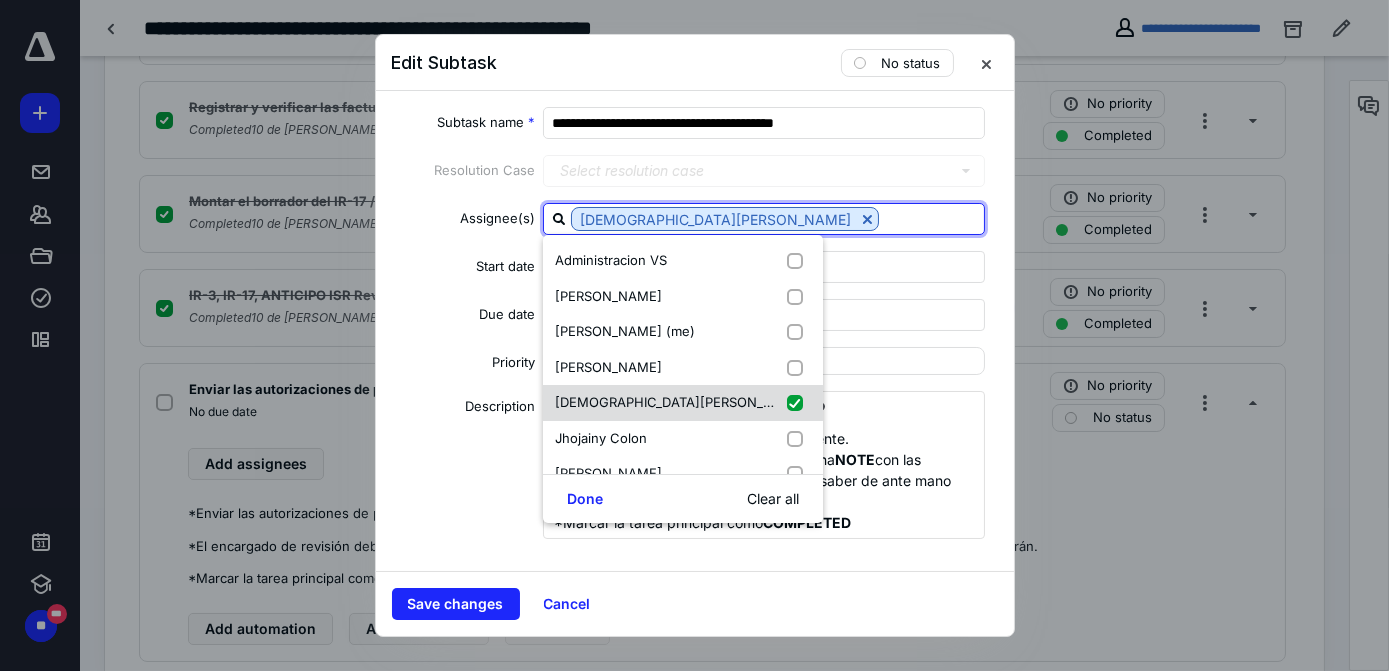 checkbox on "true" 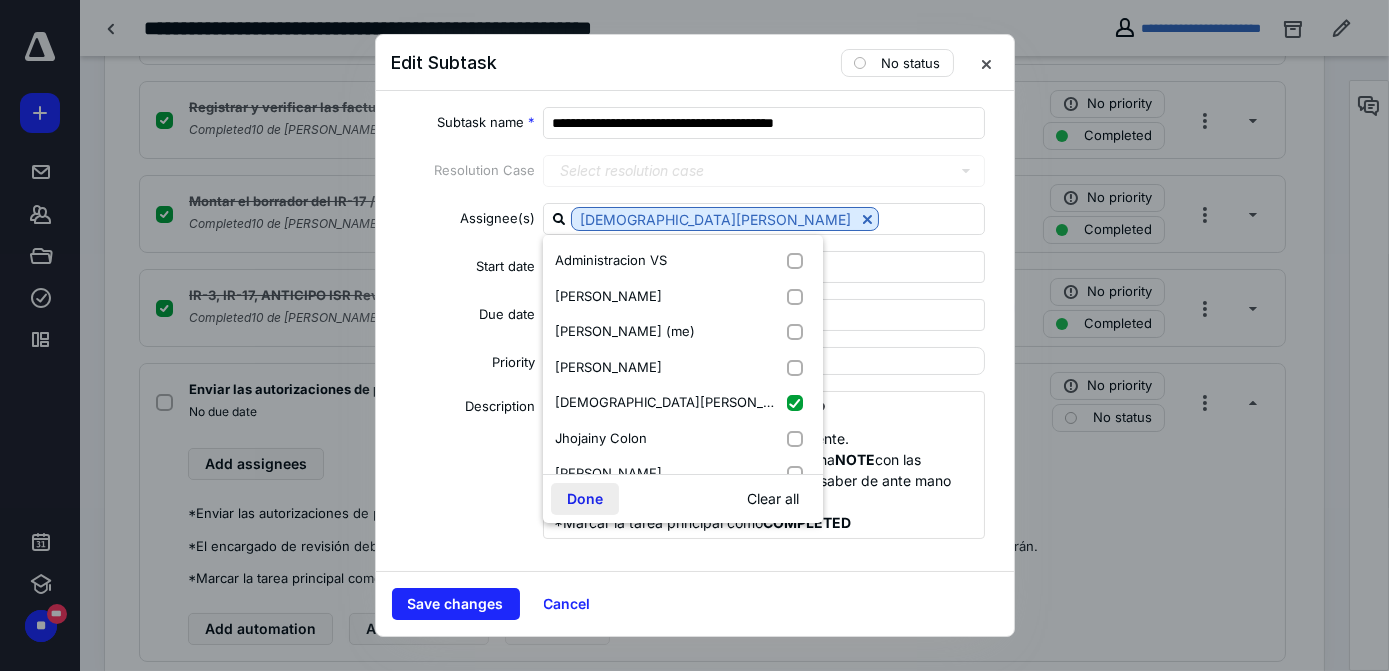 click on "Done" at bounding box center [585, 499] 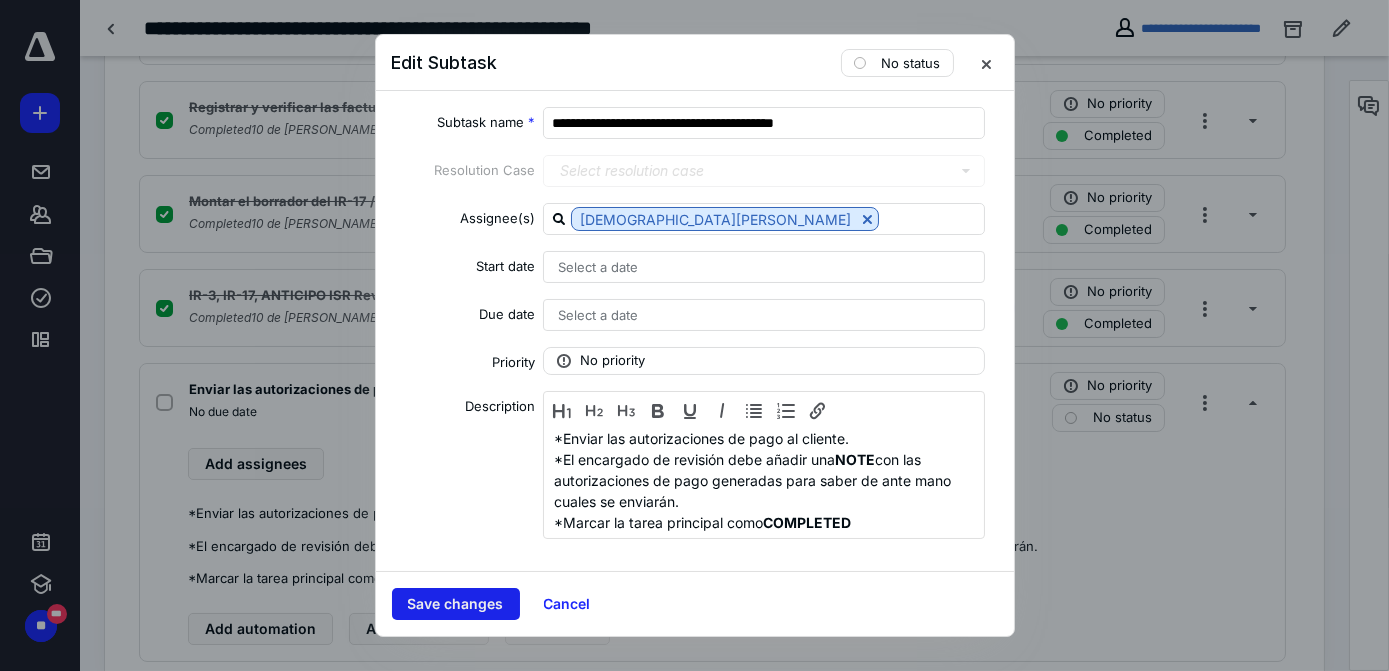 click on "Save changes" at bounding box center [456, 604] 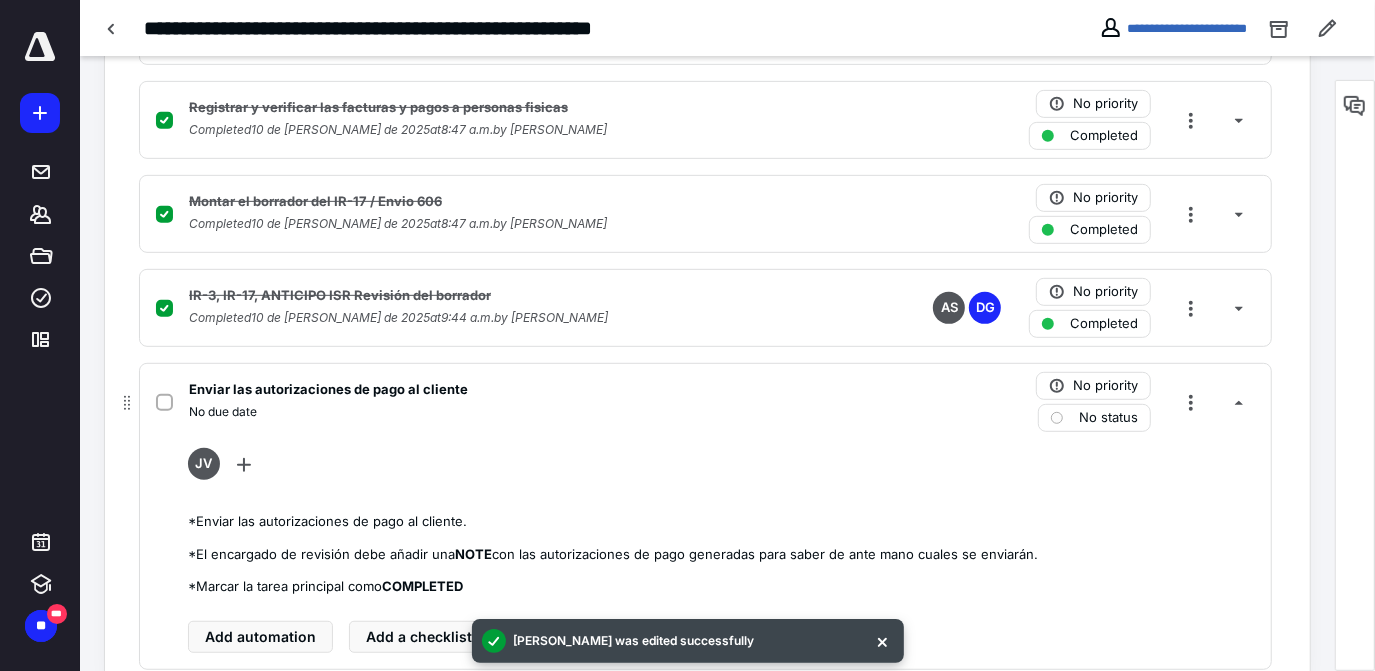 click on "No status" at bounding box center [1108, 418] 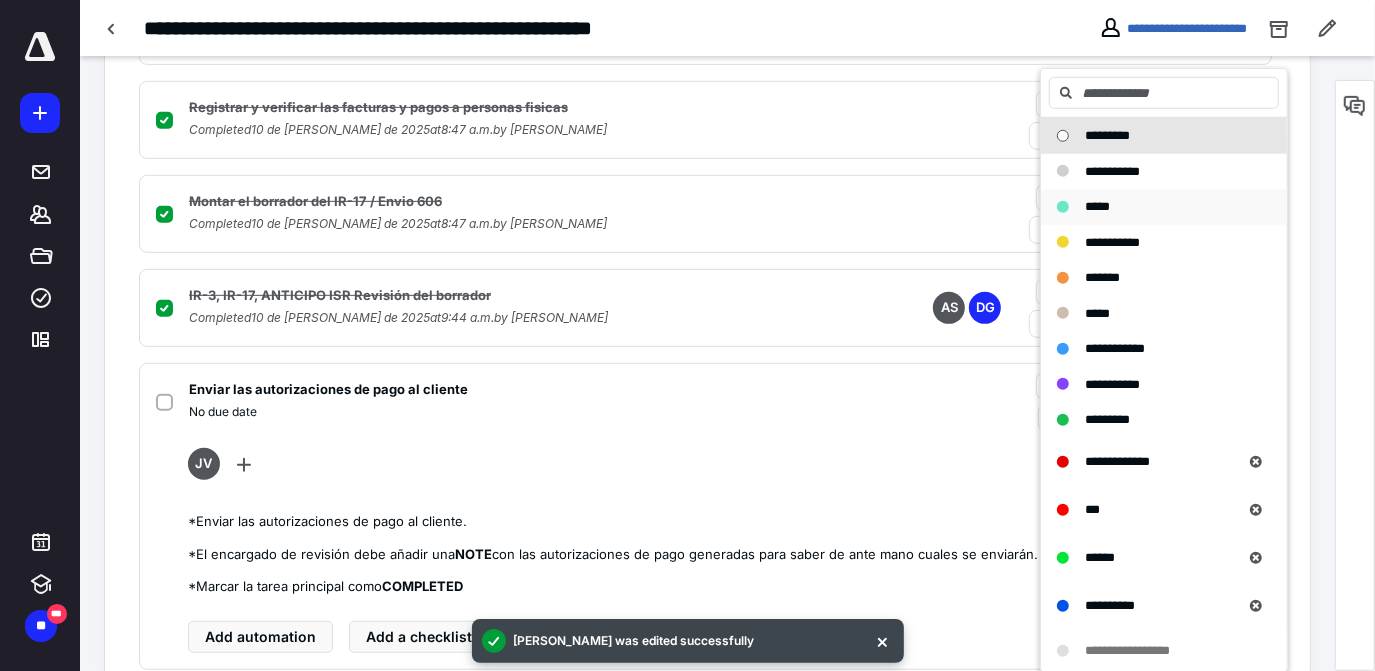 click on "*****" at bounding box center (1152, 207) 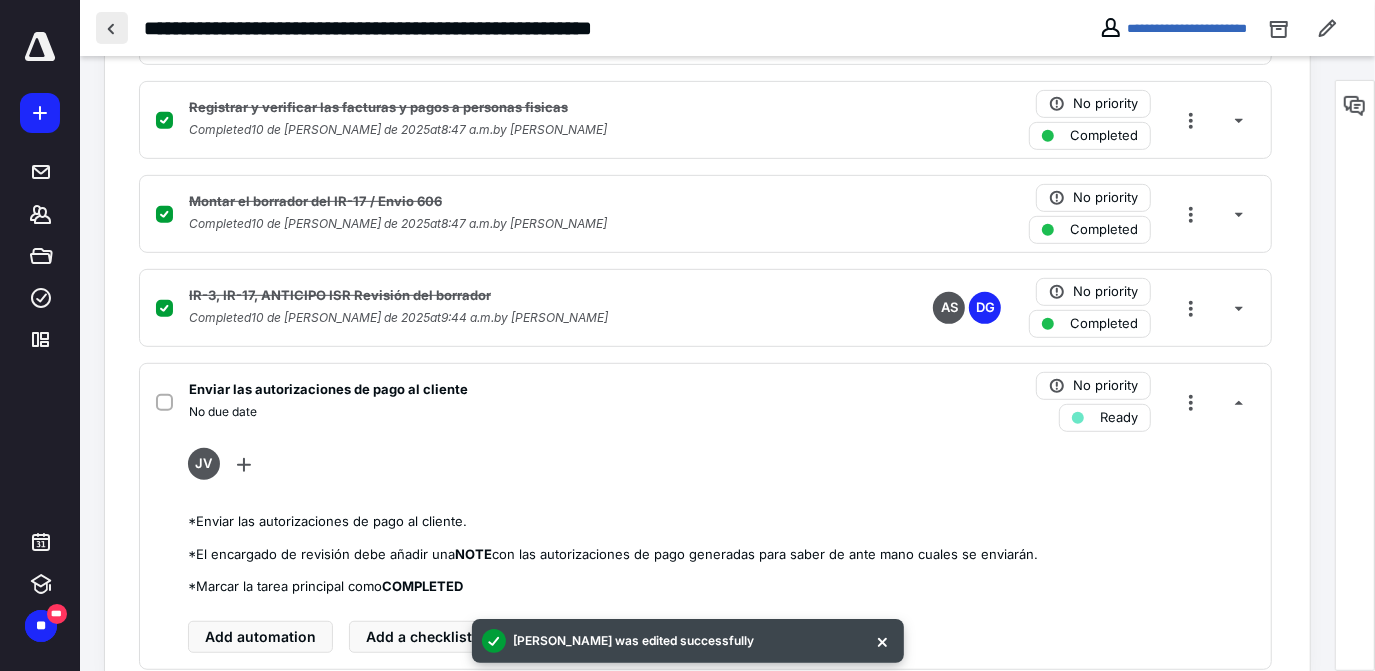 click at bounding box center [112, 28] 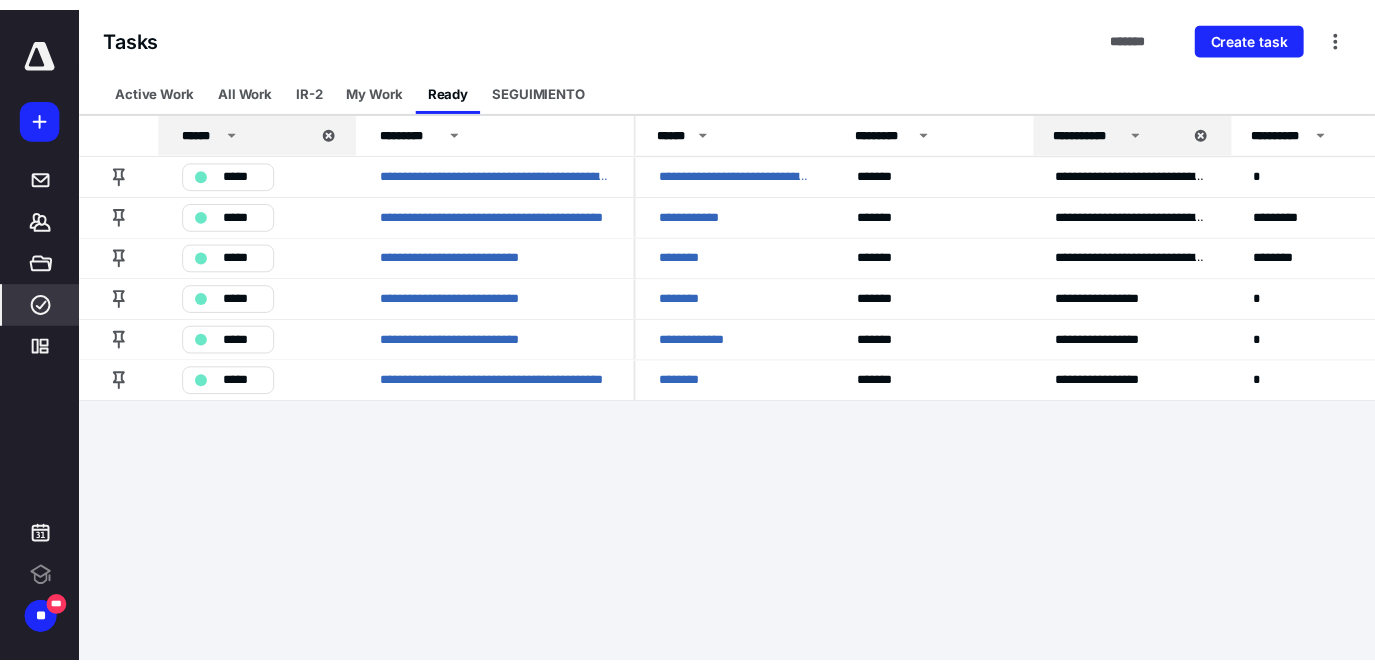 scroll, scrollTop: 0, scrollLeft: 0, axis: both 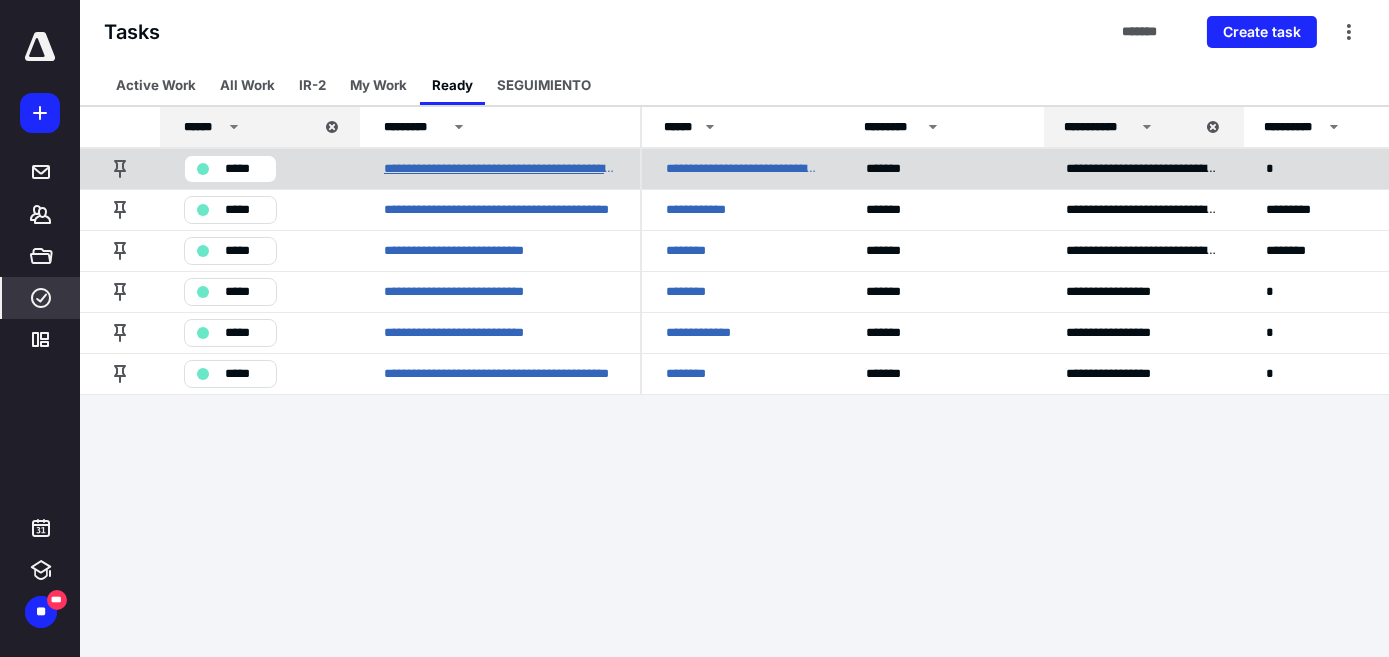 click on "**********" at bounding box center (500, 169) 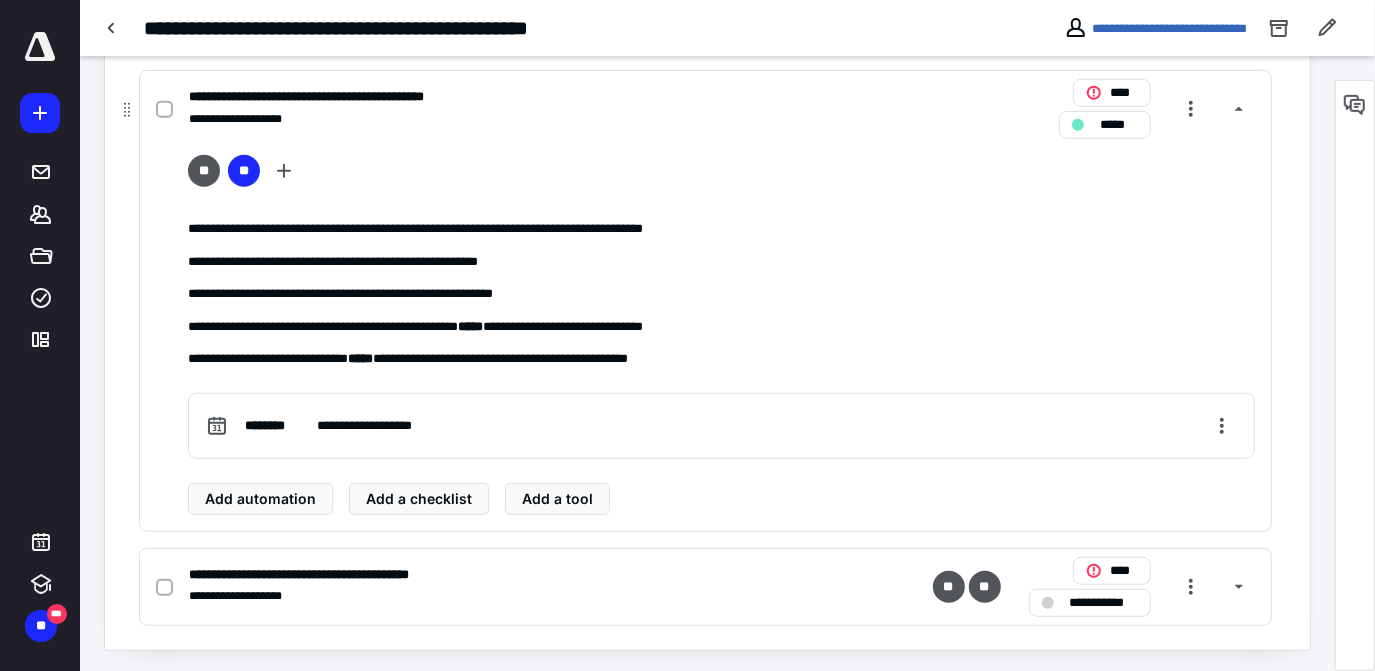 scroll, scrollTop: 791, scrollLeft: 0, axis: vertical 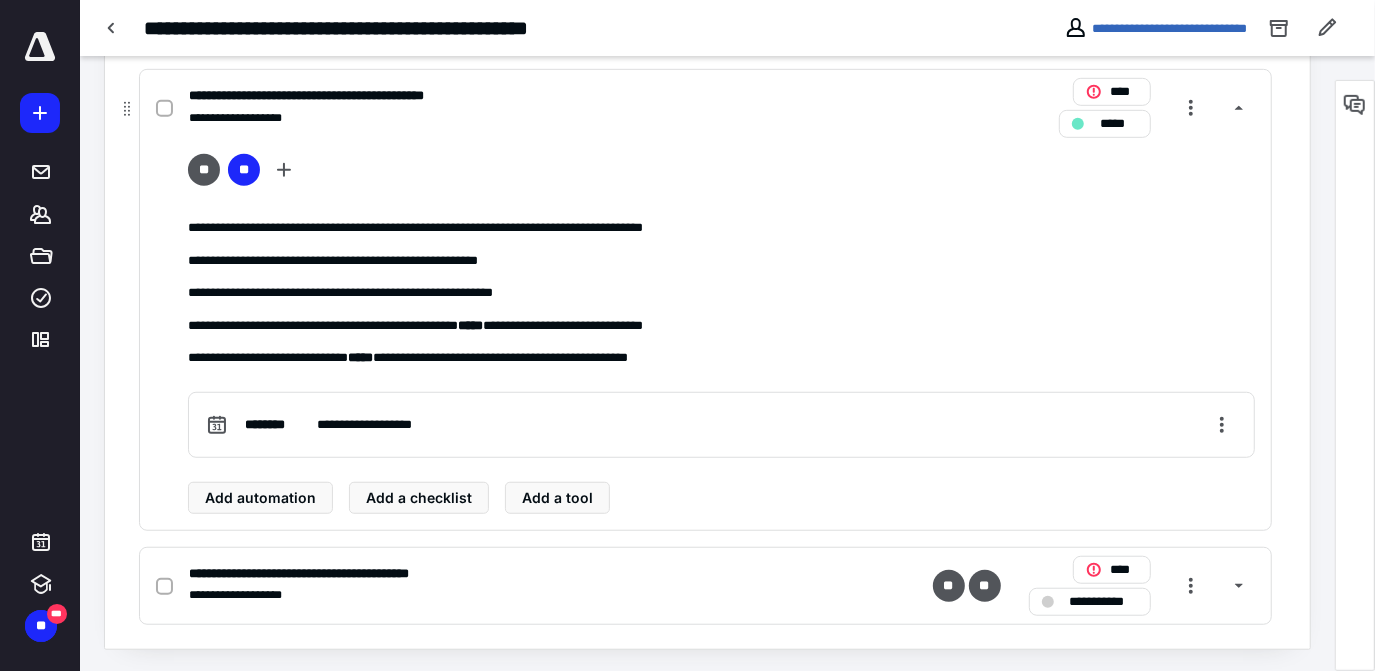 click at bounding box center (164, 109) 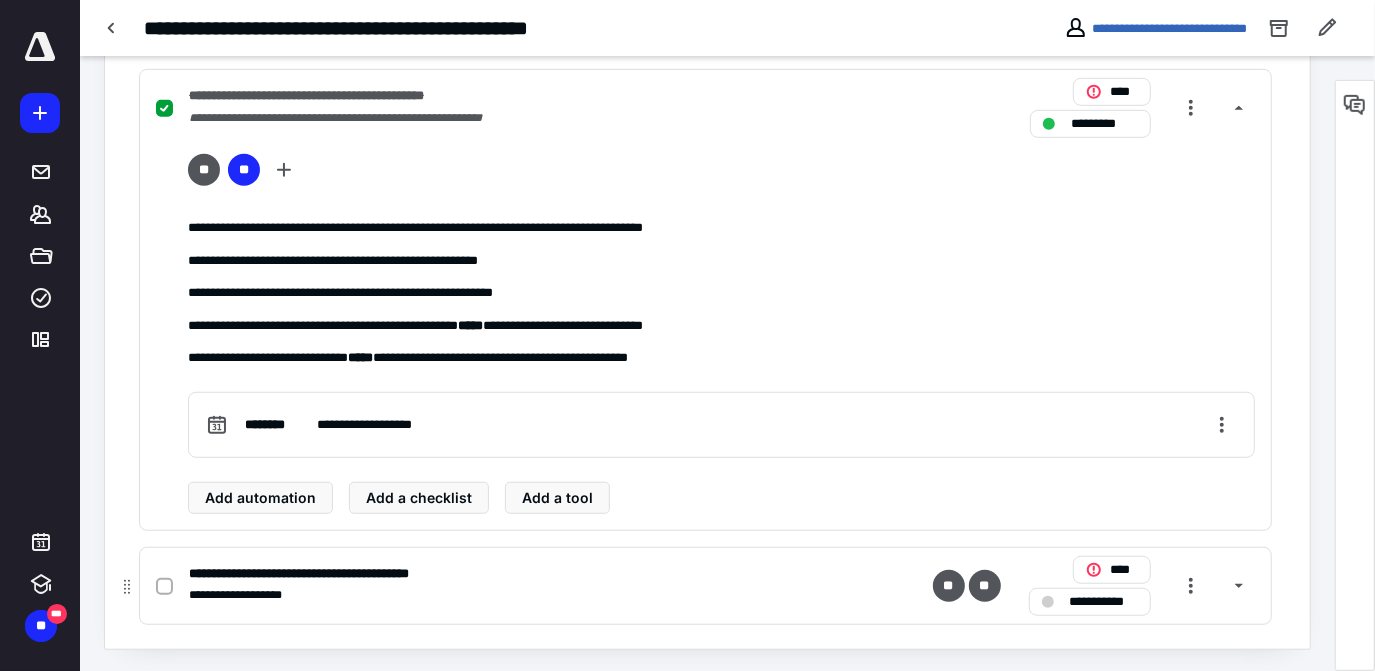 click on "**********" at bounding box center [1104, 602] 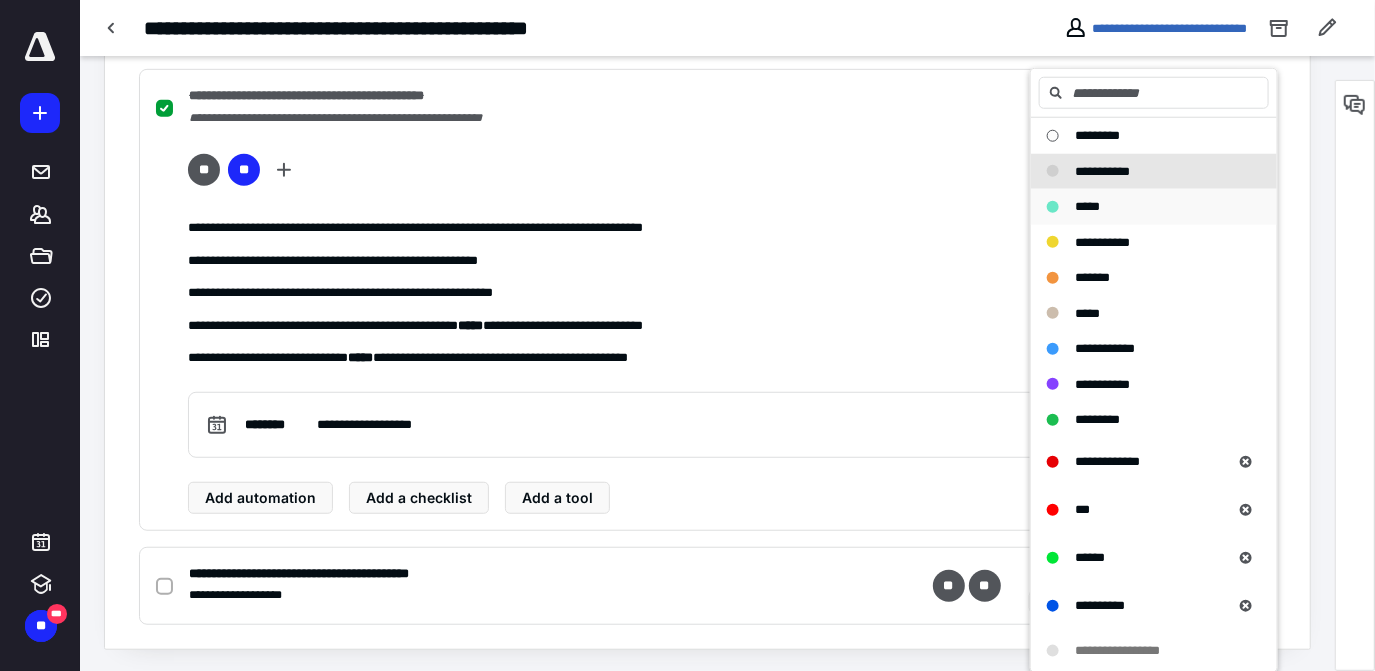 click on "*****" at bounding box center (1087, 207) 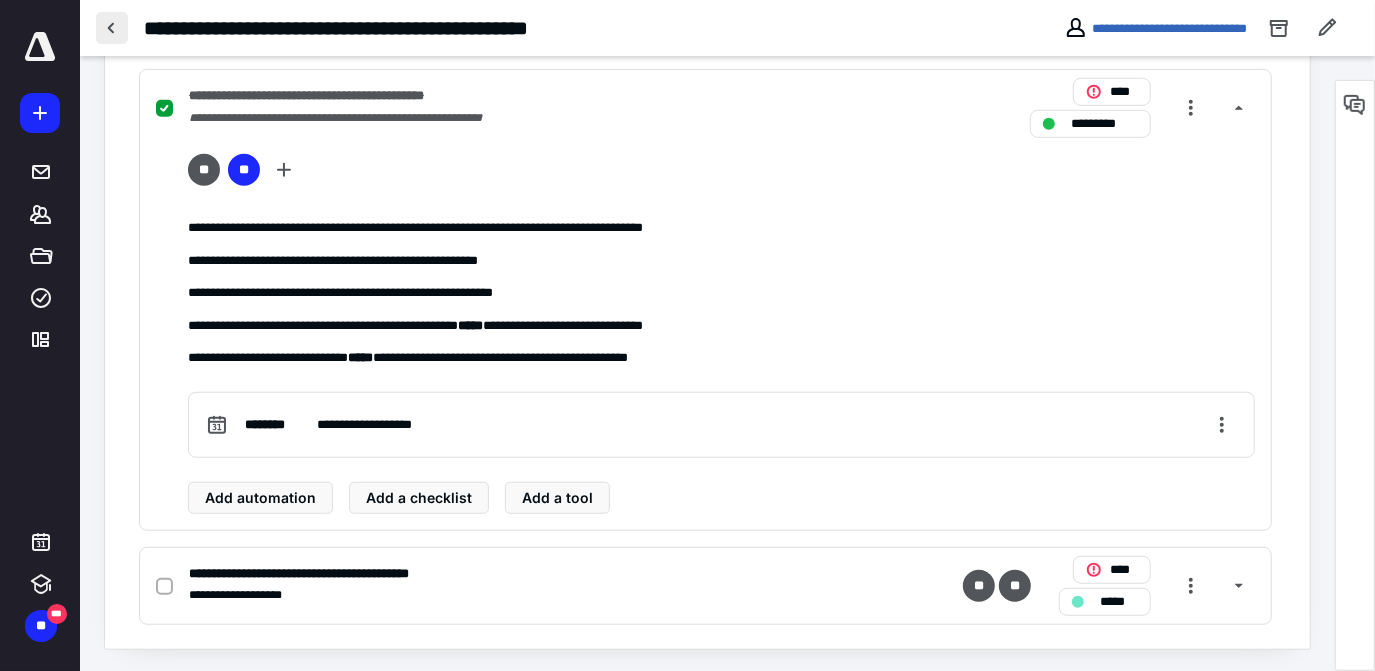 click at bounding box center (112, 28) 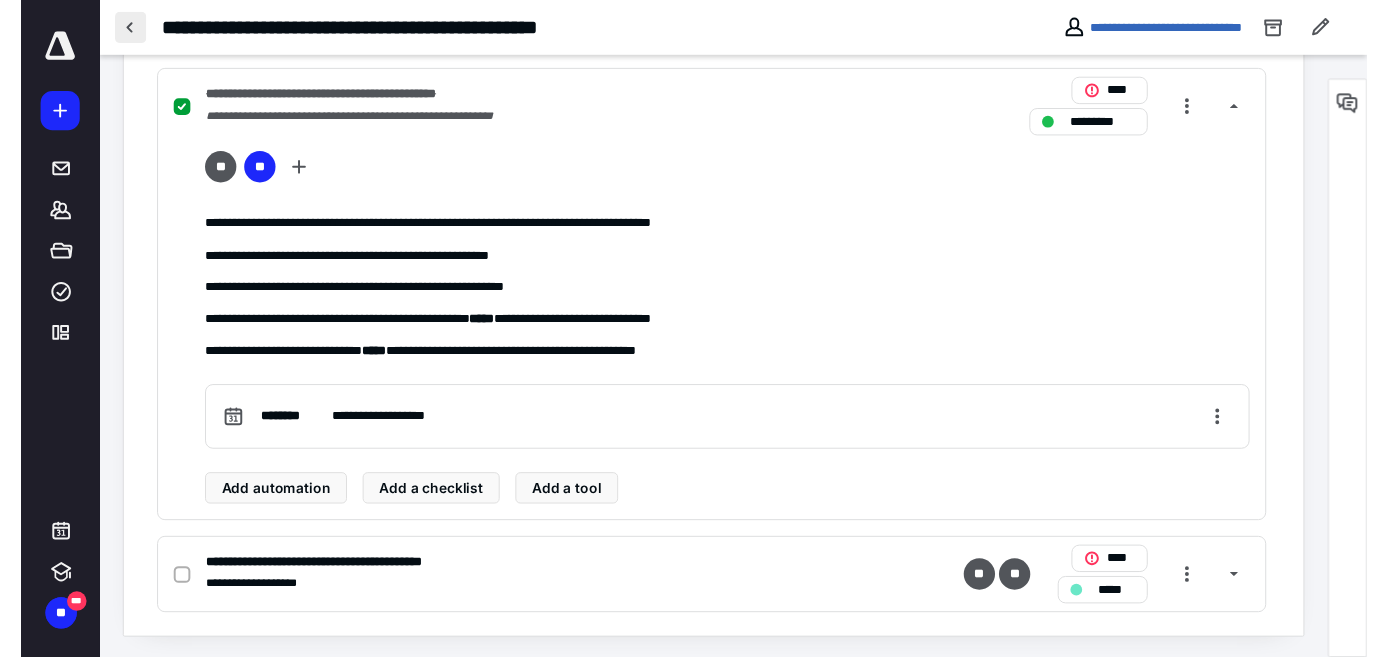 scroll, scrollTop: 0, scrollLeft: 0, axis: both 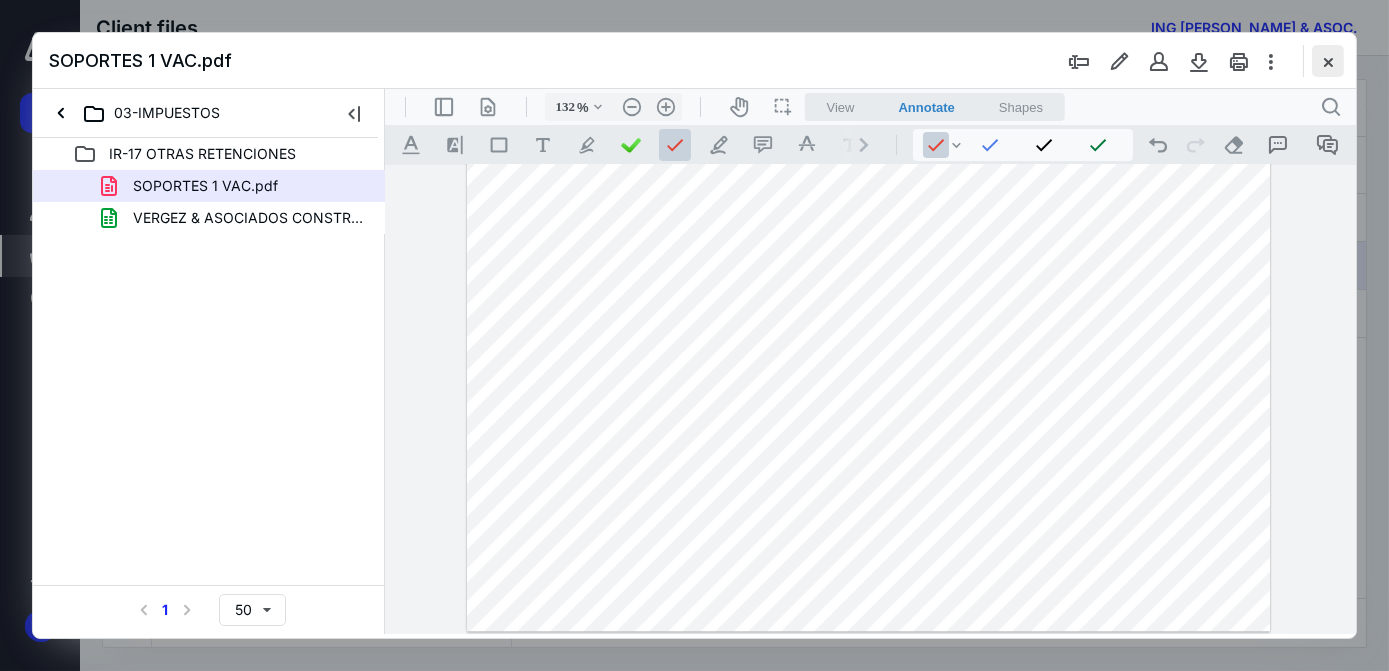 click at bounding box center [1328, 61] 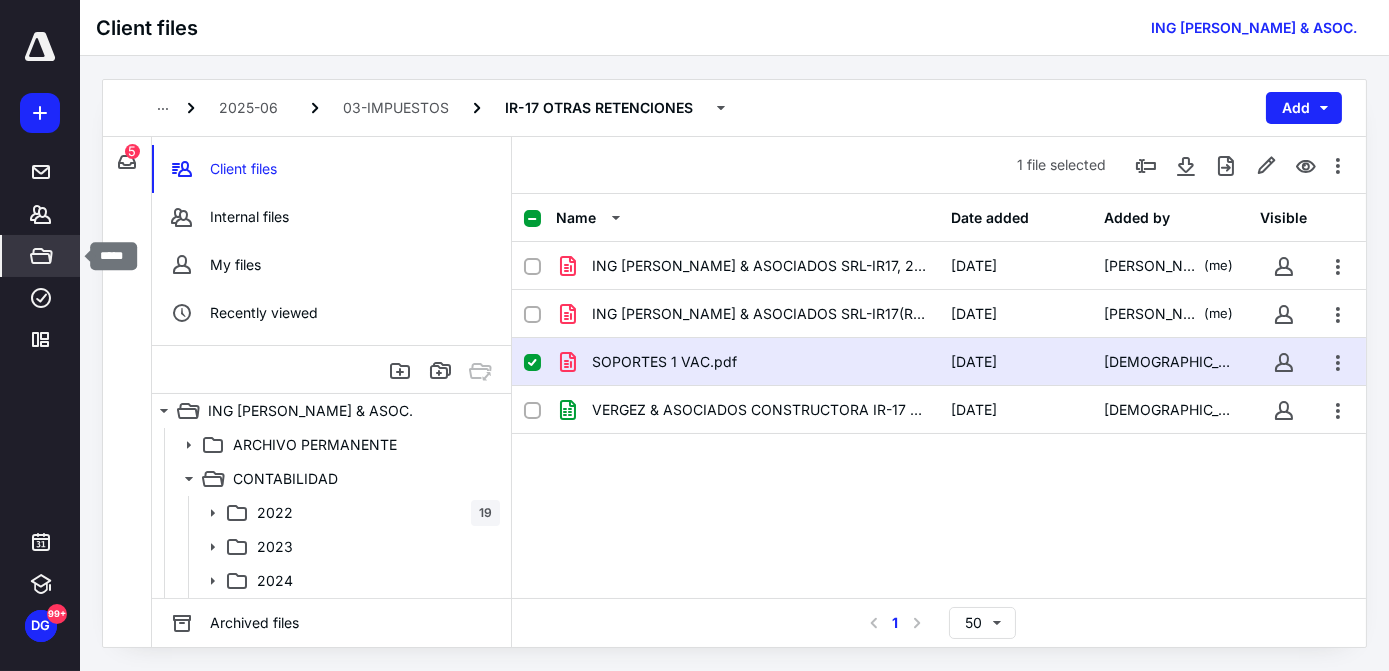 click 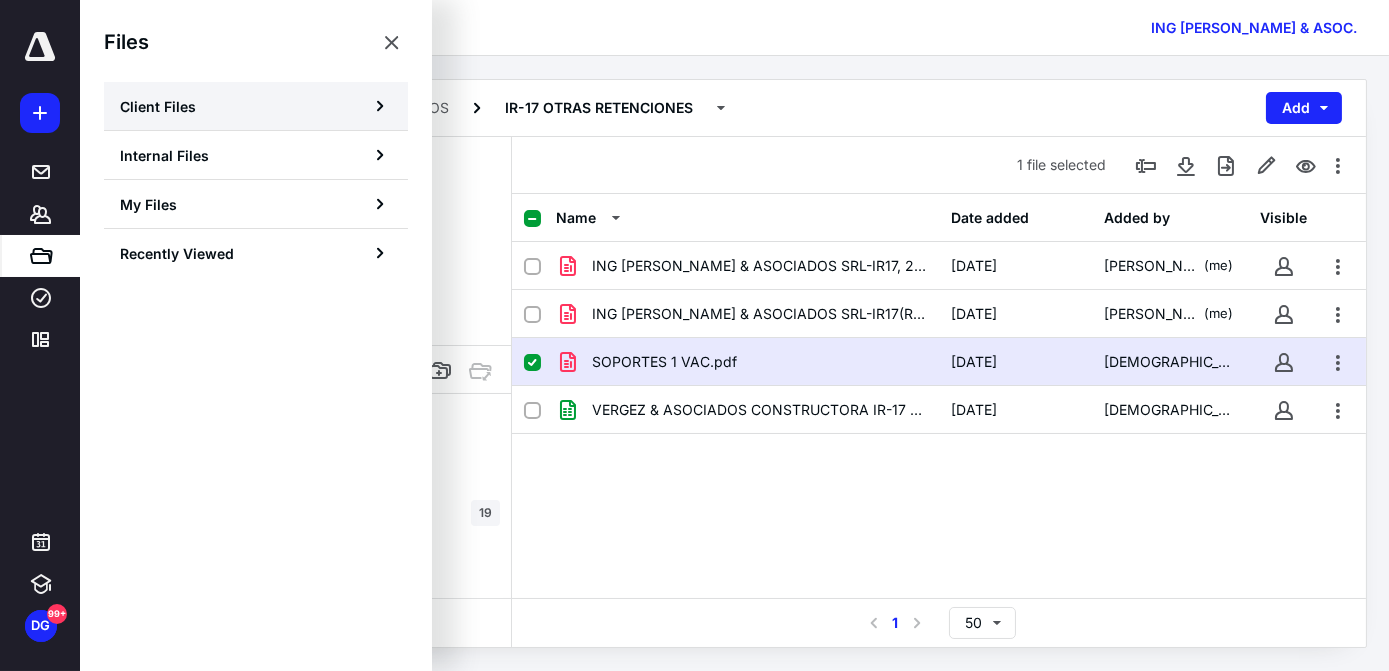 click on "Client Files" at bounding box center (256, 106) 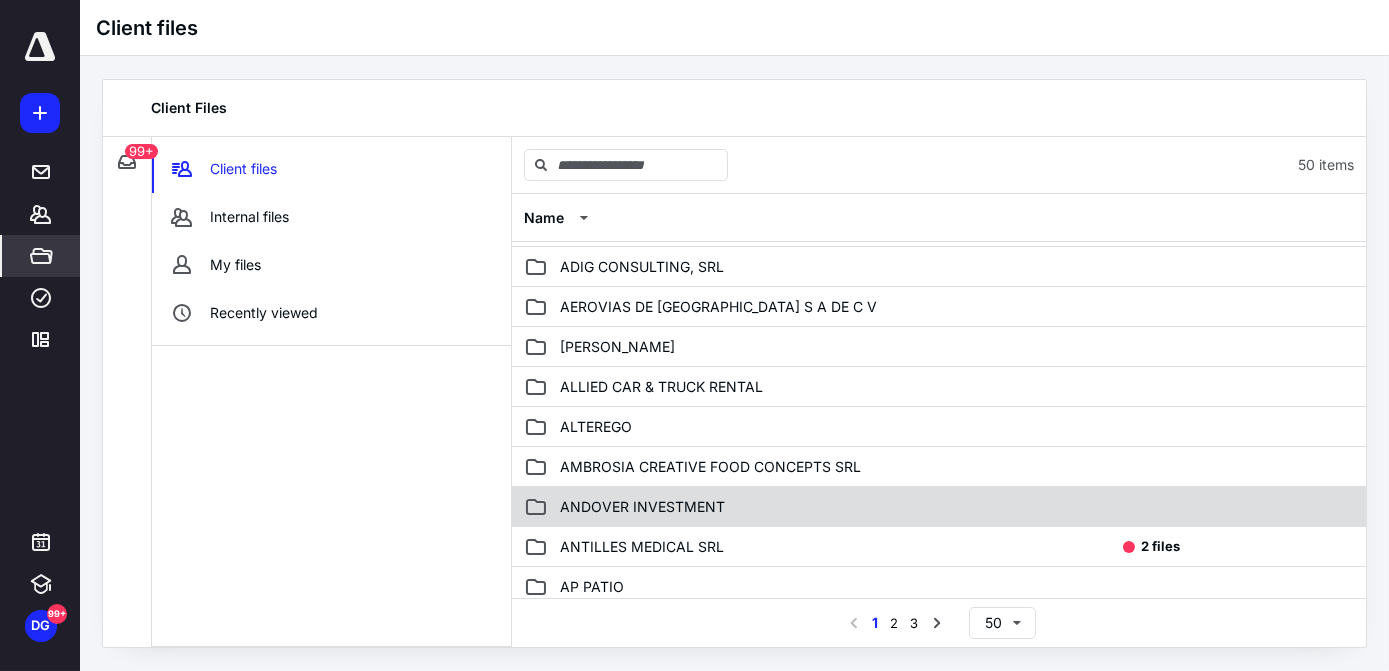 scroll, scrollTop: 181, scrollLeft: 0, axis: vertical 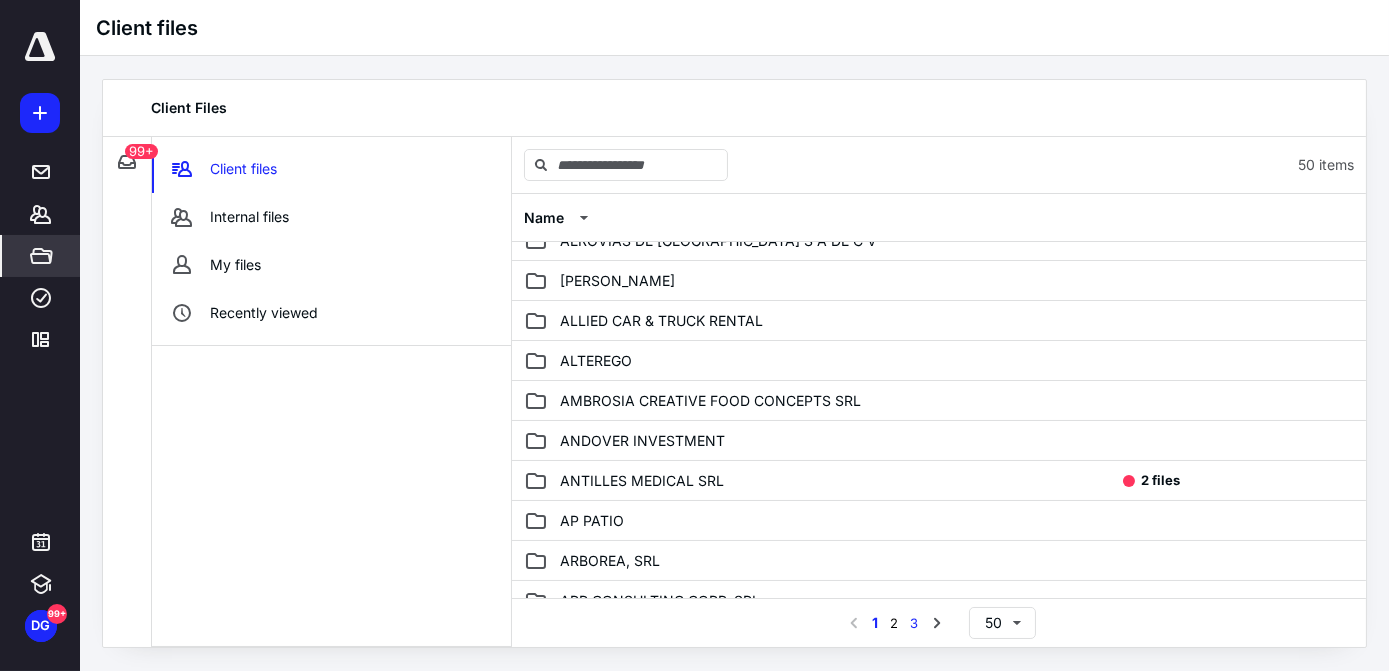 click on "3" at bounding box center [915, 623] 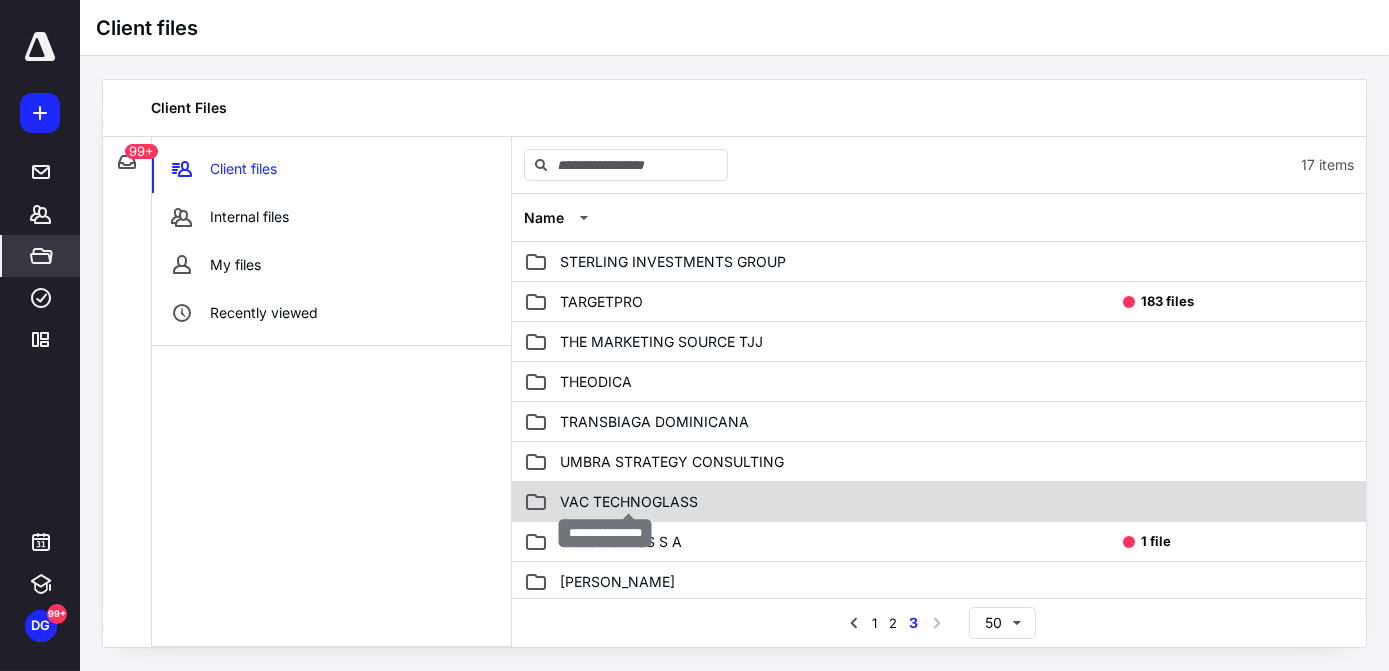 click on "VAC TECHNOGLASS" at bounding box center (629, 502) 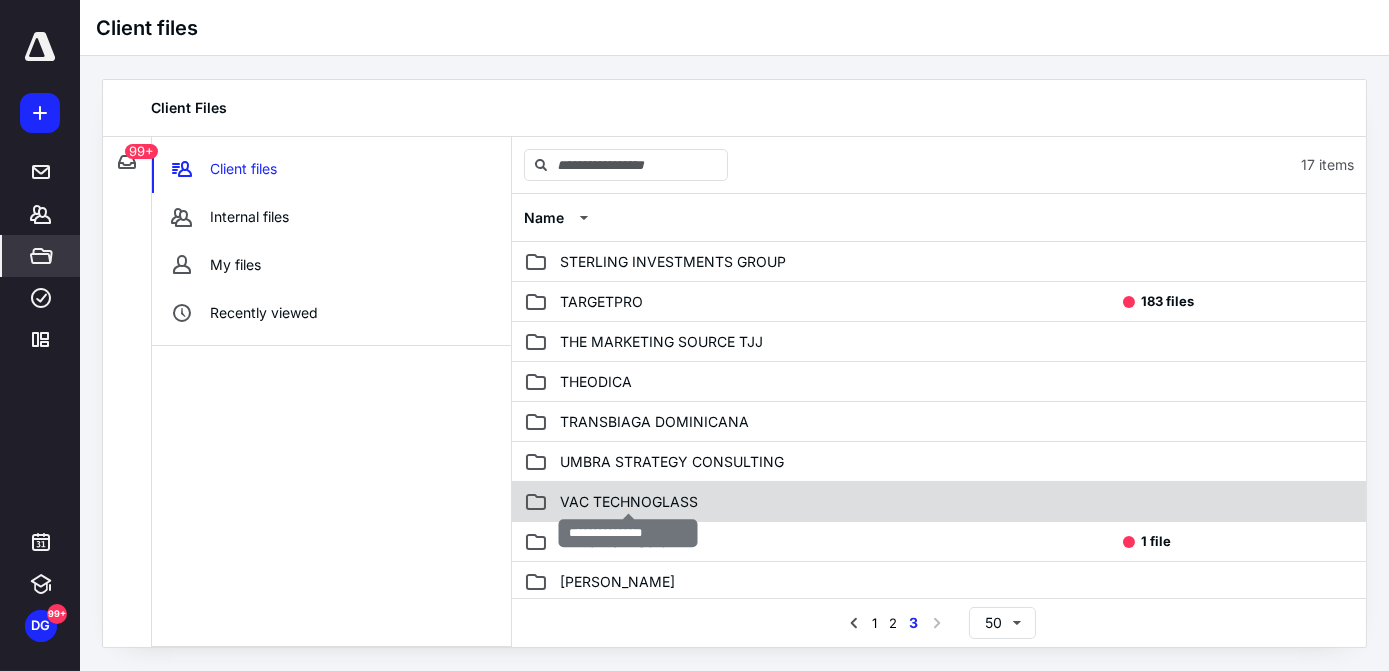 click on "VAC TECHNOGLASS" at bounding box center [629, 502] 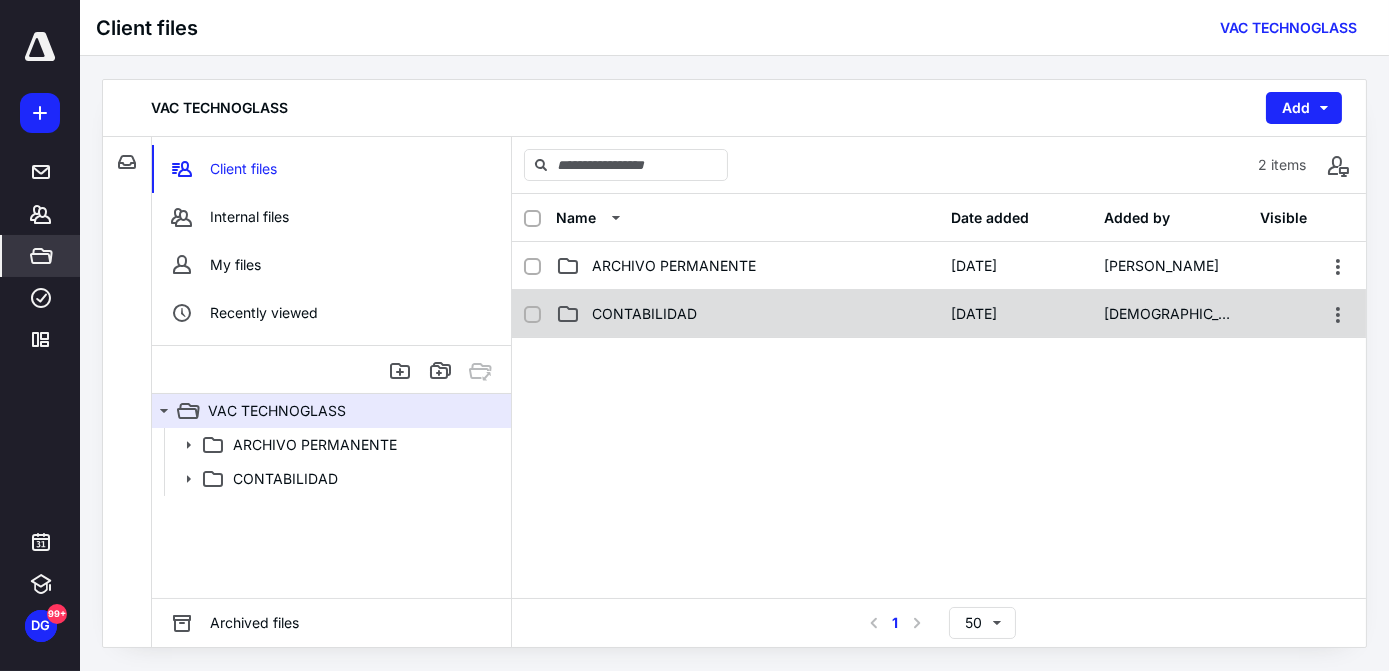 click on "CONTABILIDAD" at bounding box center [644, 314] 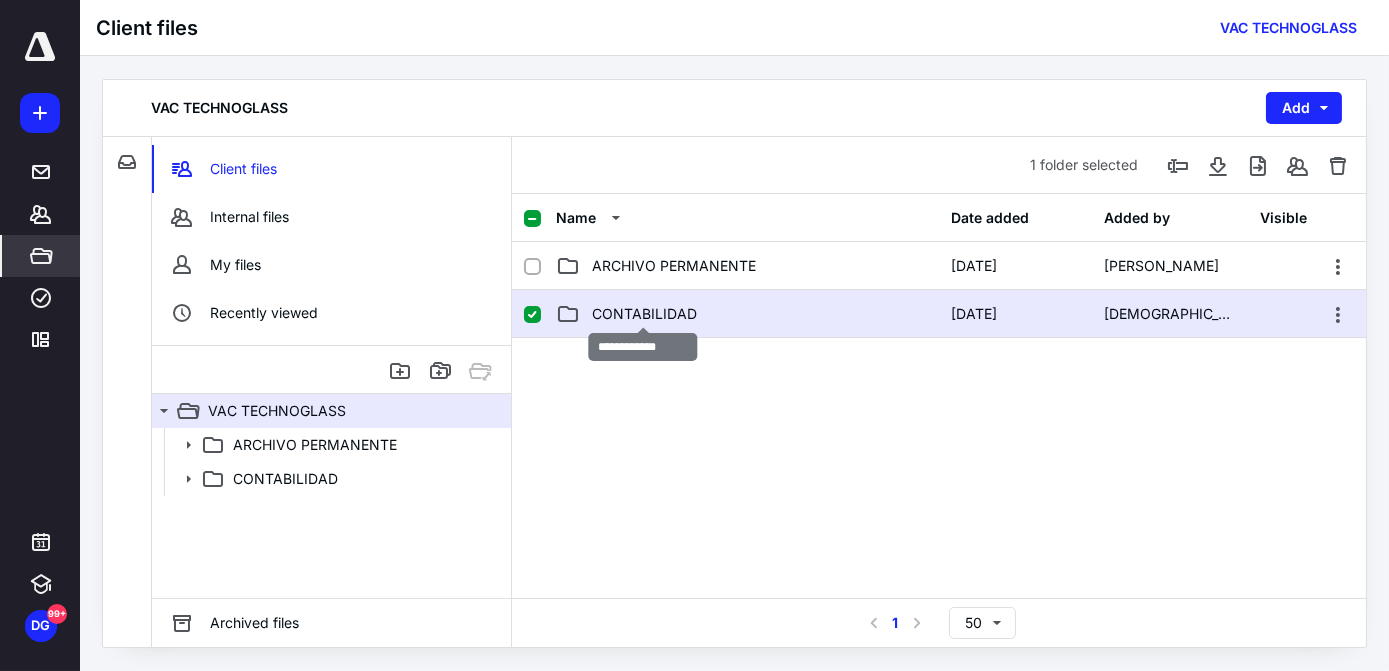 click on "CONTABILIDAD" at bounding box center (644, 314) 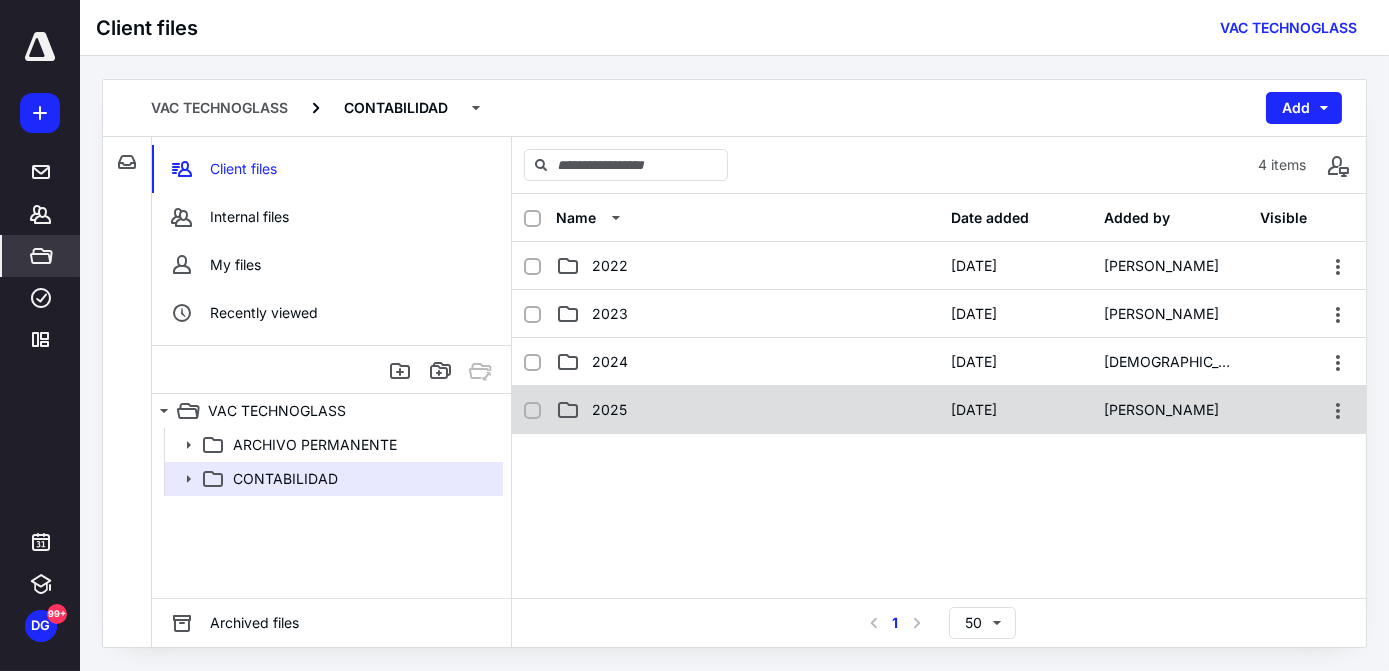 click on "2025" at bounding box center [747, 410] 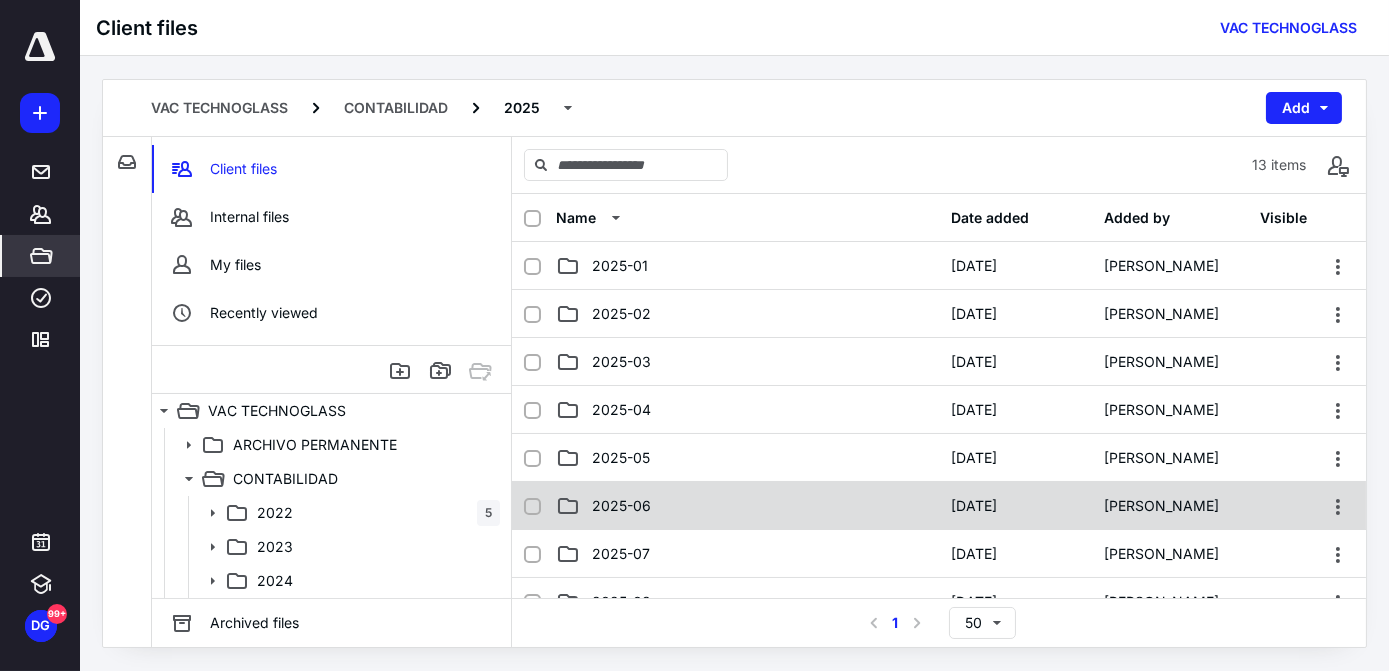 click on "2025-06" at bounding box center [621, 506] 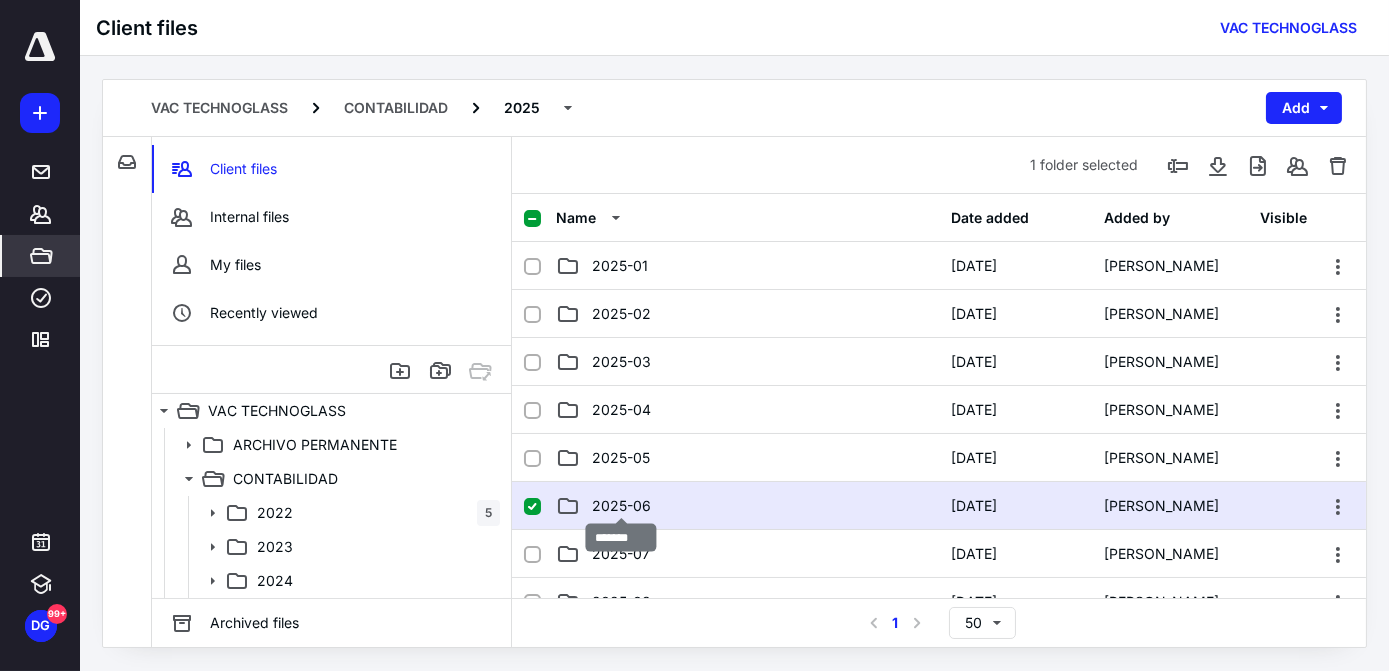 click on "2025-06" at bounding box center (621, 506) 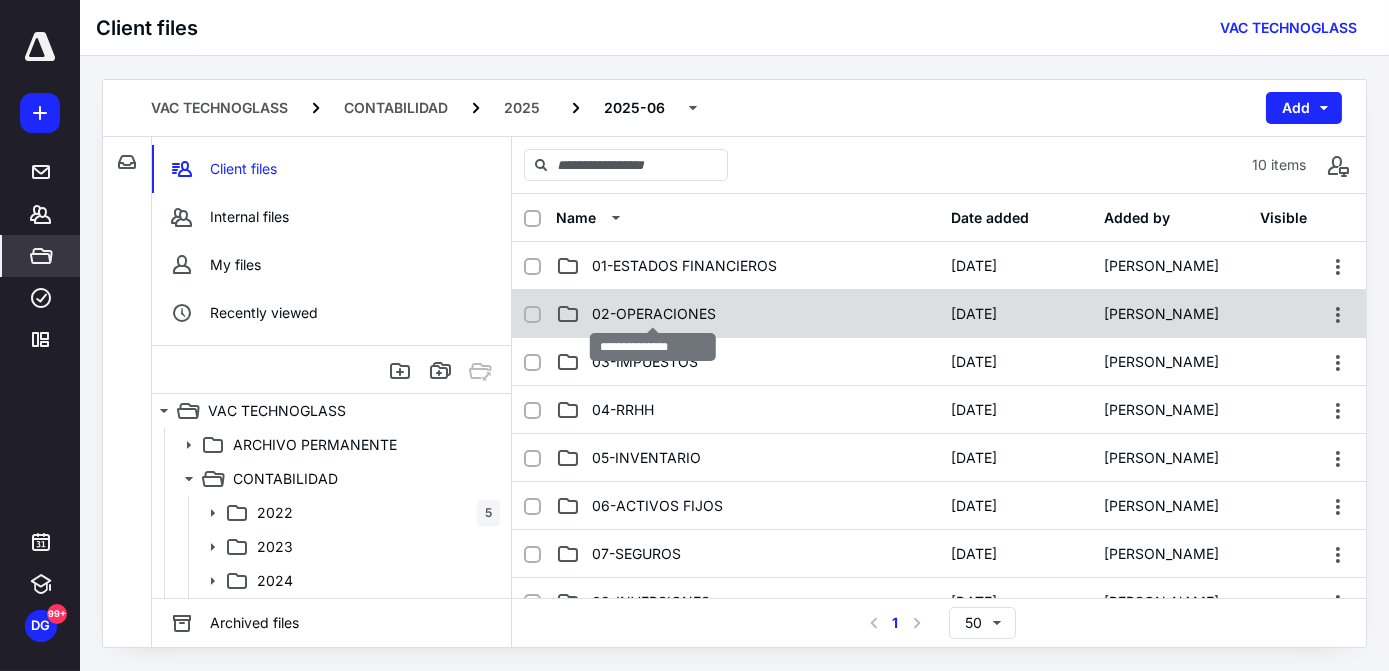 click on "02-OPERACIONES" at bounding box center (654, 314) 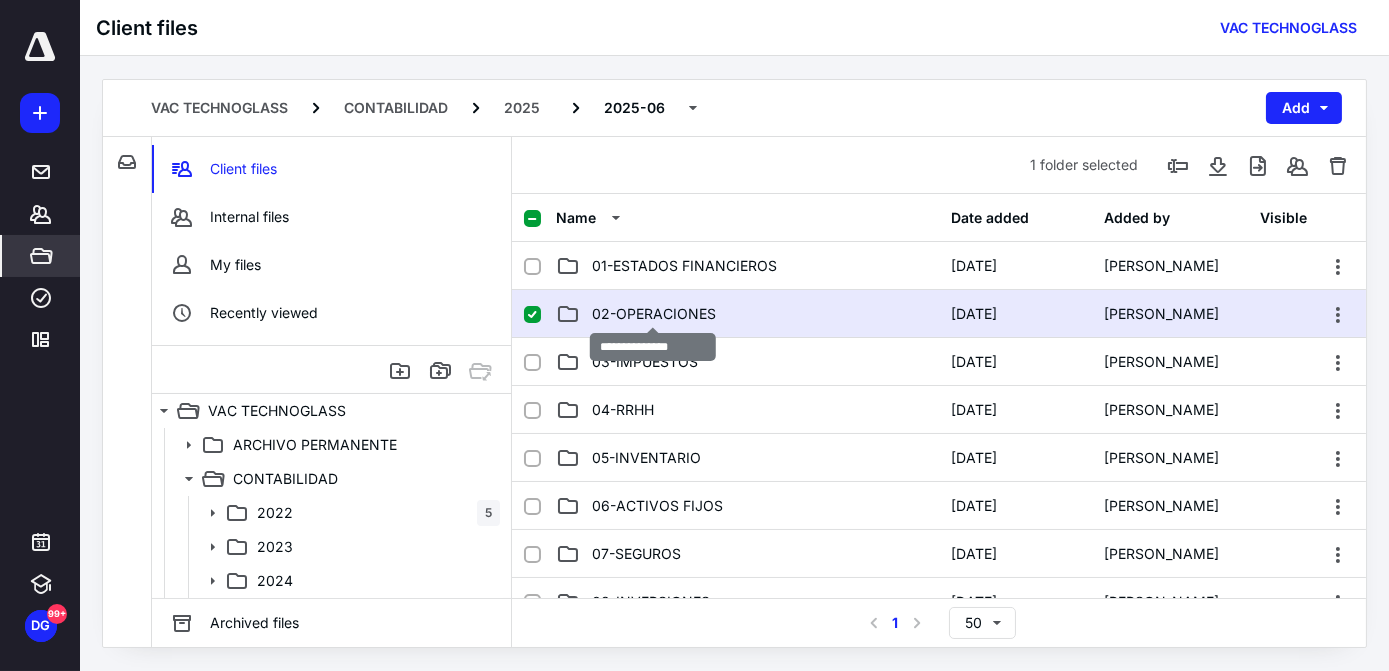 click on "02-OPERACIONES" at bounding box center [654, 314] 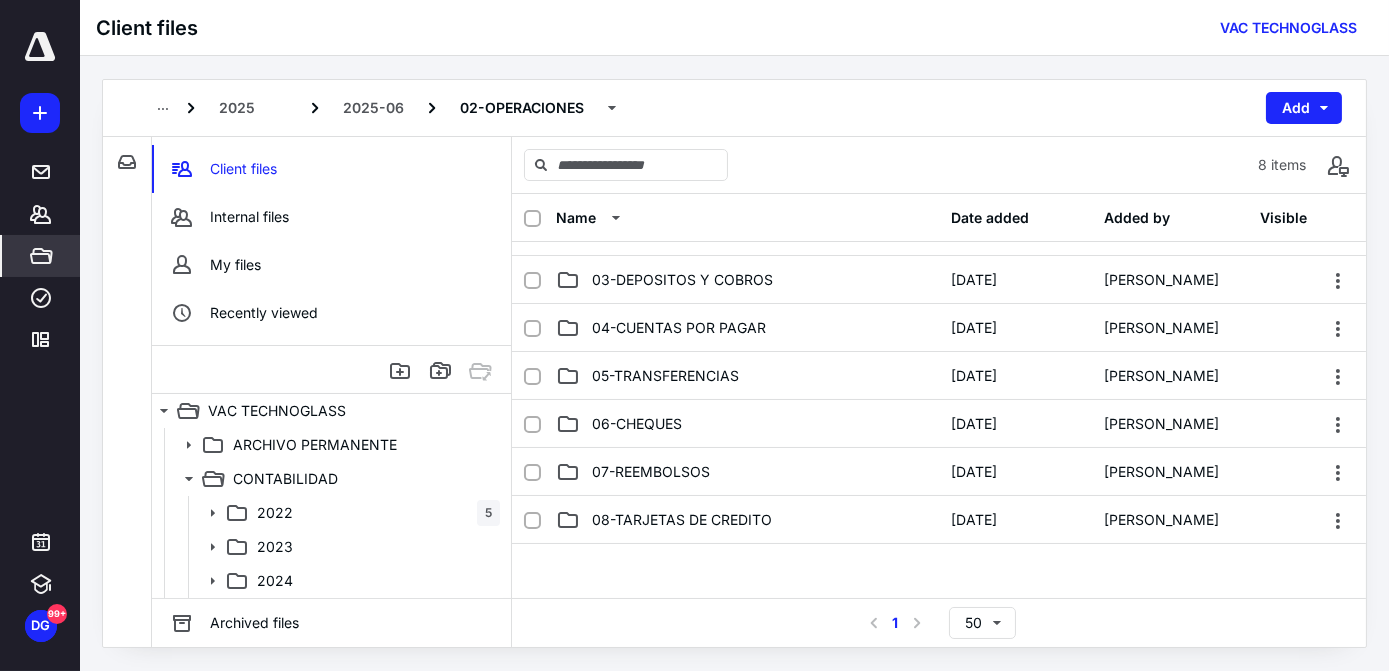 scroll, scrollTop: 0, scrollLeft: 0, axis: both 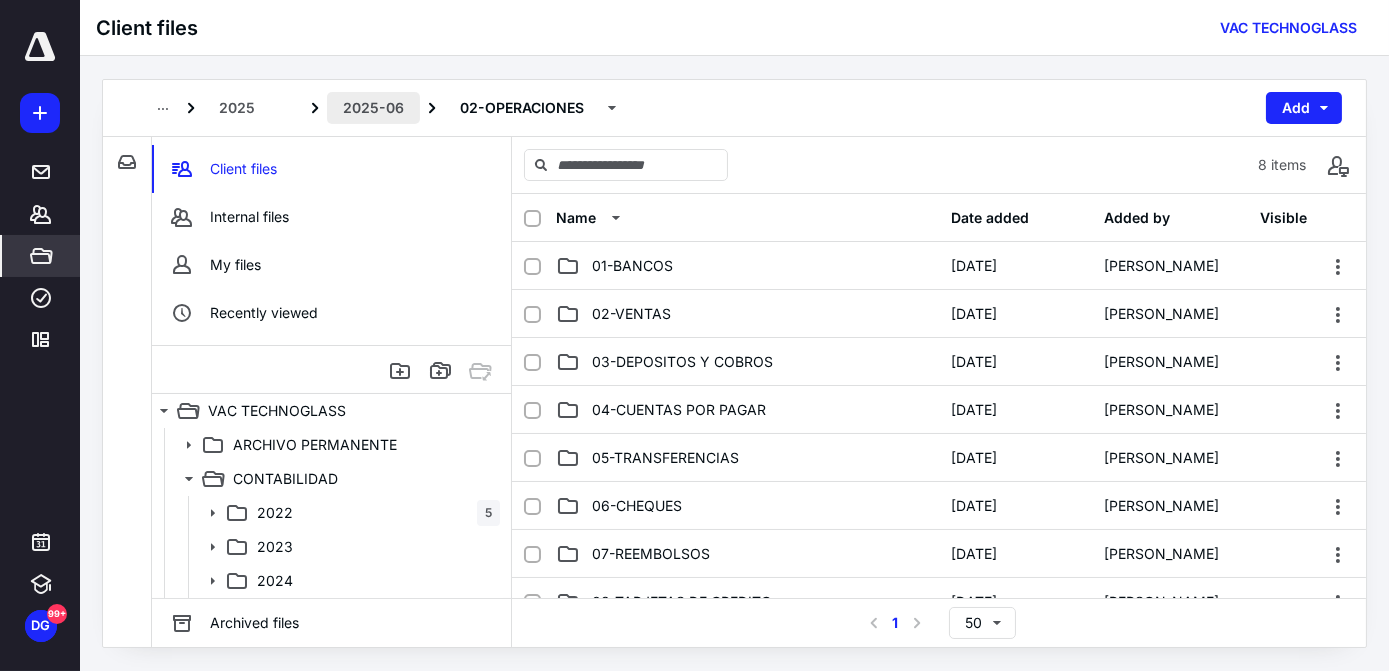 click on "2025-06" at bounding box center [373, 108] 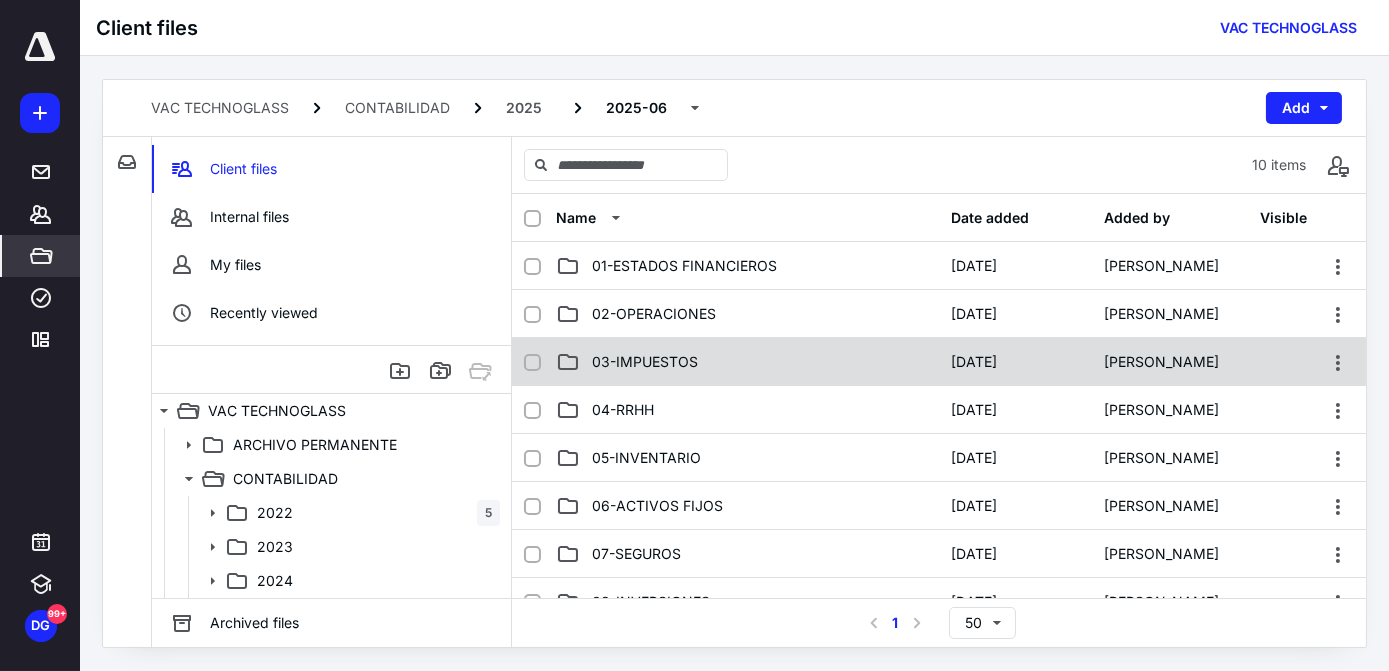 click on "03-IMPUESTOS" at bounding box center (645, 362) 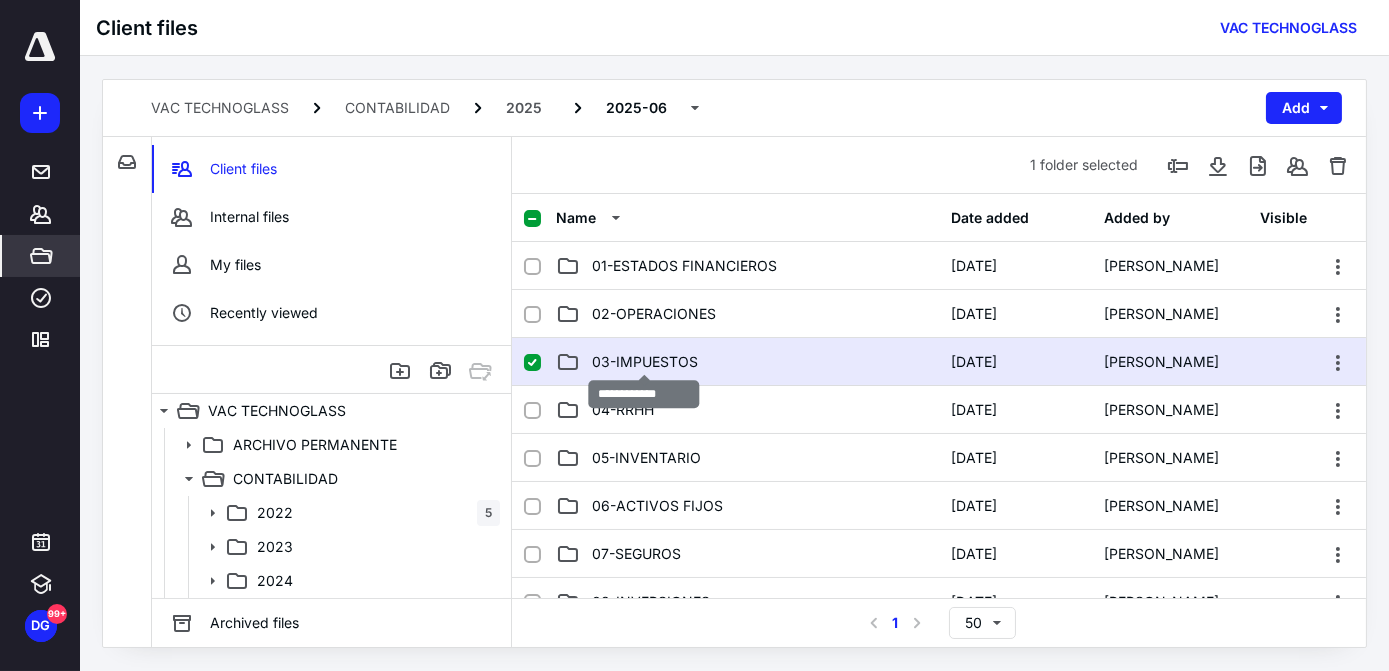 click on "03-IMPUESTOS" at bounding box center (645, 362) 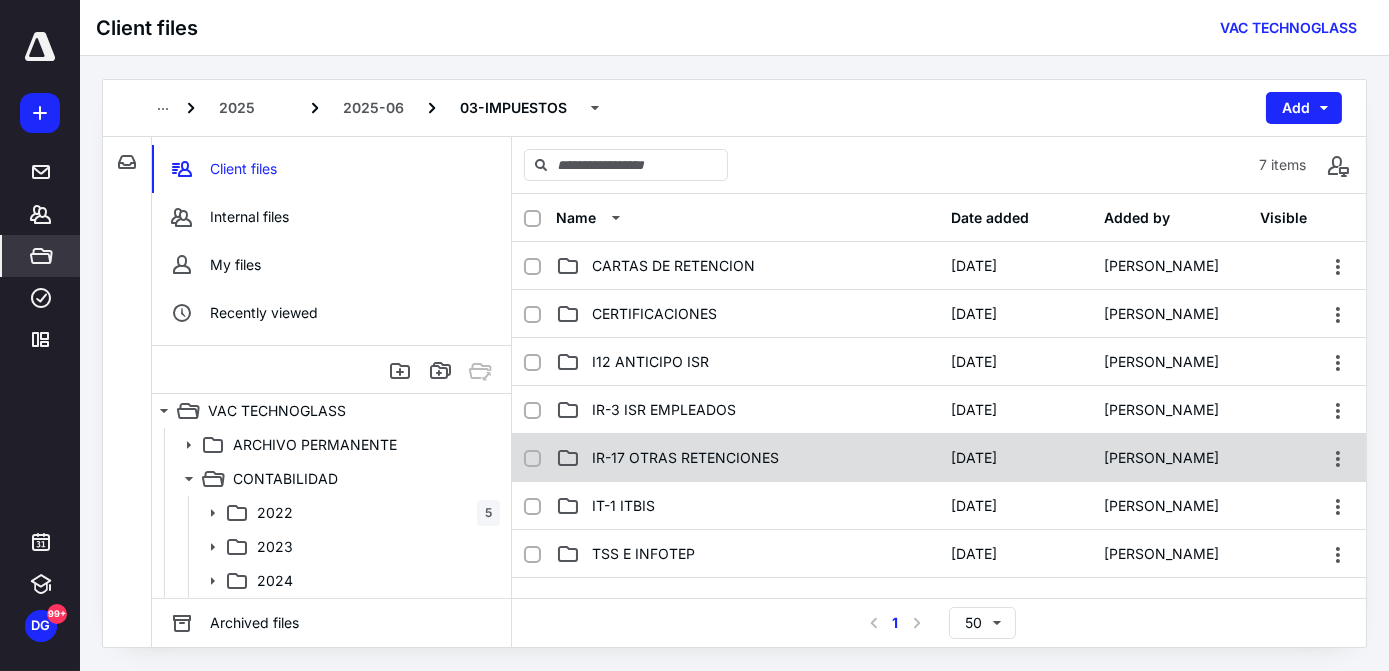 click on "IR-17 OTRAS RETENCIONES" at bounding box center [685, 458] 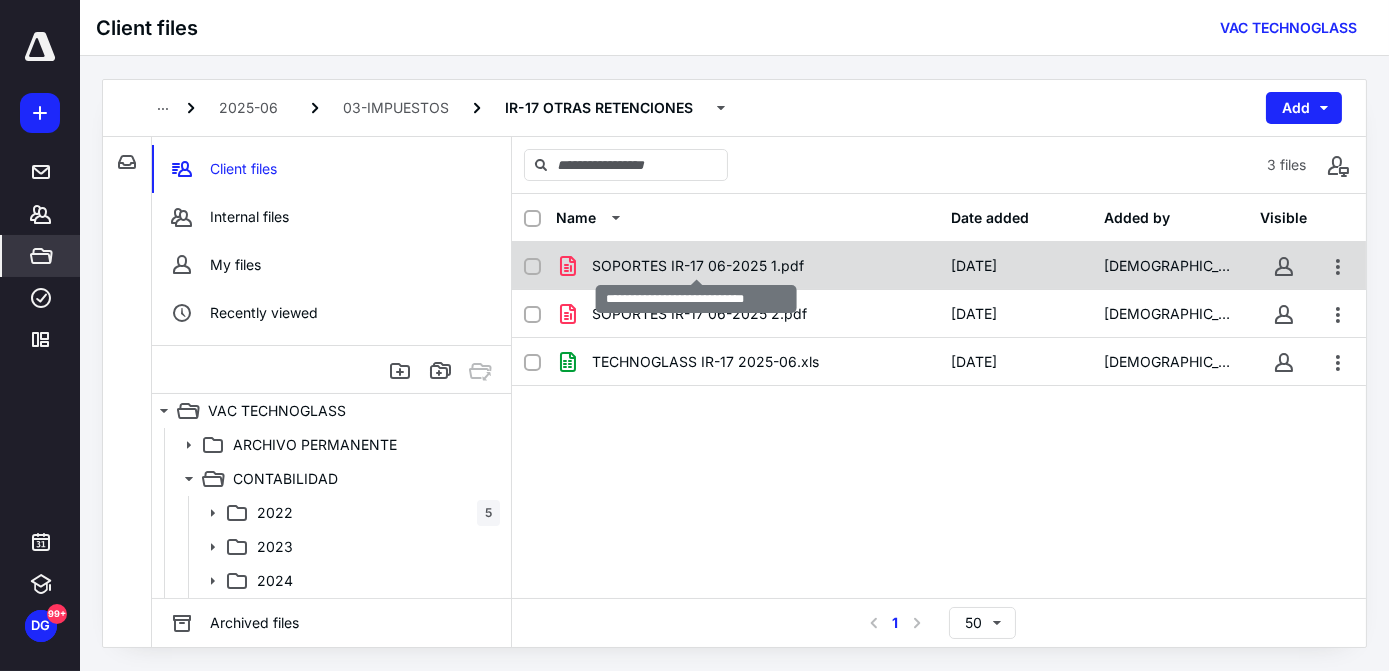 click on "SOPORTES IR-17 06-2025 1.pdf" at bounding box center (698, 266) 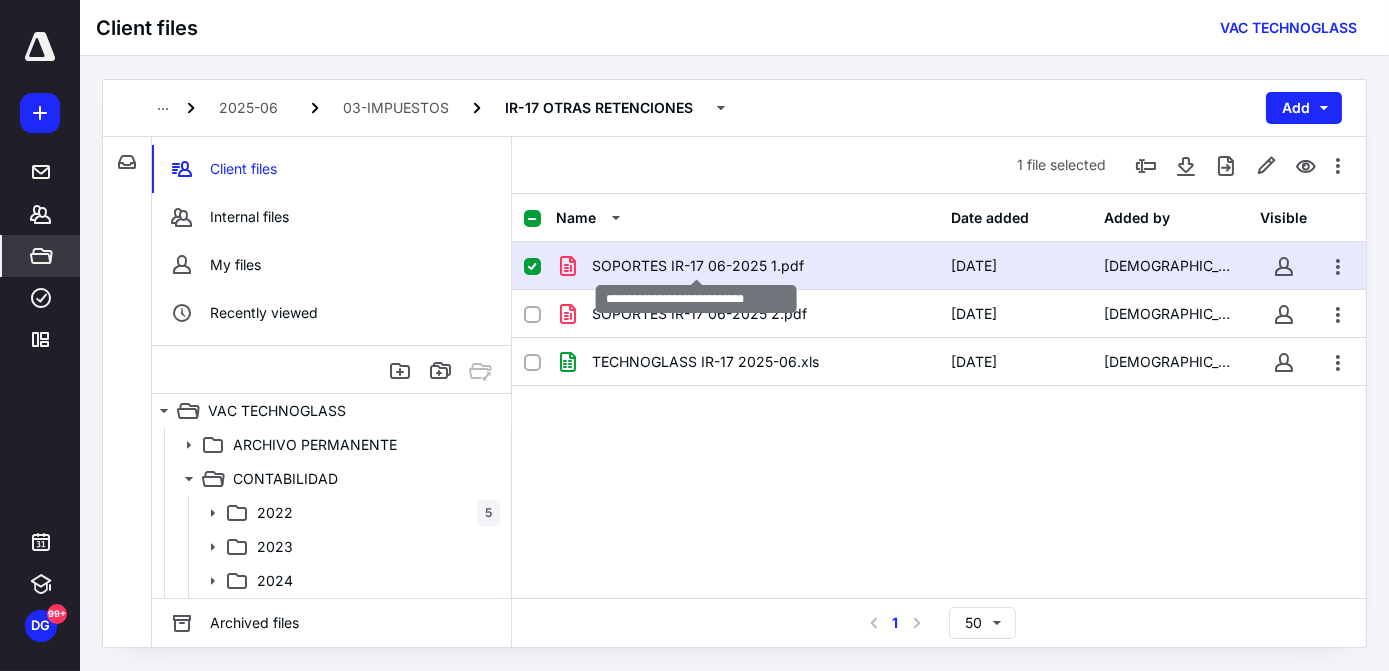 click on "SOPORTES IR-17 06-2025 1.pdf" at bounding box center (698, 266) 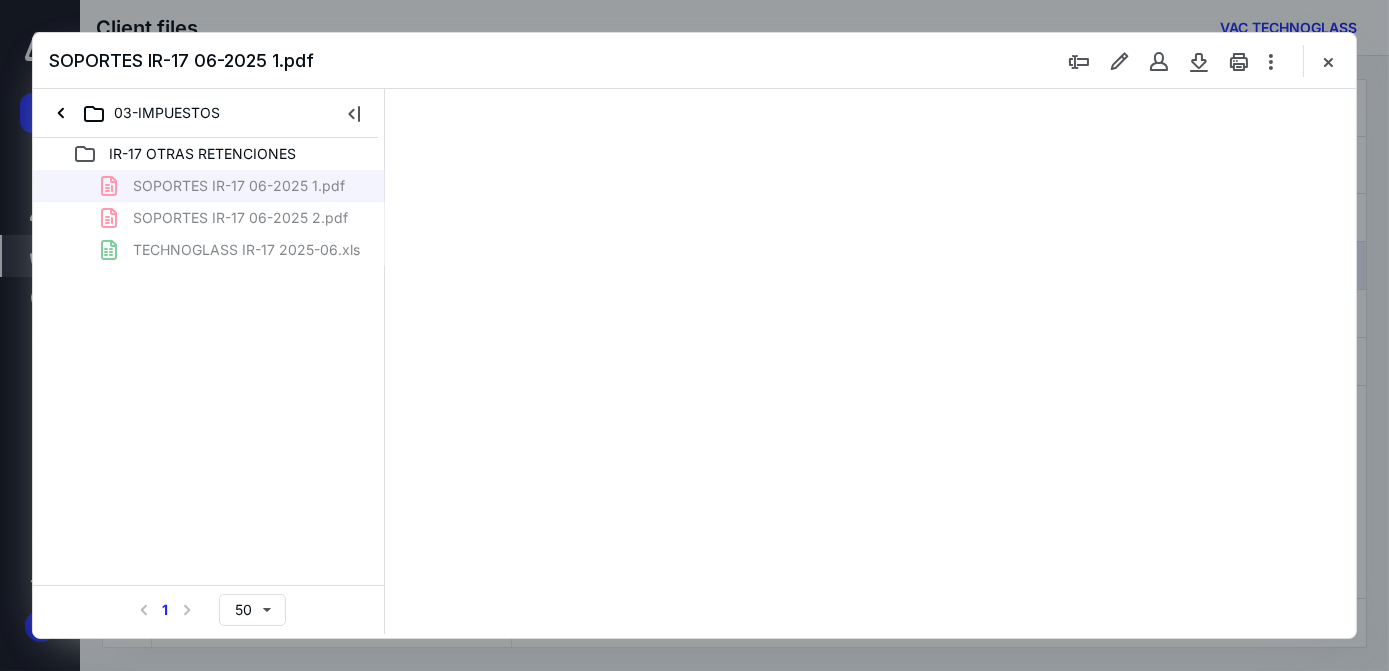 scroll, scrollTop: 0, scrollLeft: 0, axis: both 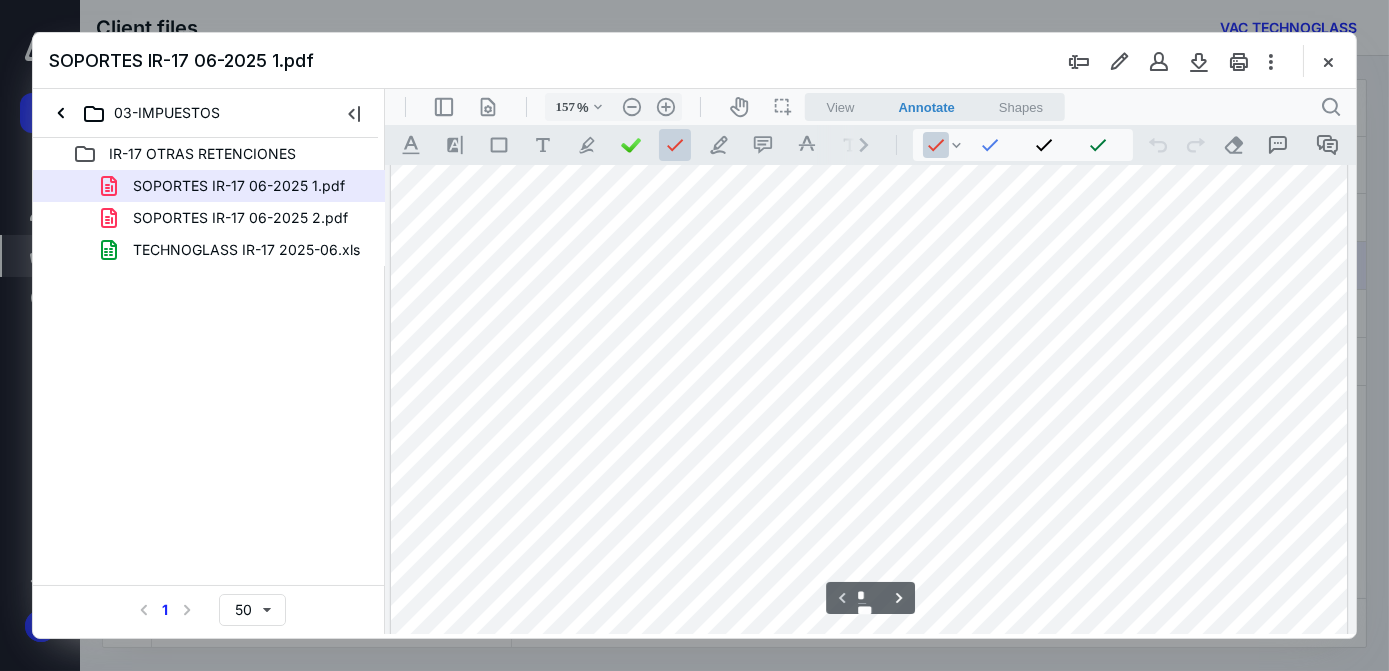 type on "107" 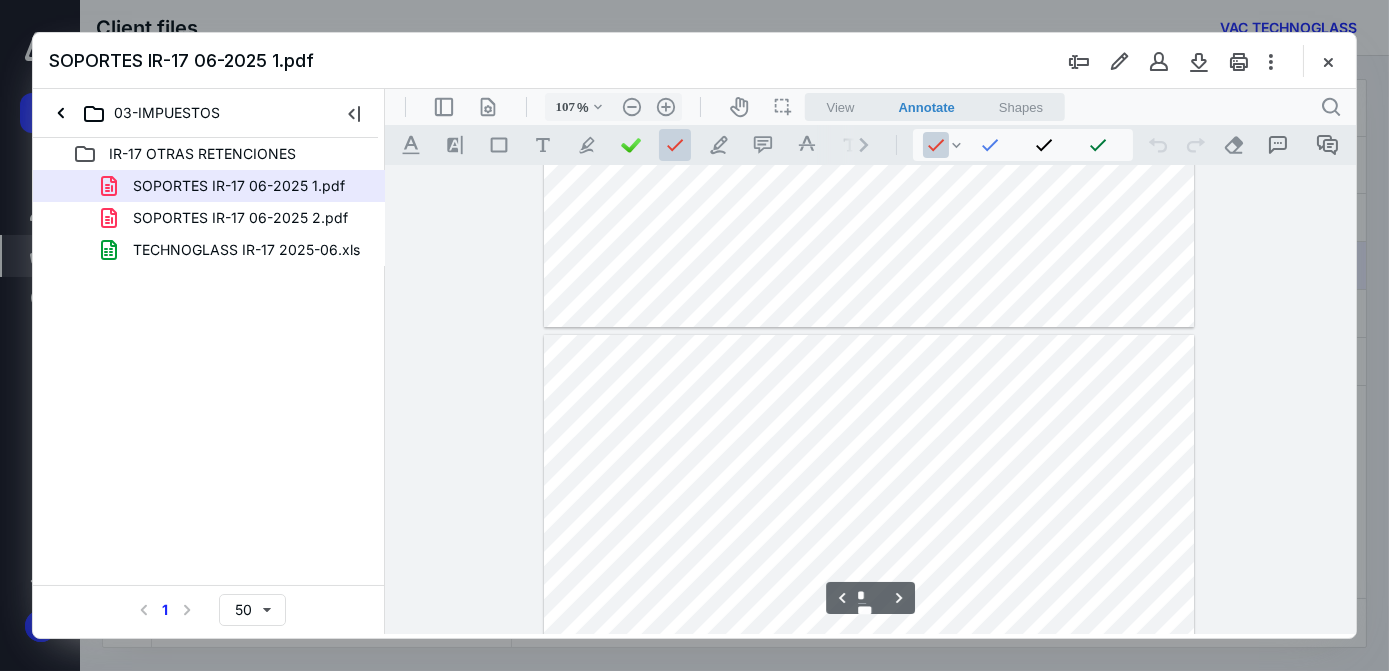 scroll, scrollTop: 881, scrollLeft: 0, axis: vertical 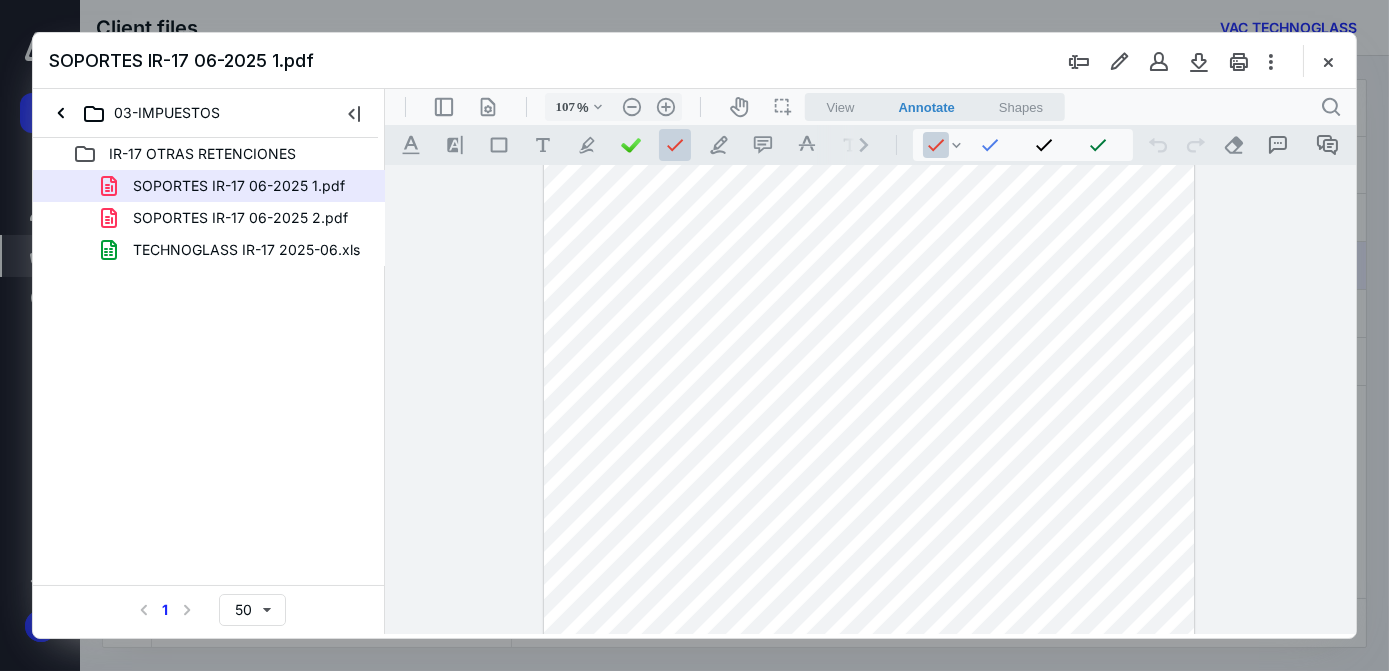 click at bounding box center [868, 558] 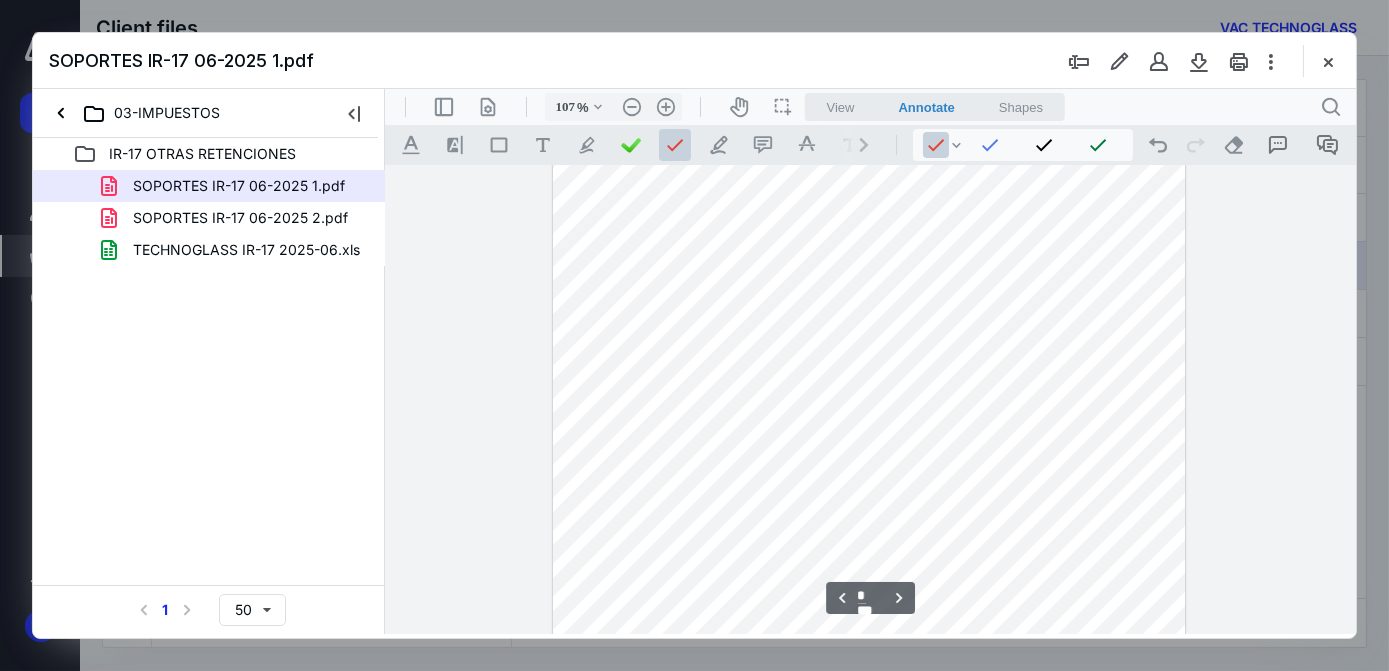 scroll, scrollTop: 2699, scrollLeft: 0, axis: vertical 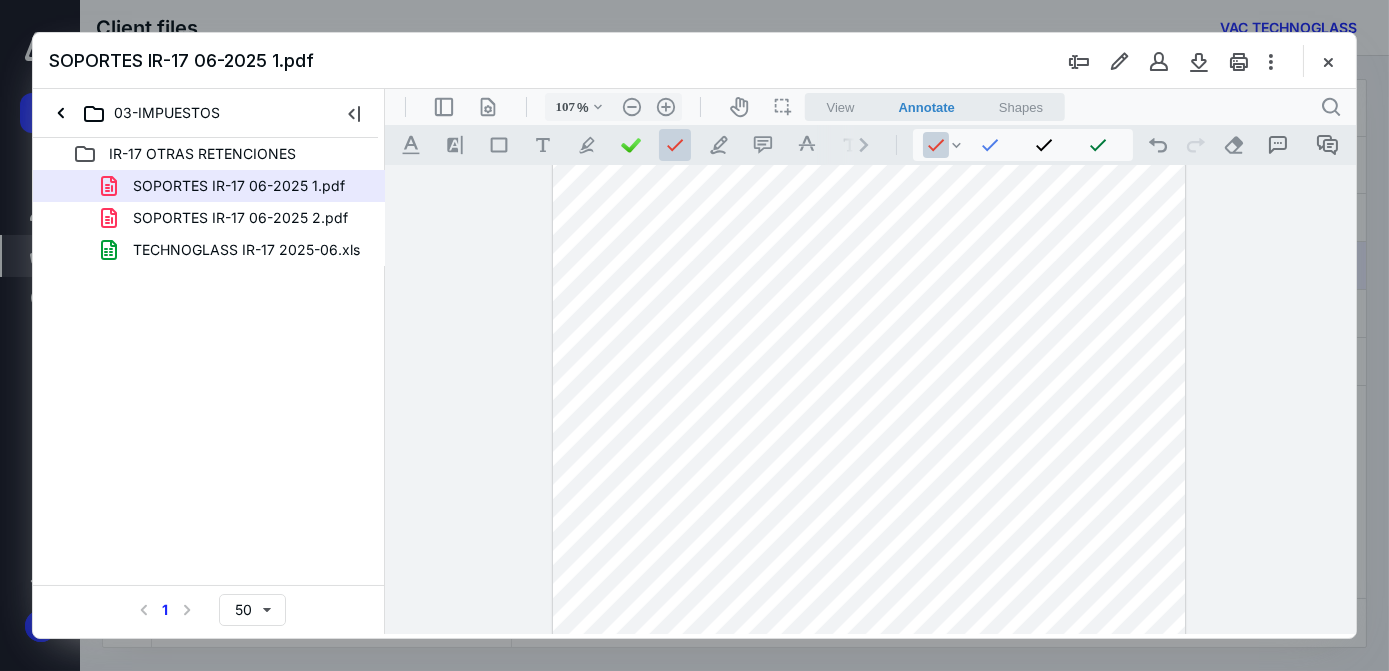 click at bounding box center [868, 517] 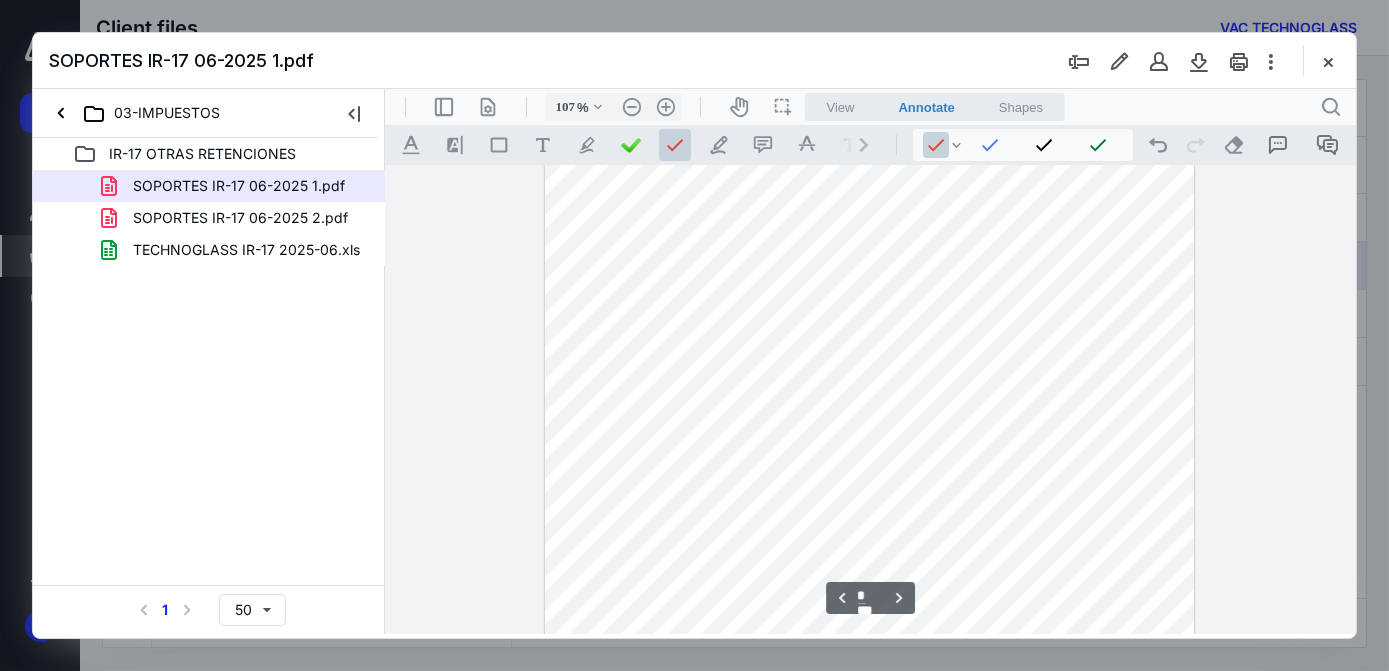 scroll, scrollTop: 4517, scrollLeft: 0, axis: vertical 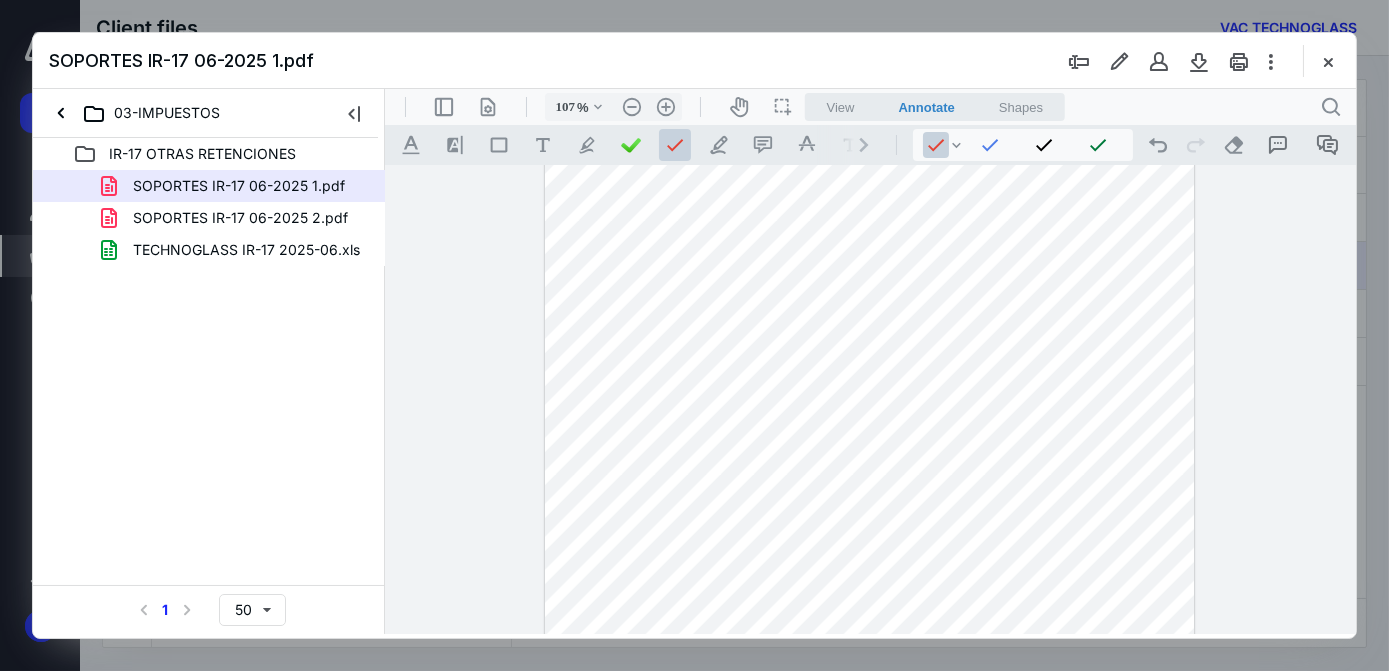 click at bounding box center (867, 503) 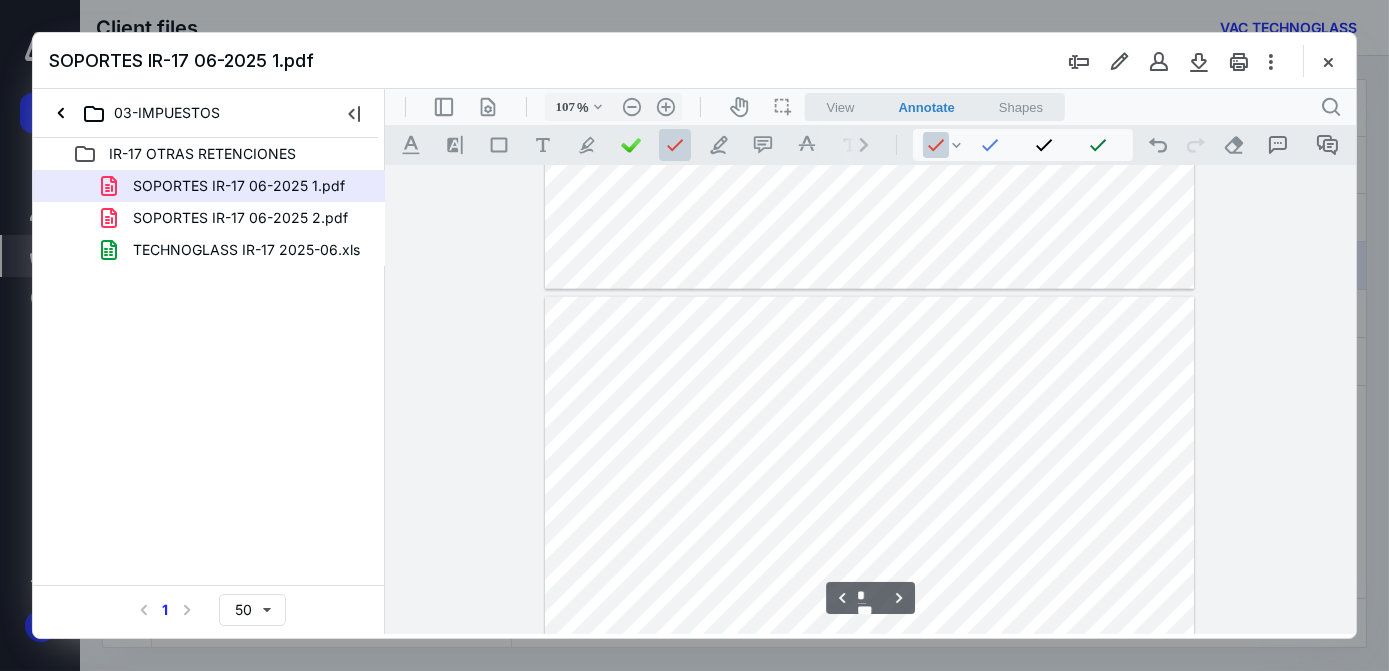 scroll, scrollTop: 5426, scrollLeft: 0, axis: vertical 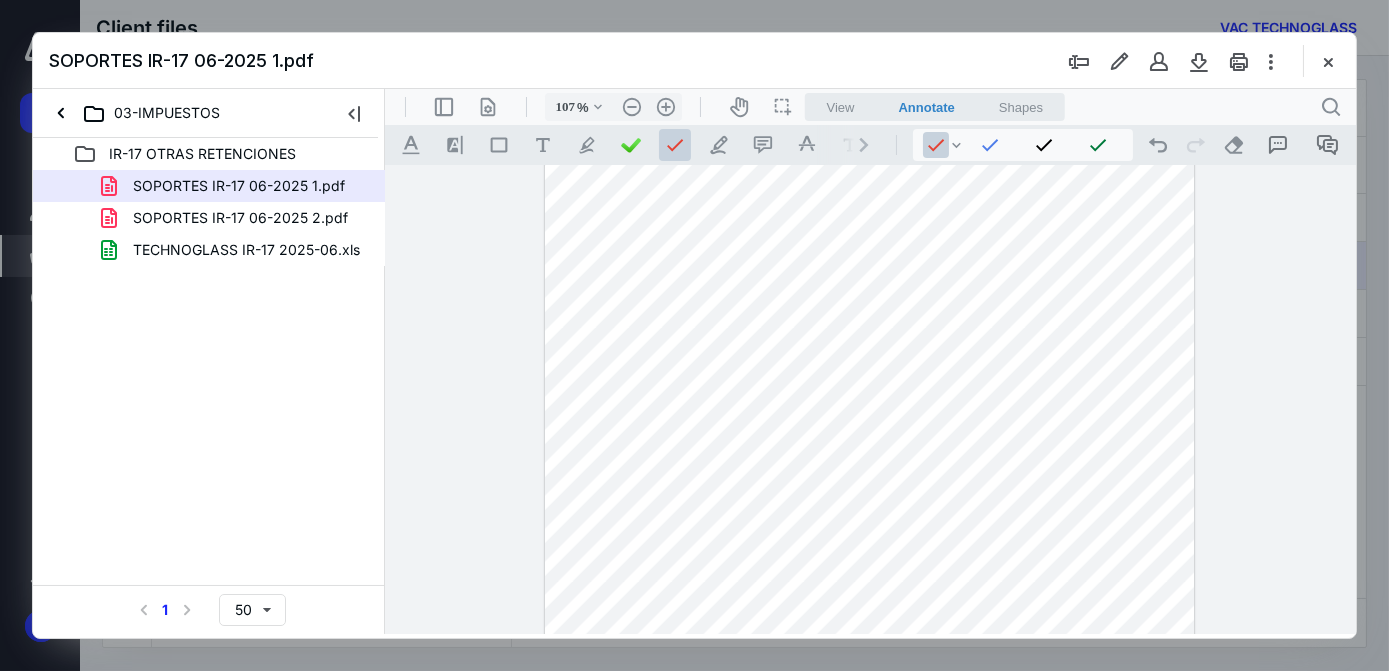 drag, startPoint x: 1086, startPoint y: 182, endPoint x: 1080, endPoint y: 226, distance: 44.407207 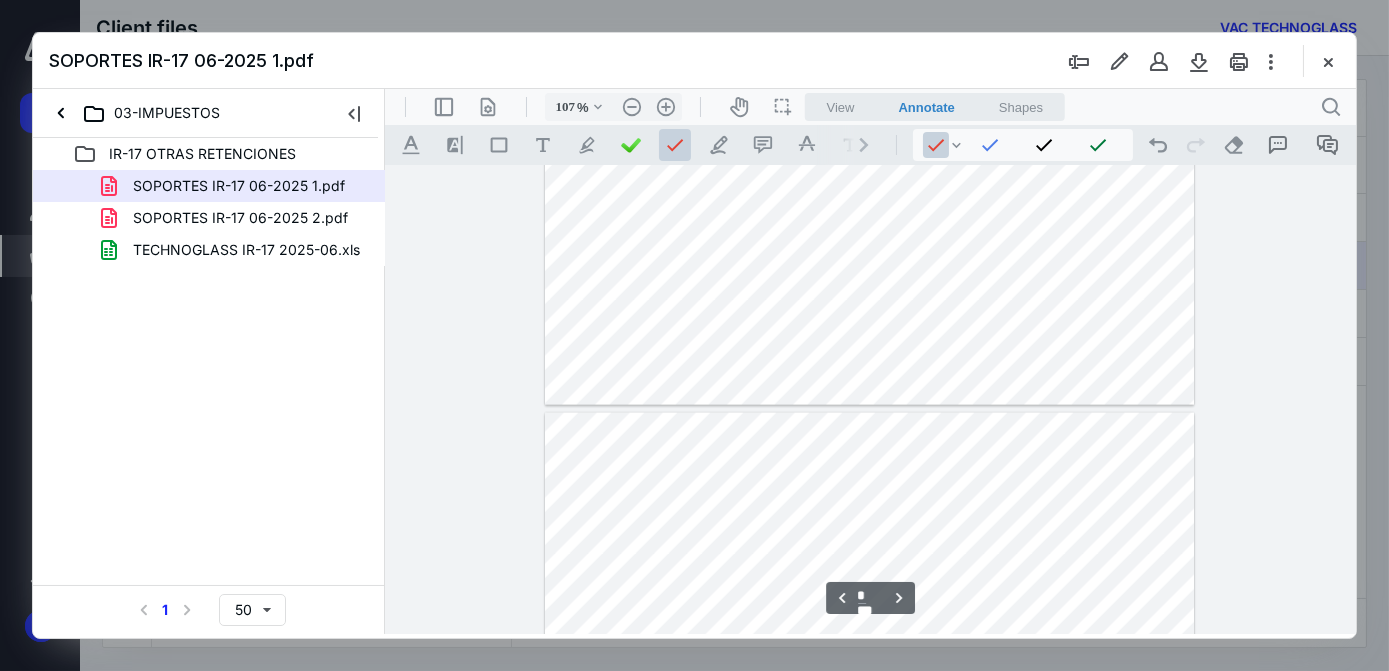 type on "*" 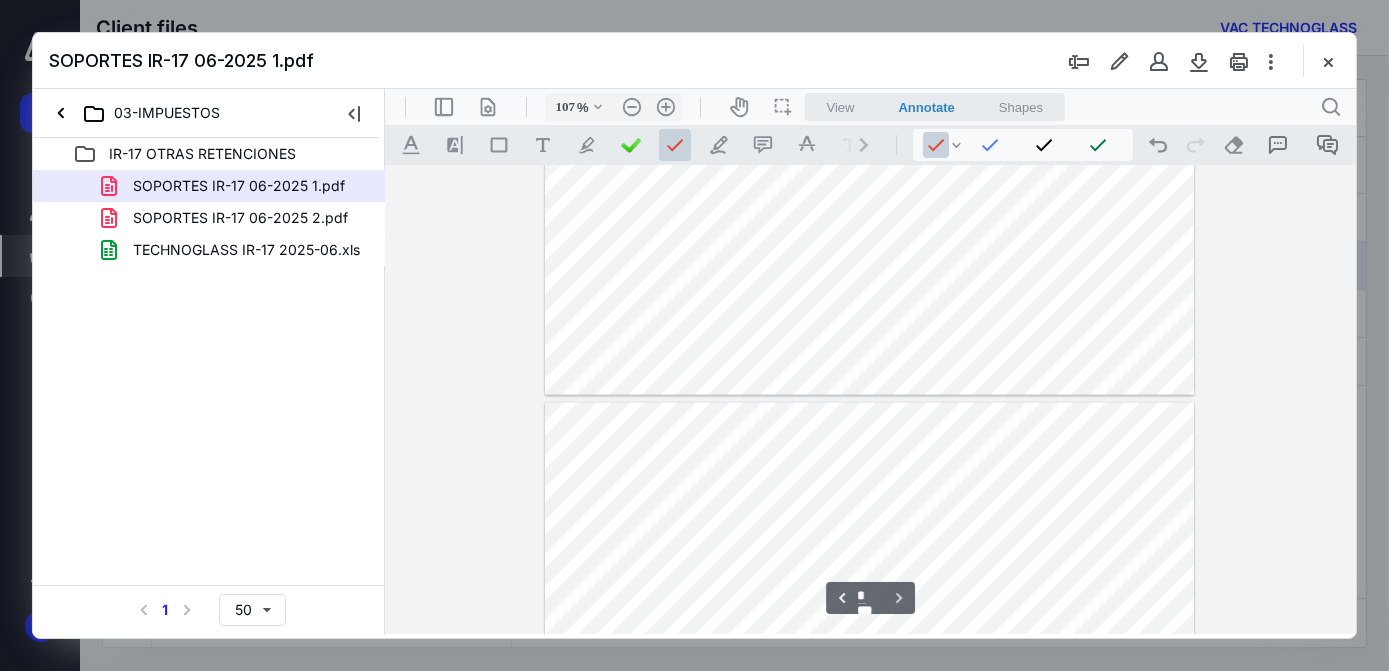 scroll, scrollTop: 6336, scrollLeft: 0, axis: vertical 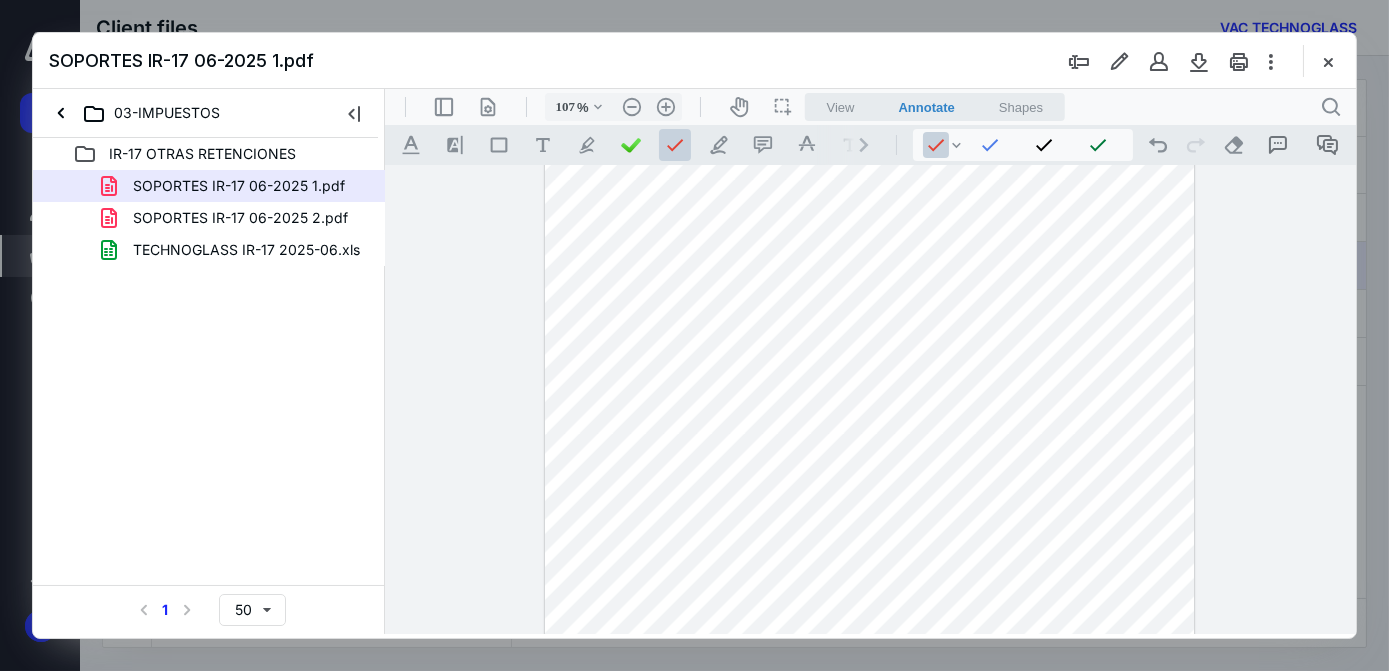 click at bounding box center [867, 486] 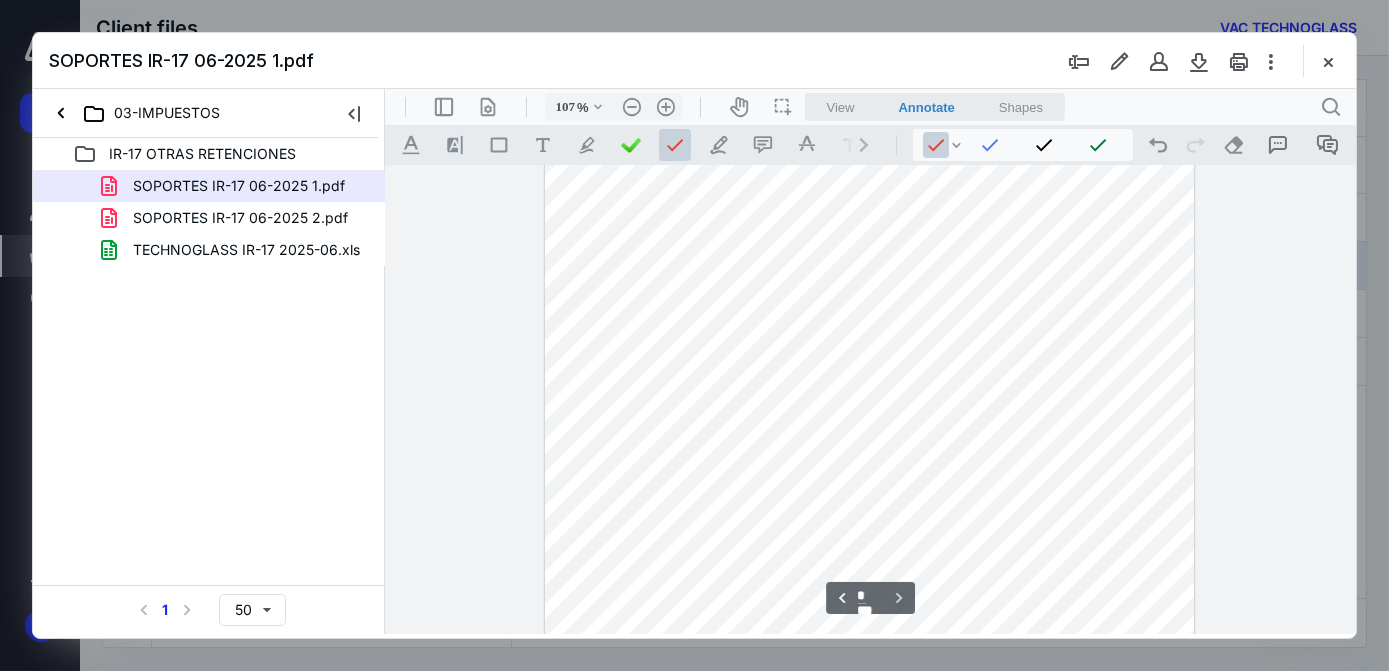 scroll, scrollTop: 6636, scrollLeft: 0, axis: vertical 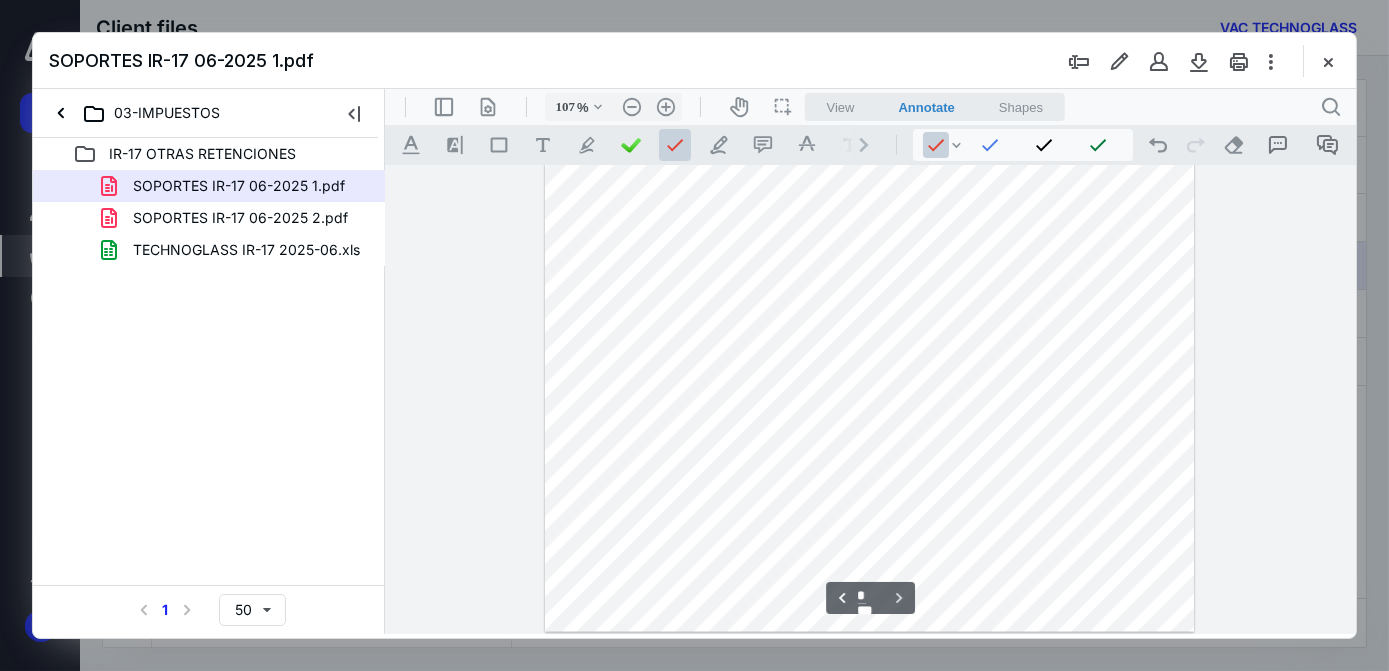 click on "SOPORTES IR-17 06-2025 2.pdf" at bounding box center (240, 218) 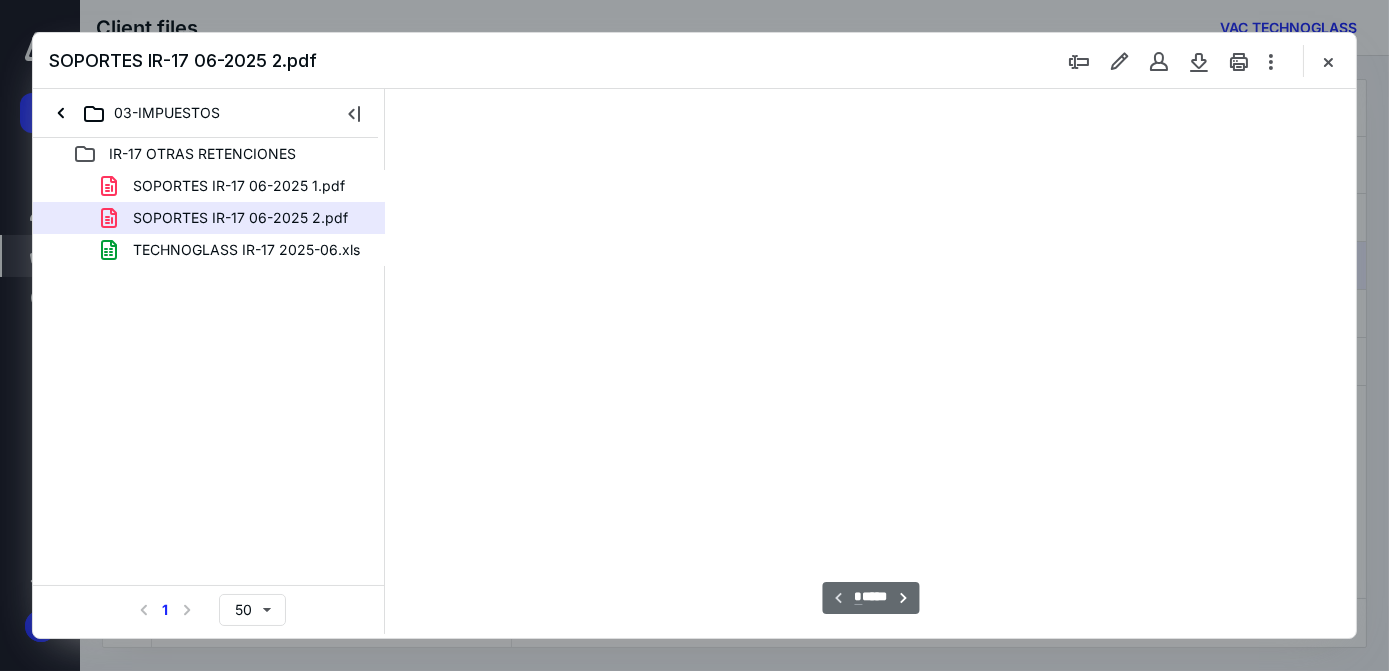 scroll, scrollTop: 77, scrollLeft: 0, axis: vertical 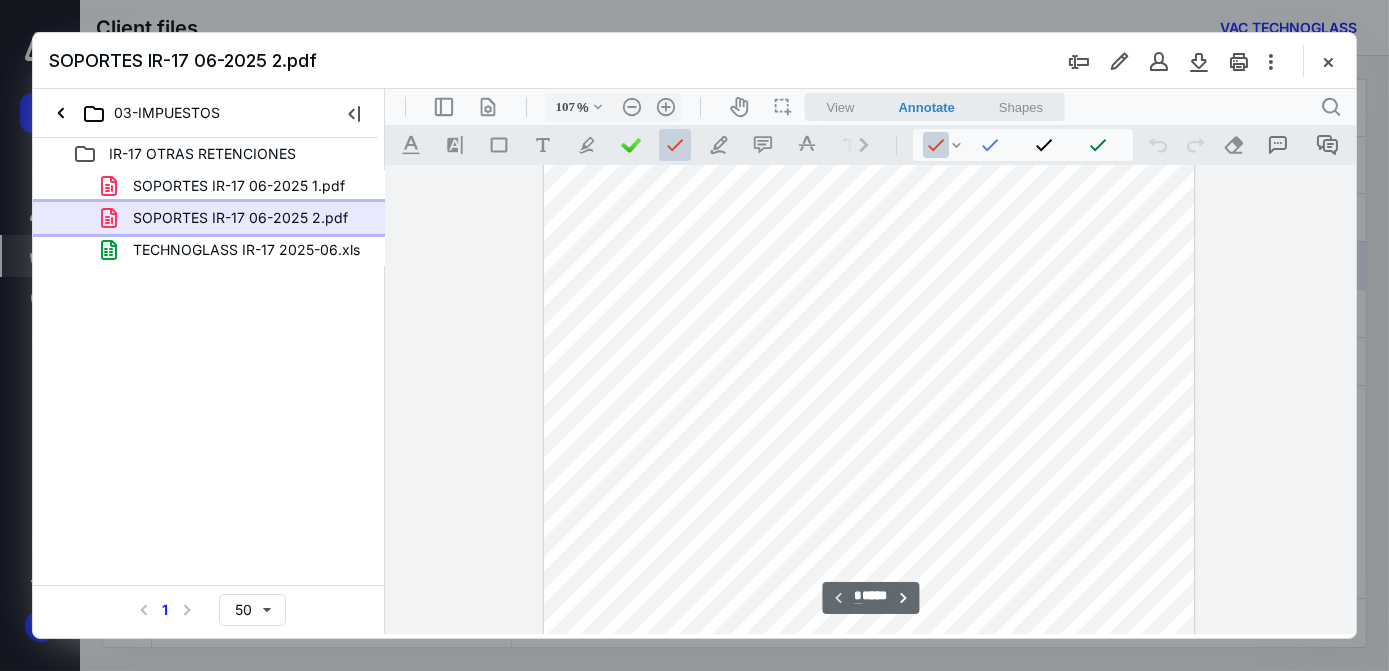type on "132" 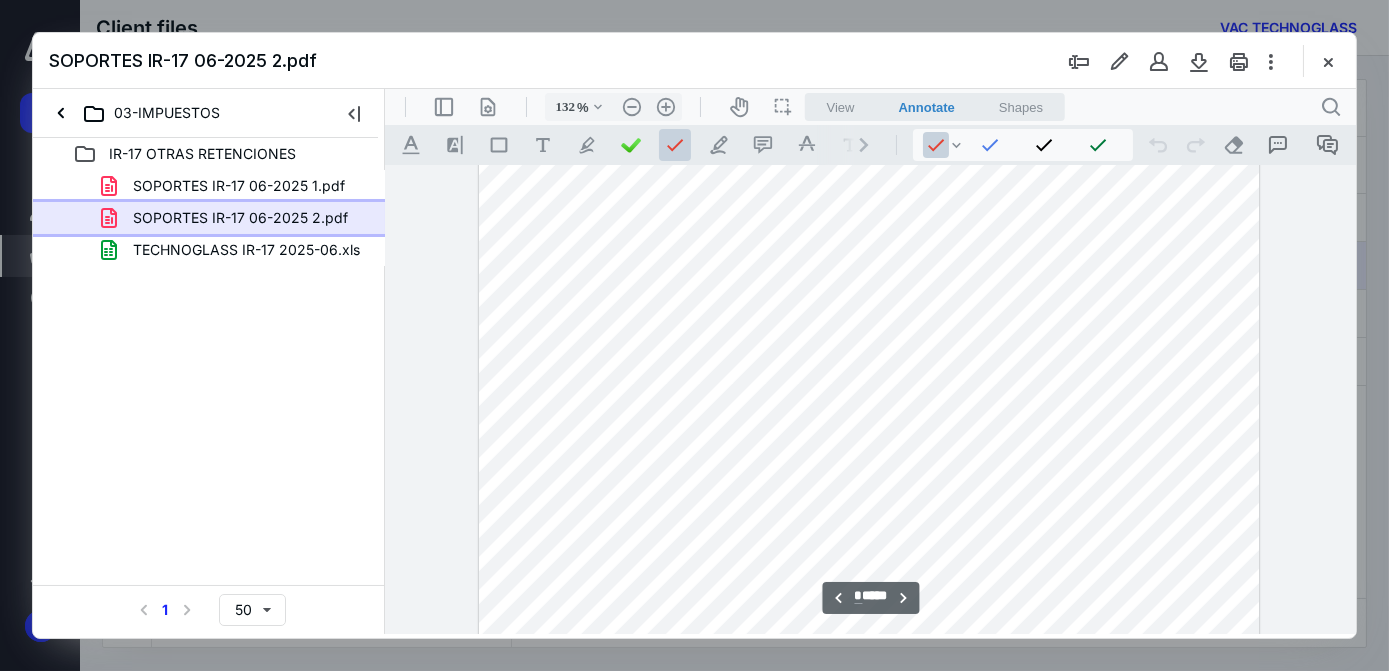 scroll, scrollTop: 2140, scrollLeft: 0, axis: vertical 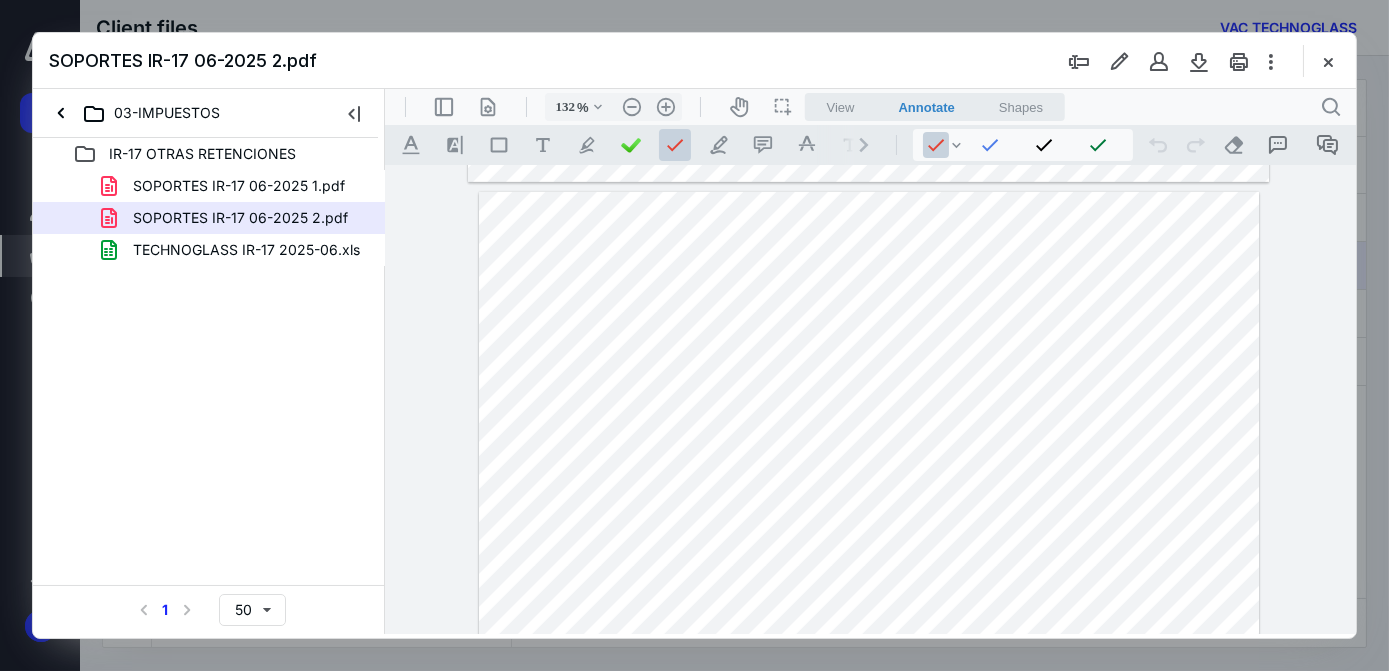click at bounding box center [868, 744] 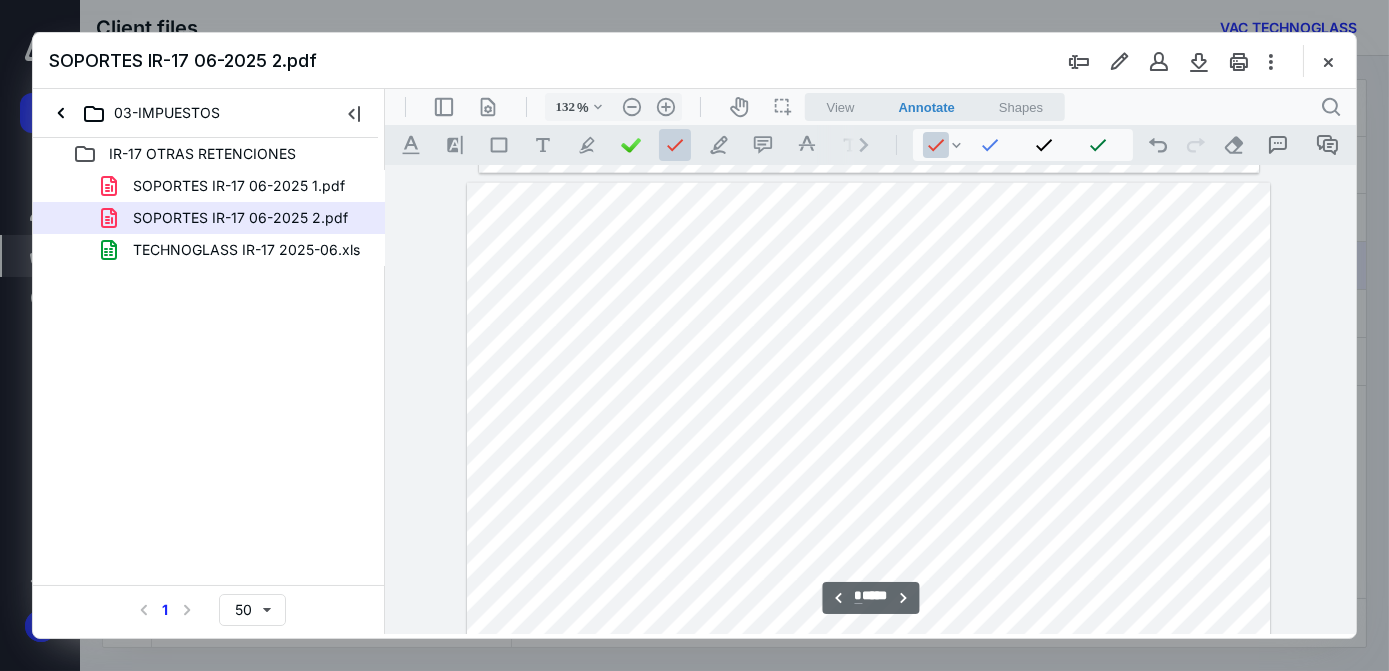 scroll, scrollTop: 5504, scrollLeft: 0, axis: vertical 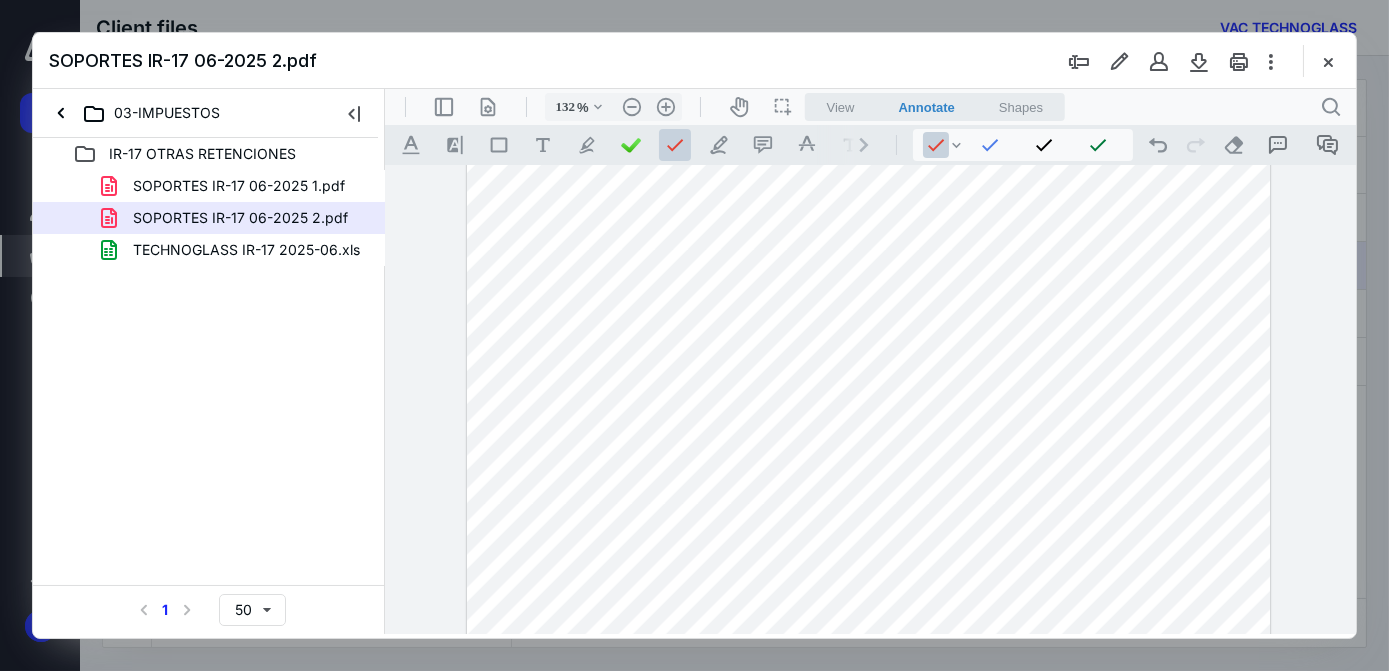 click at bounding box center [867, 627] 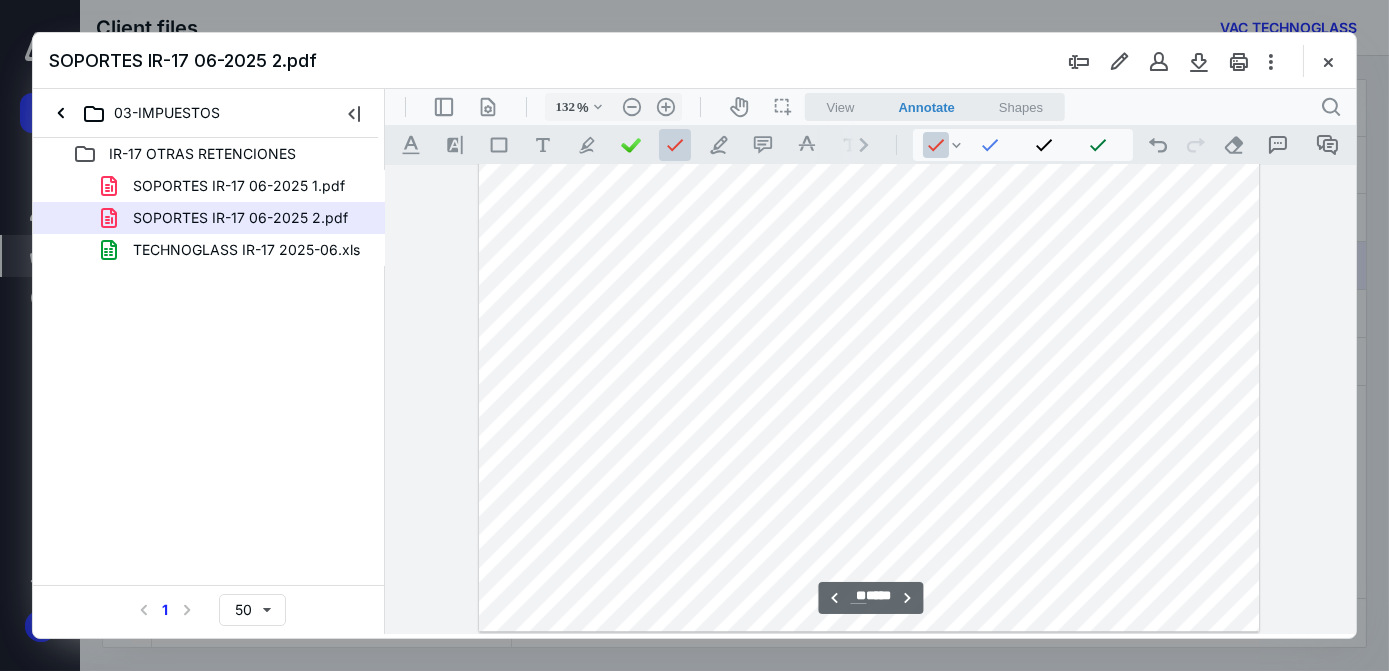 scroll, scrollTop: 10958, scrollLeft: 0, axis: vertical 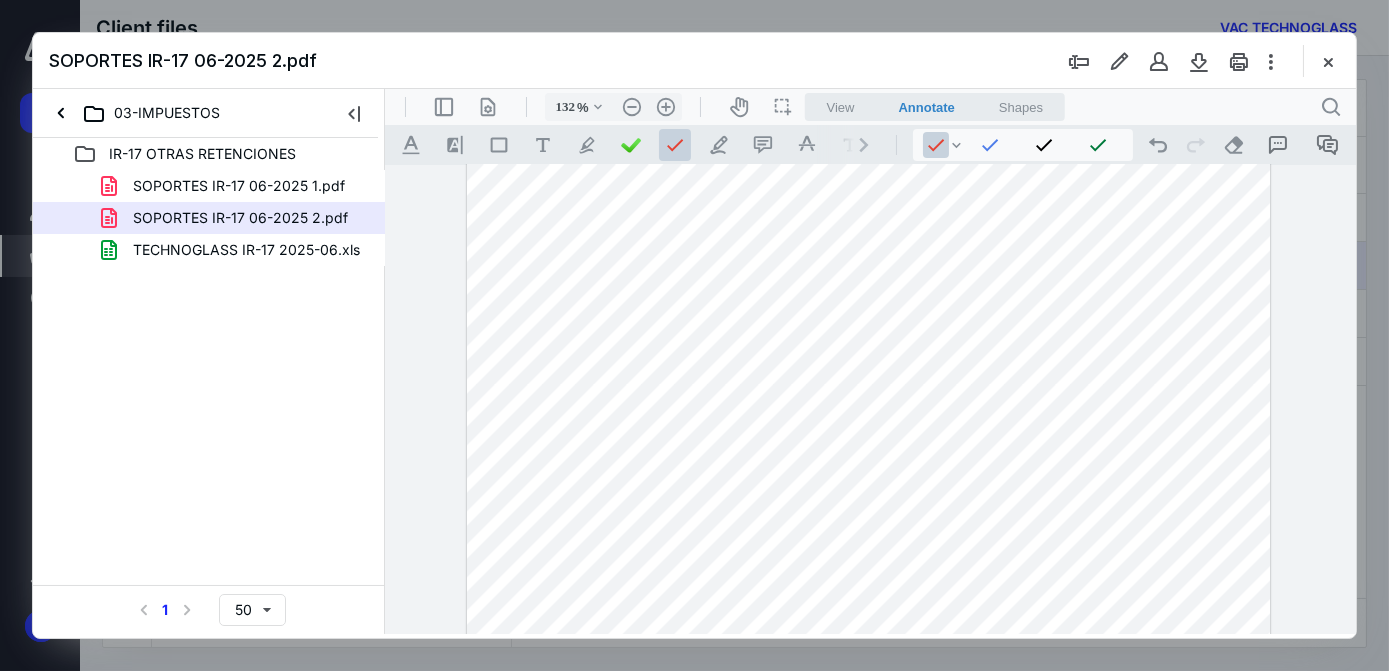 click at bounding box center (867, 616) 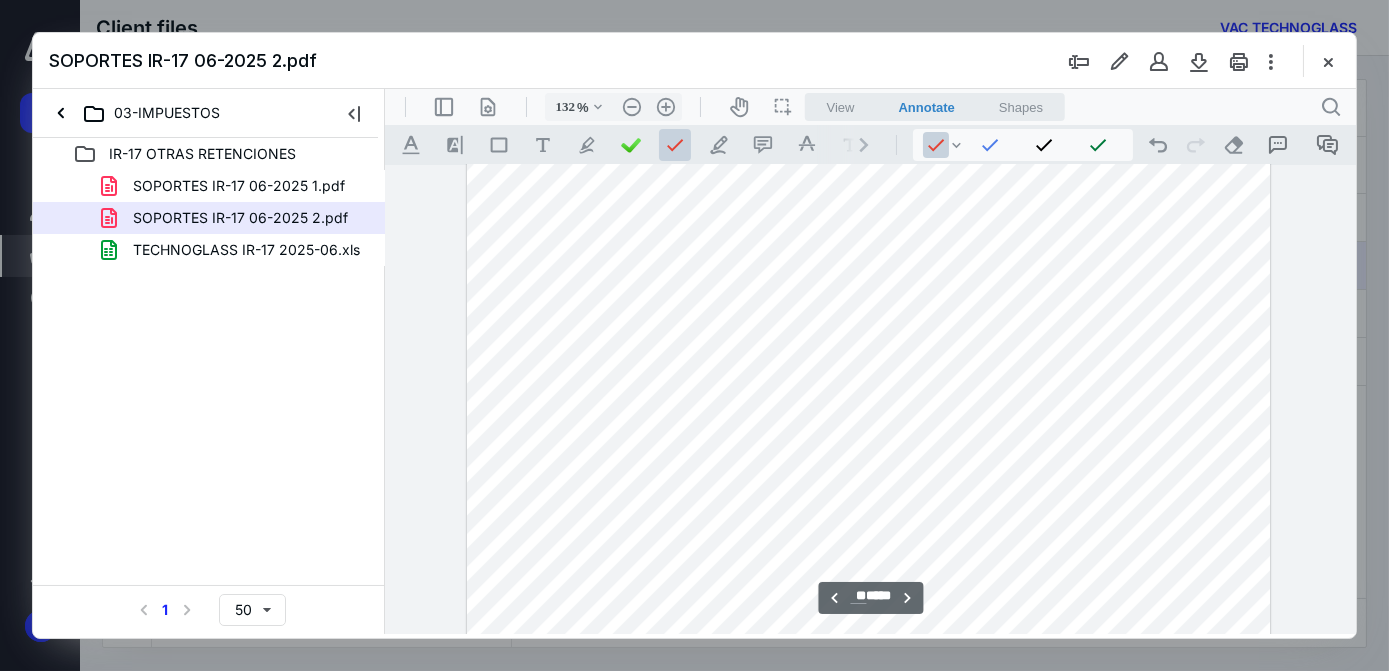 scroll, scrollTop: 12958, scrollLeft: 0, axis: vertical 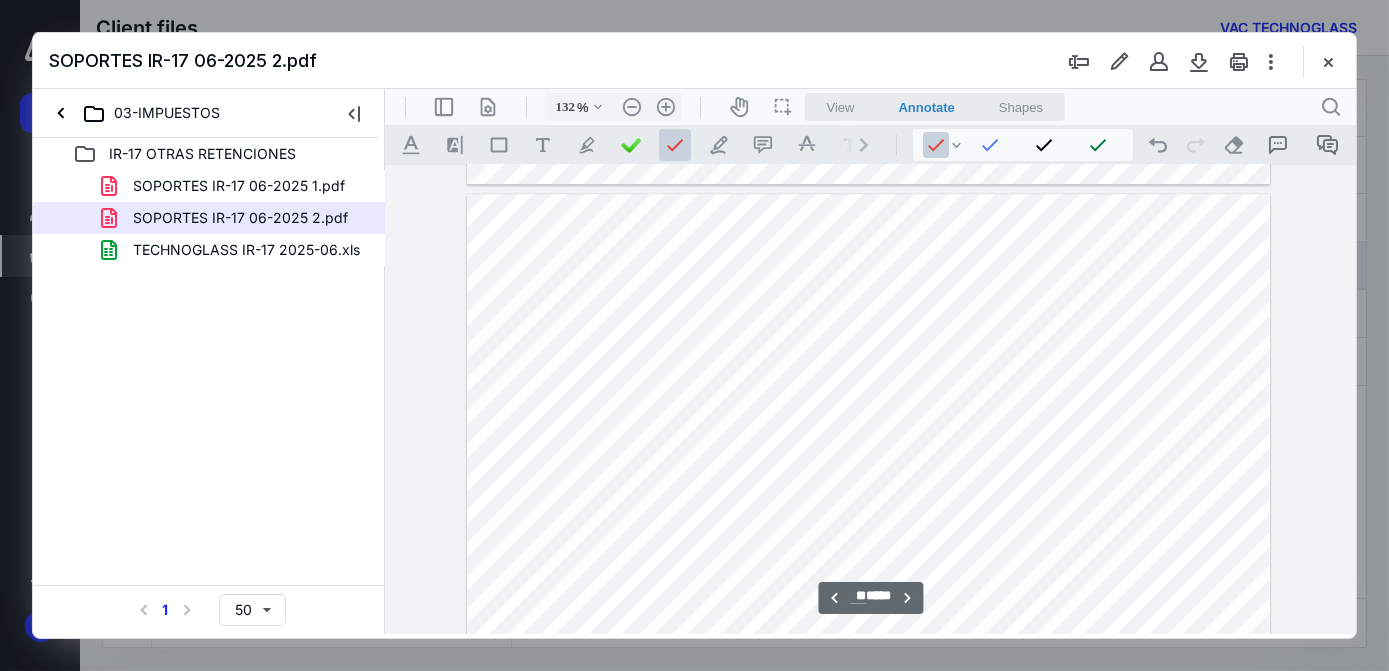 click at bounding box center (867, 714) 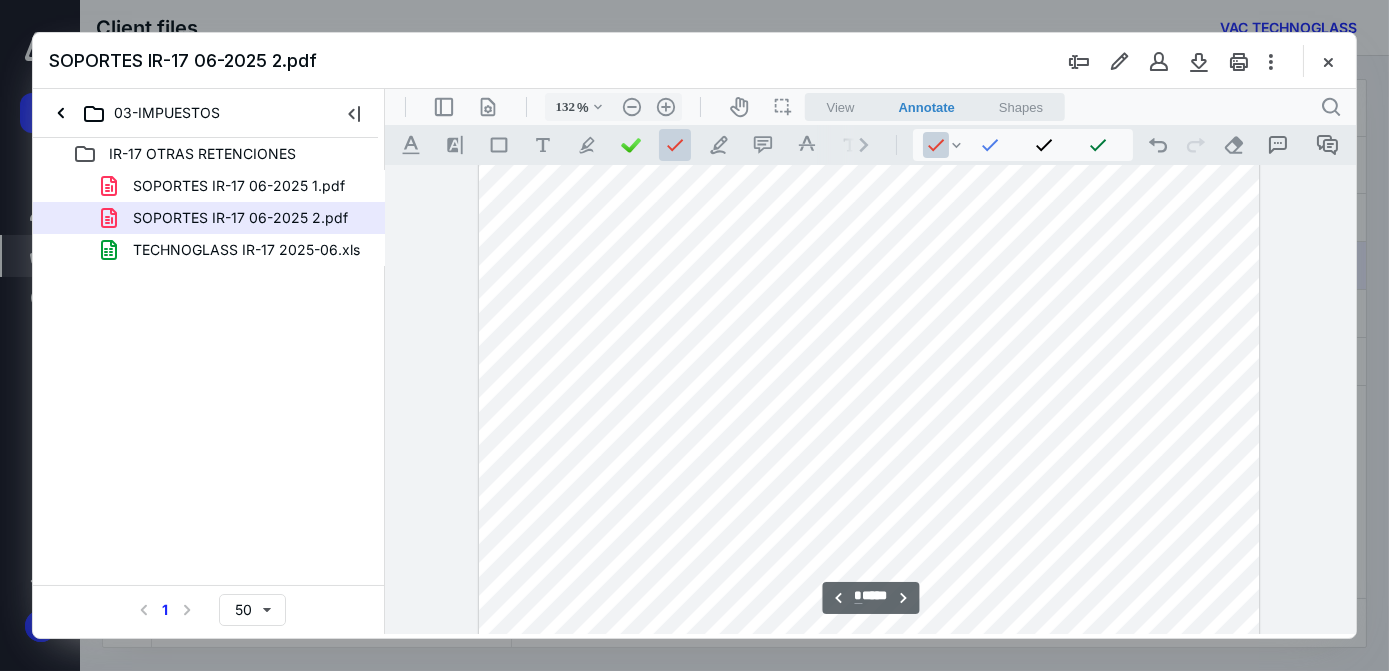 scroll, scrollTop: 2152, scrollLeft: 0, axis: vertical 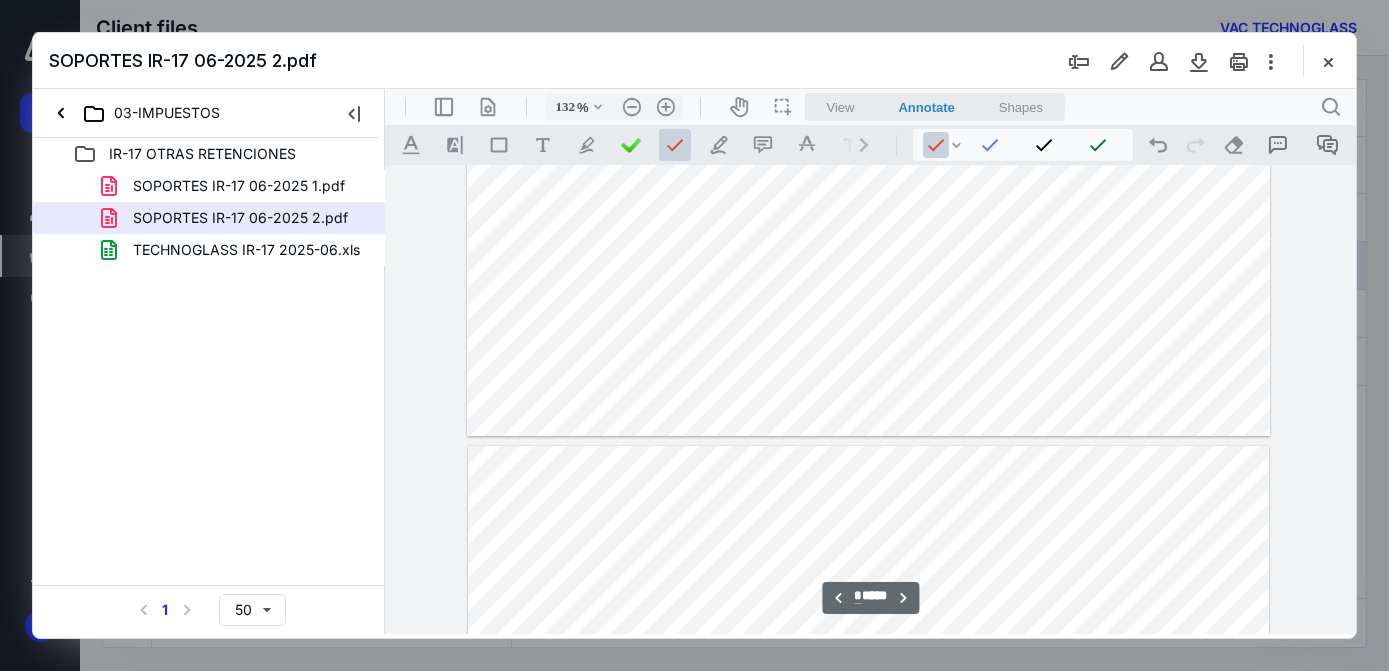 type on "*" 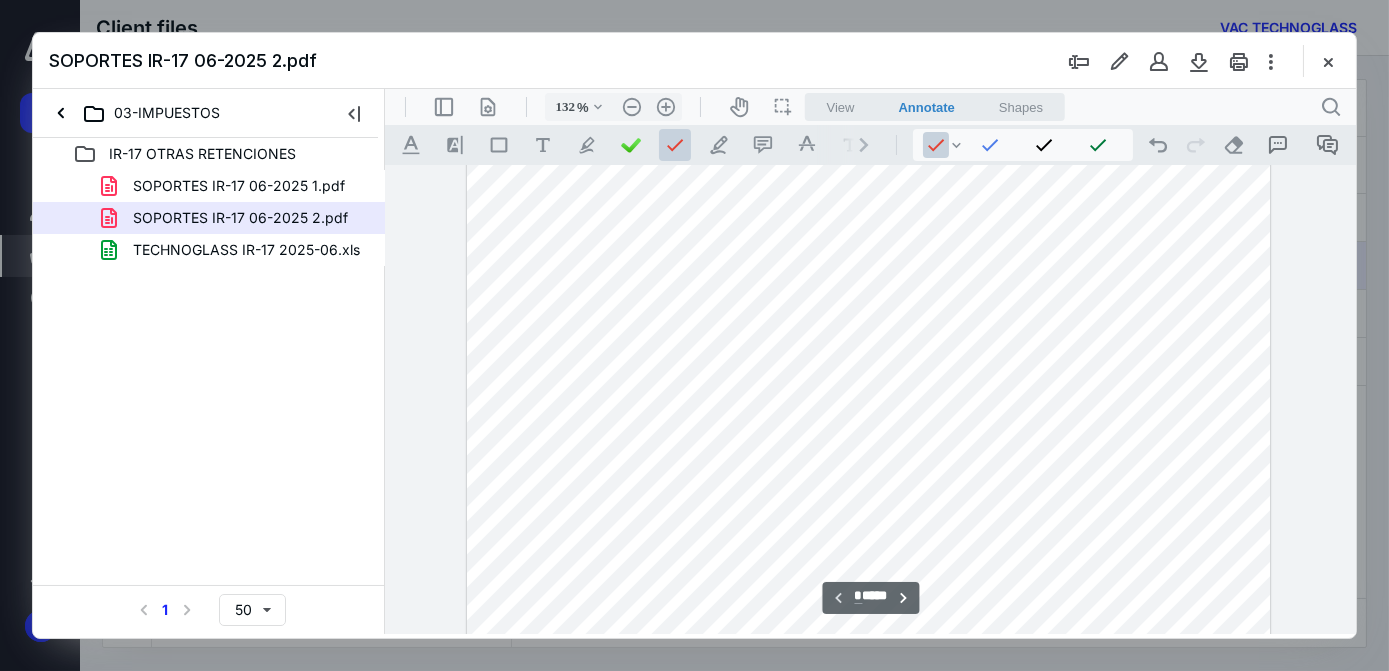 scroll, scrollTop: 0, scrollLeft: 0, axis: both 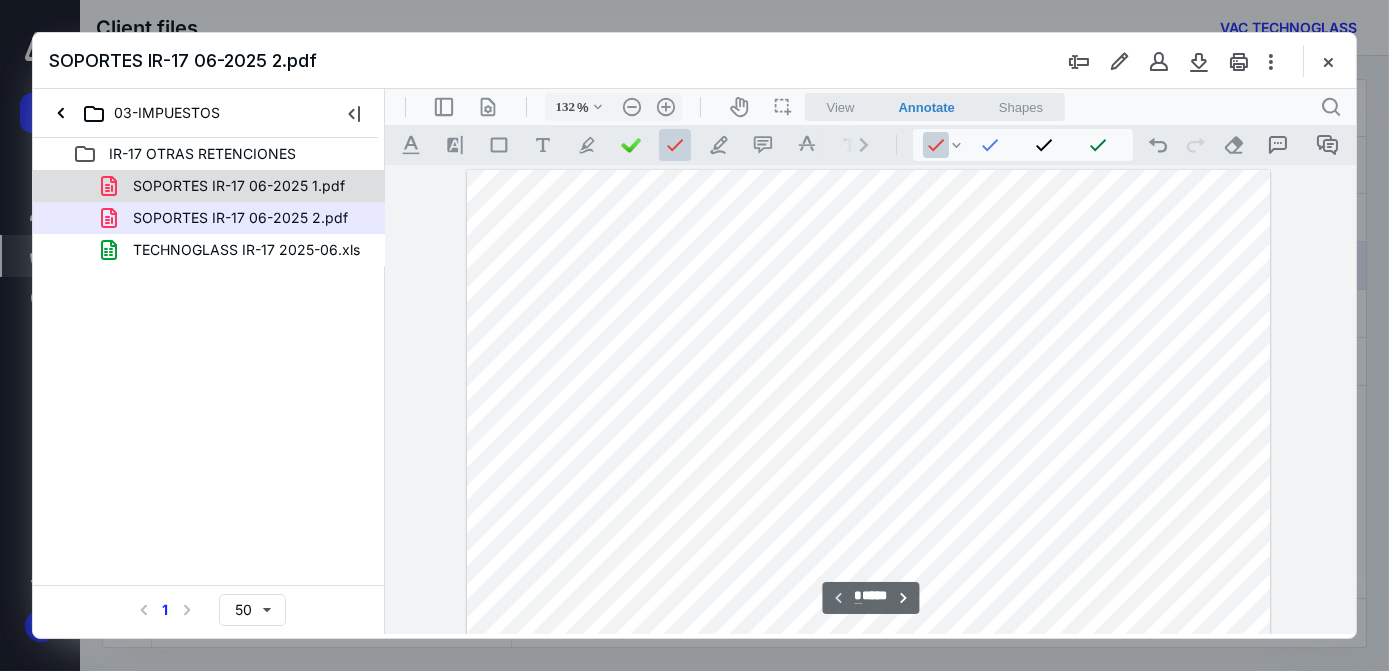 click on "SOPORTES IR-17 06-2025 1.pdf" at bounding box center [239, 186] 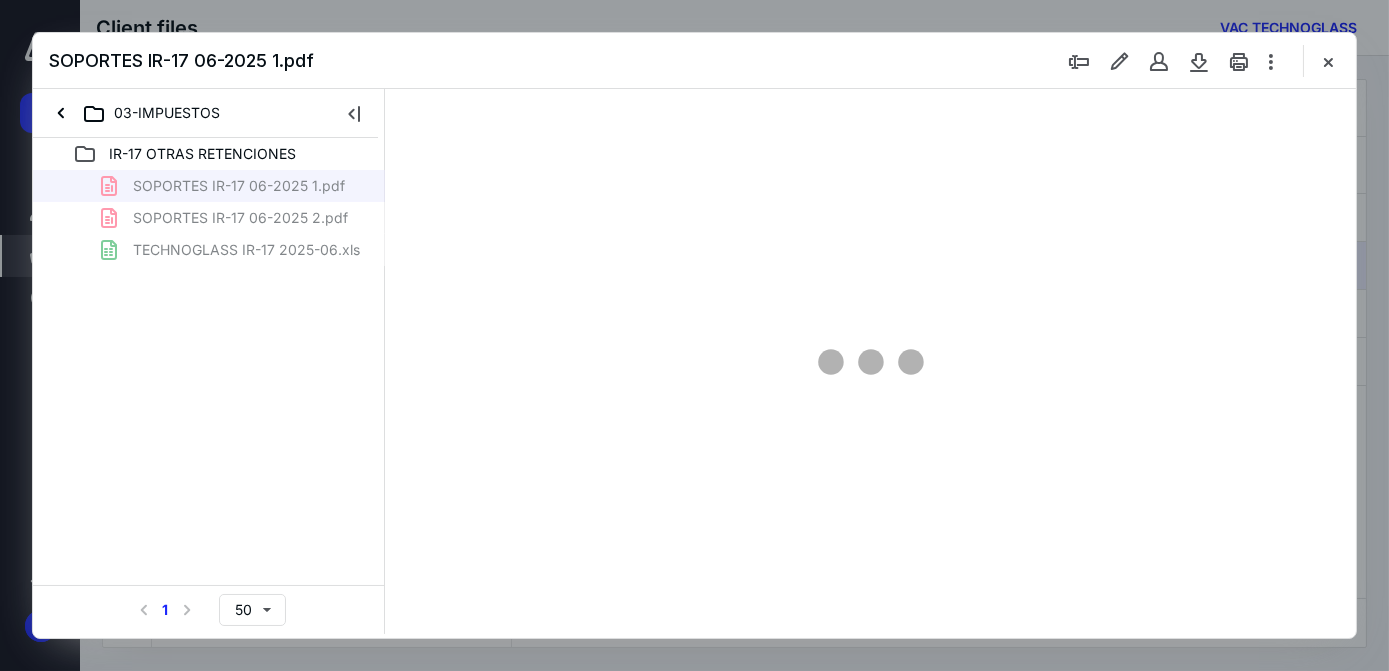 type on "59" 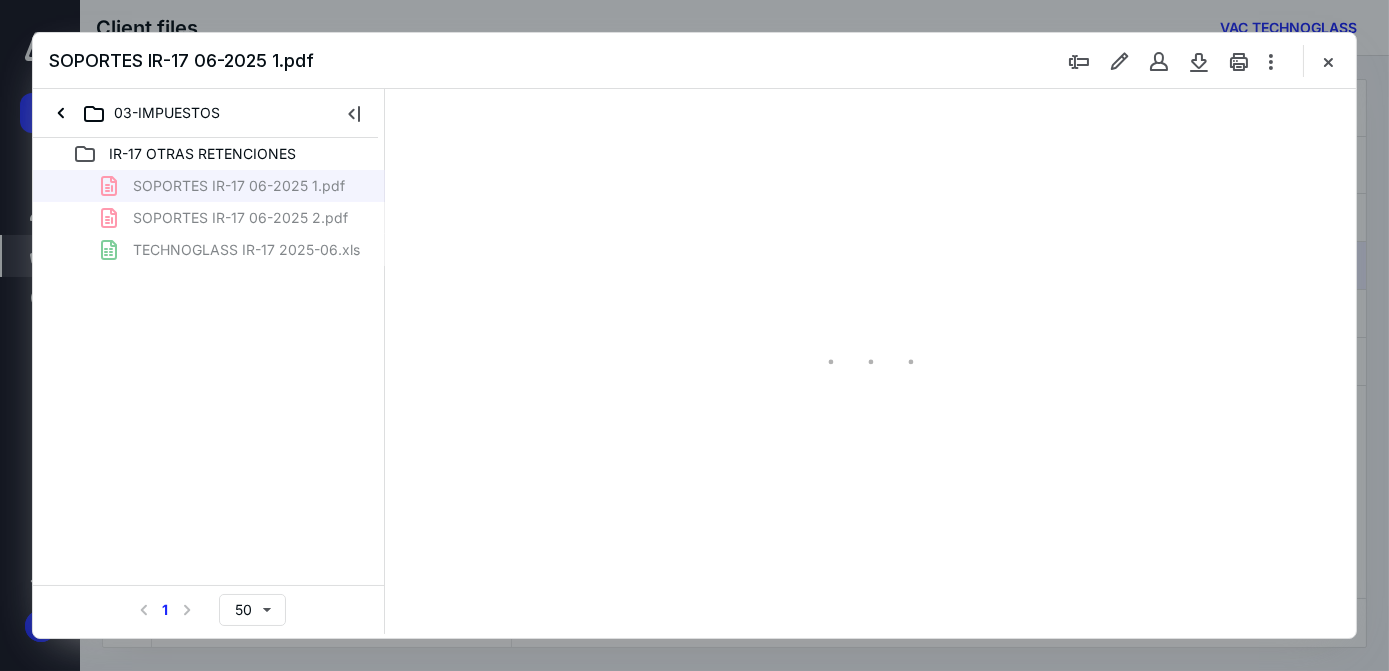 scroll, scrollTop: 77, scrollLeft: 0, axis: vertical 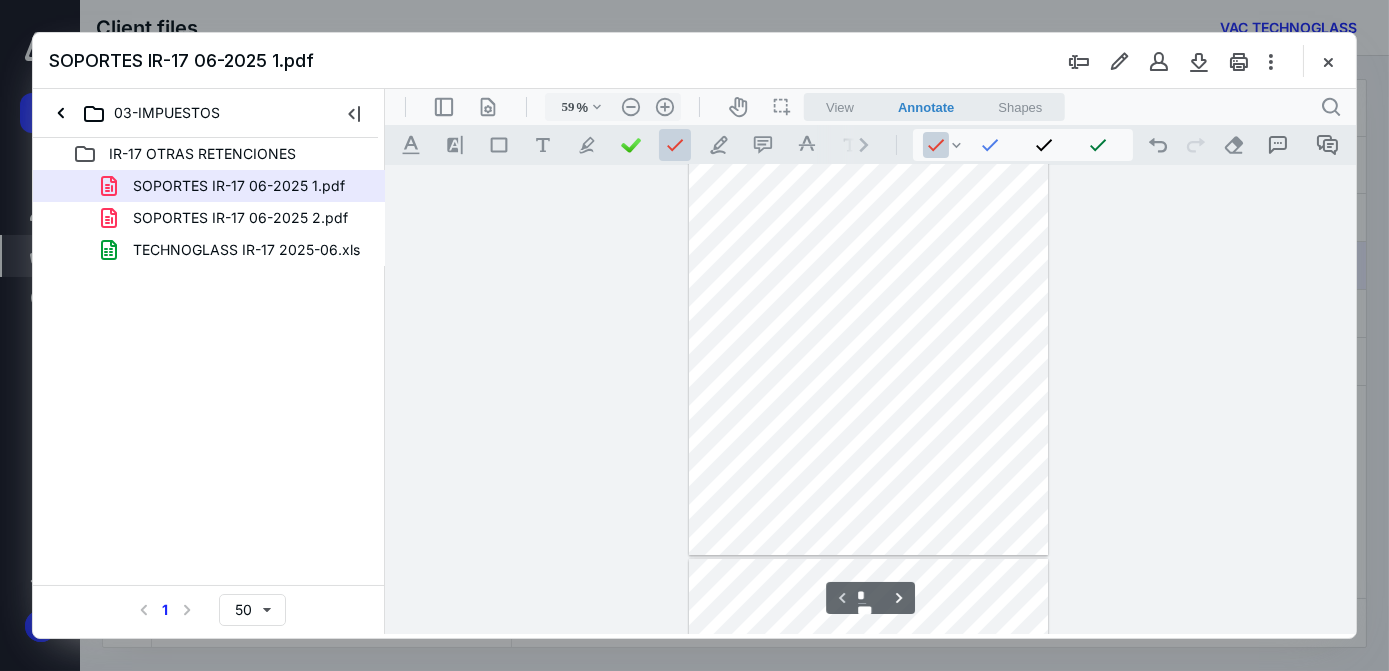type on "*" 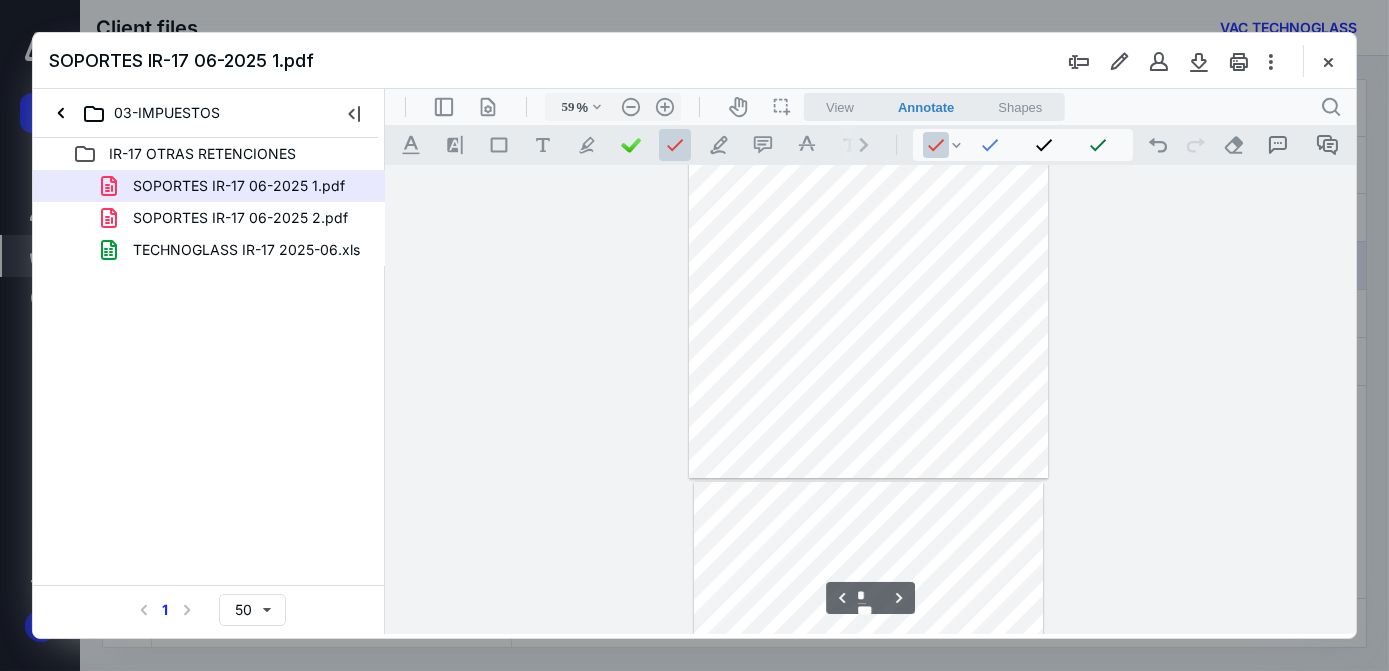 scroll, scrollTop: 441, scrollLeft: 0, axis: vertical 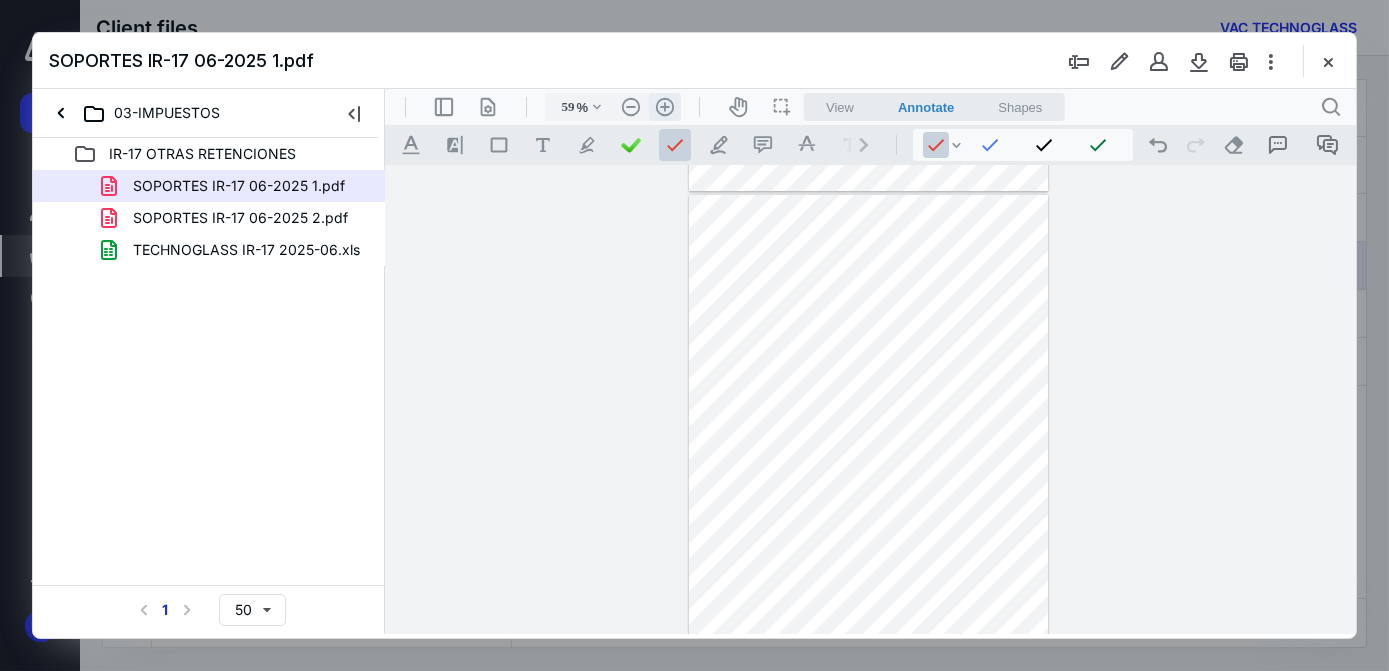 click on ".cls-1{fill:#abb0c4;} icon - header - zoom - in - line" at bounding box center [664, 107] 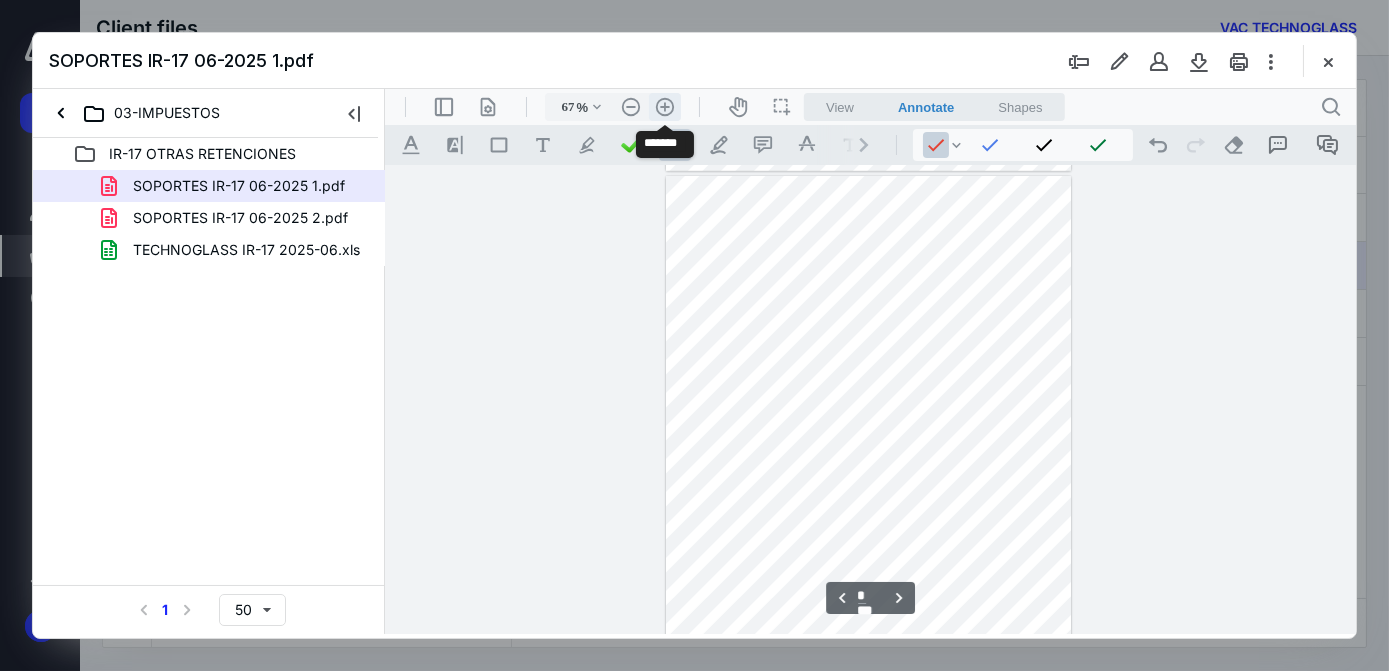 click on ".cls-1{fill:#abb0c4;} icon - header - zoom - in - line" at bounding box center [664, 107] 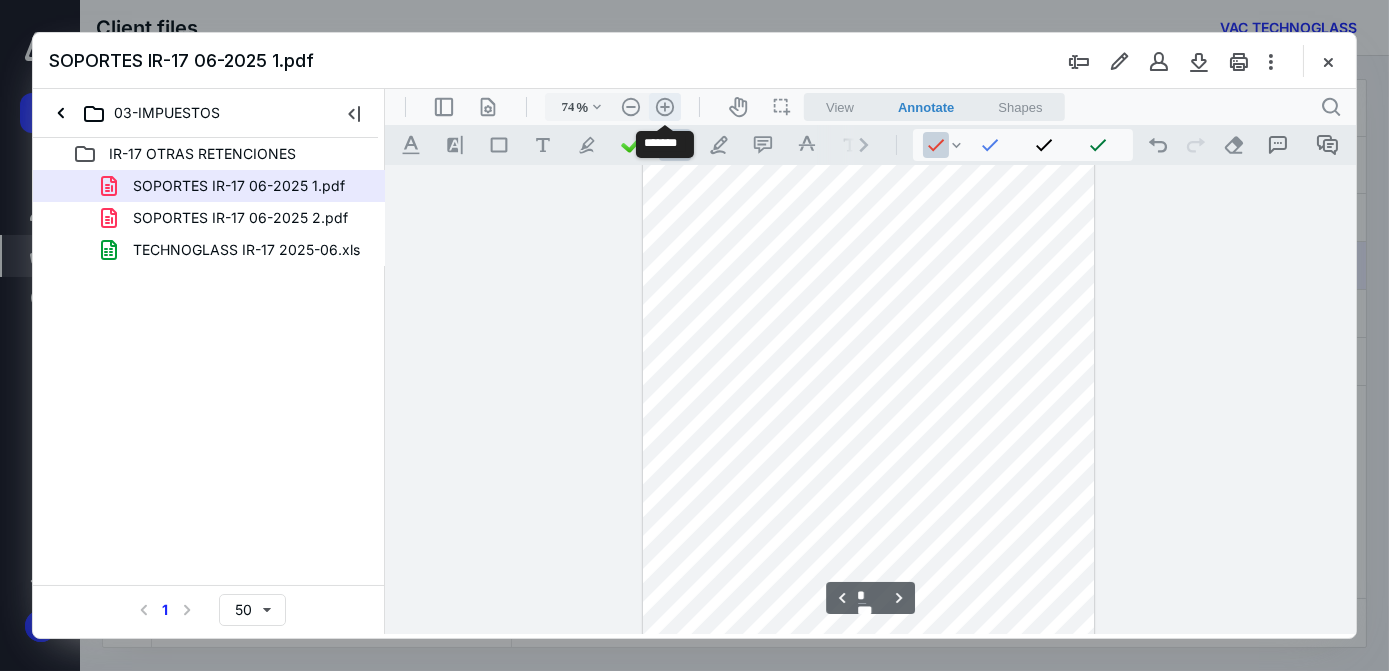 click on ".cls-1{fill:#abb0c4;} icon - header - zoom - in - line" at bounding box center [664, 107] 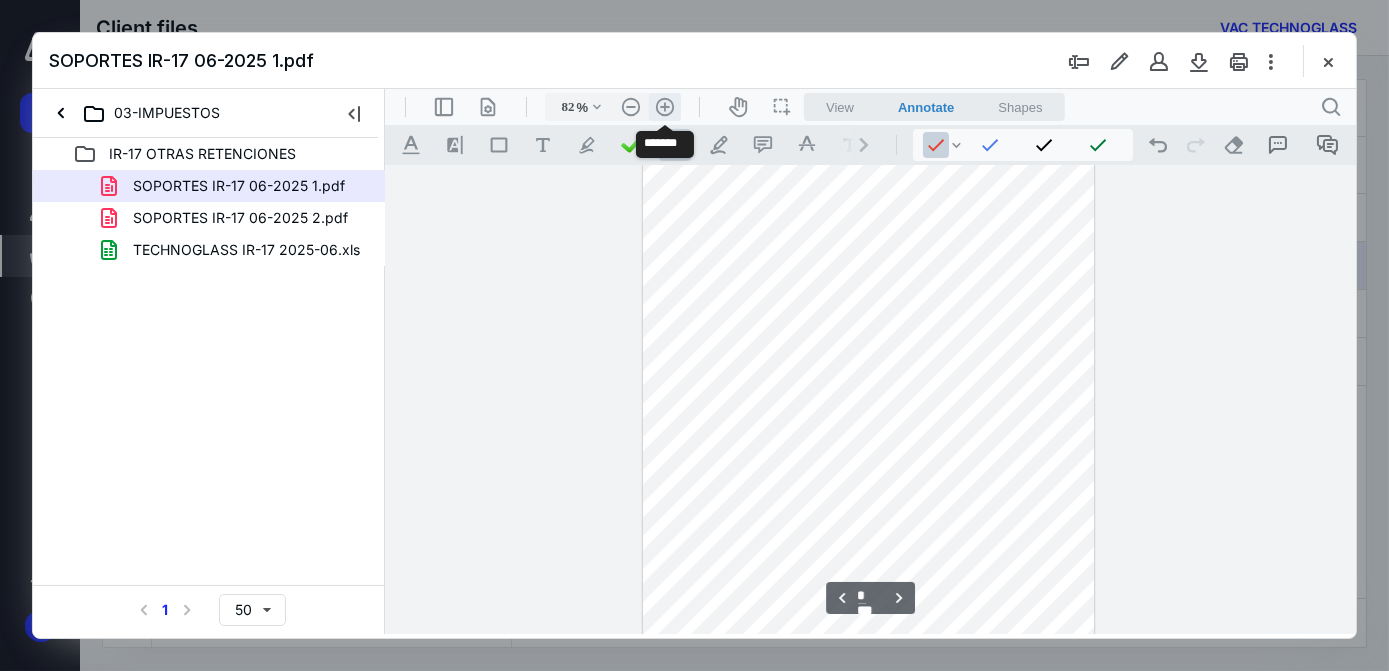 scroll, scrollTop: 685, scrollLeft: 0, axis: vertical 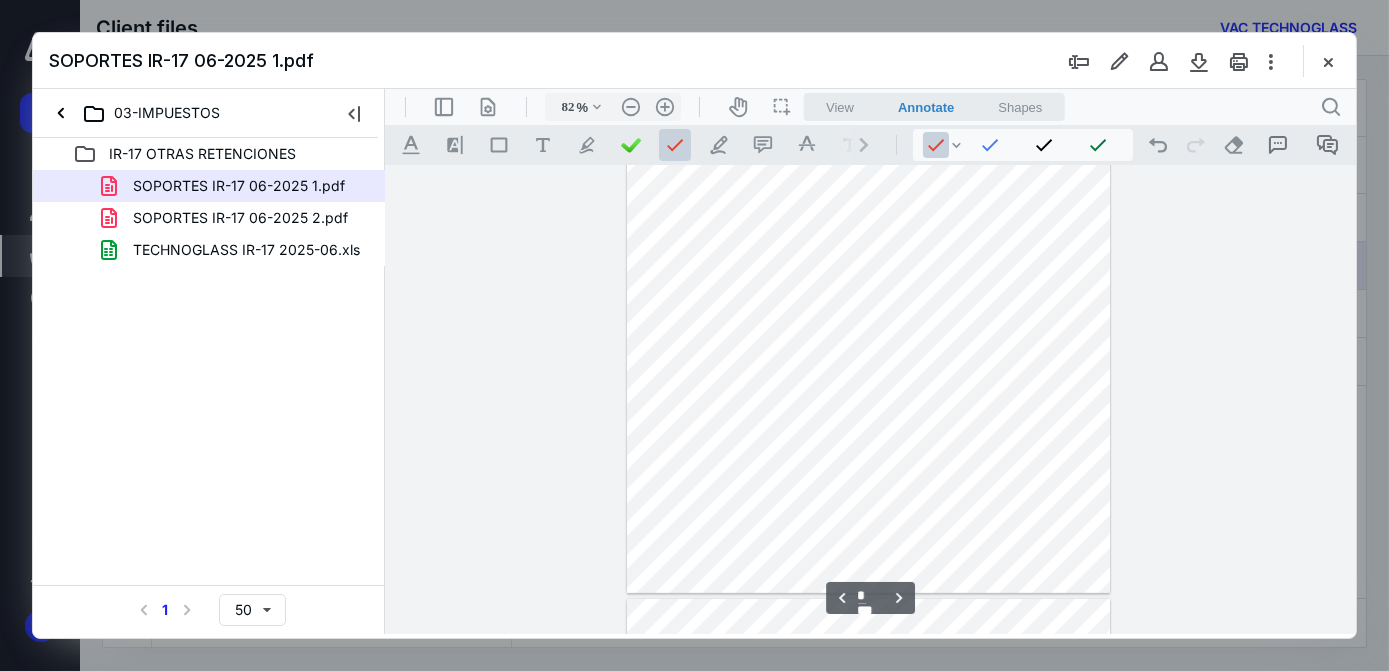 type on "*" 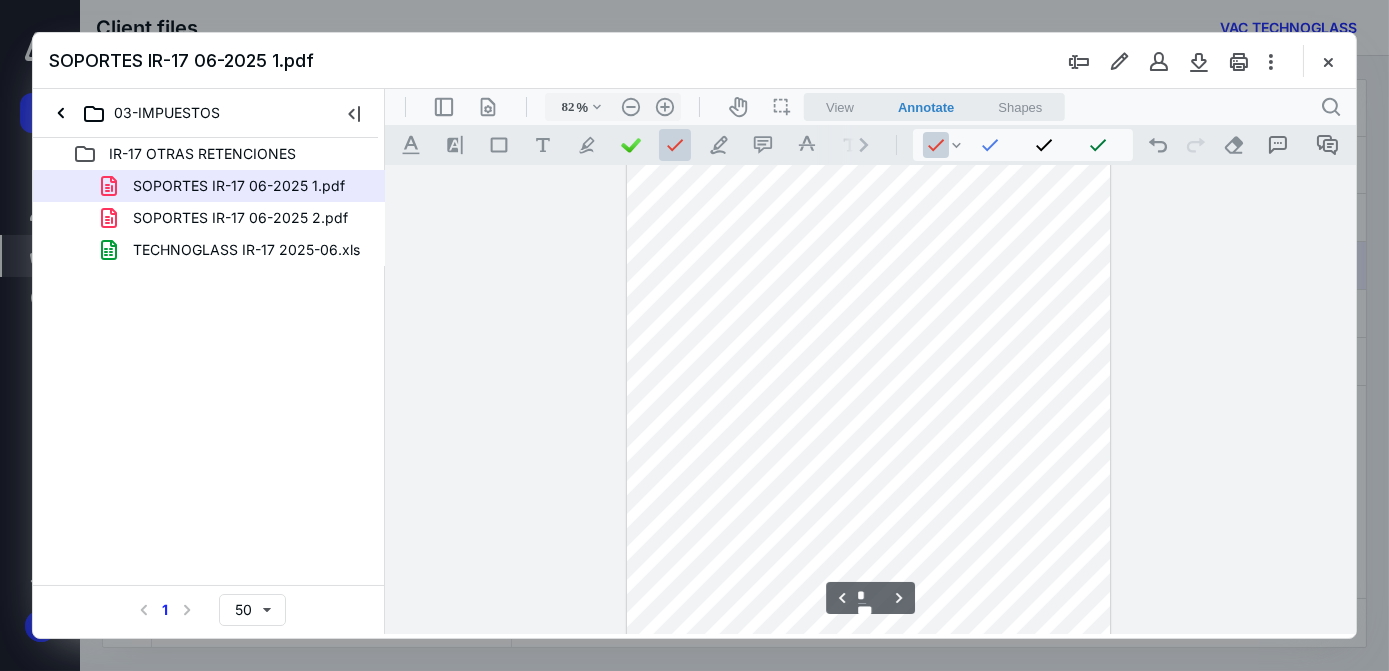 scroll, scrollTop: 2049, scrollLeft: 0, axis: vertical 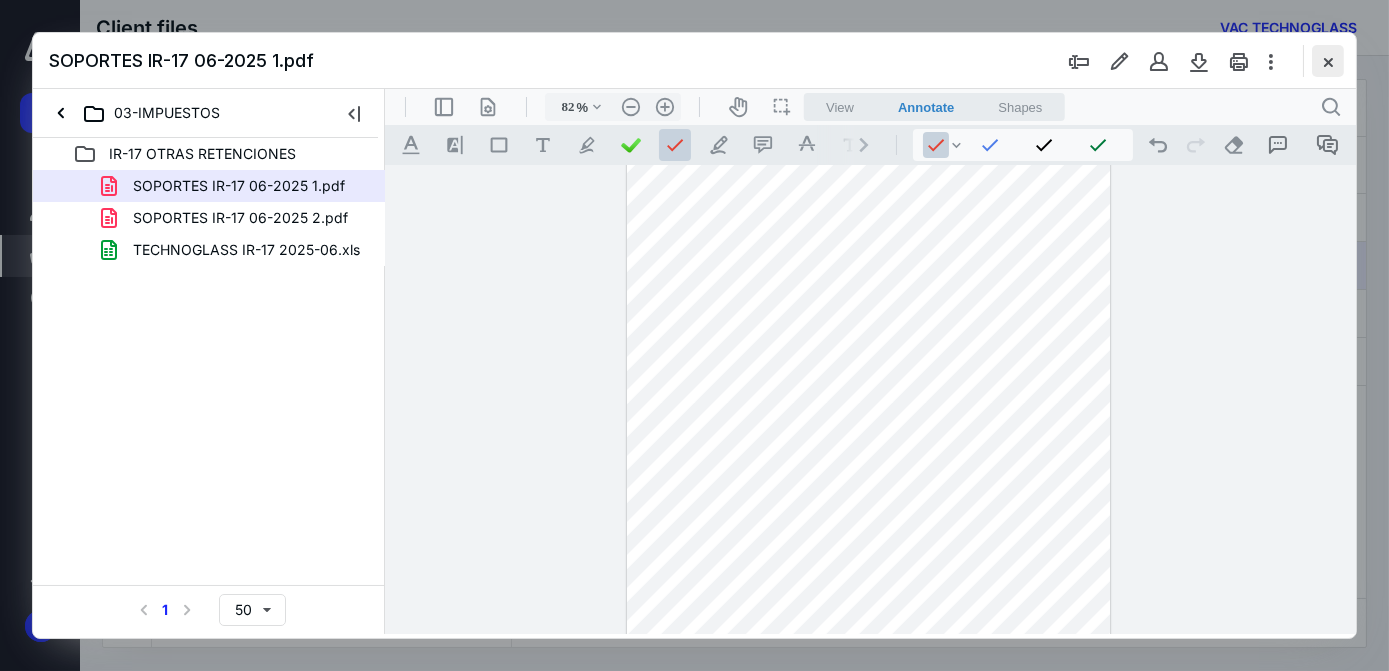 click at bounding box center (1328, 61) 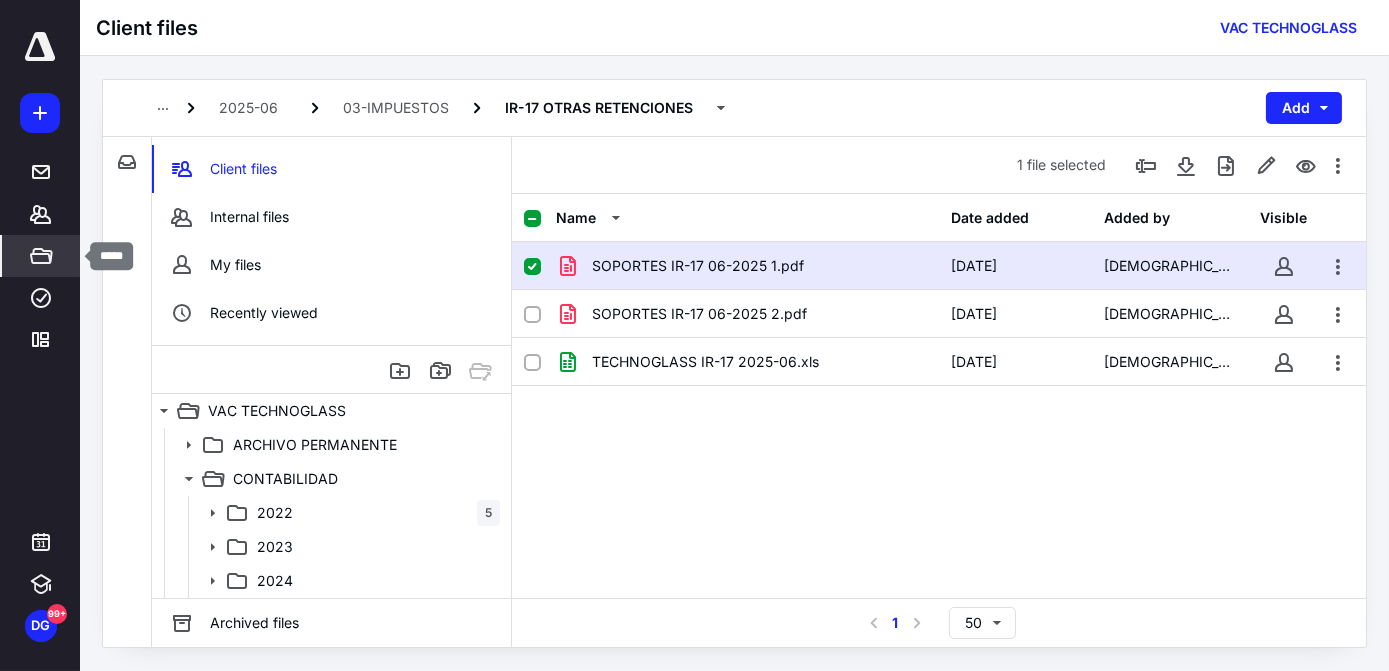 click 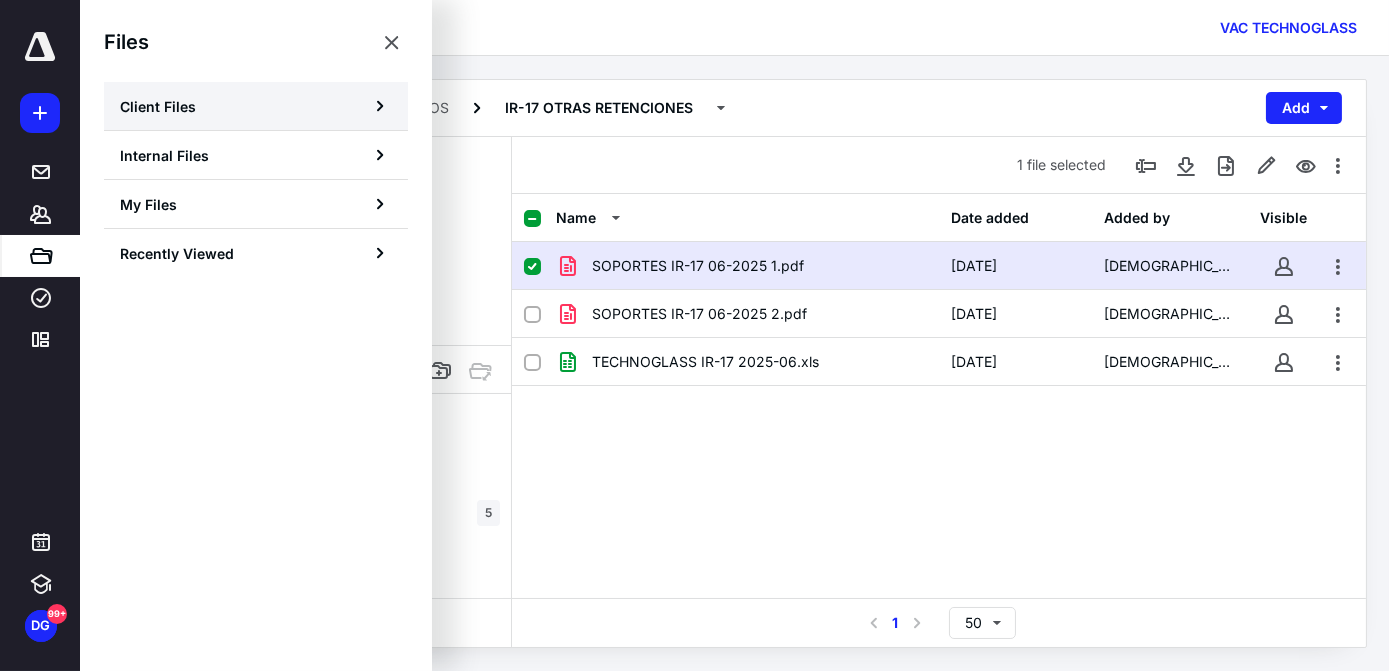 click on "Client Files" at bounding box center (158, 106) 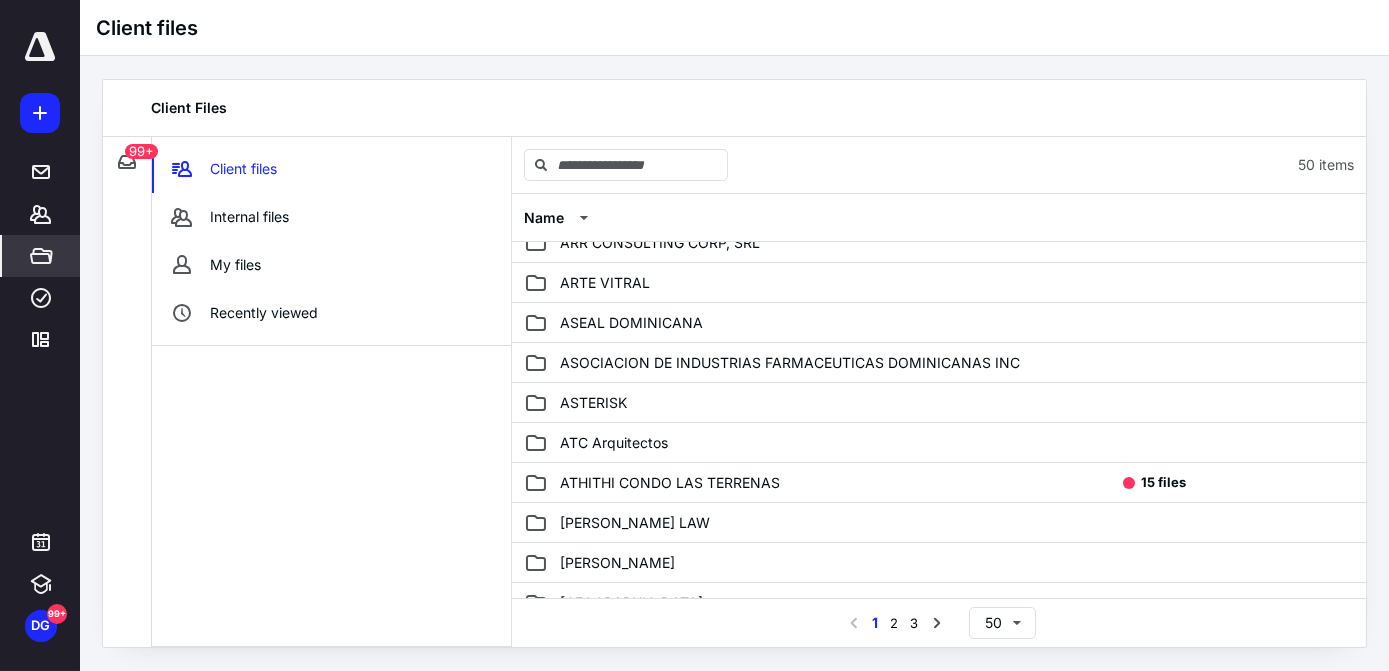 scroll, scrollTop: 545, scrollLeft: 0, axis: vertical 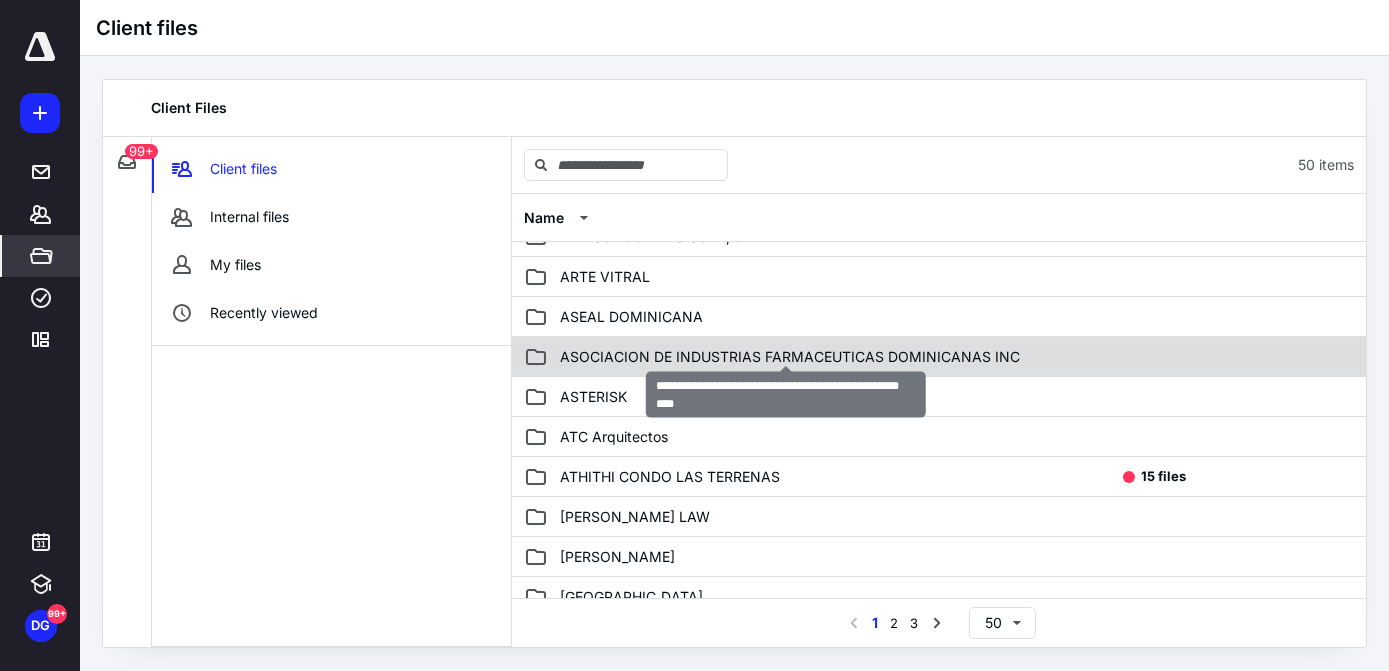 click on "ASOCIACION DE INDUSTRIAS FARMACEUTICAS DOMINICANAS INC" at bounding box center [790, 357] 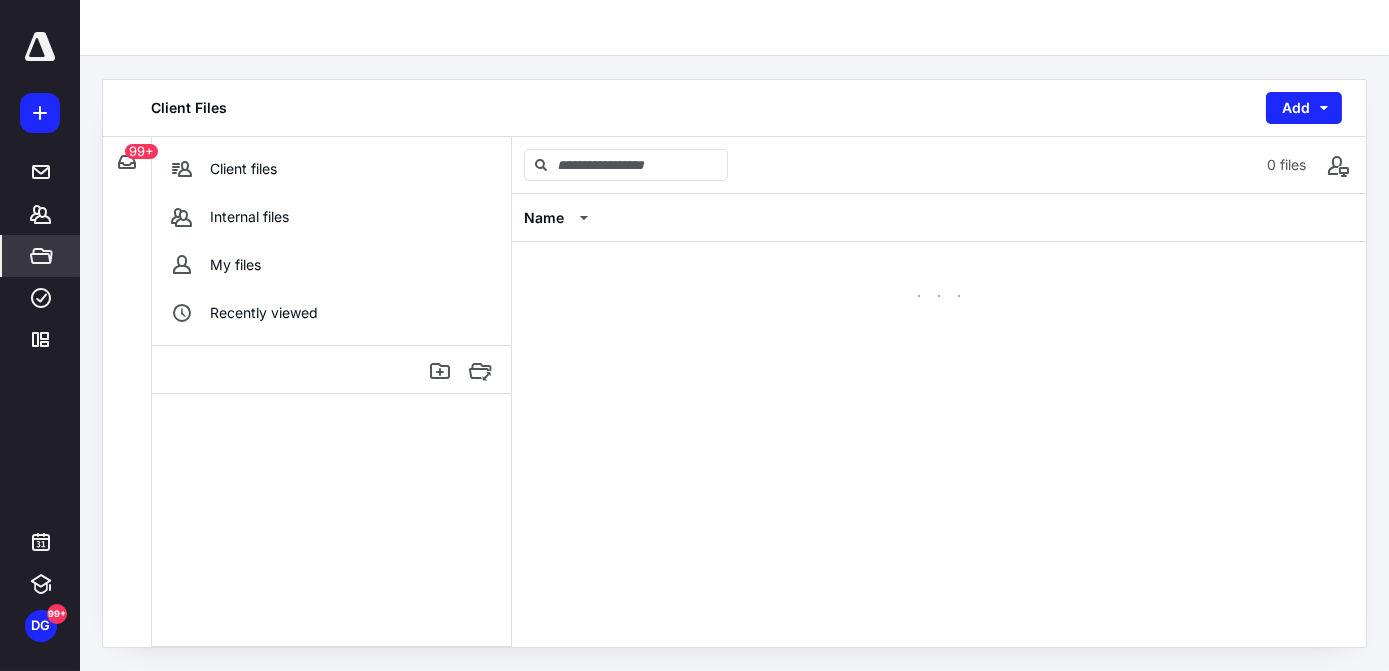 scroll, scrollTop: 0, scrollLeft: 0, axis: both 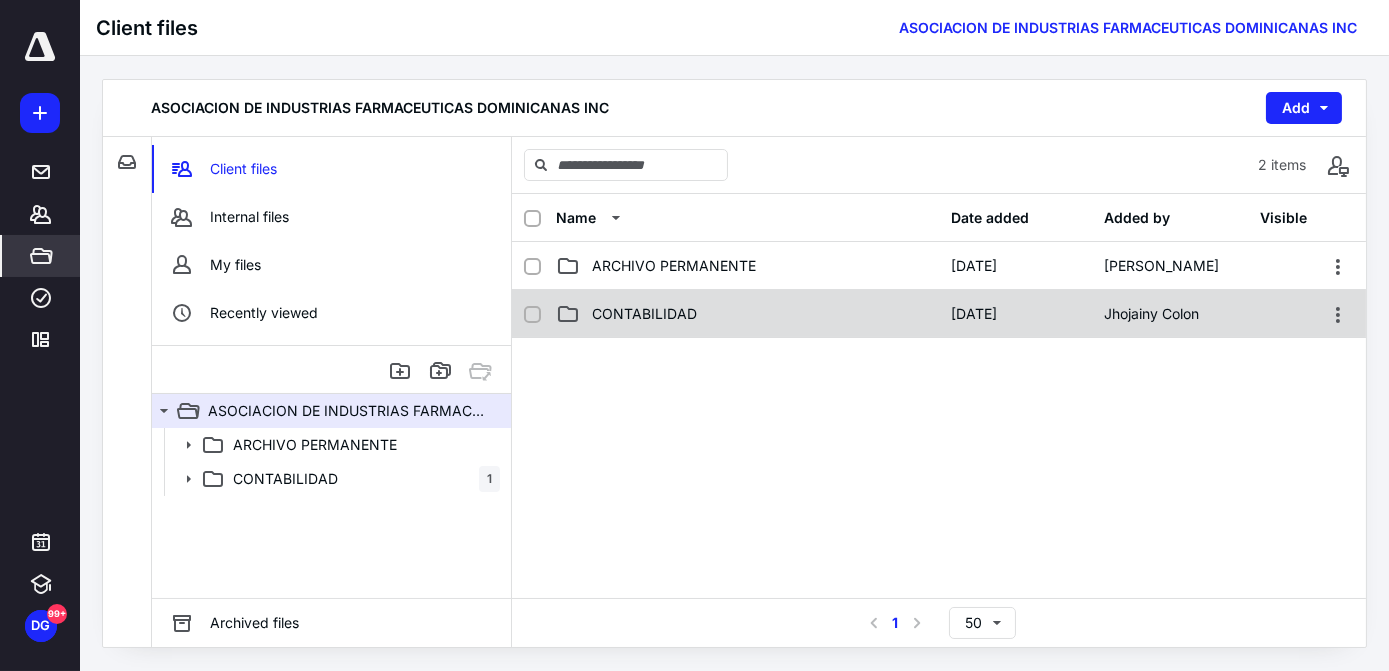 click on "CONTABILIDAD" at bounding box center [644, 314] 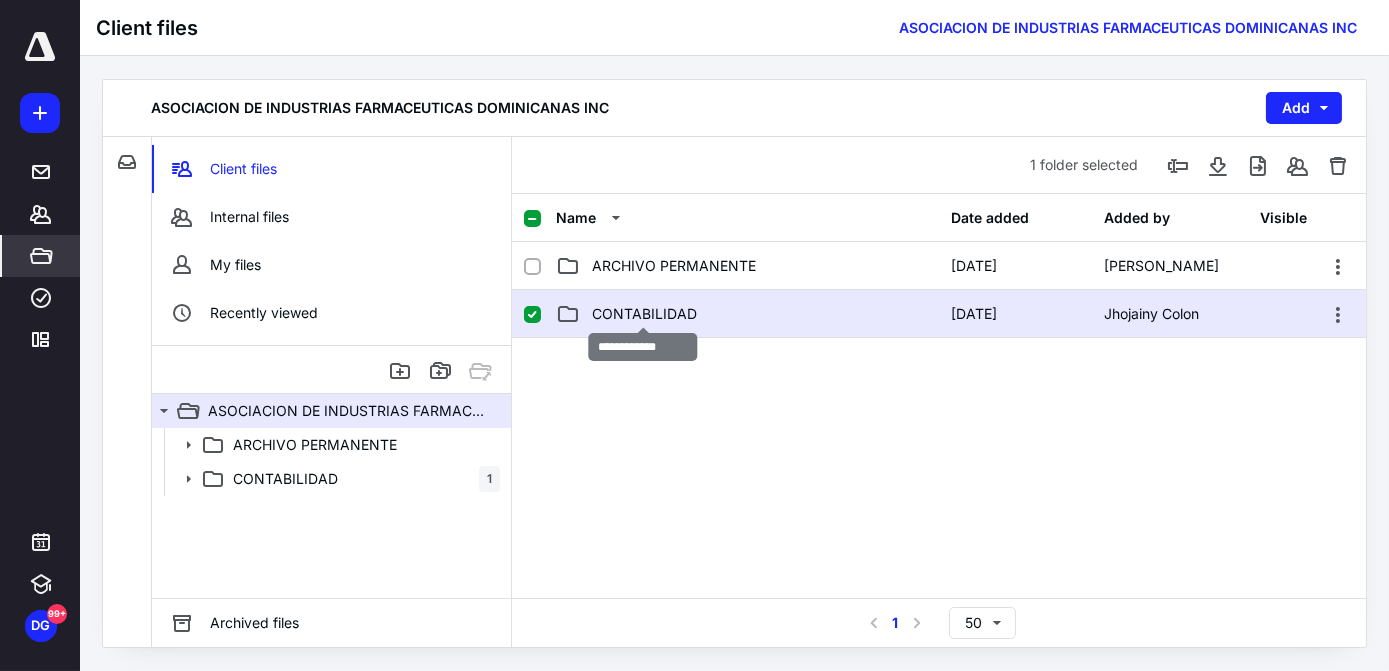 click on "CONTABILIDAD" at bounding box center (644, 314) 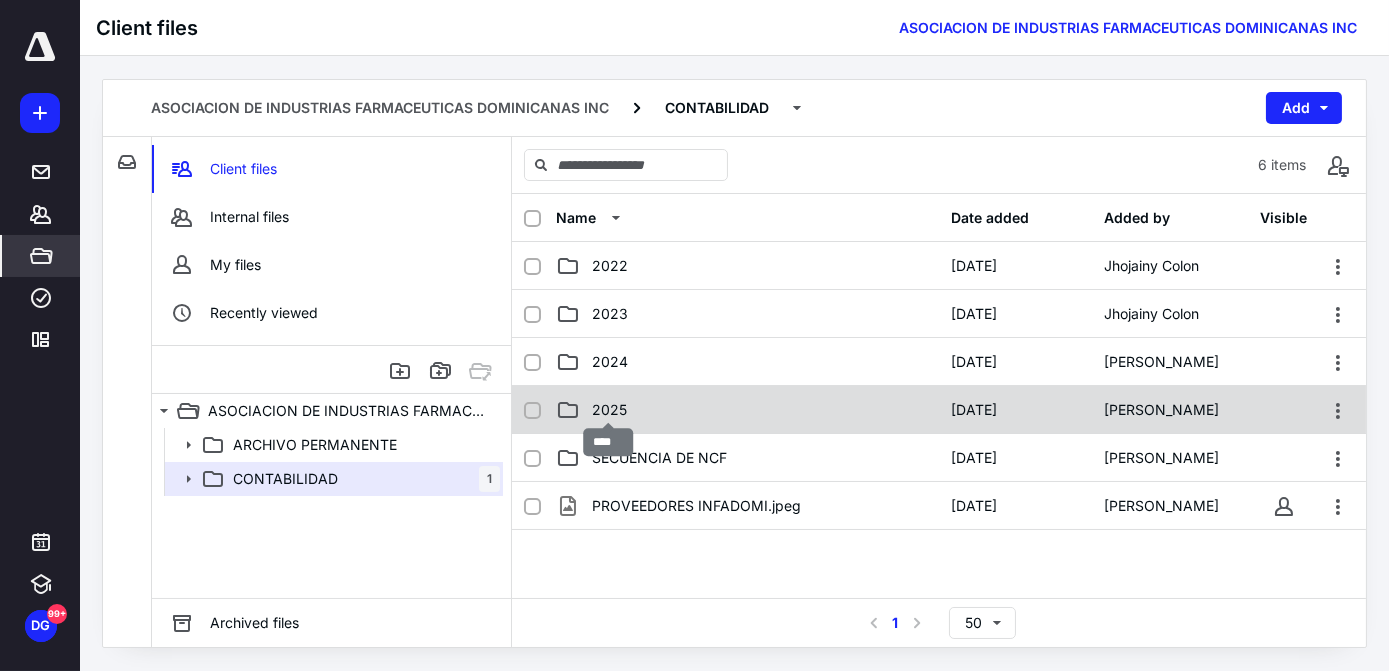 click on "2025" at bounding box center (609, 410) 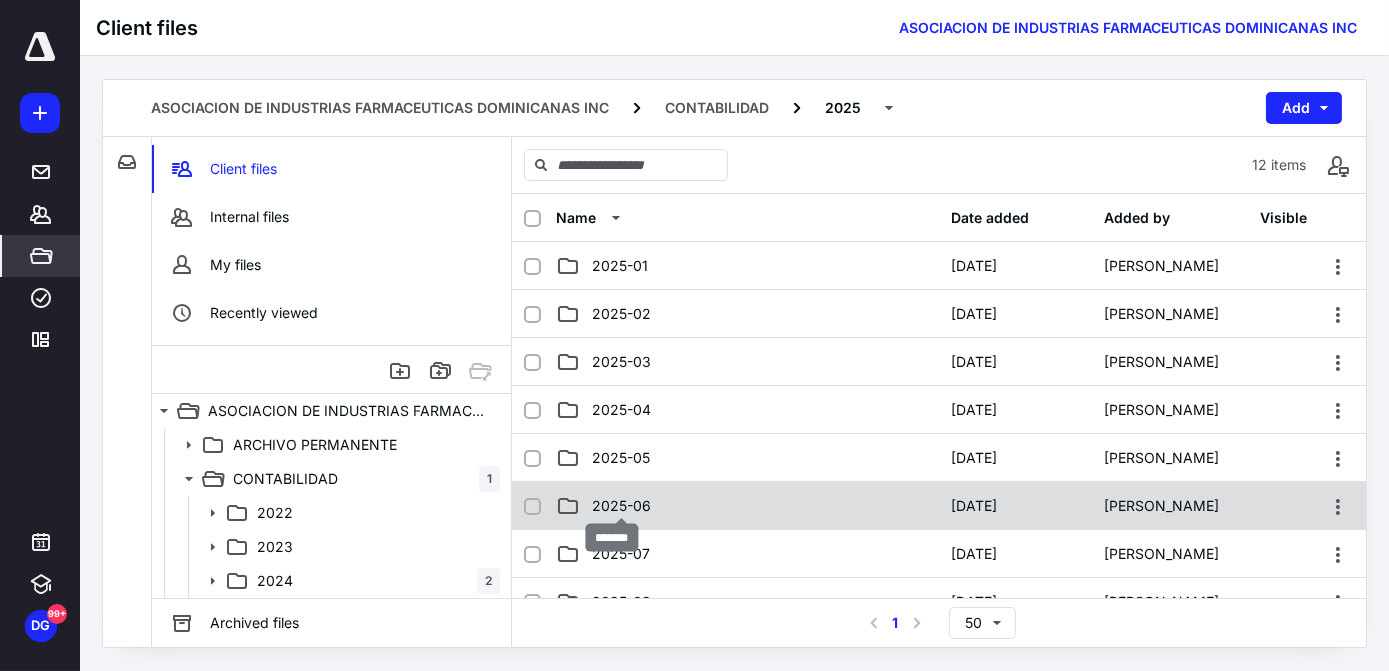 click on "2025-06" at bounding box center (621, 506) 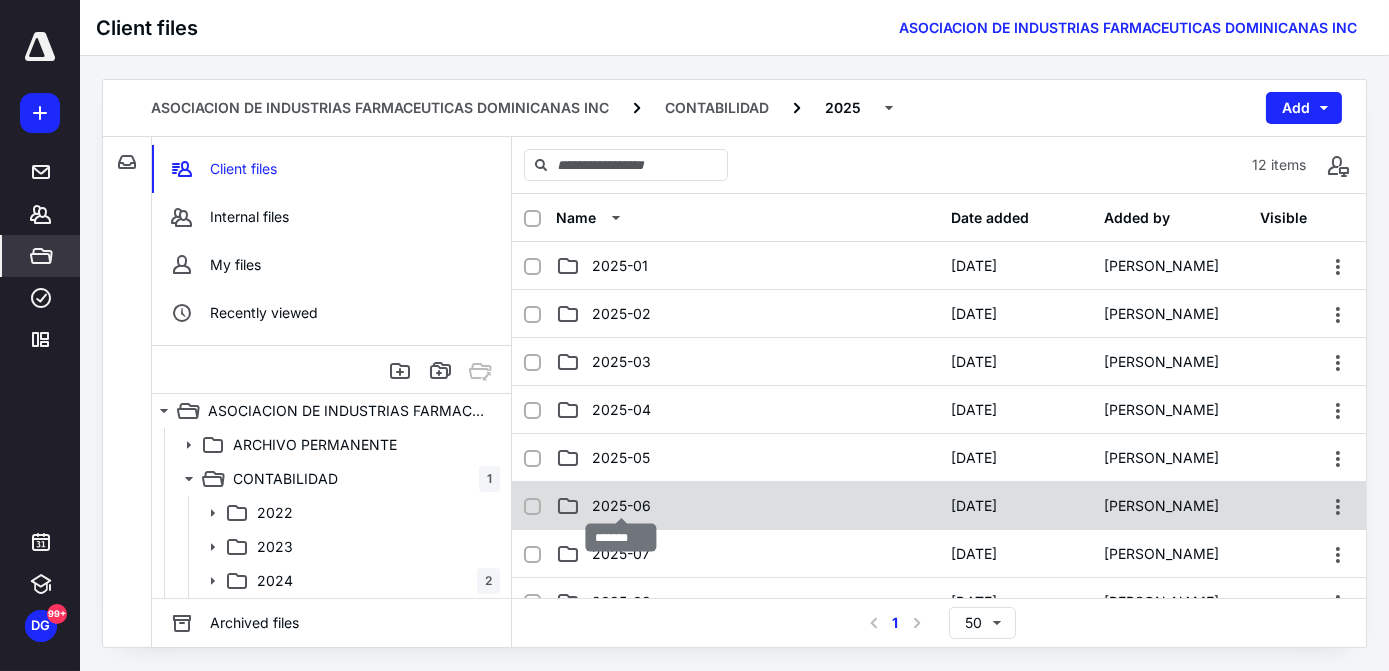 checkbox on "true" 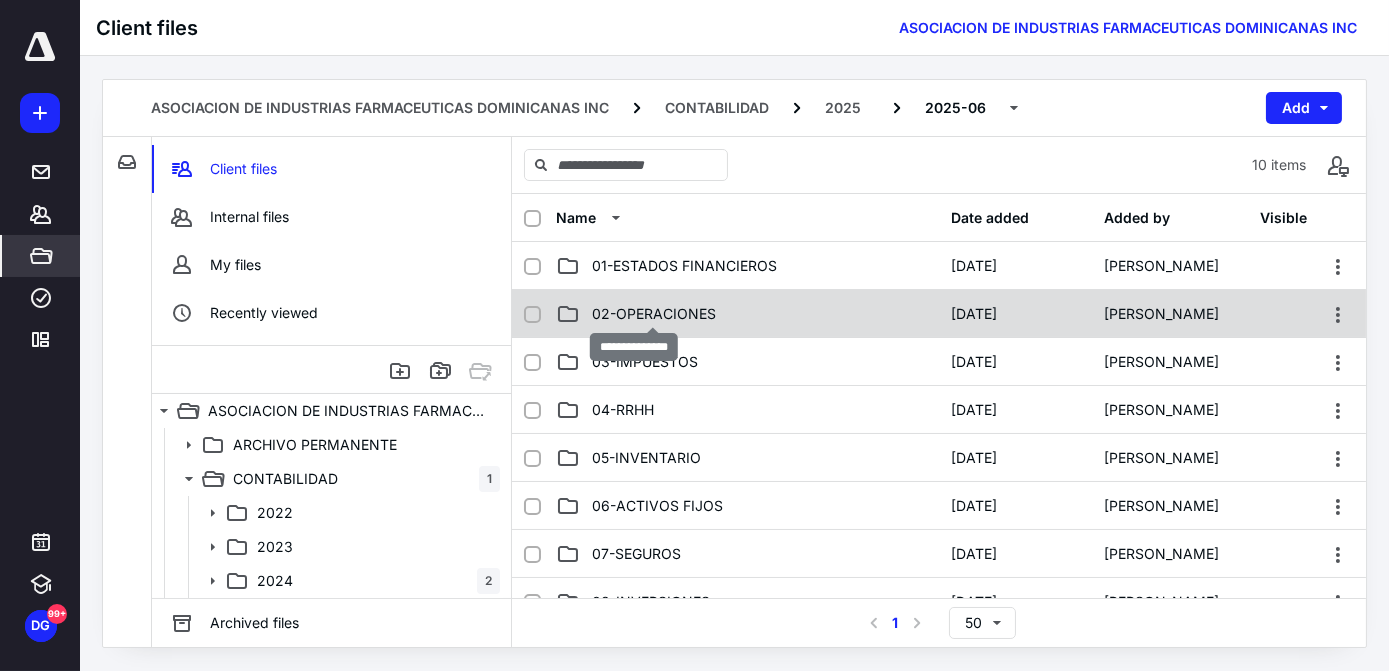 click on "02-OPERACIONES" at bounding box center (654, 314) 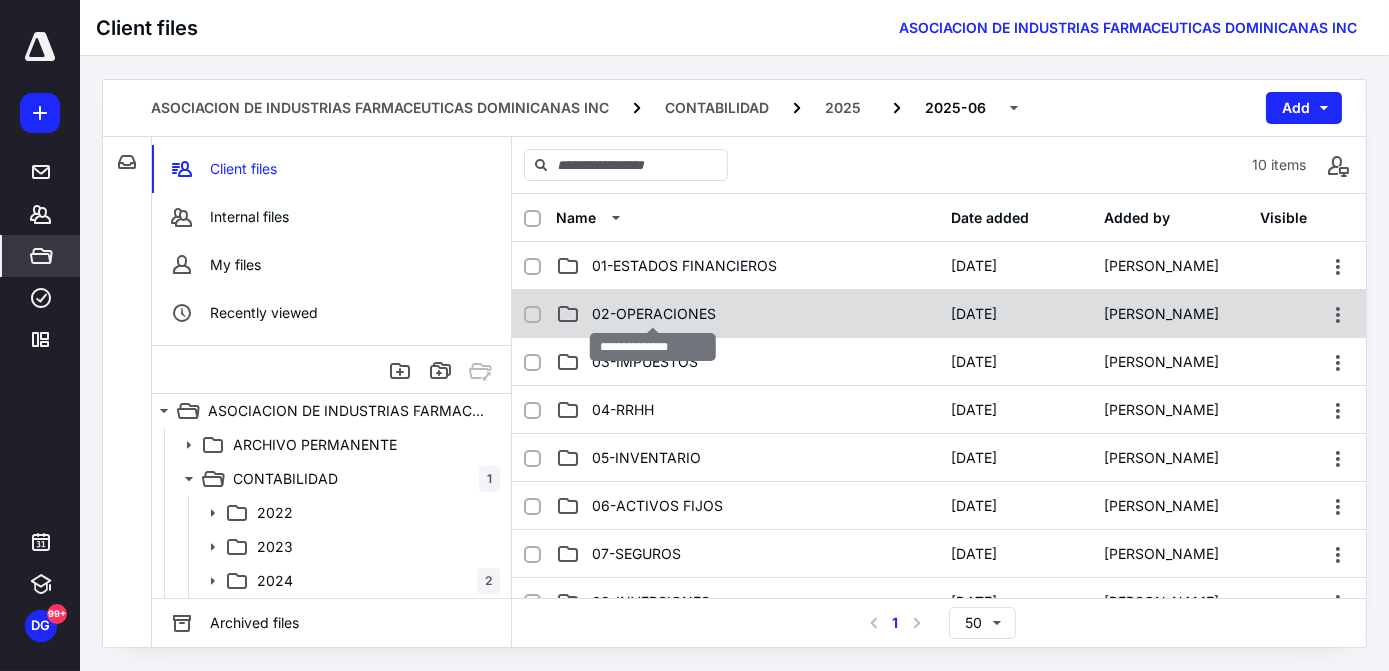 click on "02-OPERACIONES" at bounding box center [654, 314] 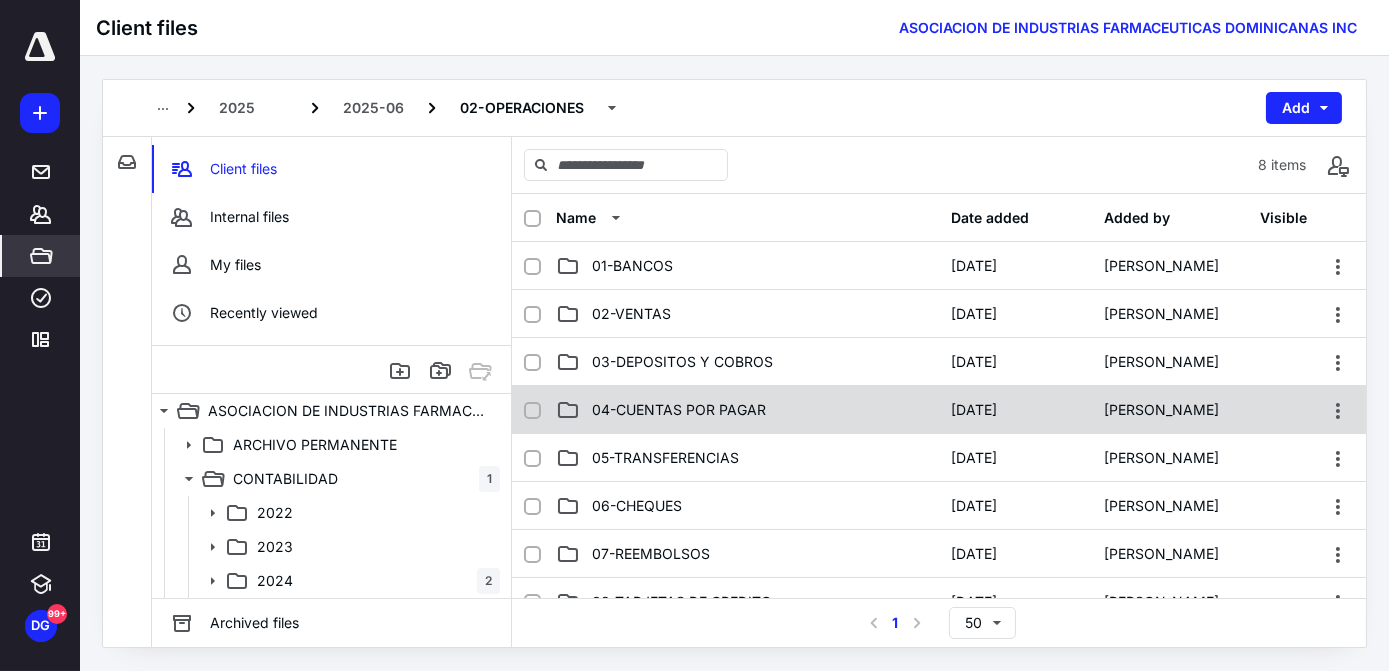 click on "04-CUENTAS POR PAGAR" at bounding box center (679, 410) 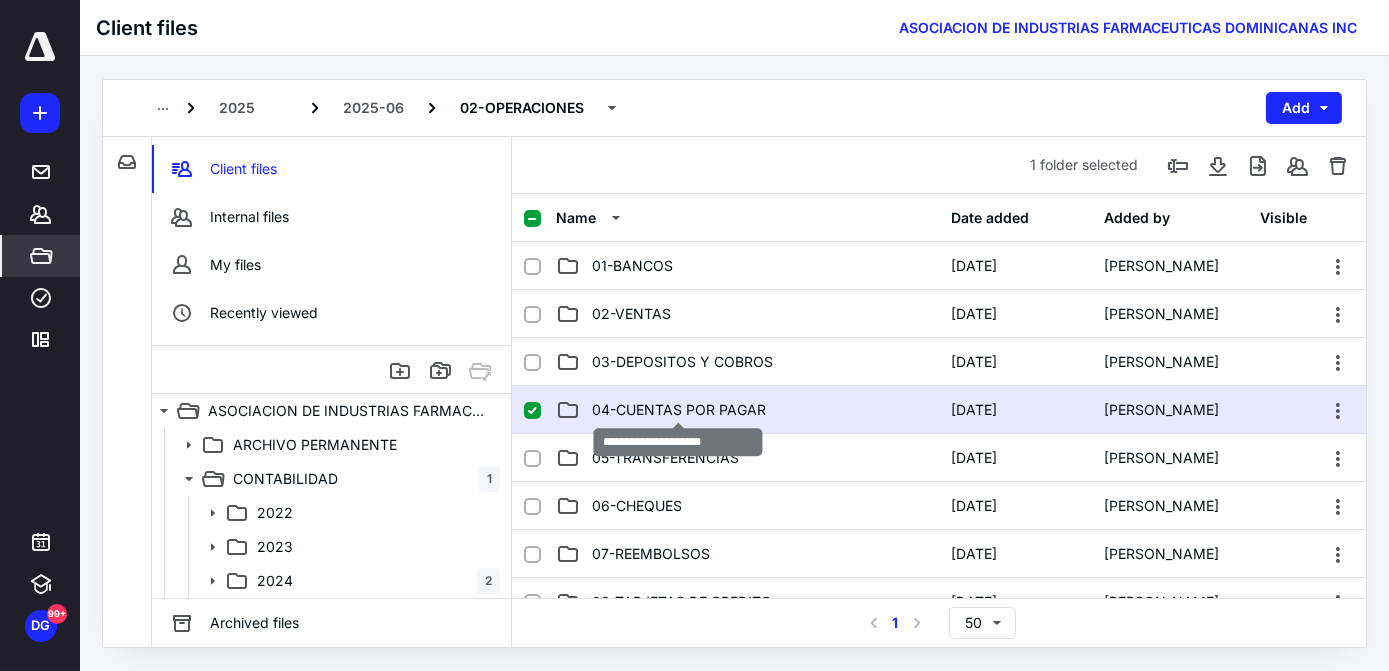 click on "04-CUENTAS POR PAGAR" at bounding box center [679, 410] 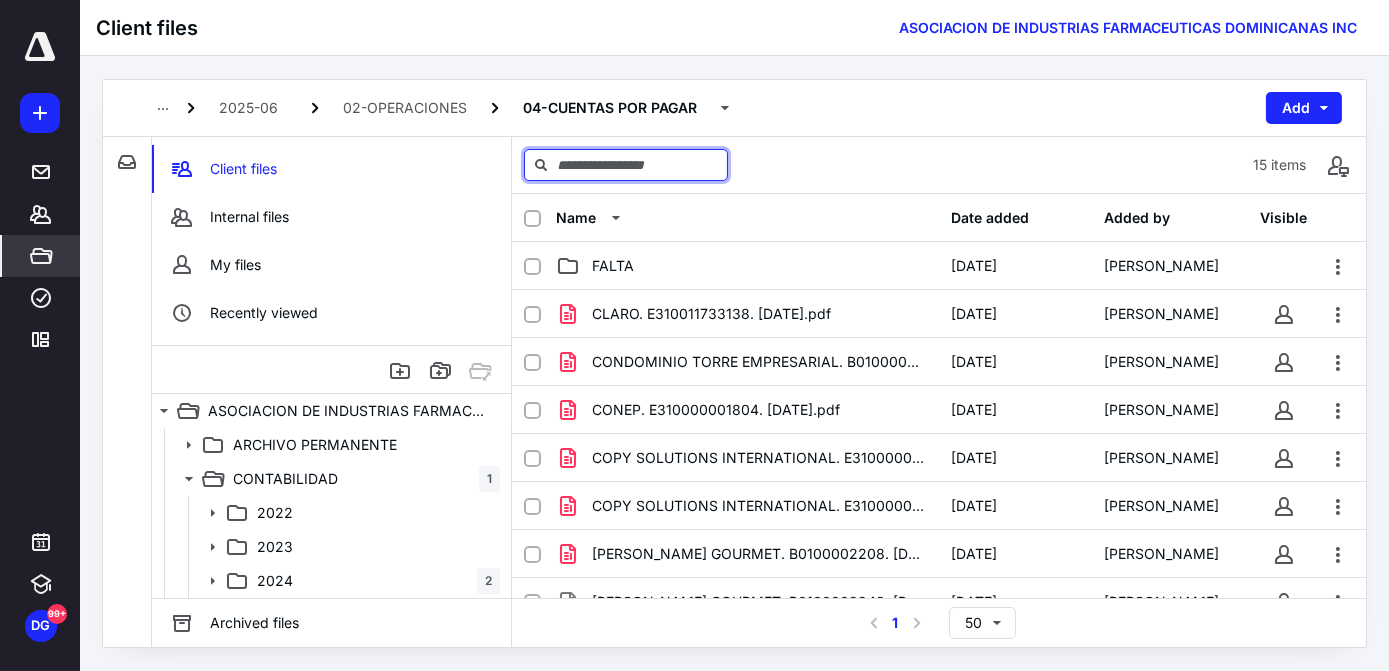click at bounding box center [626, 165] 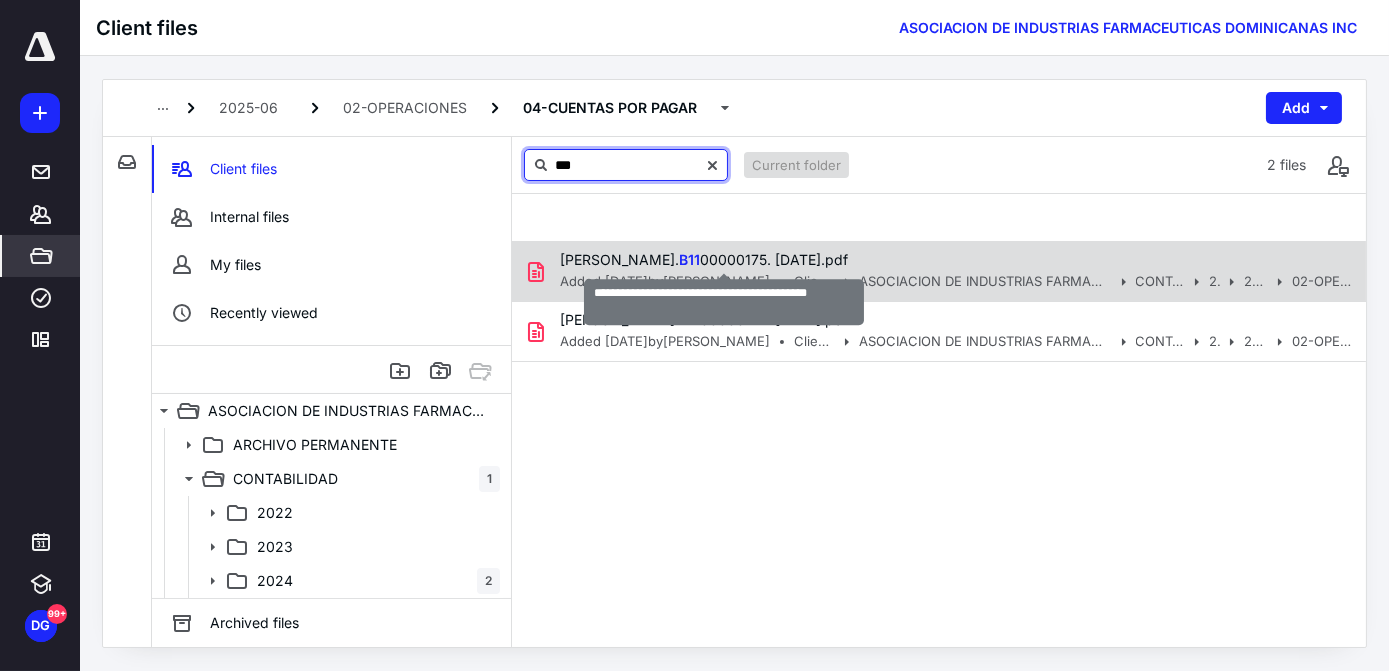 type on "***" 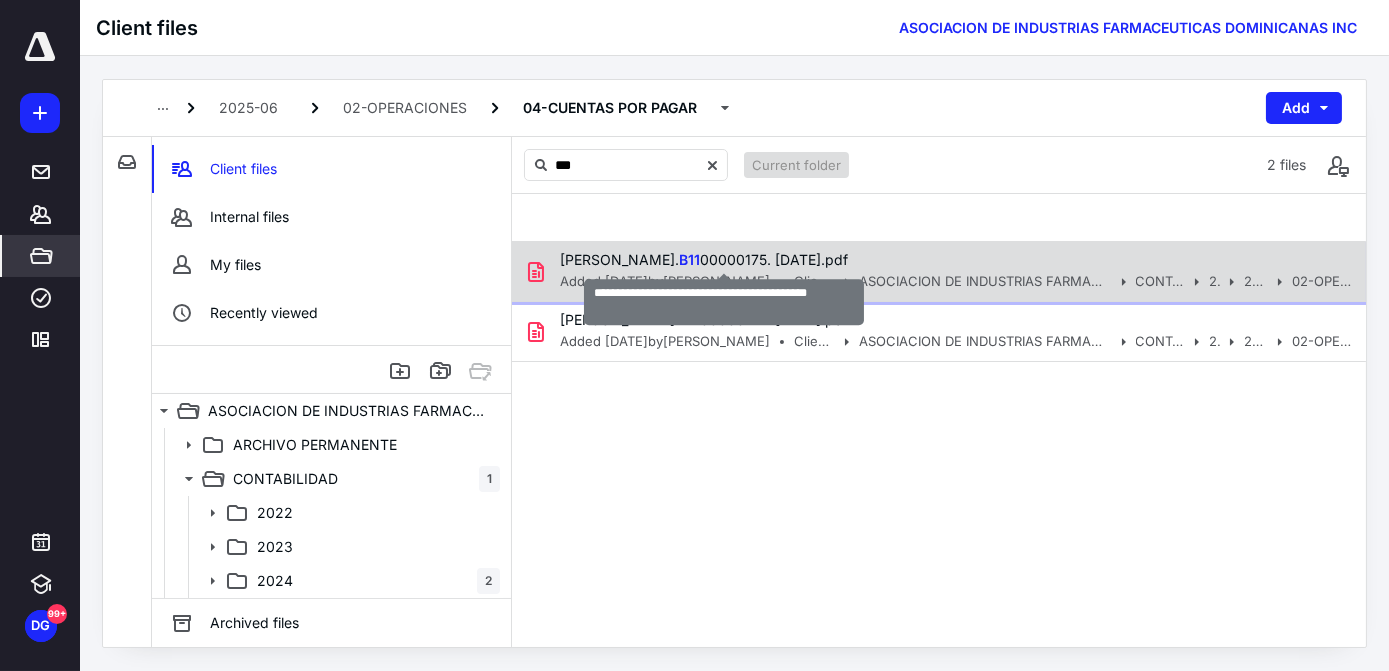 click on "DIANA CAROLINA.  B11 00000175. 26-06-2025.pdf" at bounding box center [704, 259] 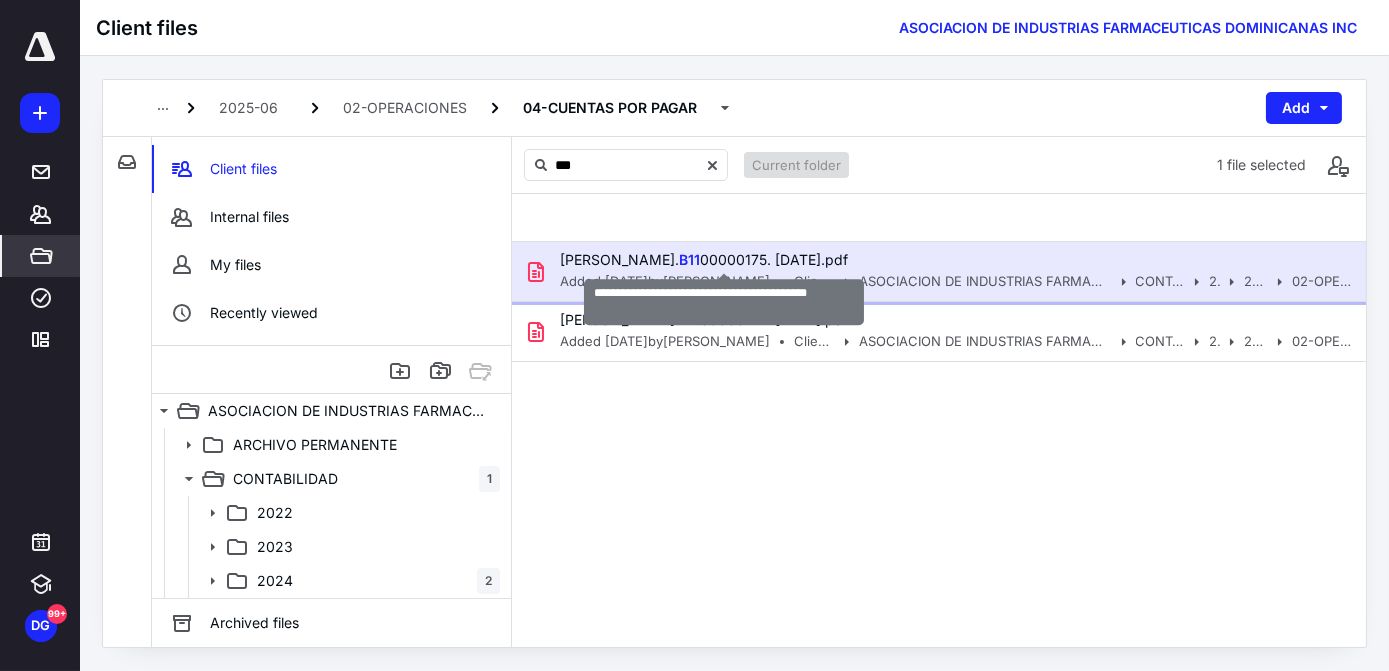click on "DIANA CAROLINA.  B11 00000175. 26-06-2025.pdf" at bounding box center [704, 259] 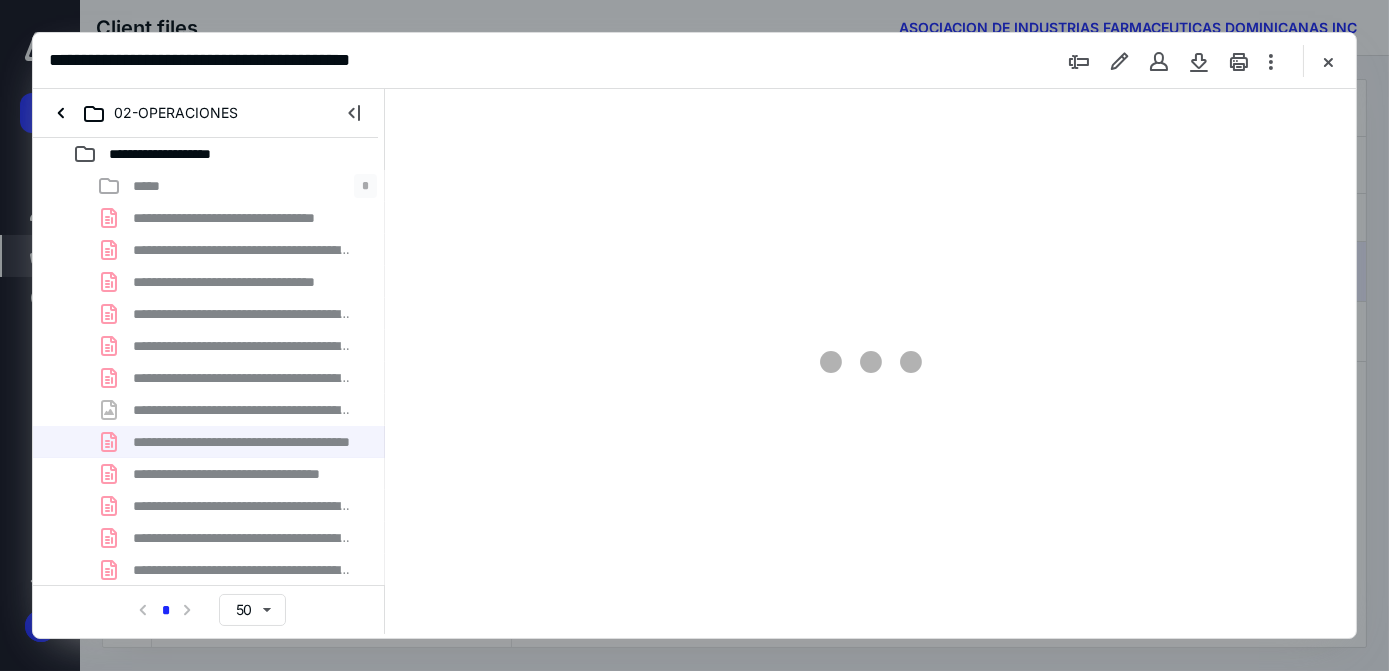 scroll, scrollTop: 0, scrollLeft: 0, axis: both 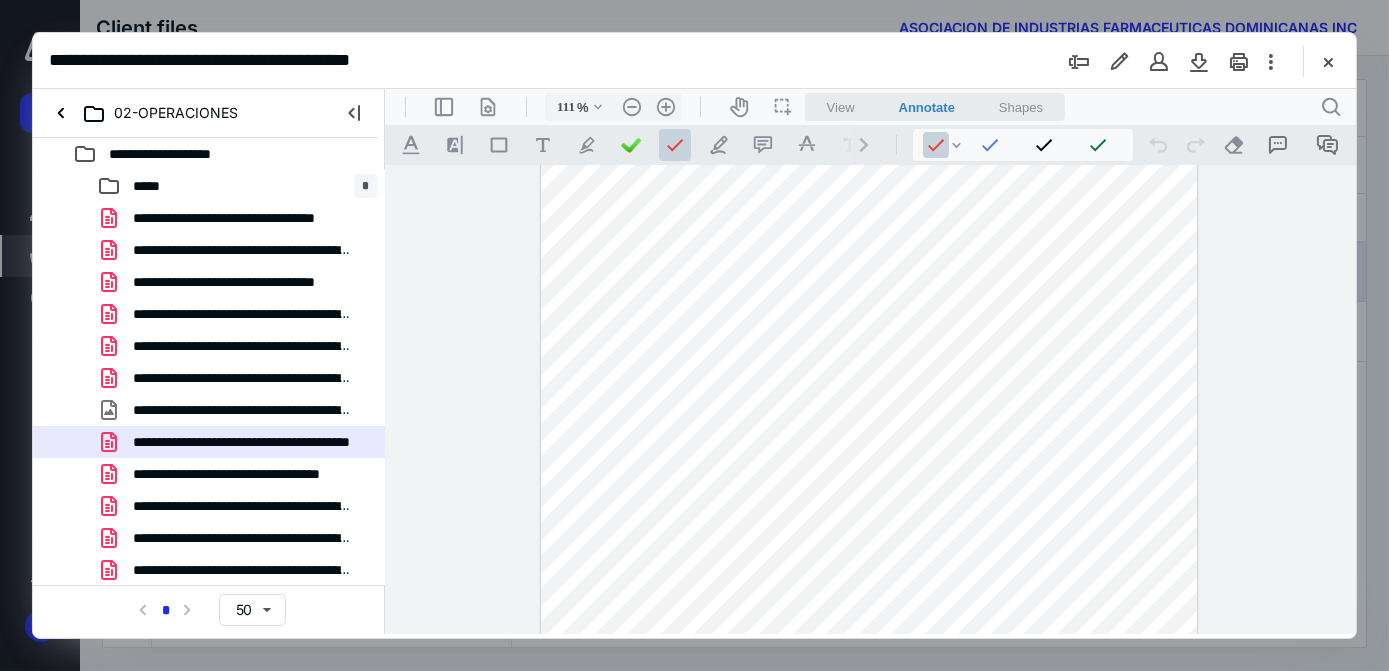type on "136" 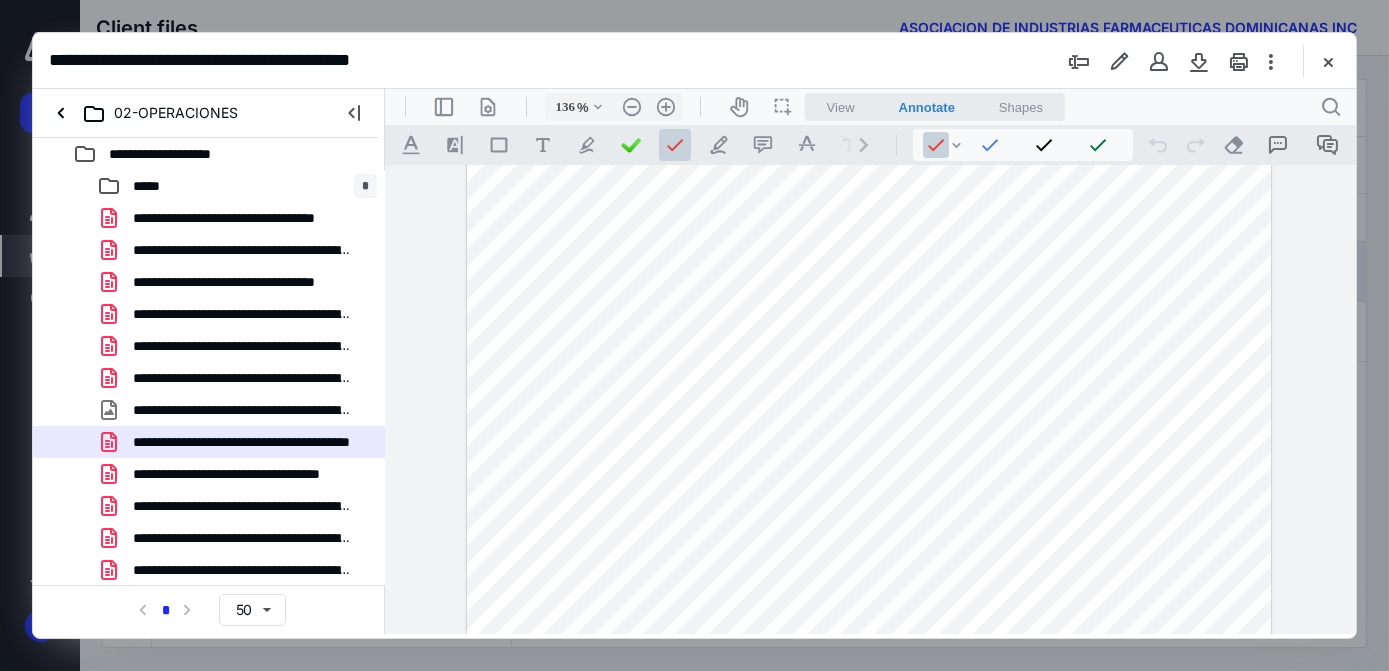 scroll, scrollTop: 163, scrollLeft: 0, axis: vertical 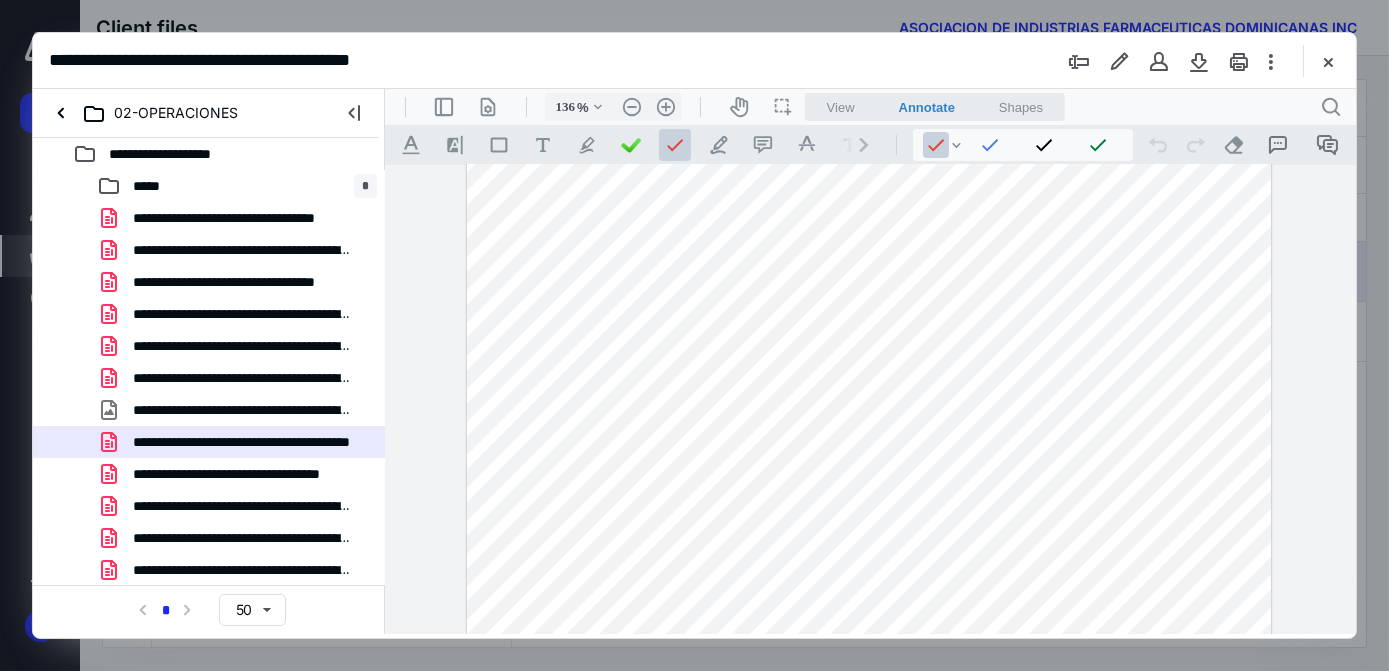 click at bounding box center [868, 576] 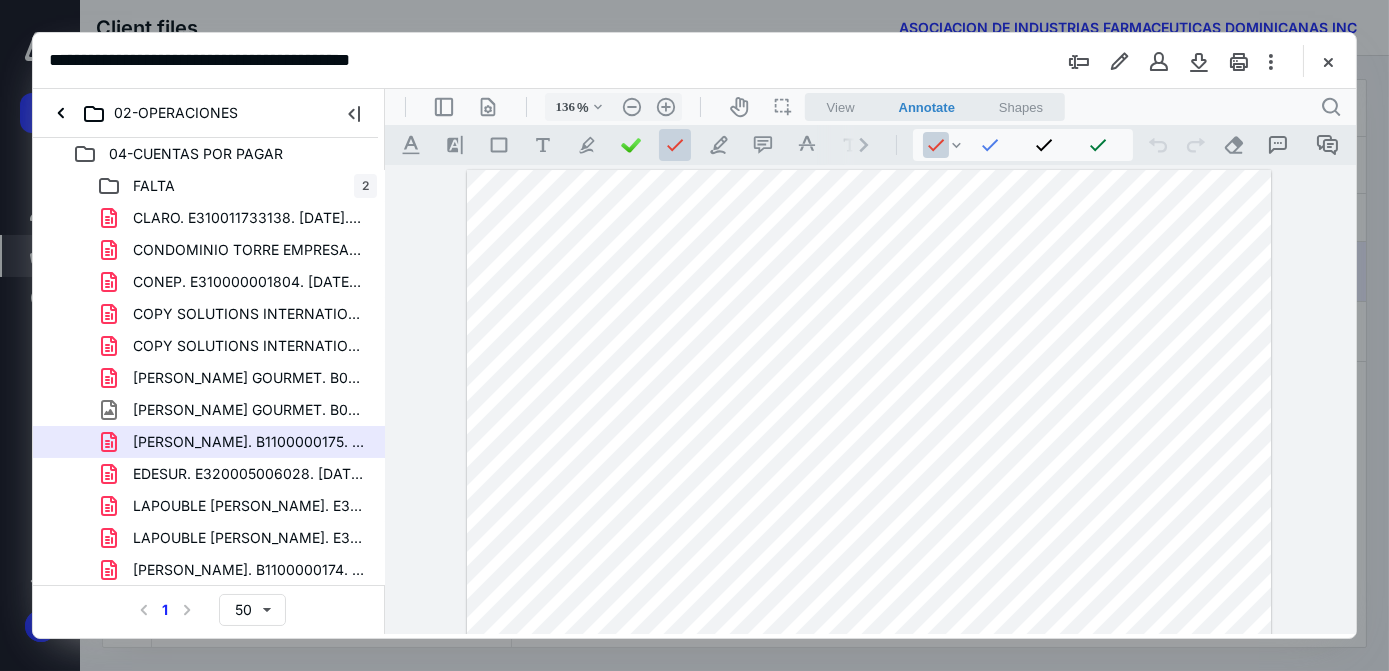 scroll, scrollTop: 0, scrollLeft: 0, axis: both 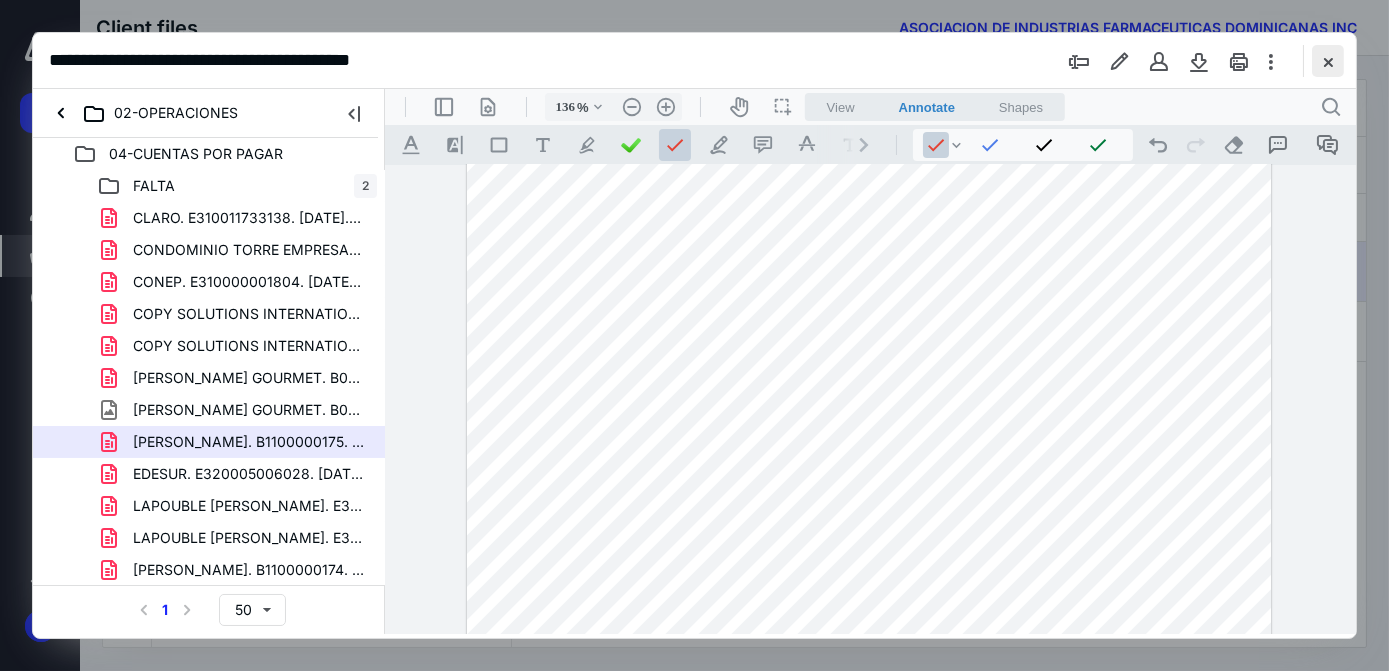click at bounding box center [1328, 61] 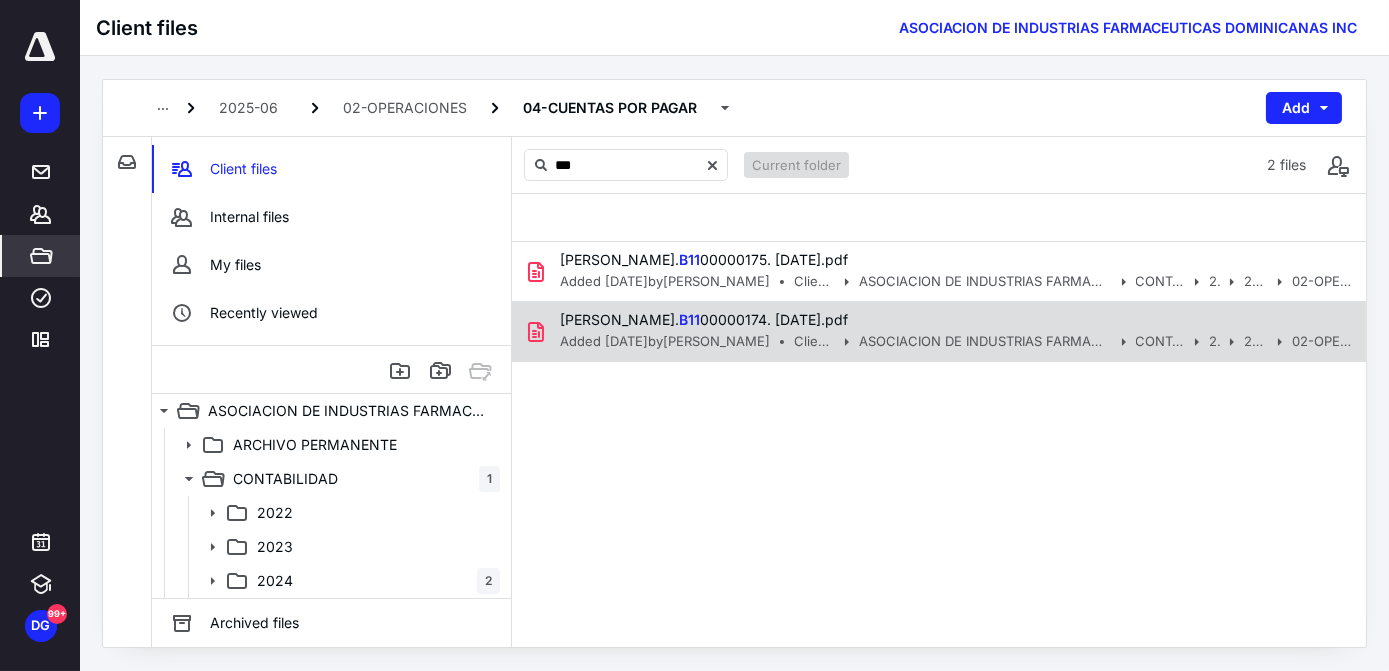 click on "Added   9/7/2025  by  Yuleynni Garcia Martinez" at bounding box center (665, 342) 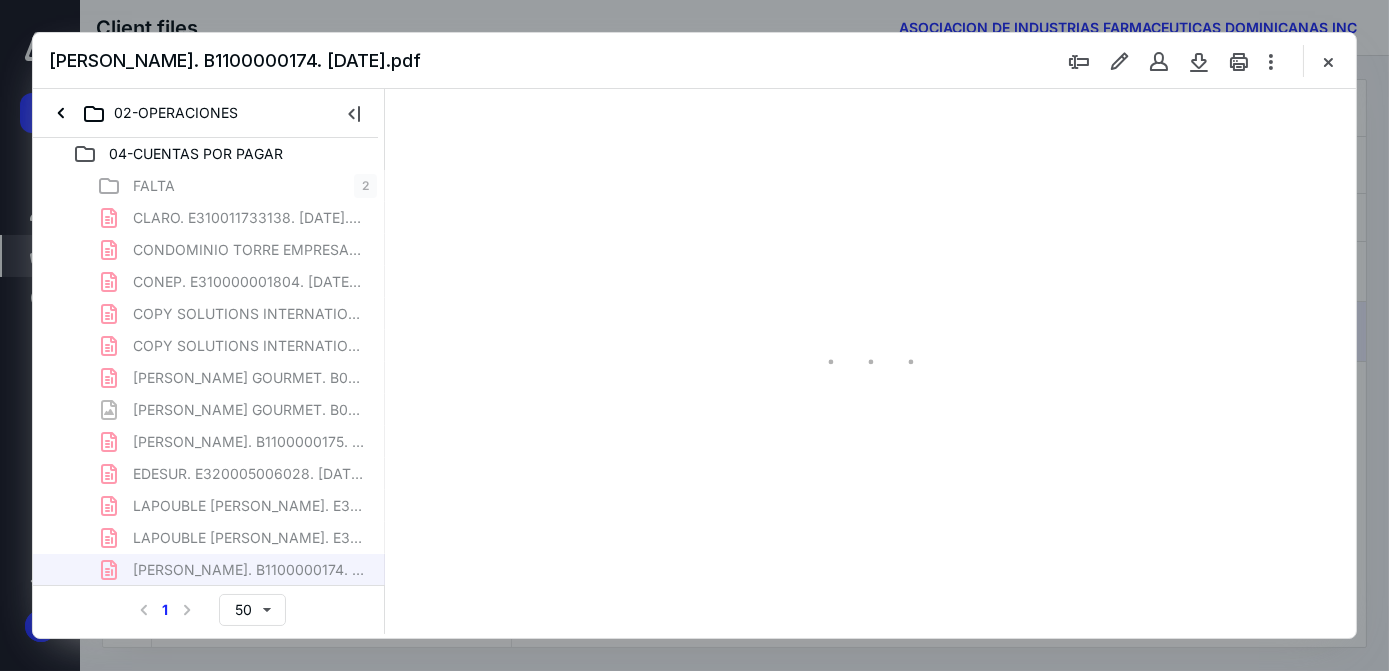 scroll, scrollTop: 0, scrollLeft: 0, axis: both 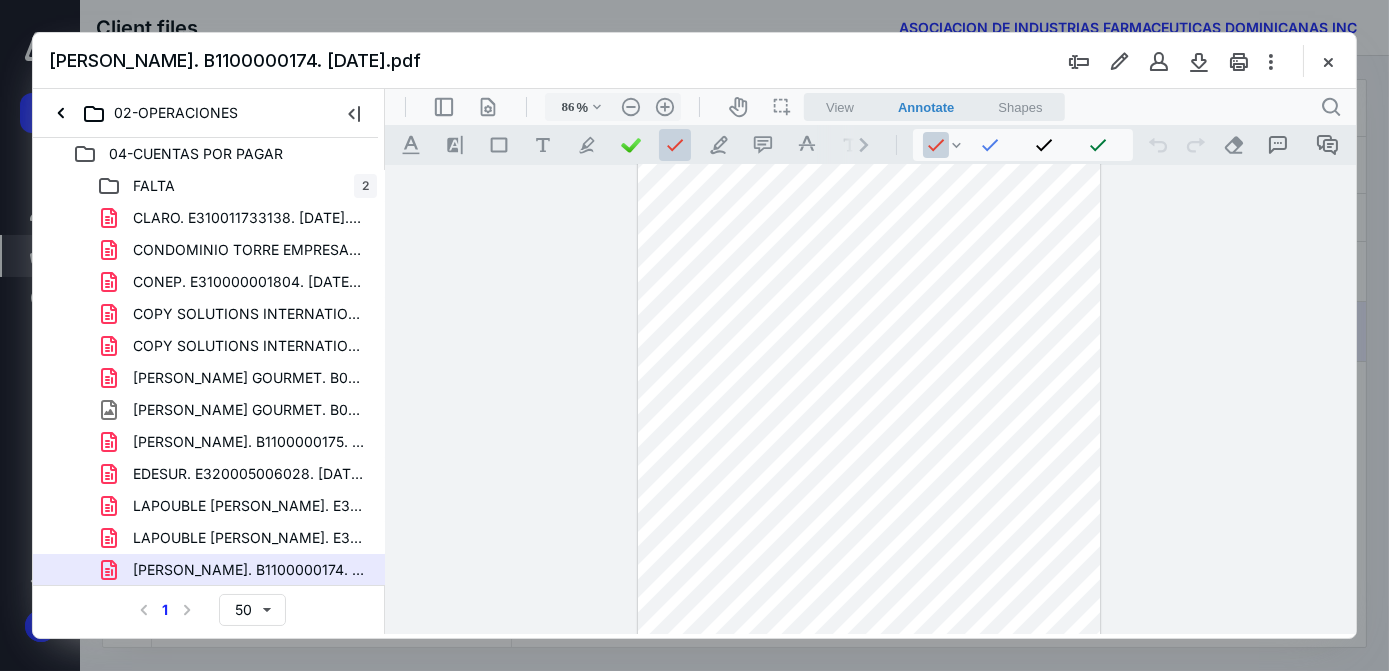 type on "111" 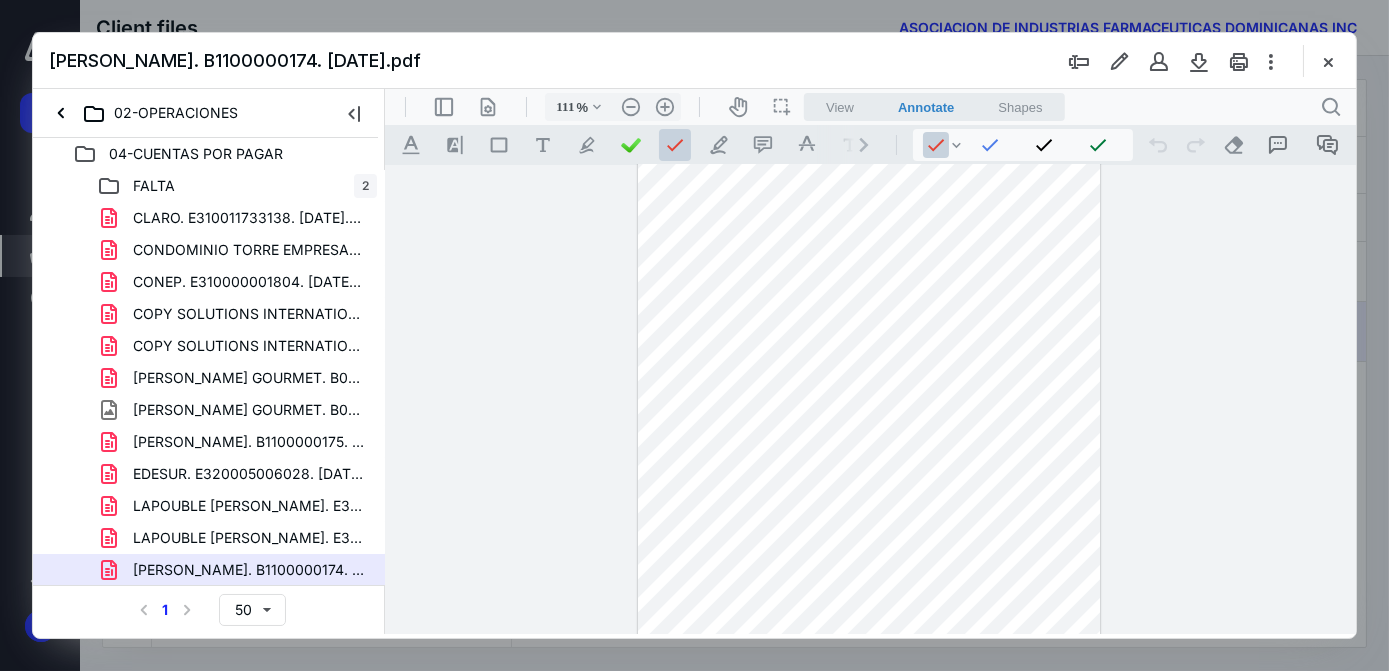 scroll, scrollTop: 125, scrollLeft: 0, axis: vertical 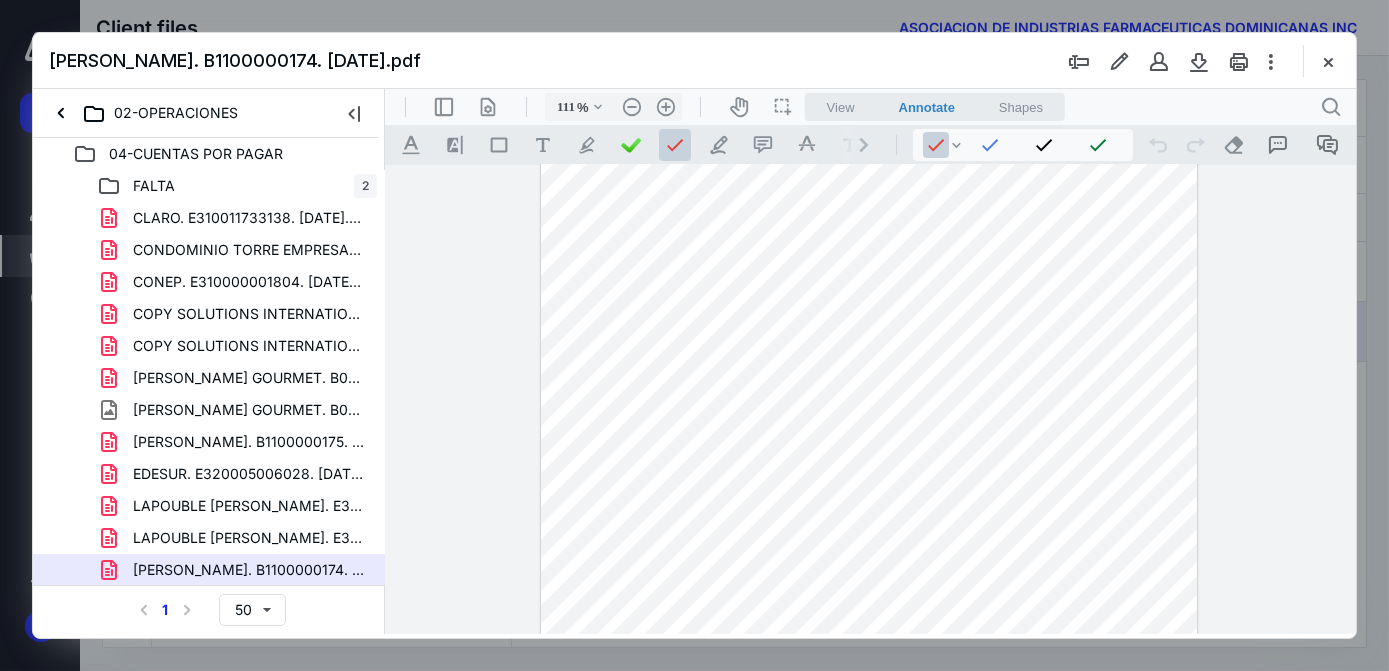 click at bounding box center [868, 508] 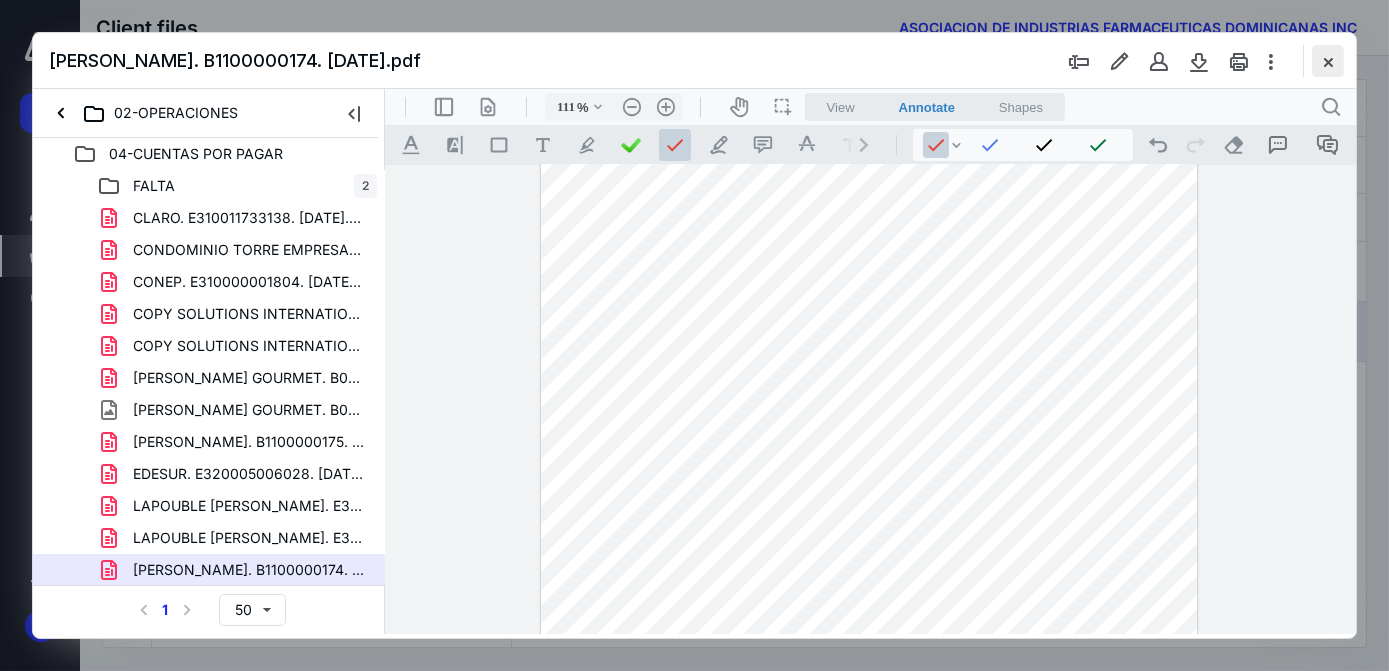 click at bounding box center (1328, 61) 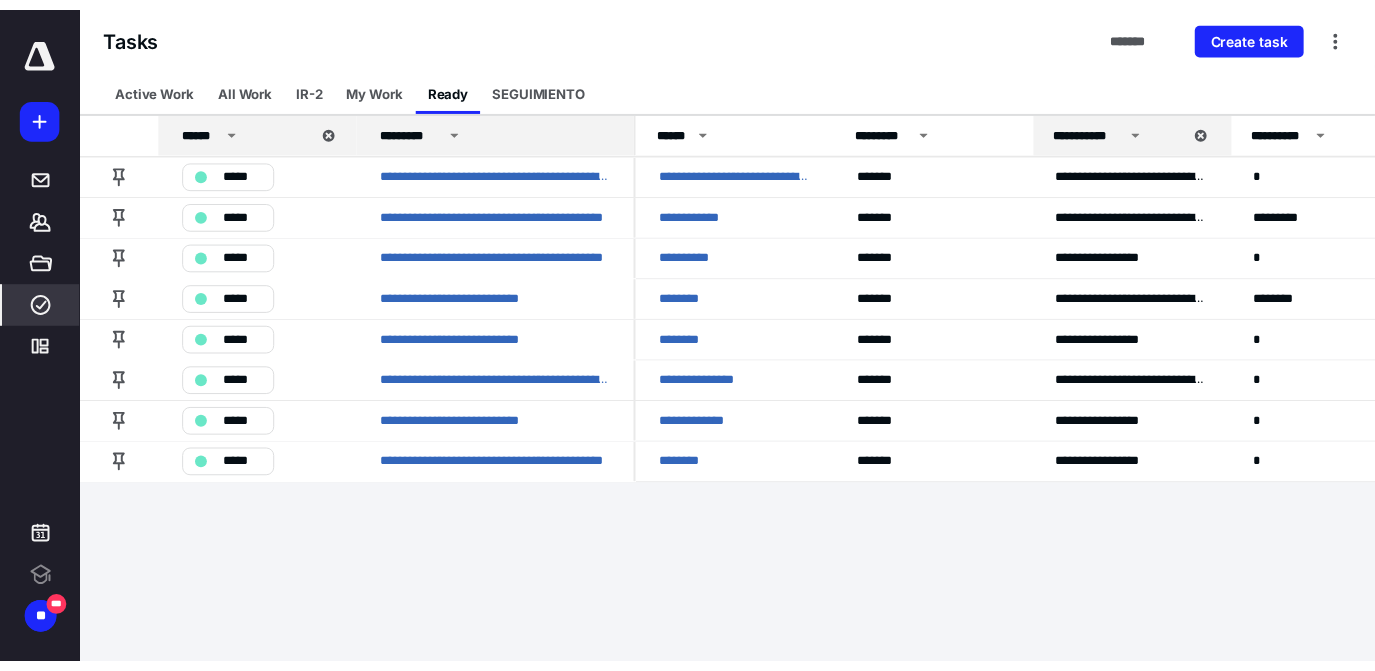 scroll, scrollTop: 0, scrollLeft: 0, axis: both 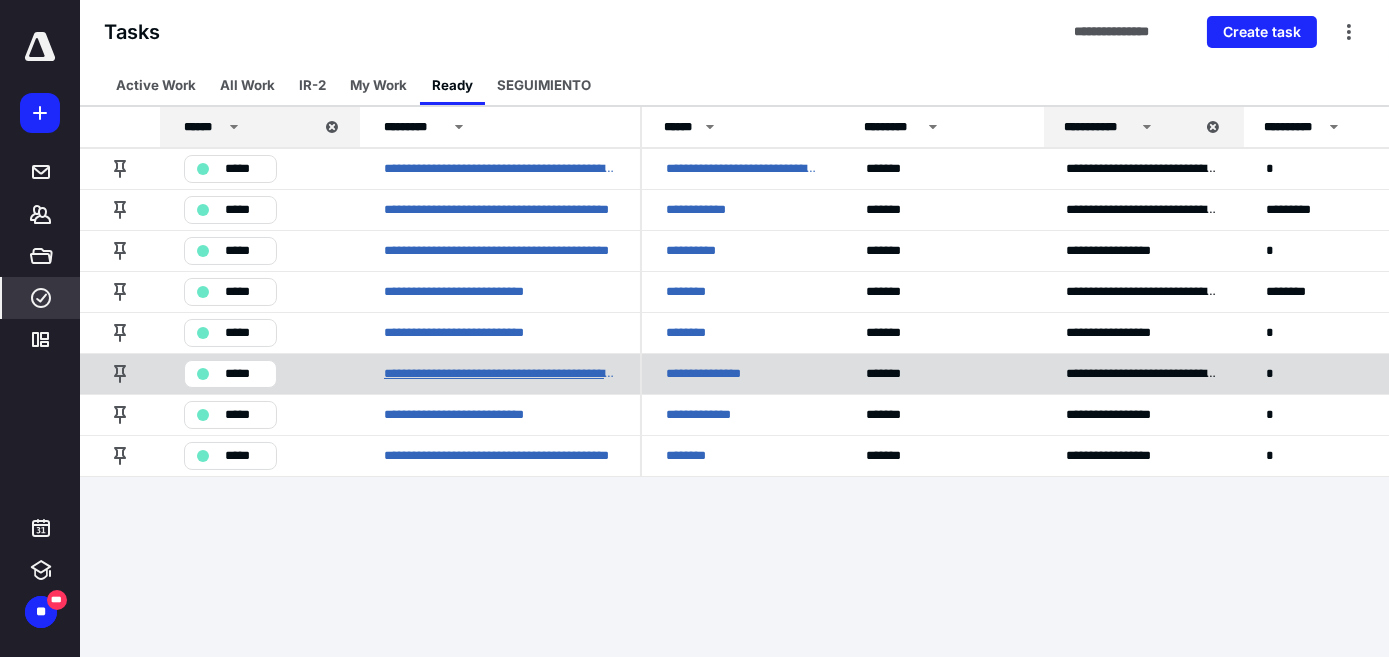 click on "**********" at bounding box center [500, 374] 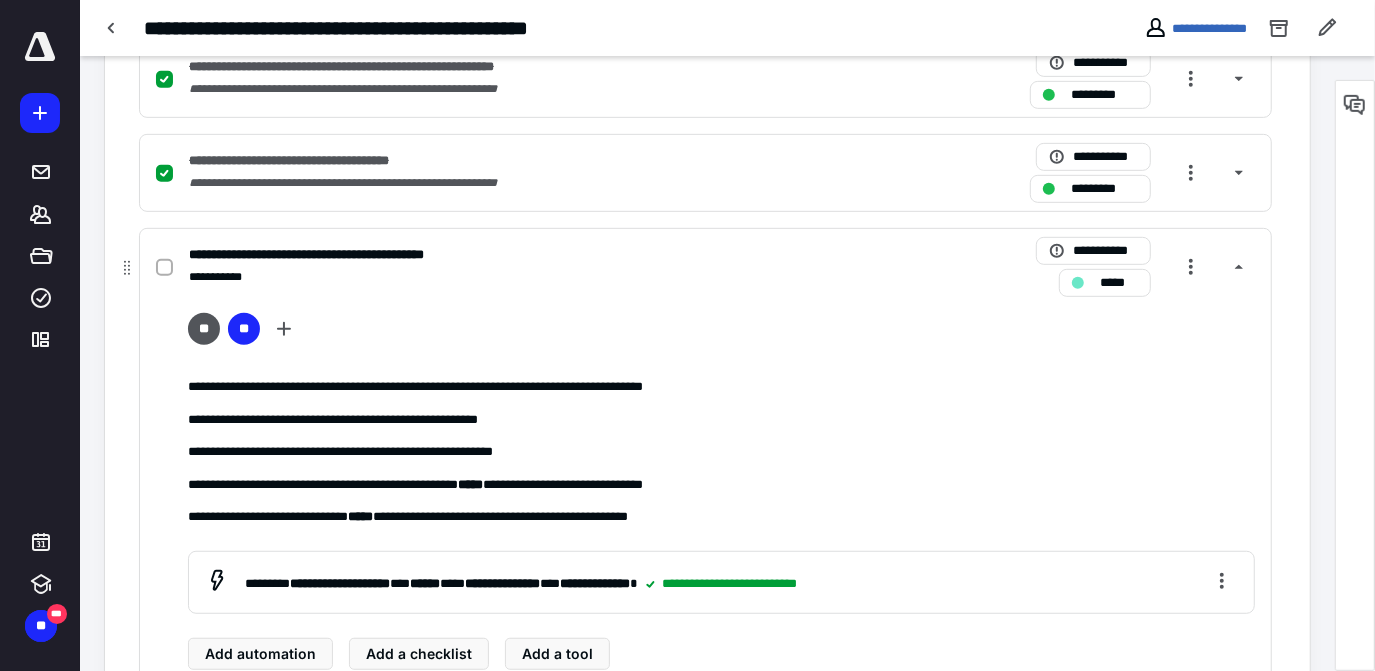 scroll, scrollTop: 636, scrollLeft: 0, axis: vertical 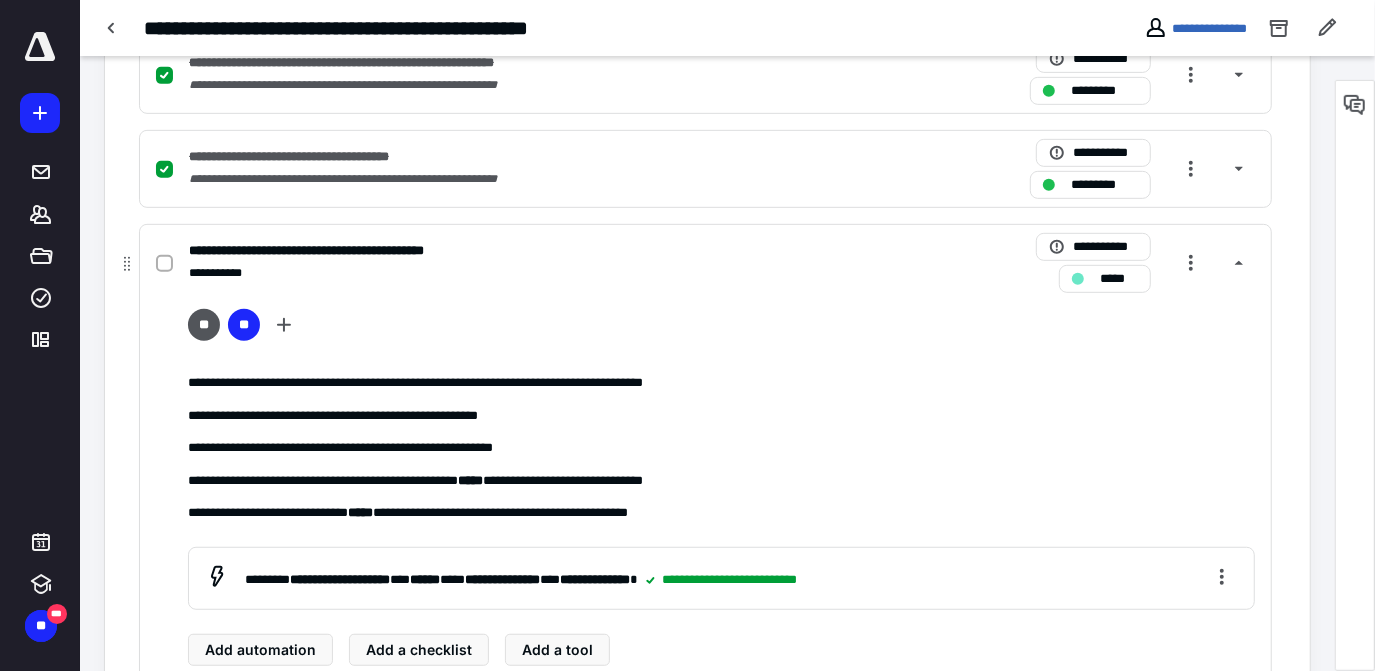click at bounding box center (168, 263) 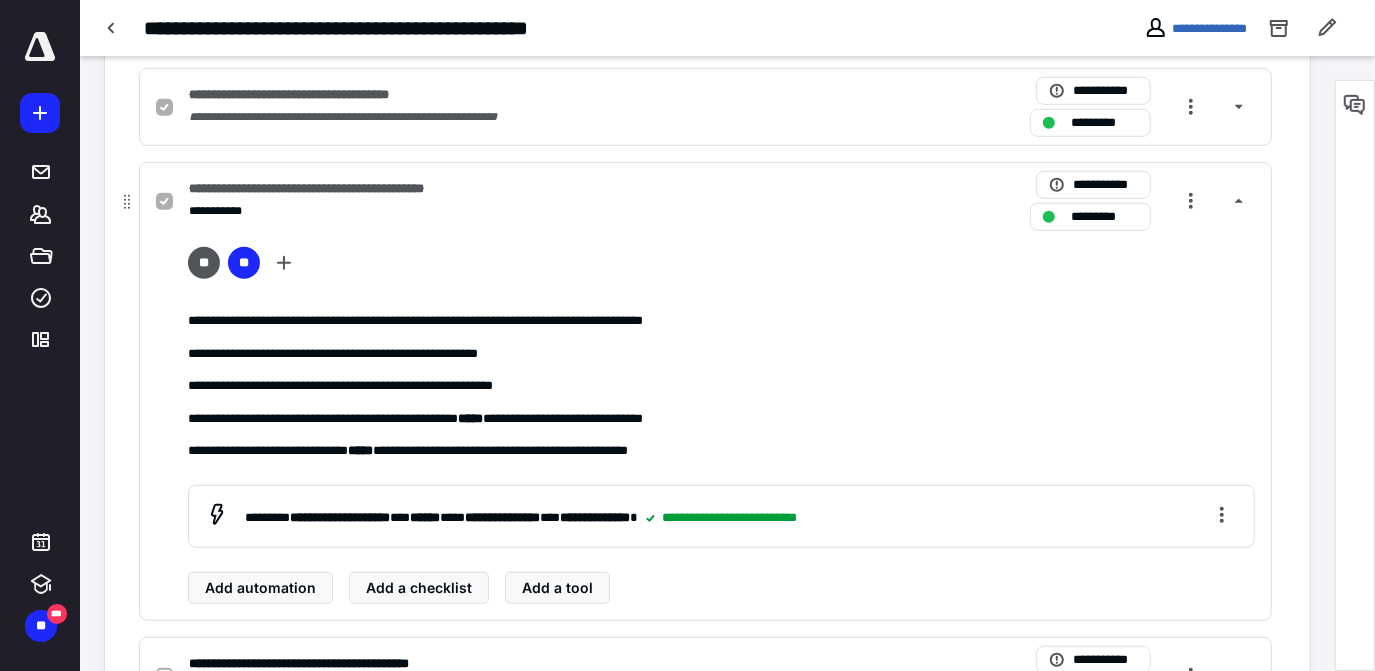 scroll, scrollTop: 788, scrollLeft: 0, axis: vertical 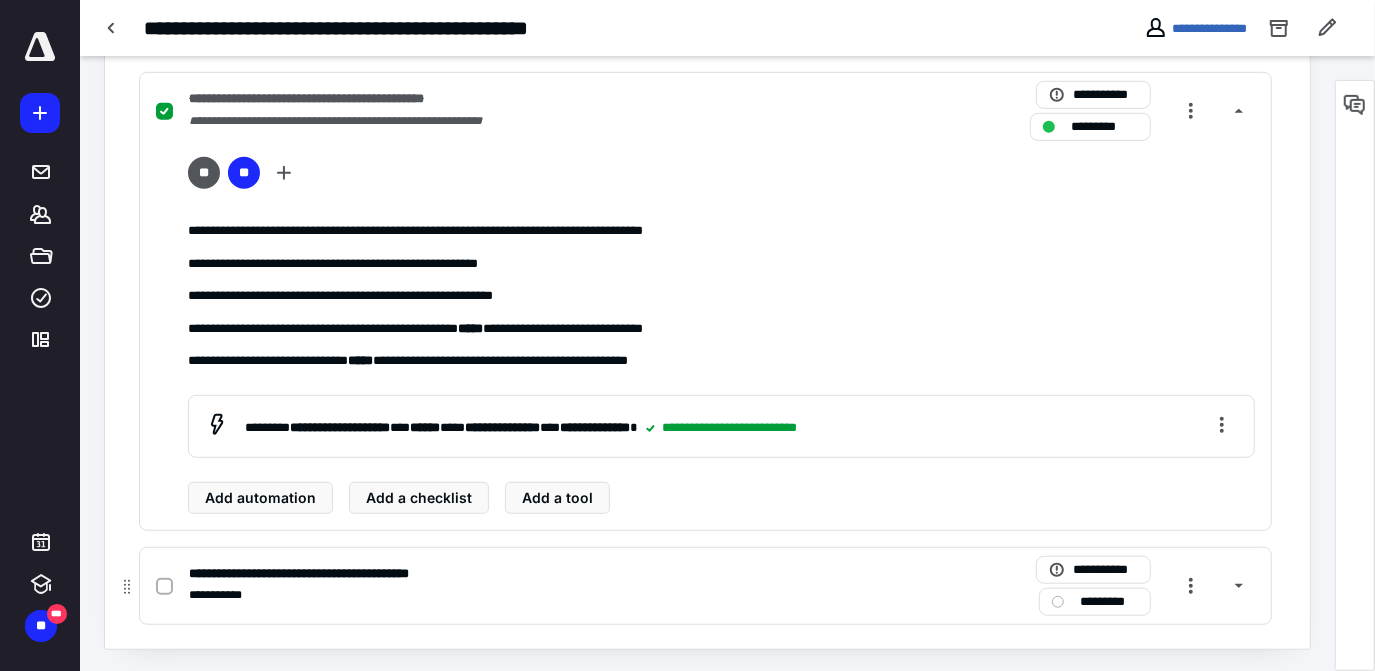 click on "**********" at bounding box center [443, 595] 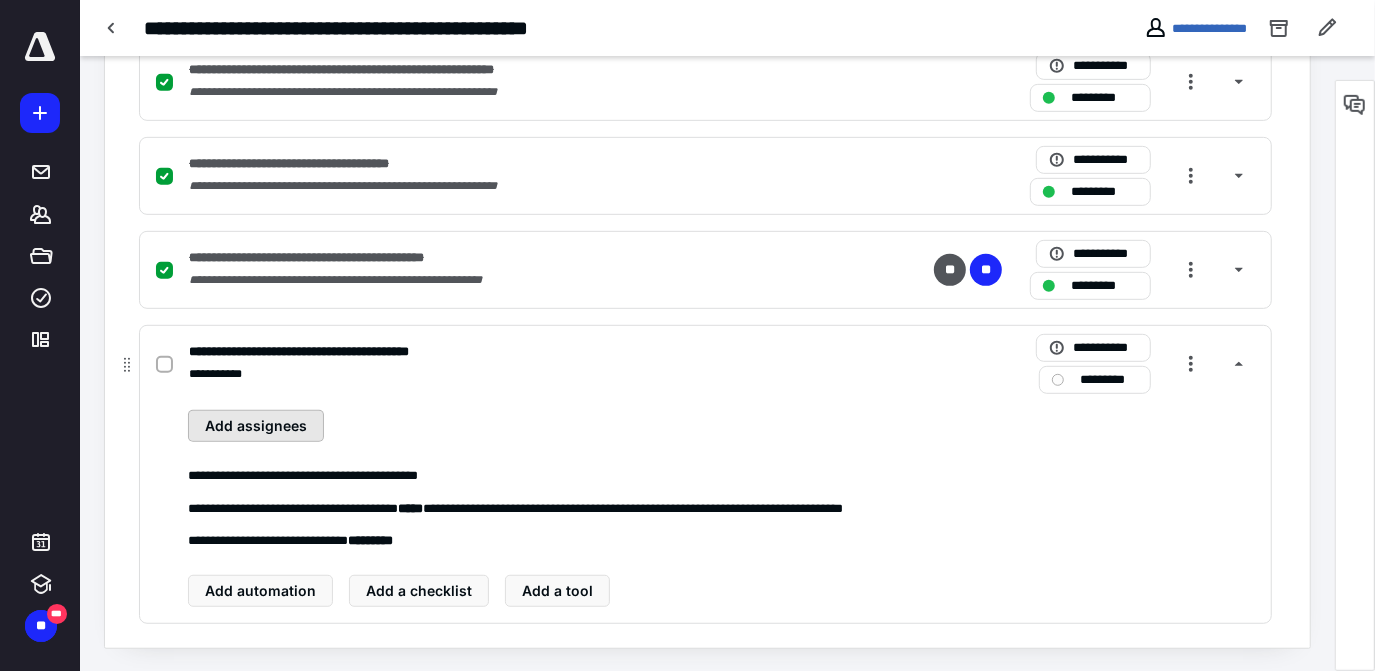 click on "Add assignees" at bounding box center [256, 426] 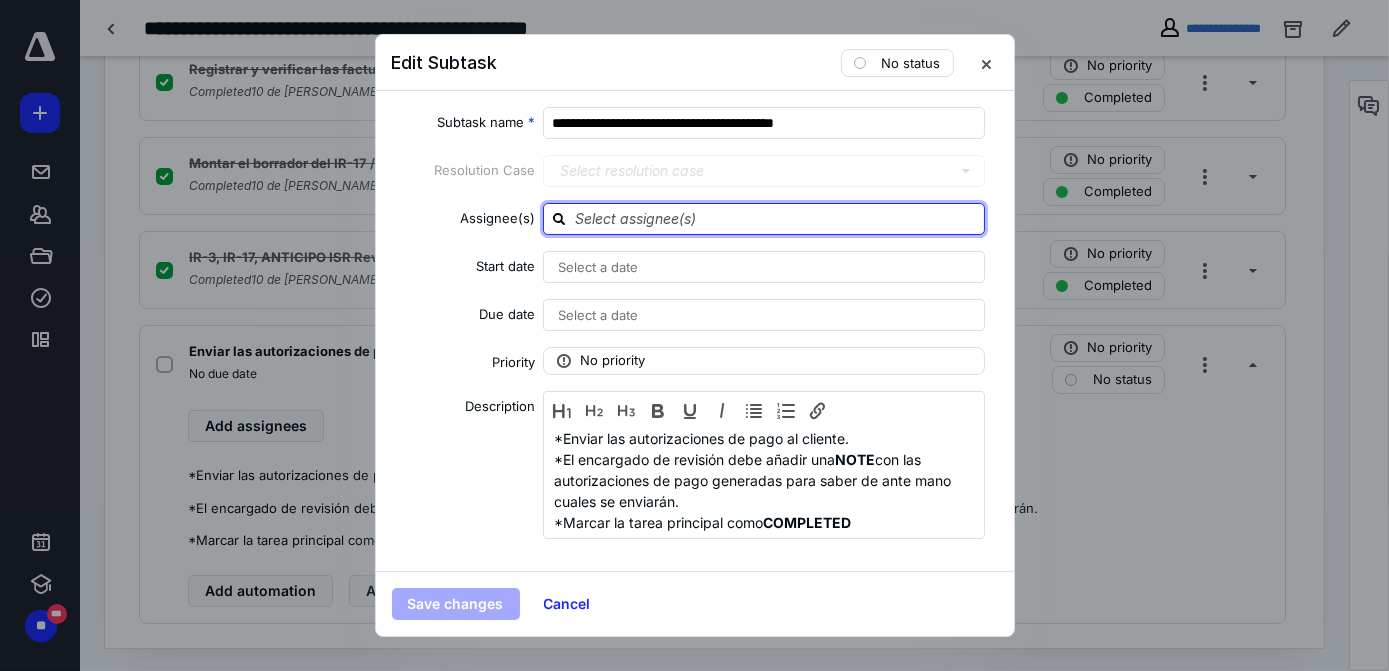 click at bounding box center [776, 218] 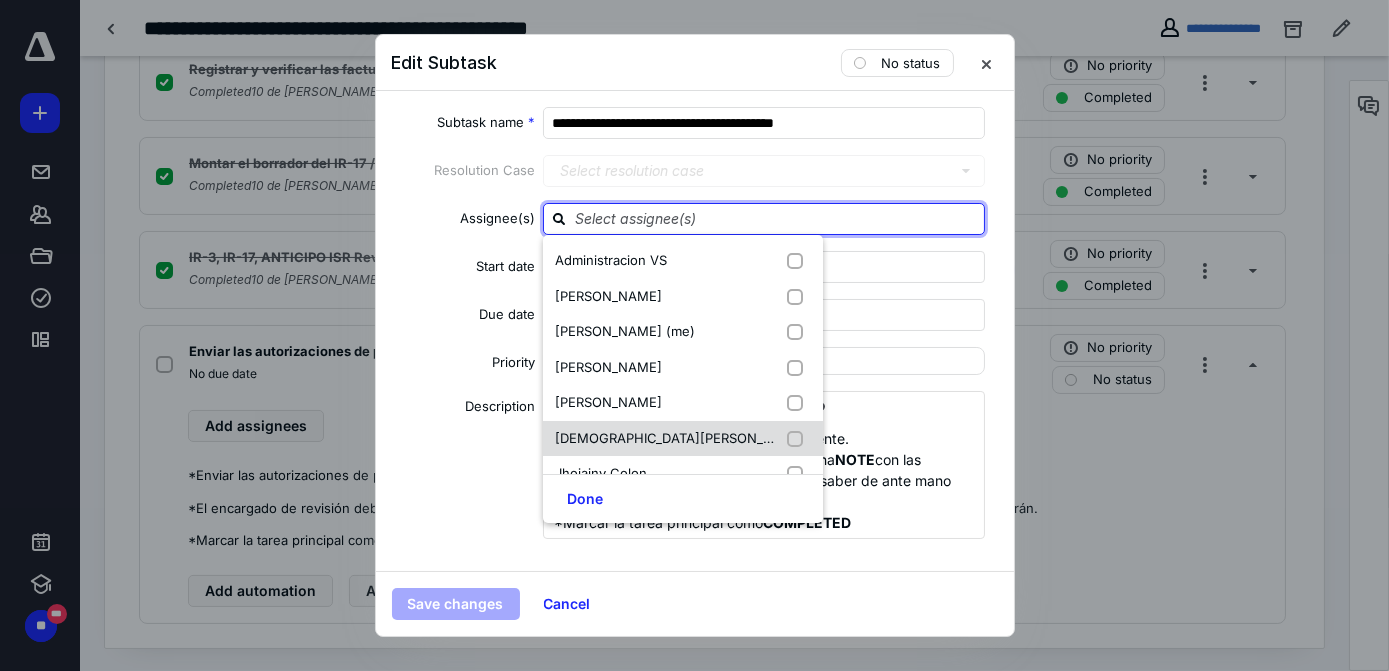 click on "[DEMOGRAPHIC_DATA][PERSON_NAME]" at bounding box center (681, 438) 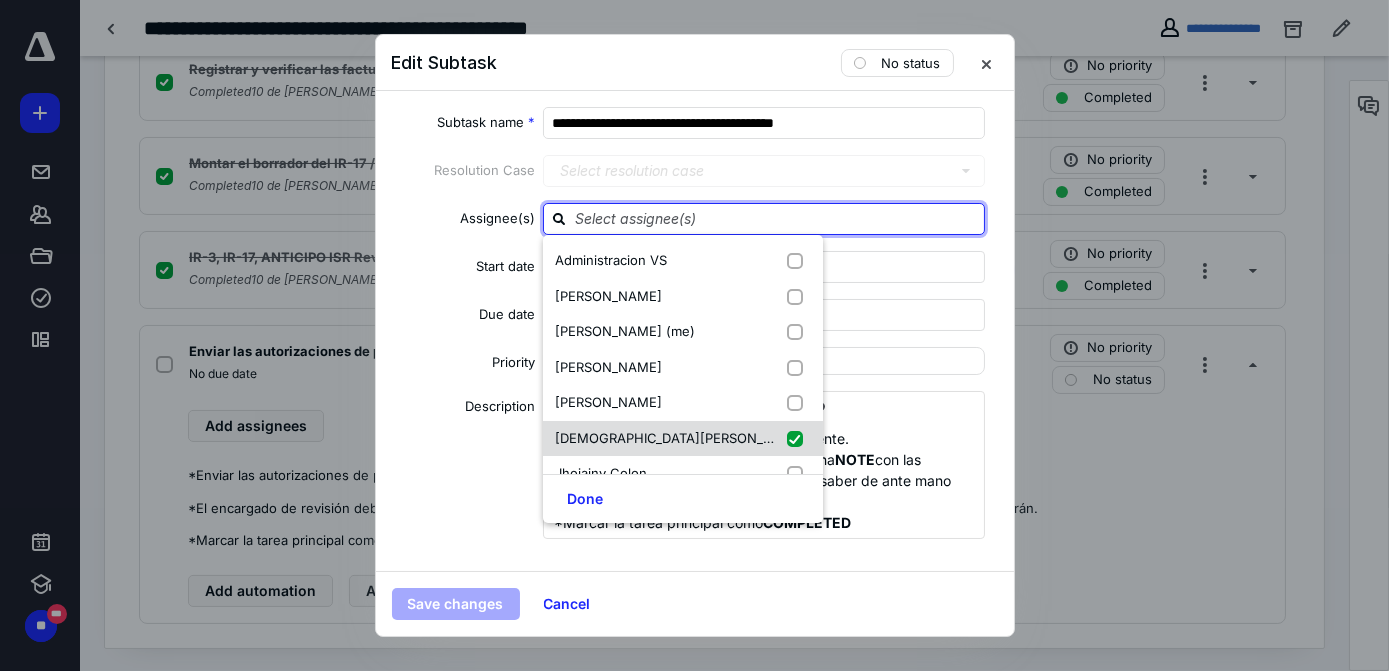 checkbox on "true" 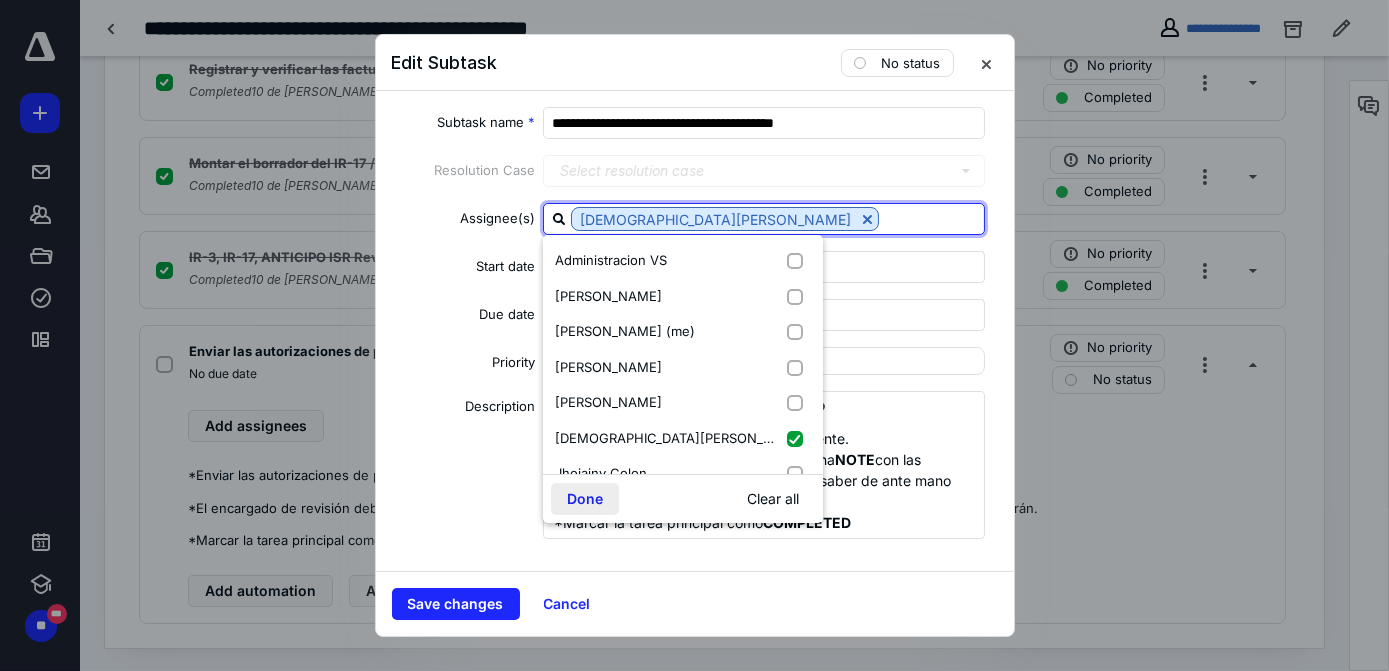 click on "Done" at bounding box center [585, 499] 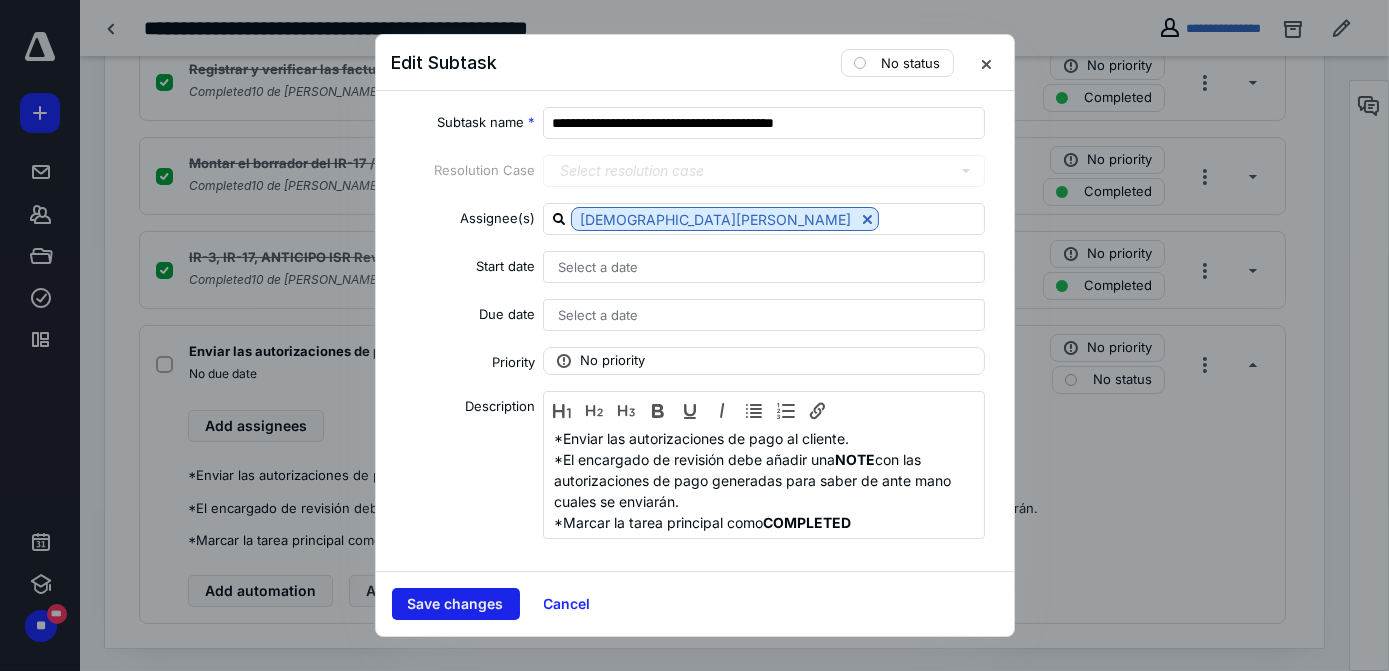 click on "Save changes" at bounding box center (456, 604) 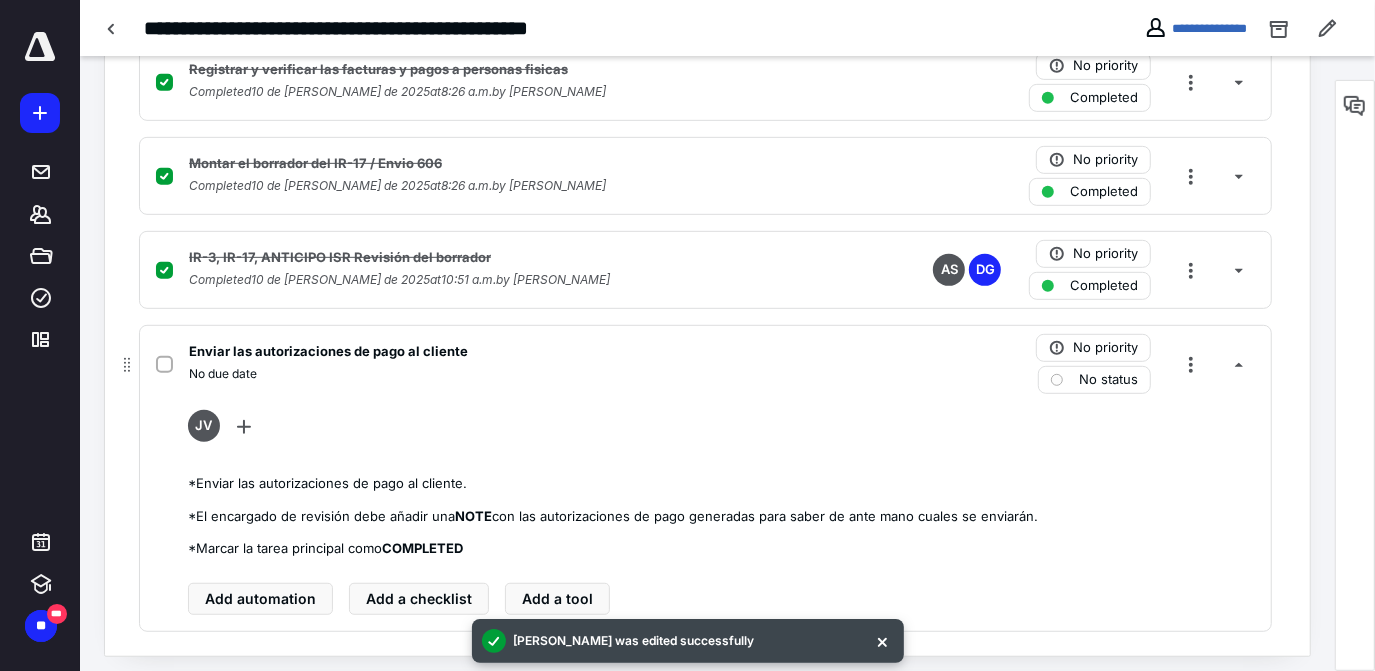 click on "No status" at bounding box center [1108, 380] 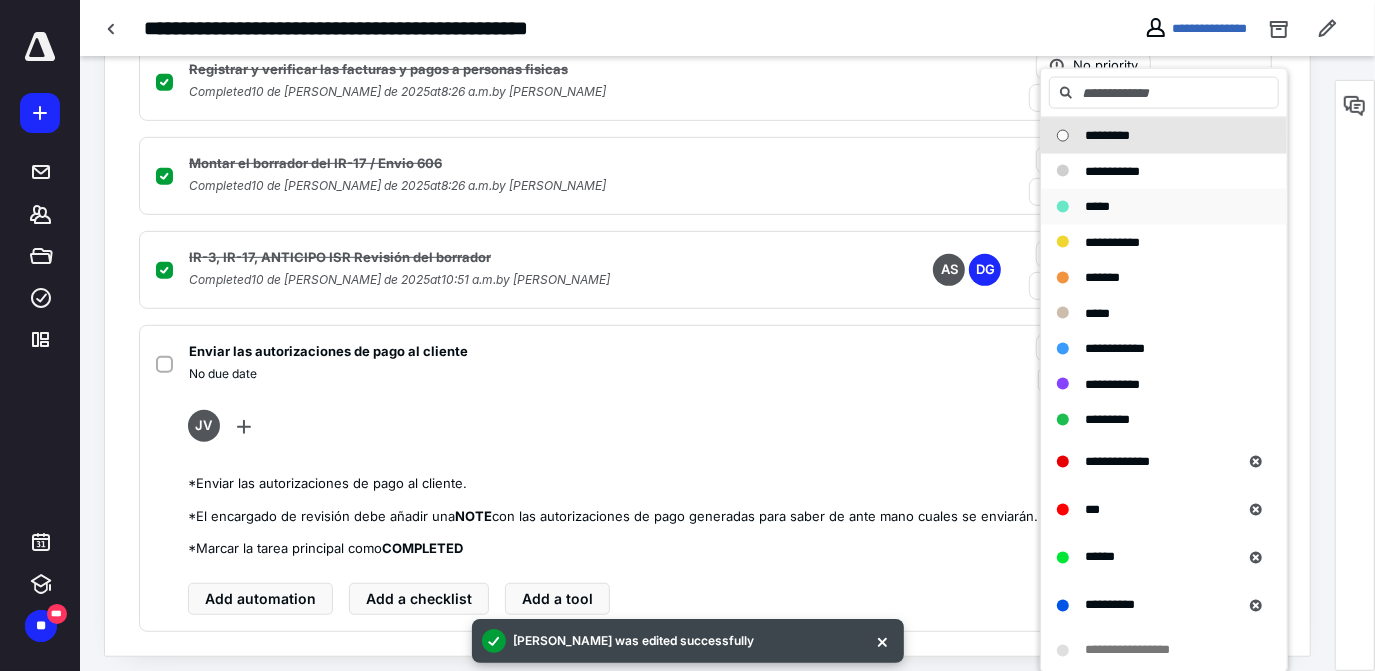click on "*****" at bounding box center [1097, 206] 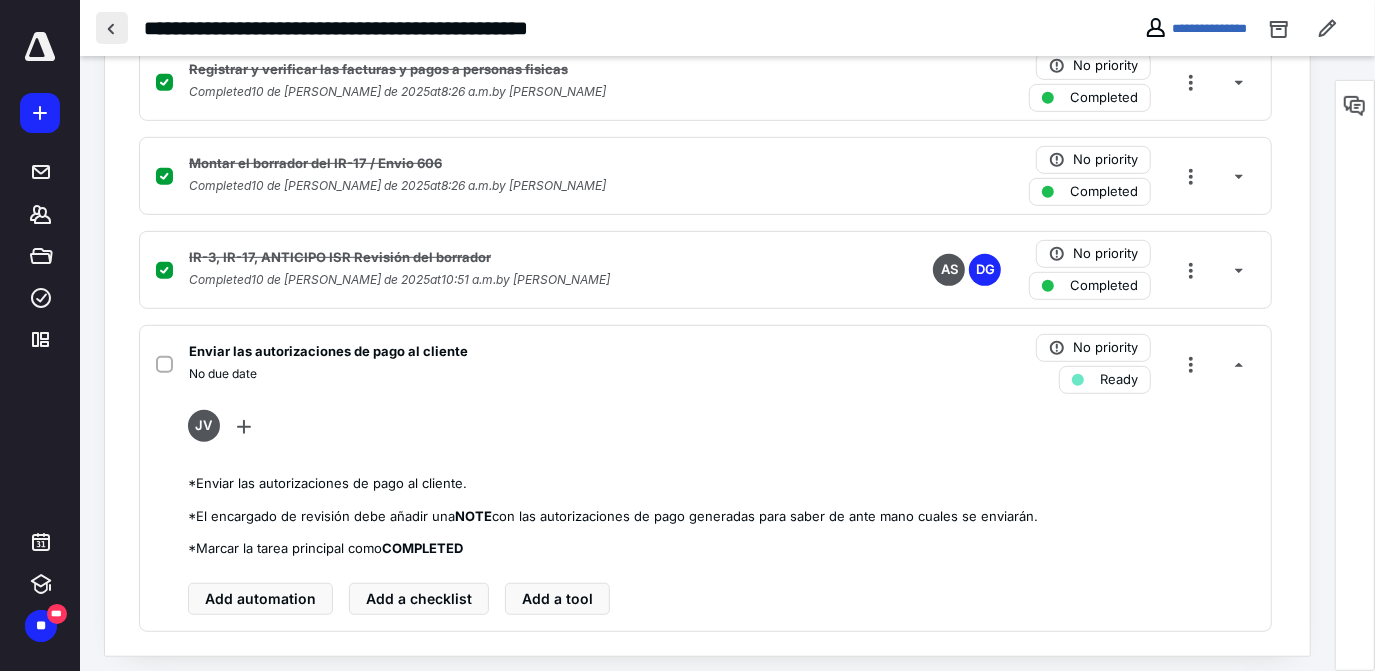 click at bounding box center (112, 28) 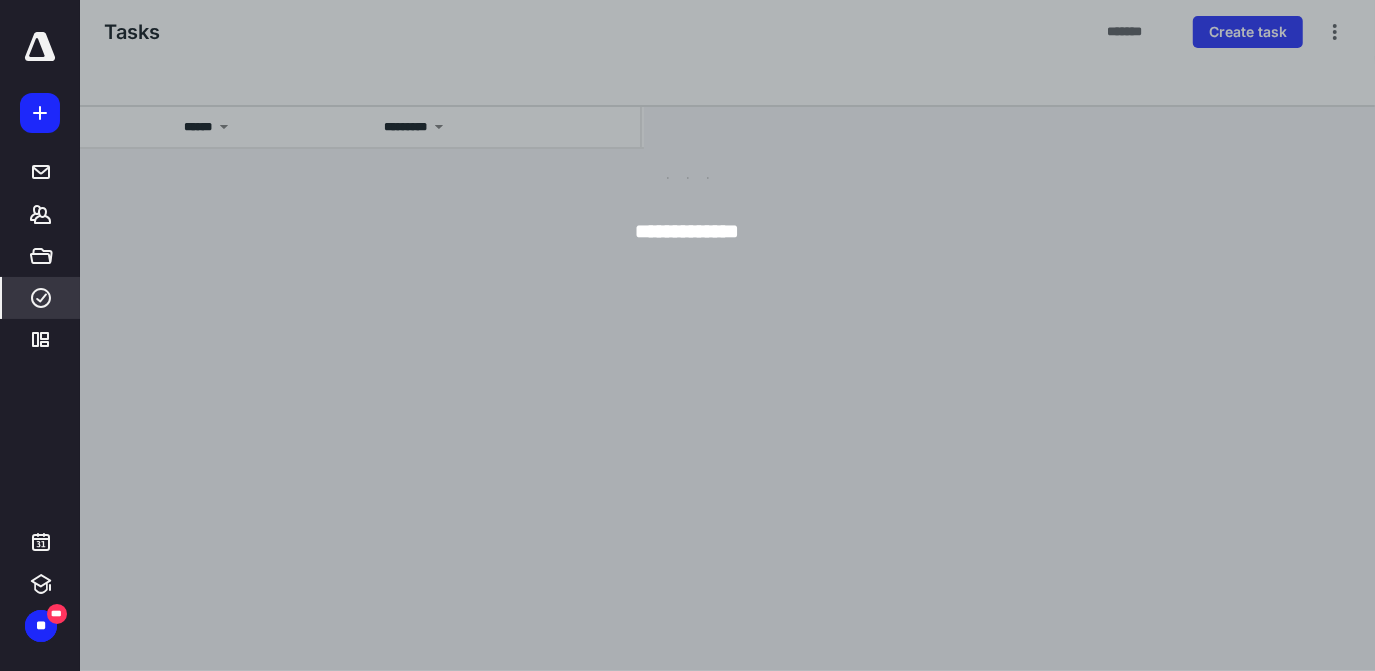scroll, scrollTop: 0, scrollLeft: 0, axis: both 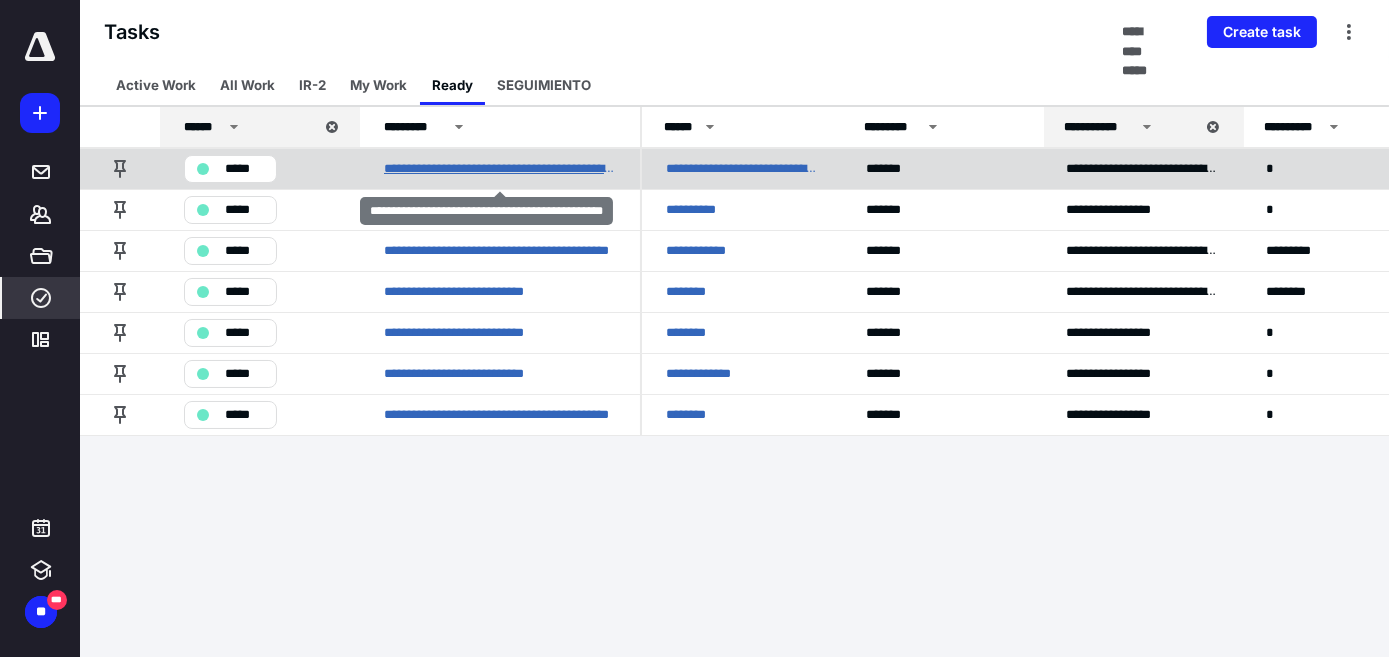 click on "**********" at bounding box center [500, 169] 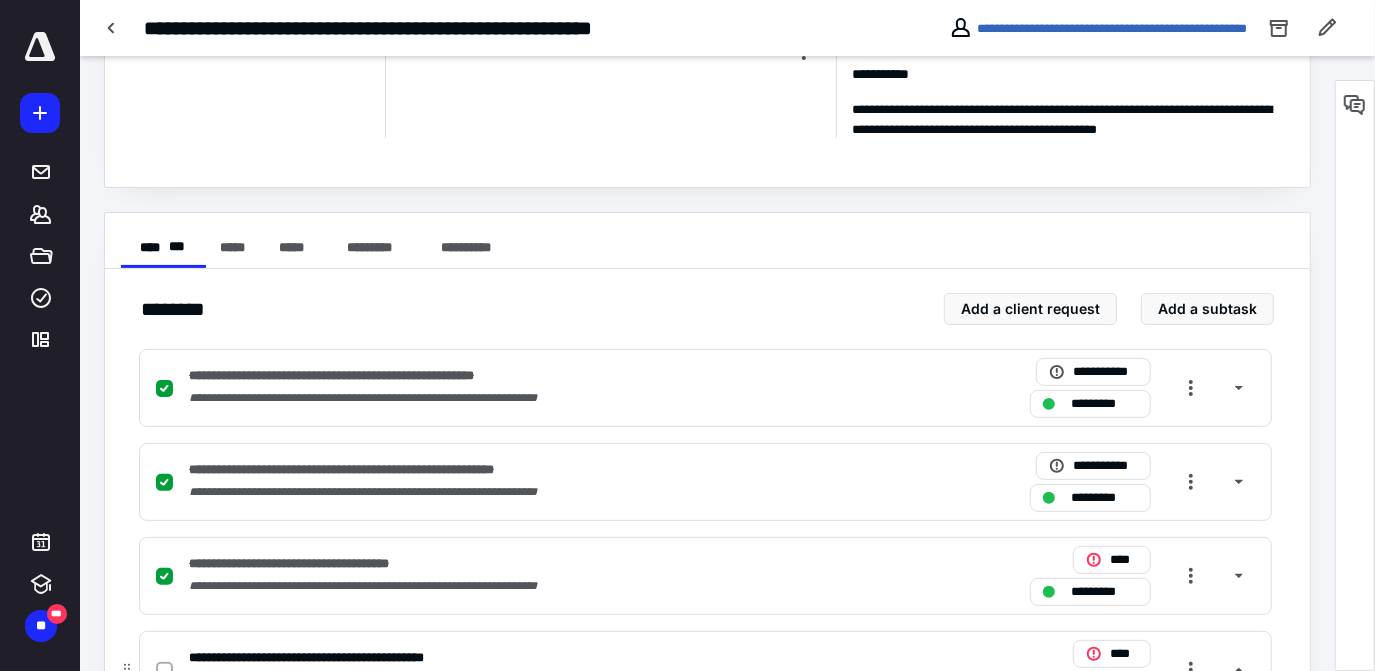 scroll, scrollTop: 545, scrollLeft: 0, axis: vertical 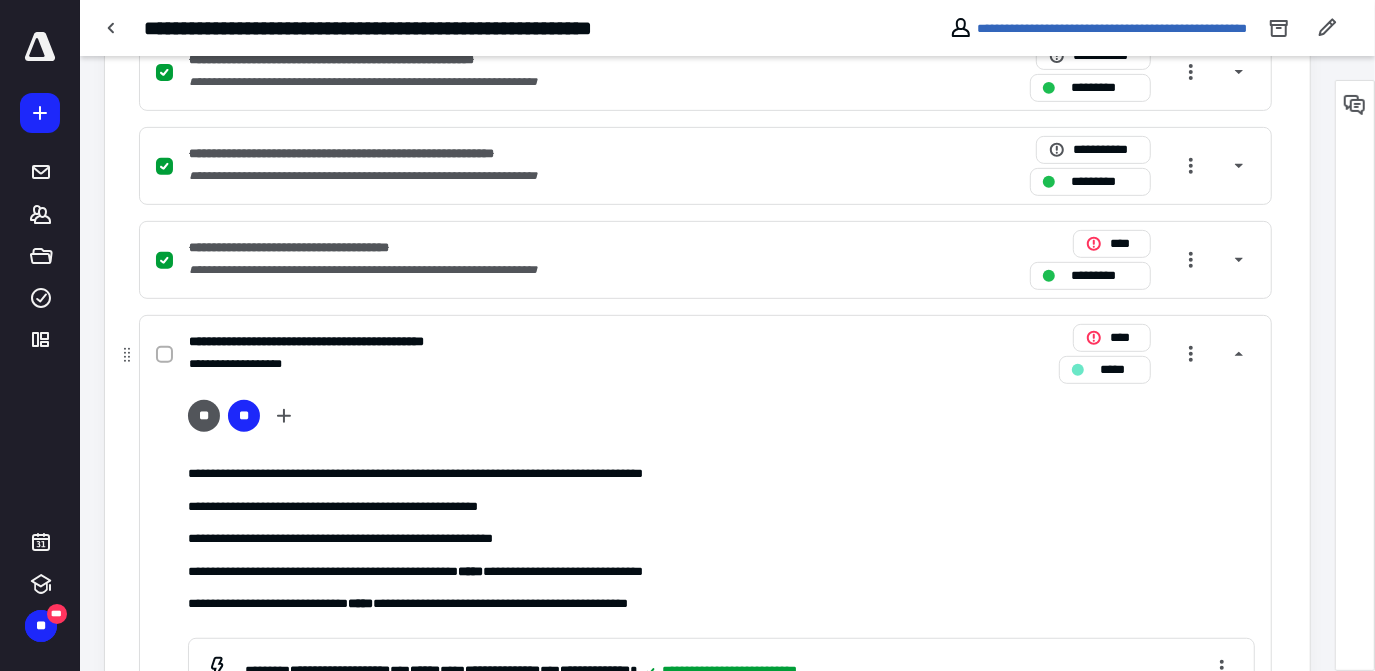 click at bounding box center [164, 355] 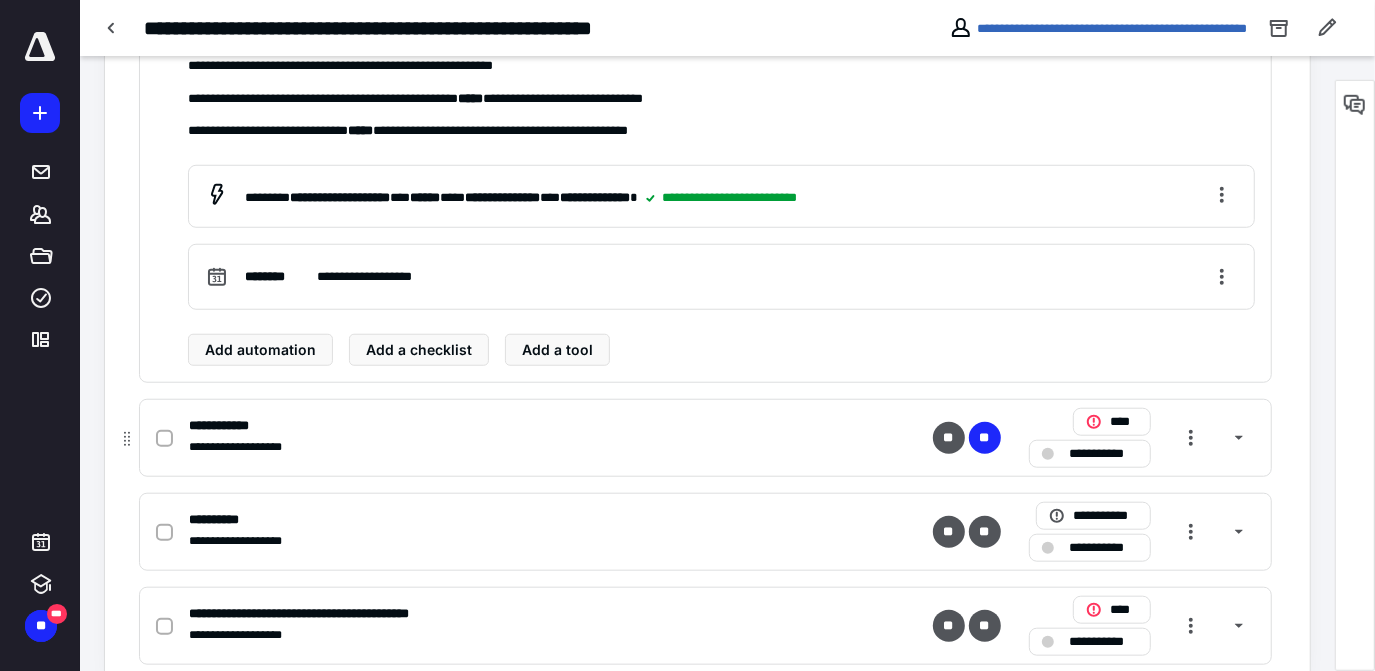scroll, scrollTop: 1058, scrollLeft: 0, axis: vertical 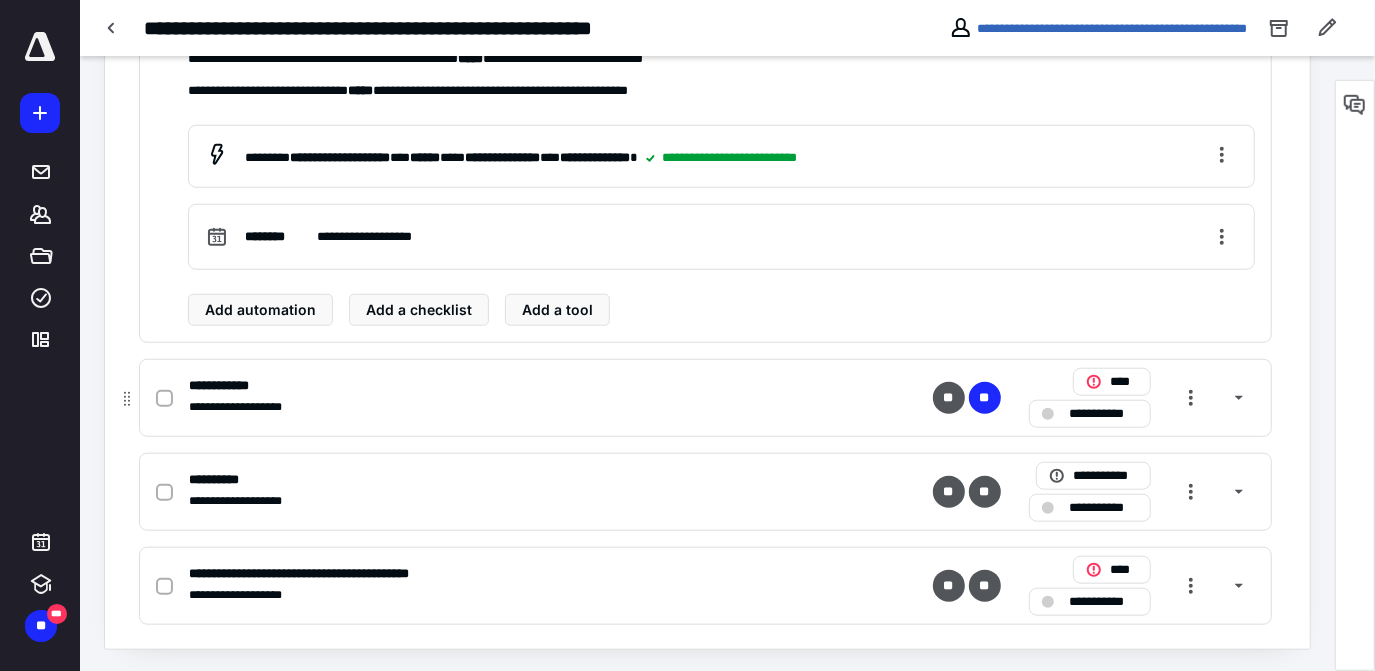 click 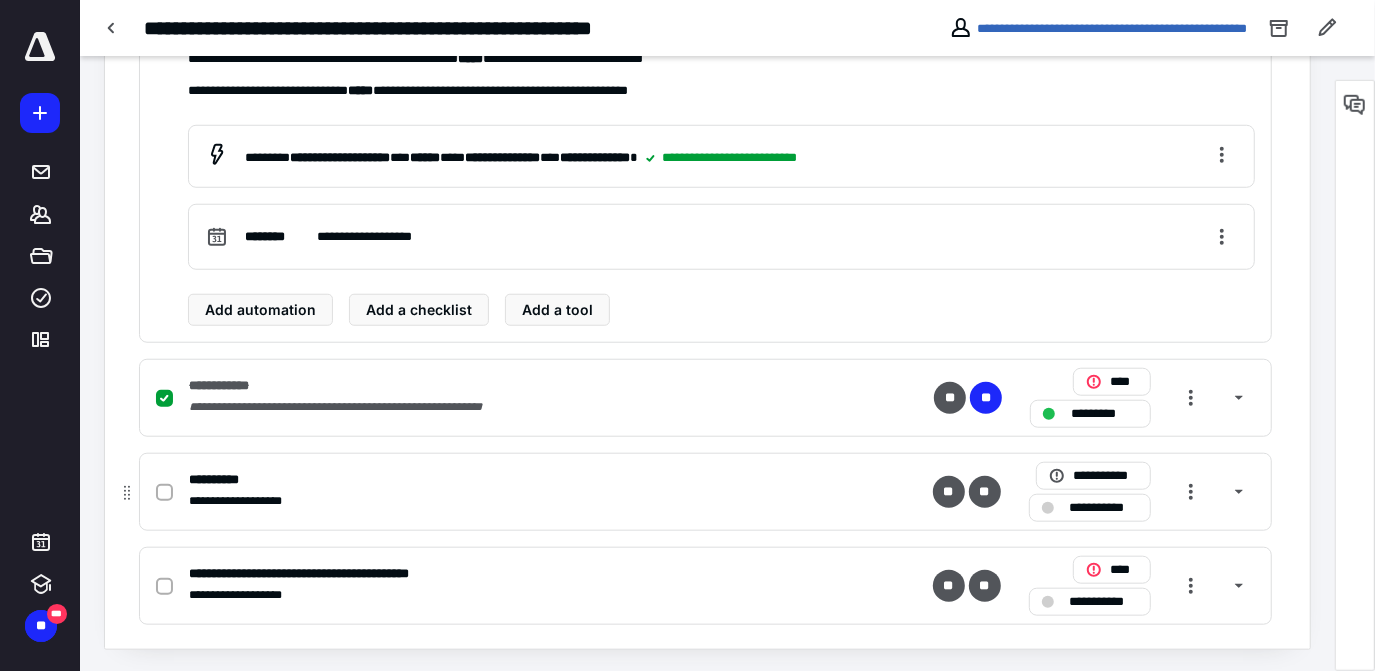 click on "**********" at bounding box center [1104, 508] 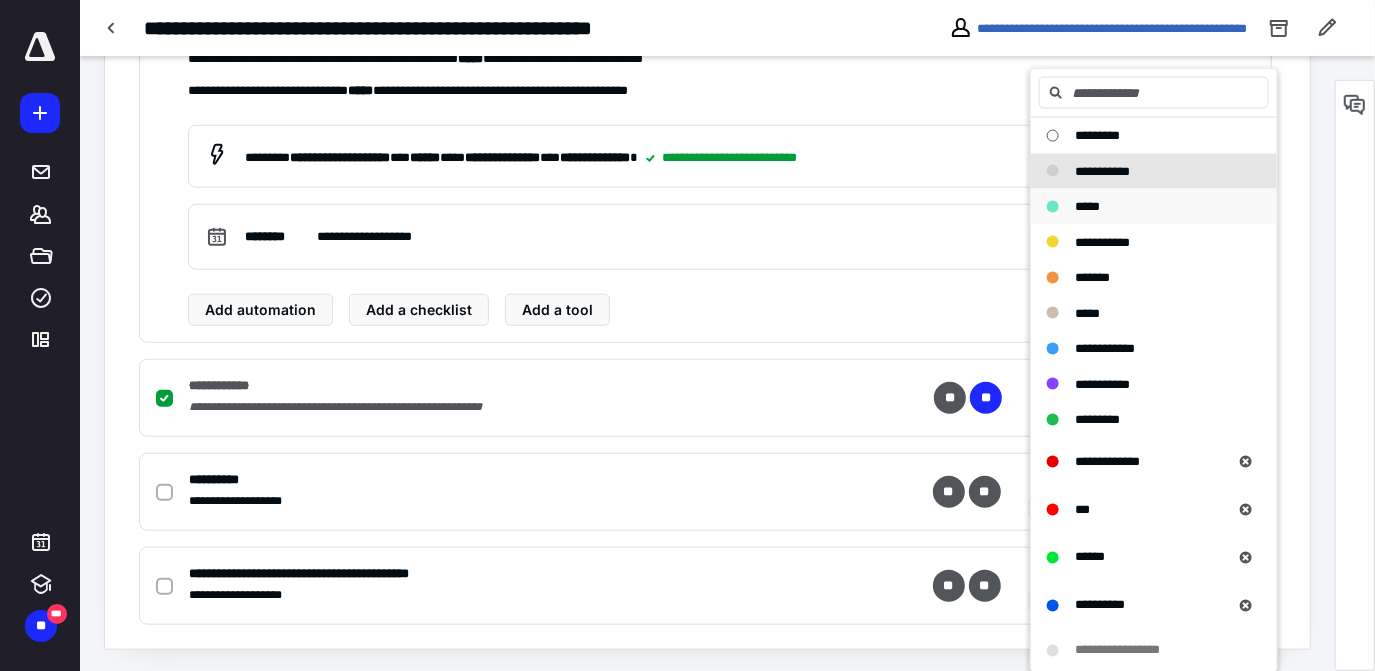 click on "*****" at bounding box center (1087, 206) 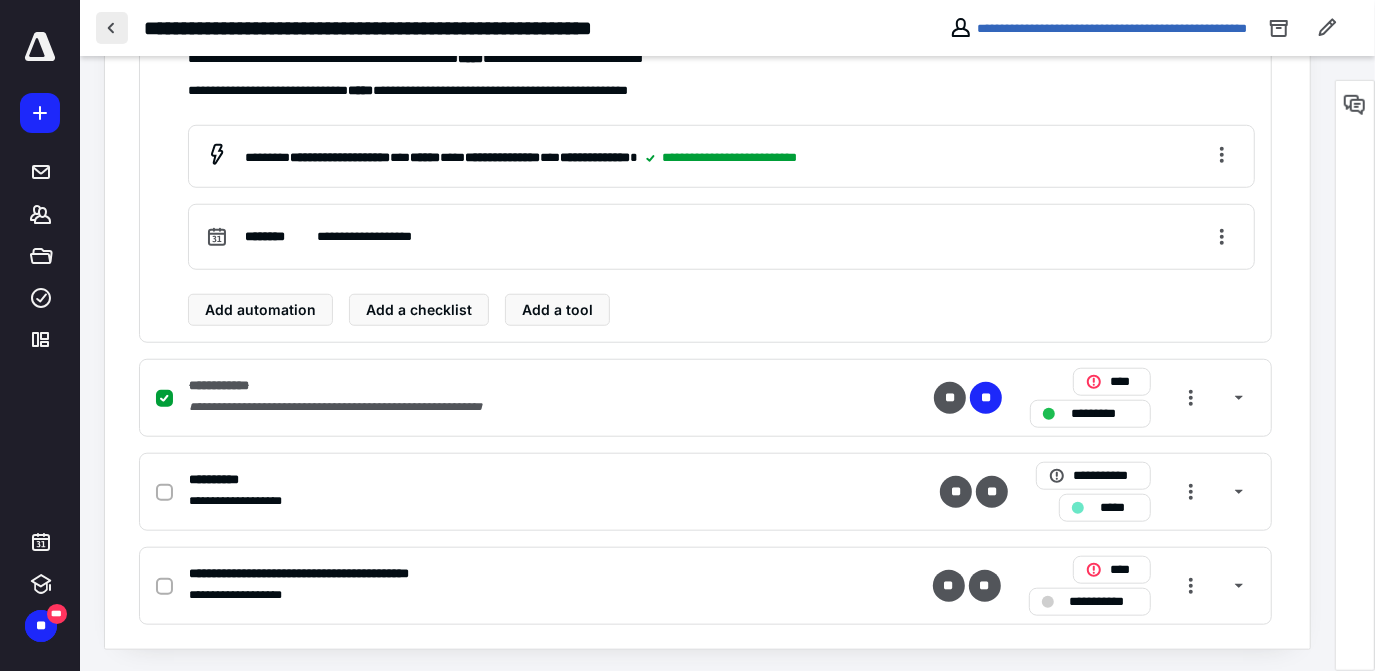 click at bounding box center [112, 28] 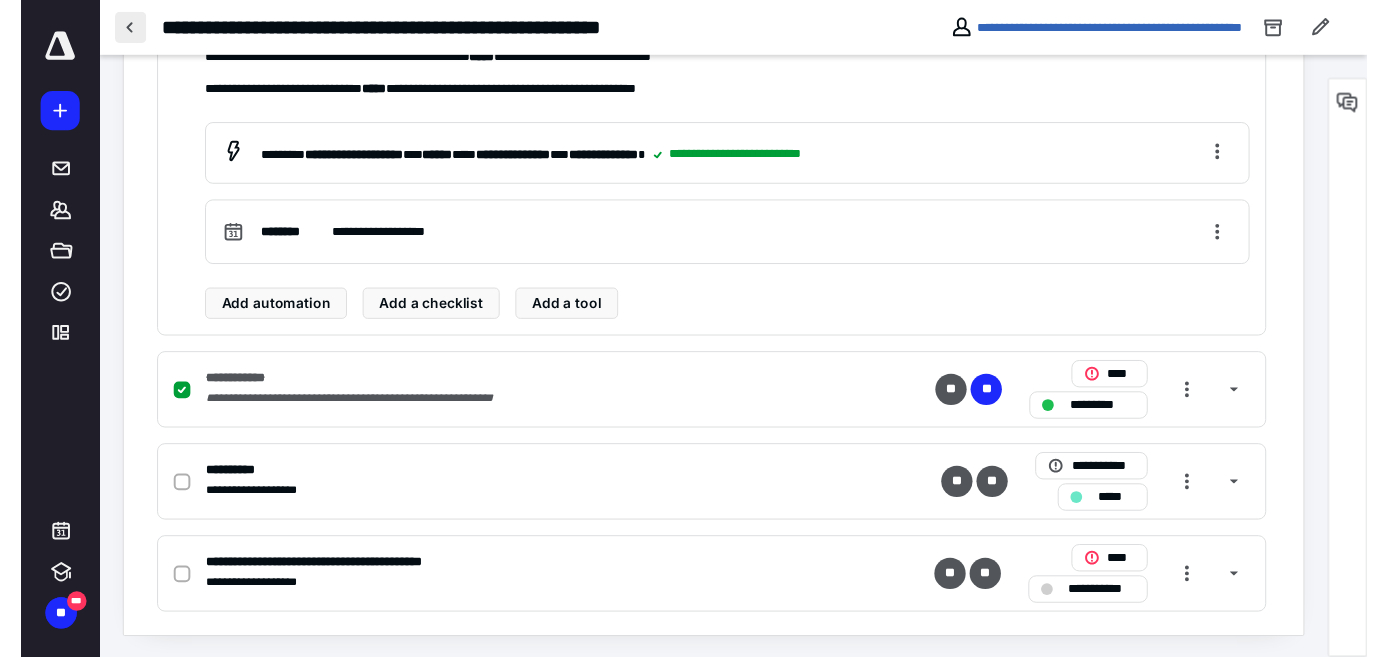 scroll, scrollTop: 0, scrollLeft: 0, axis: both 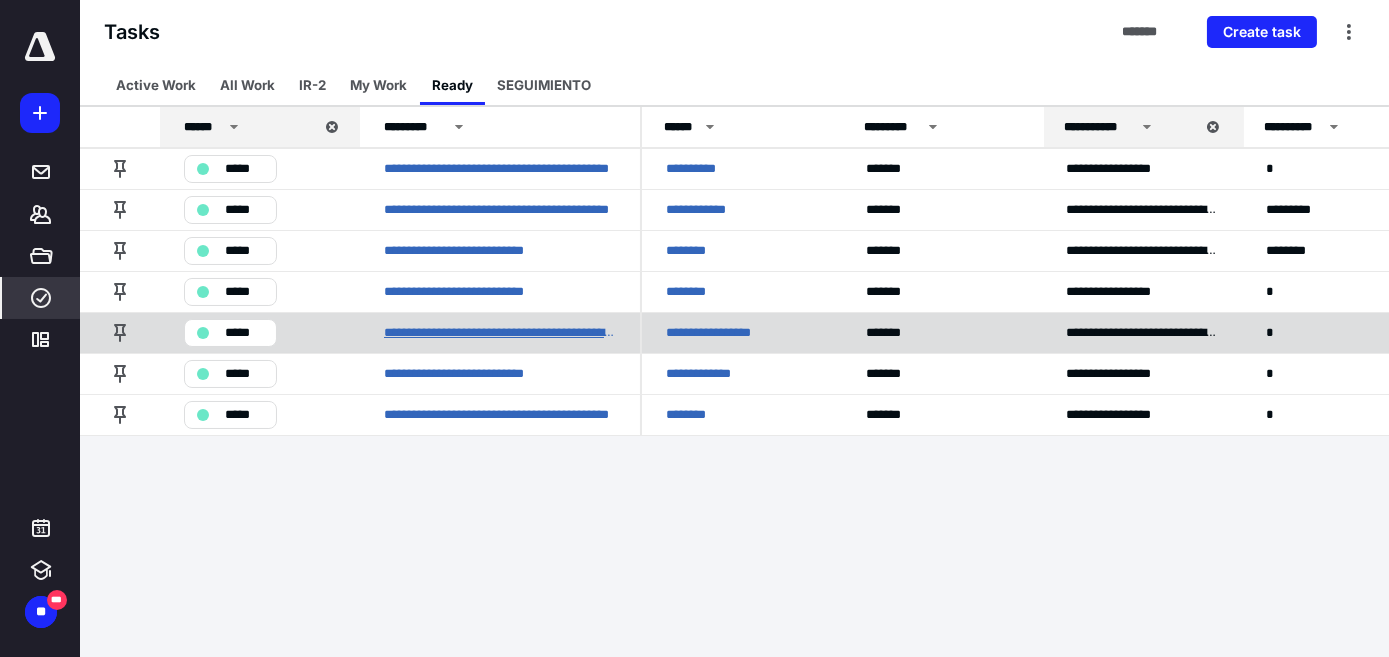 click on "**********" at bounding box center [500, 333] 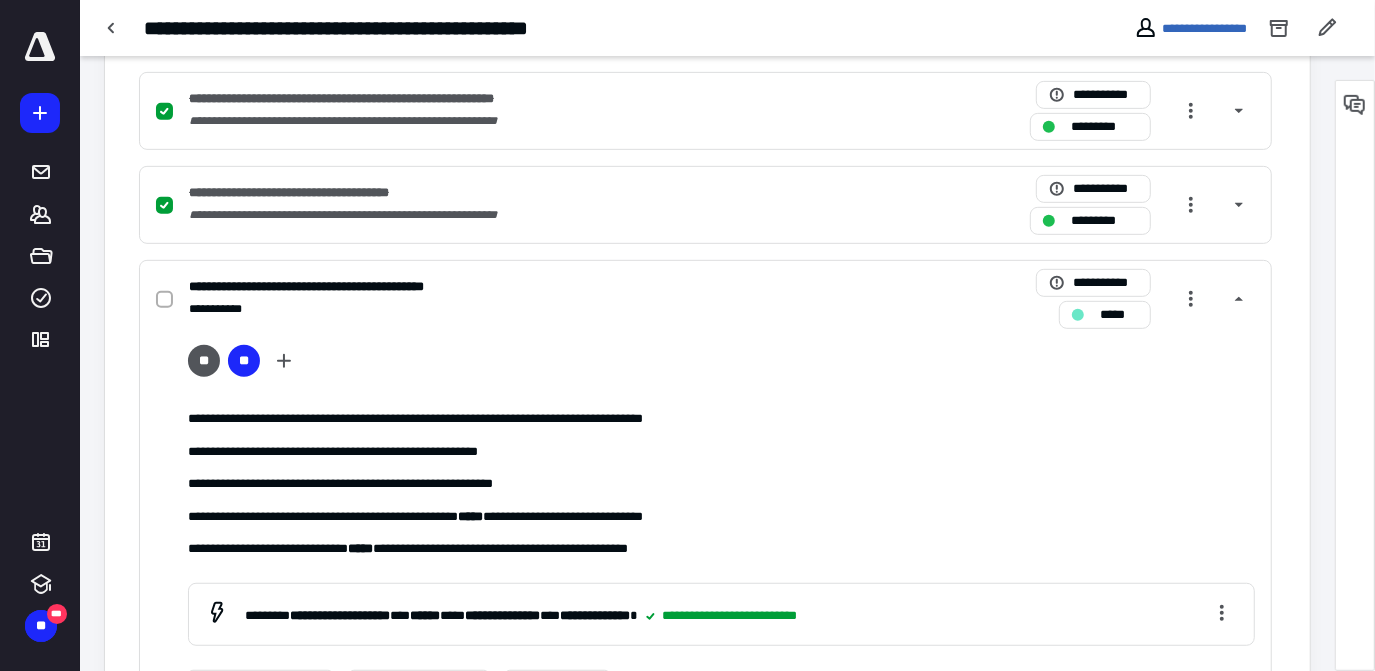 scroll, scrollTop: 636, scrollLeft: 0, axis: vertical 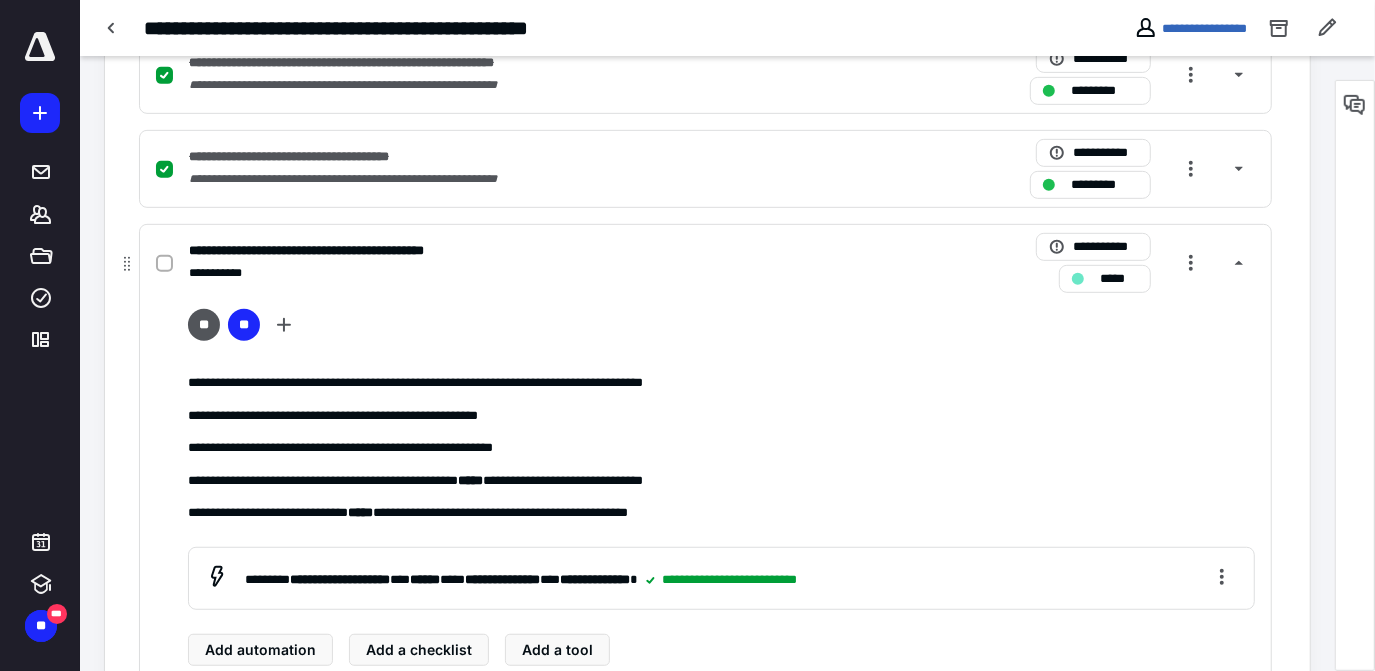 click 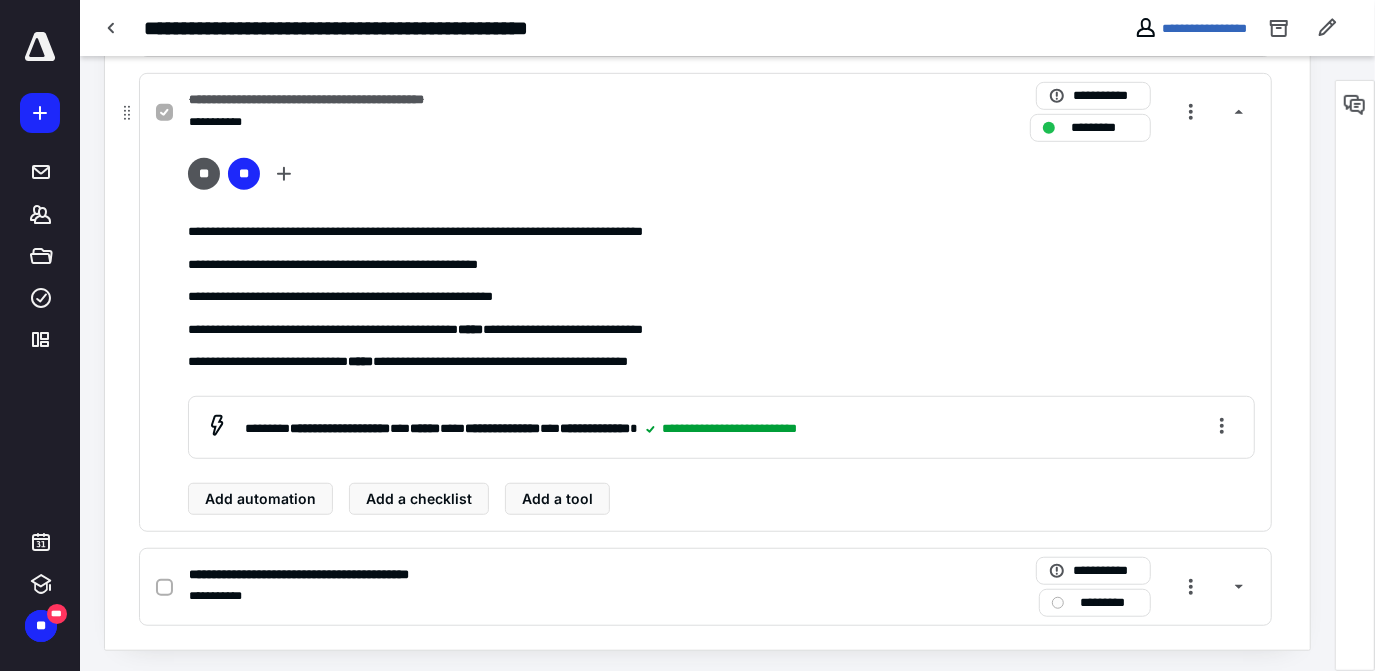 scroll, scrollTop: 788, scrollLeft: 0, axis: vertical 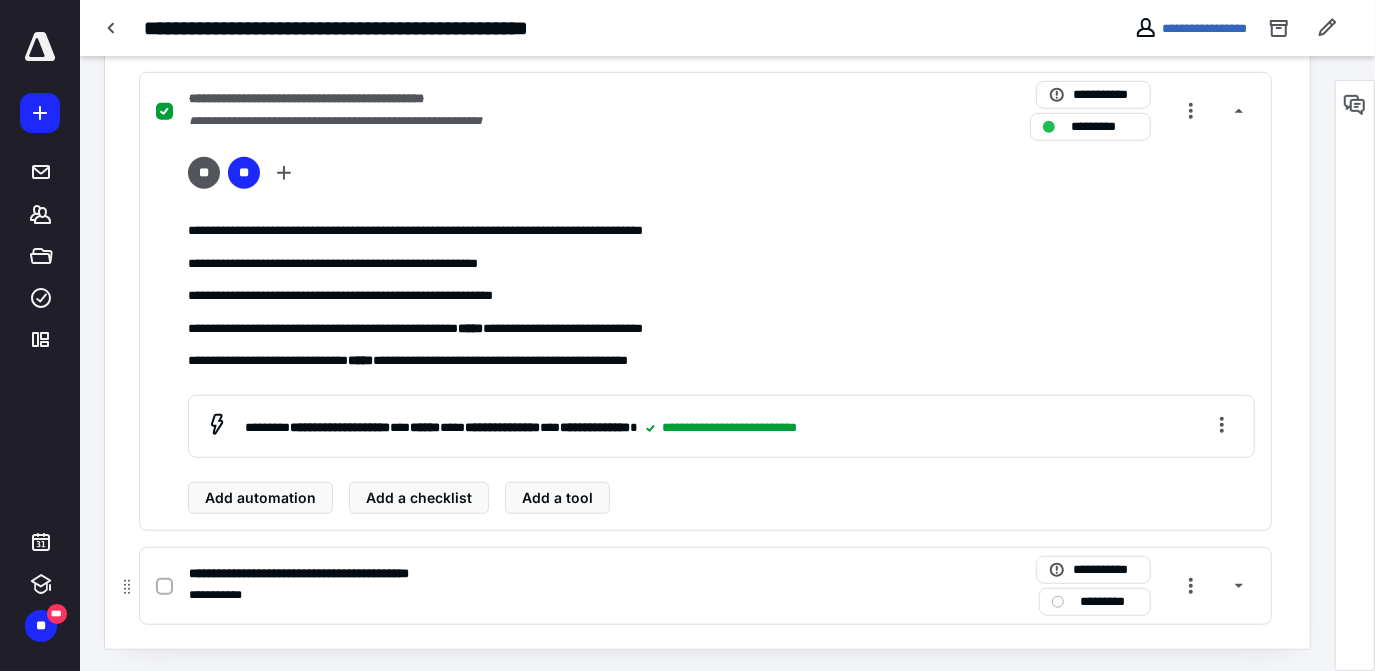 click on "**********" at bounding box center [443, 595] 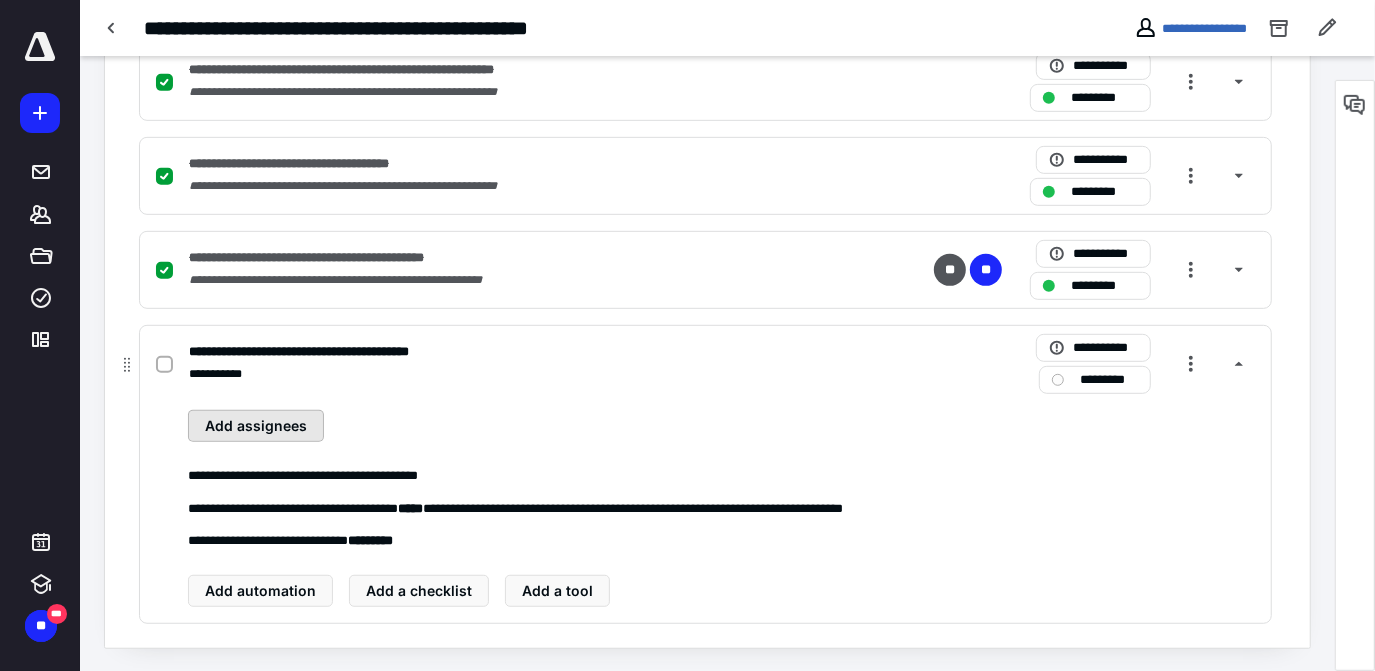 click on "Add assignees" at bounding box center [256, 426] 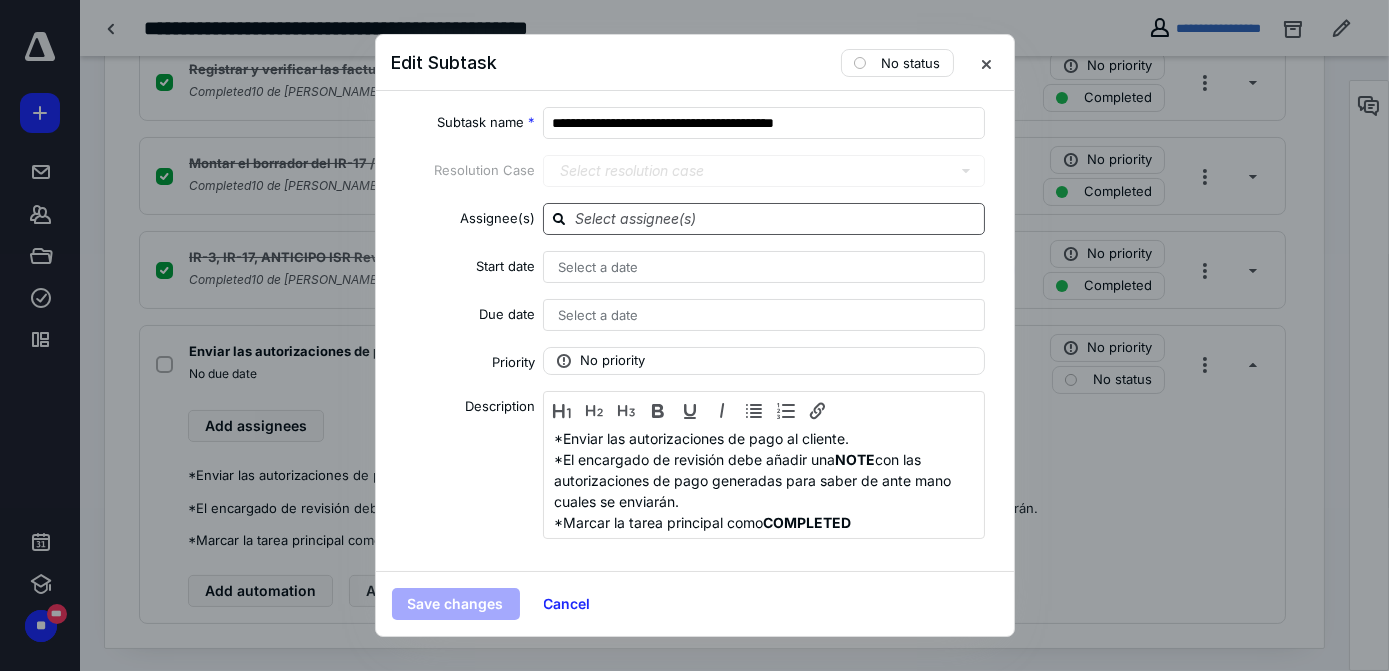 click at bounding box center (776, 218) 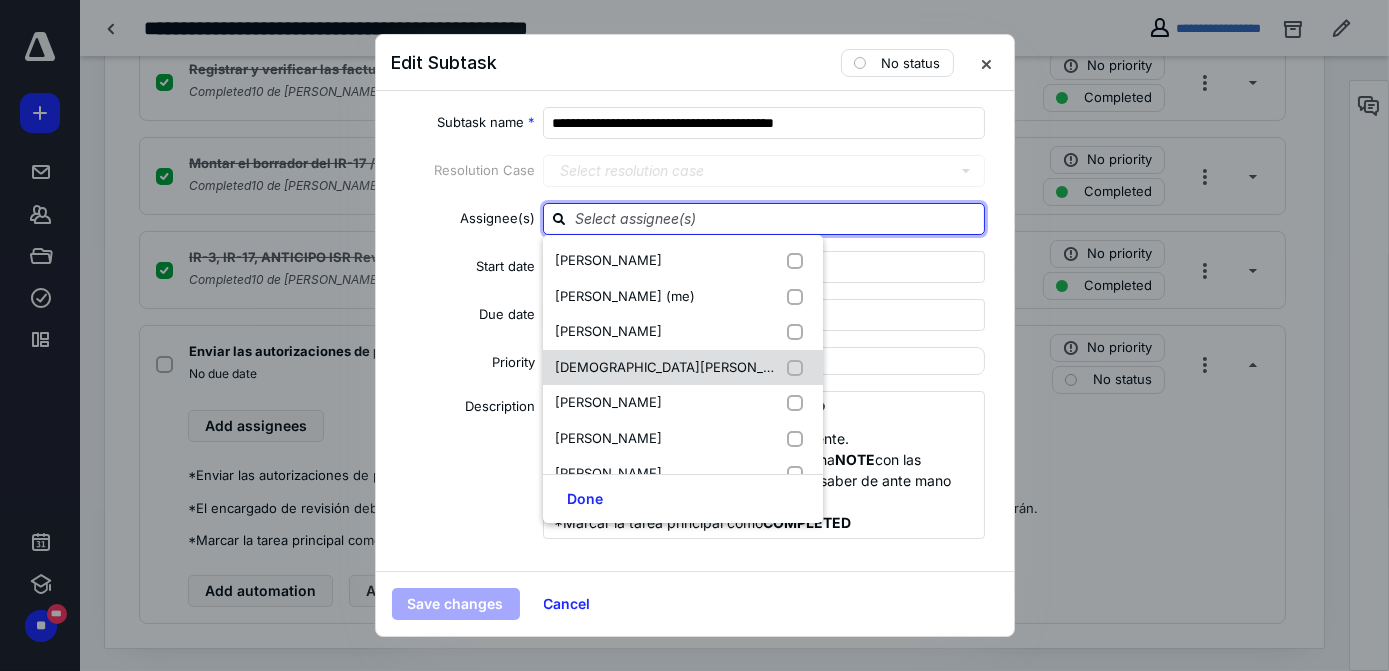 click on "[DEMOGRAPHIC_DATA][PERSON_NAME]" at bounding box center (681, 367) 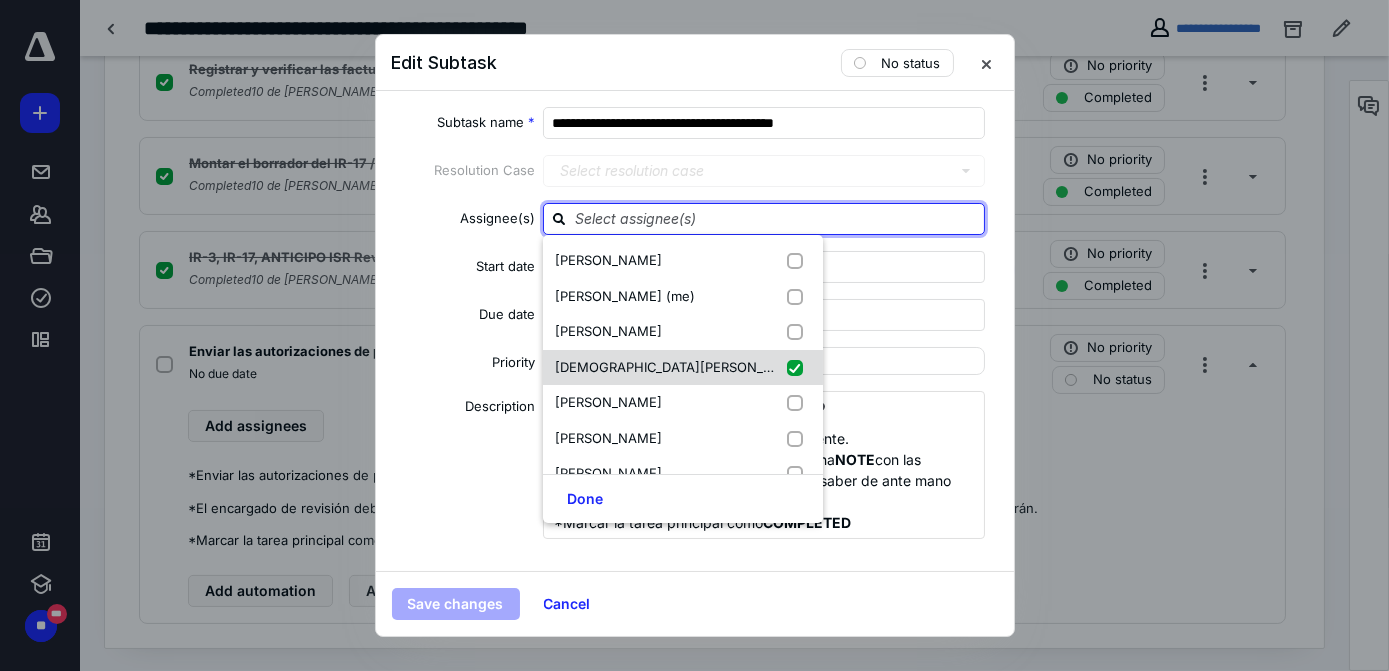 checkbox on "true" 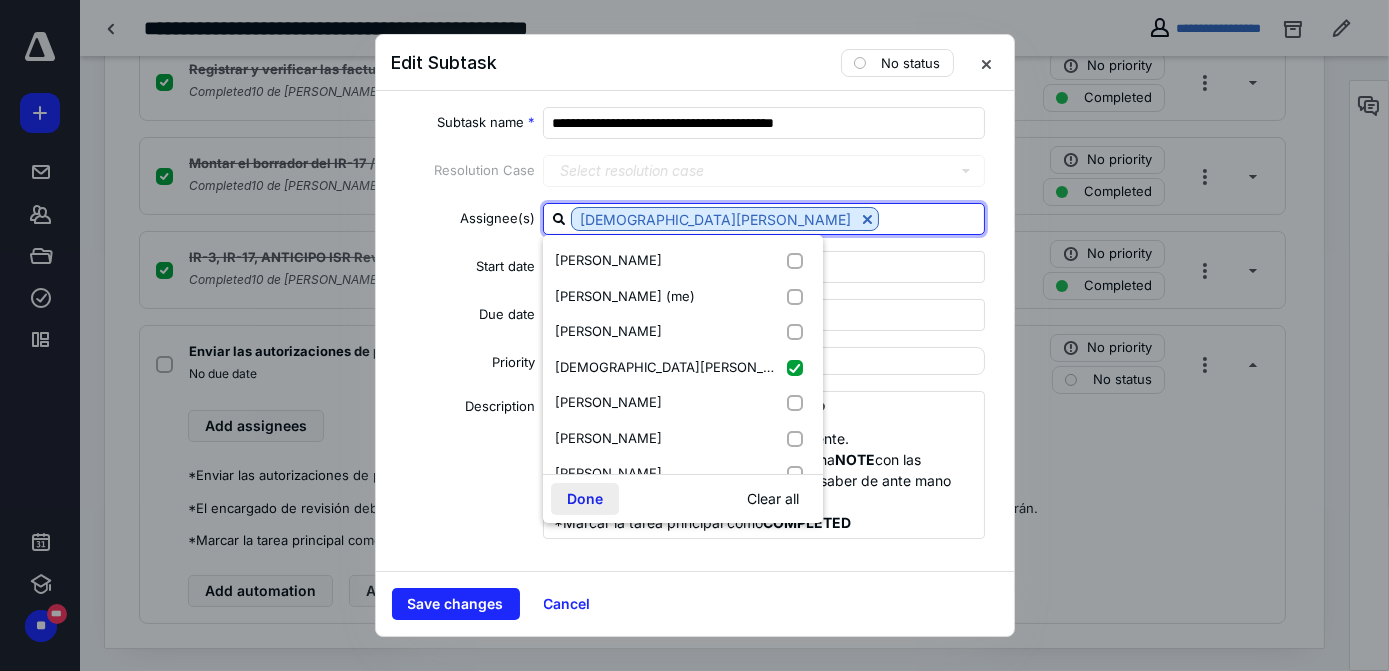click on "Done" at bounding box center [585, 499] 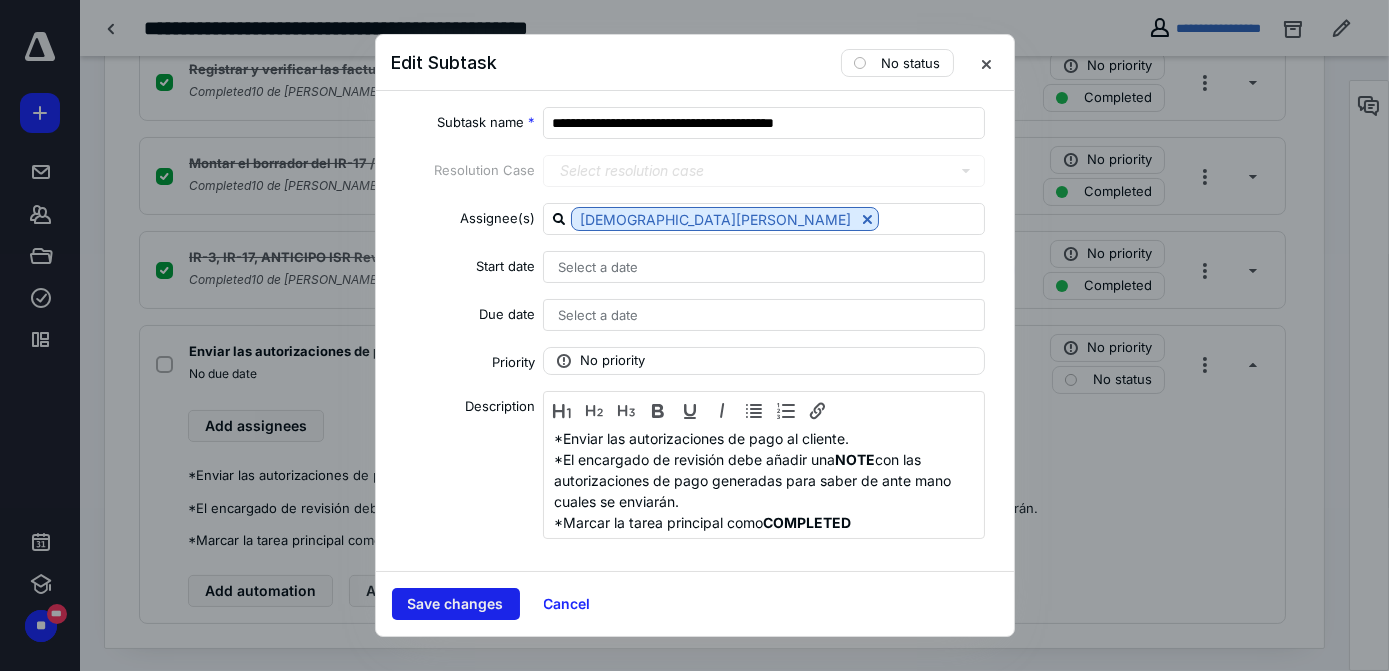click on "Save changes" at bounding box center [456, 604] 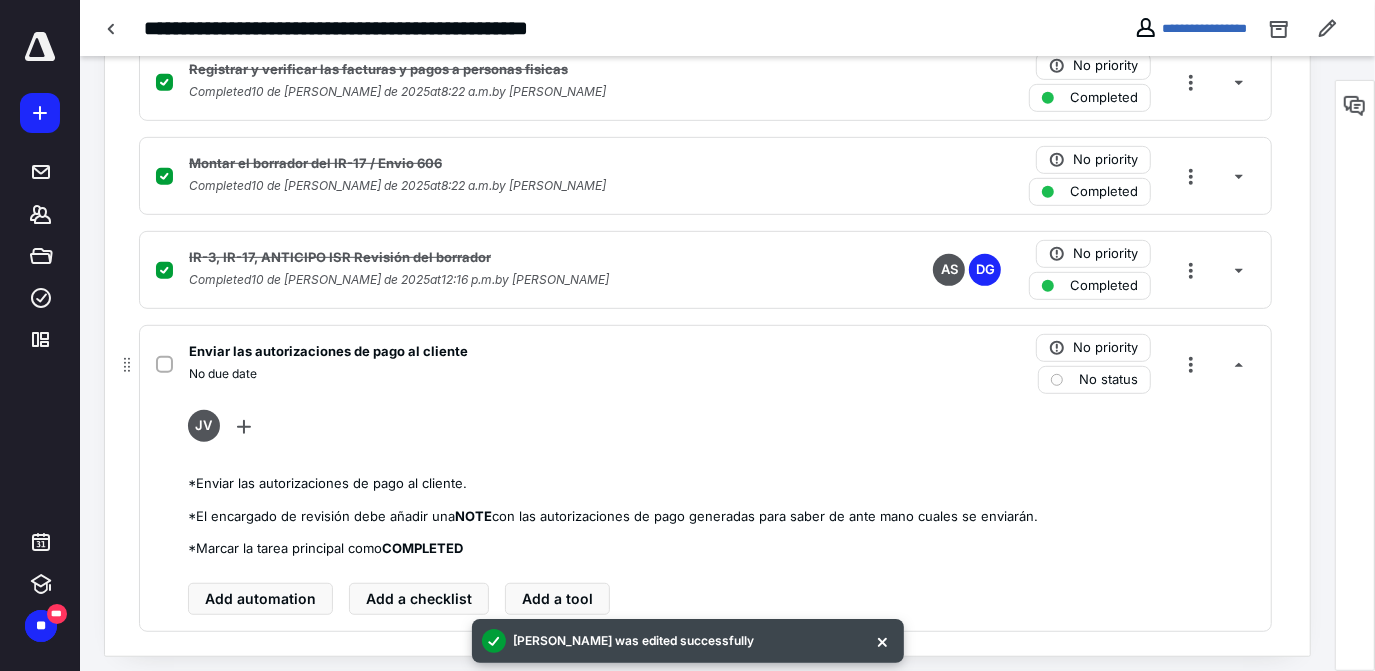 click on "No status" at bounding box center [1094, 380] 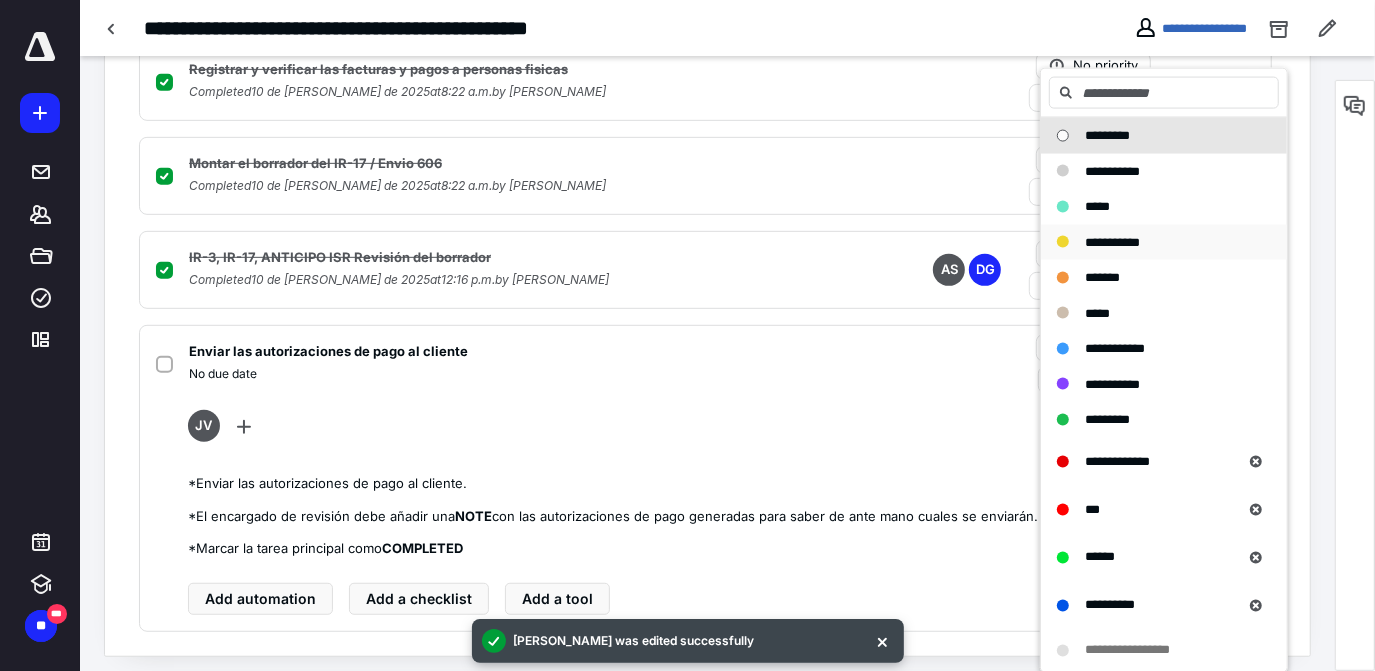 click on "**********" at bounding box center (1112, 241) 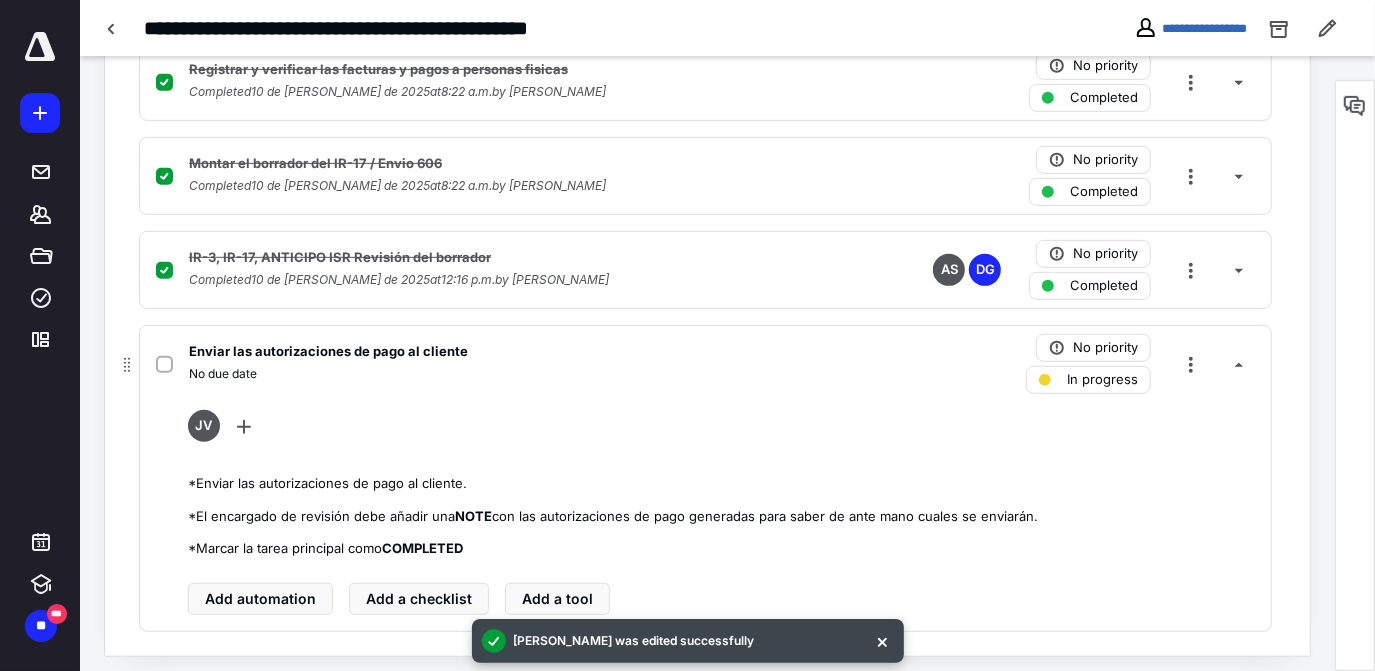 click on "In progress" at bounding box center (1102, 380) 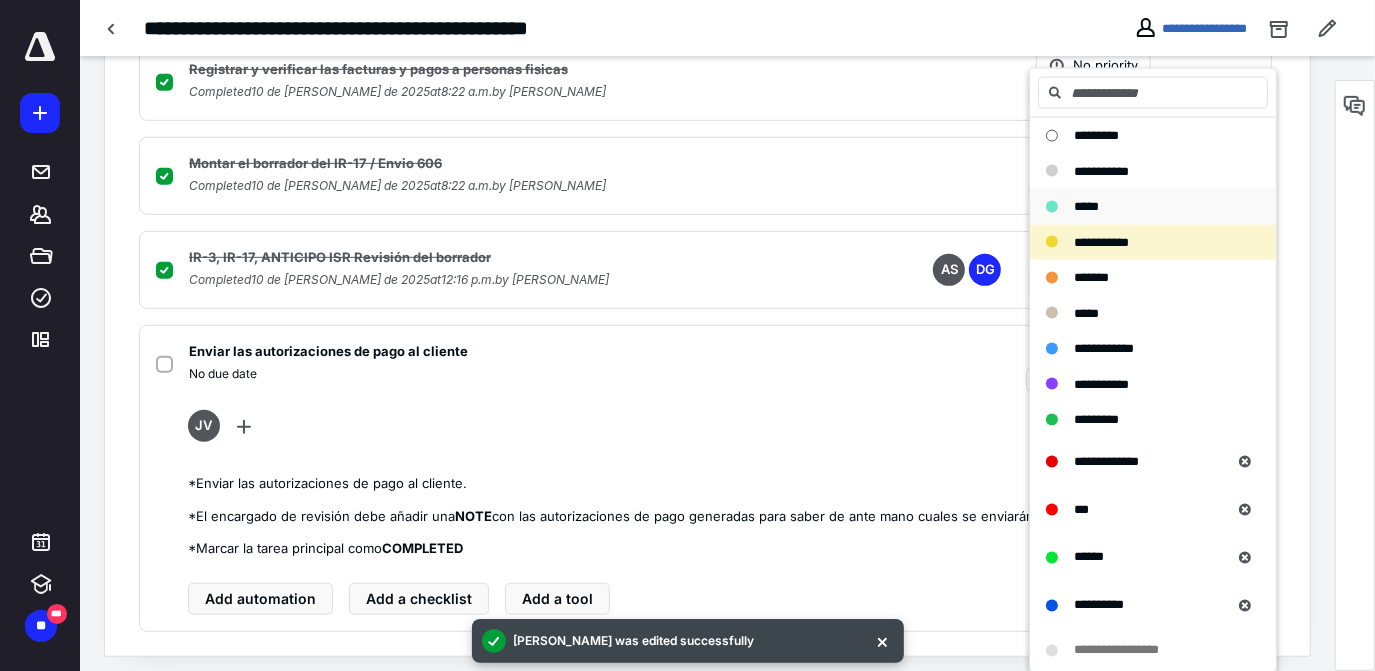 click on "*****" at bounding box center (1153, 207) 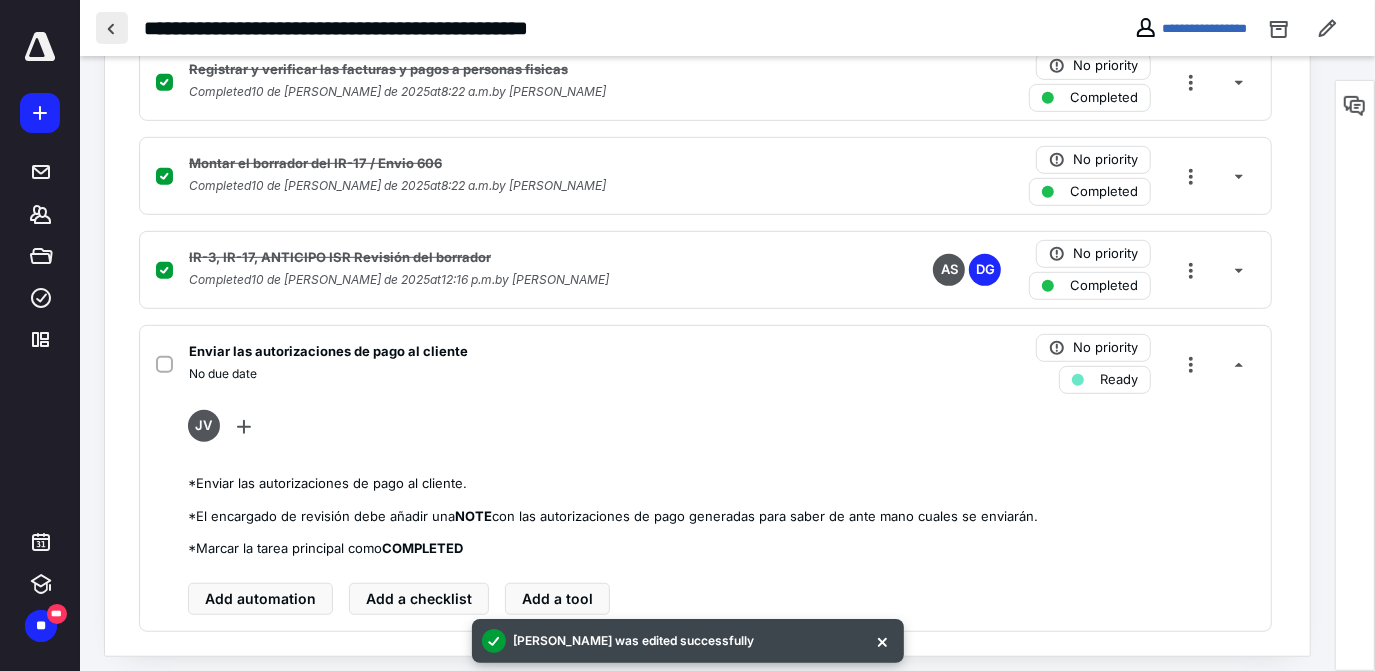 click at bounding box center [112, 28] 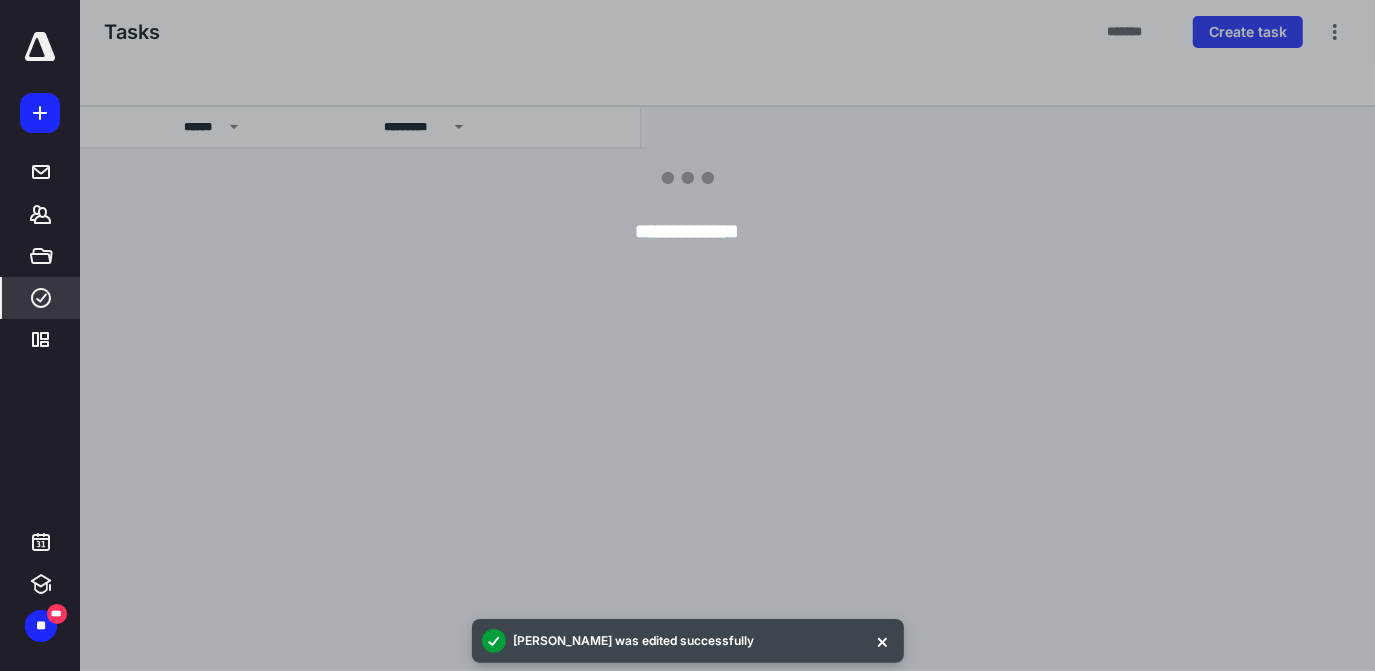 scroll, scrollTop: 0, scrollLeft: 0, axis: both 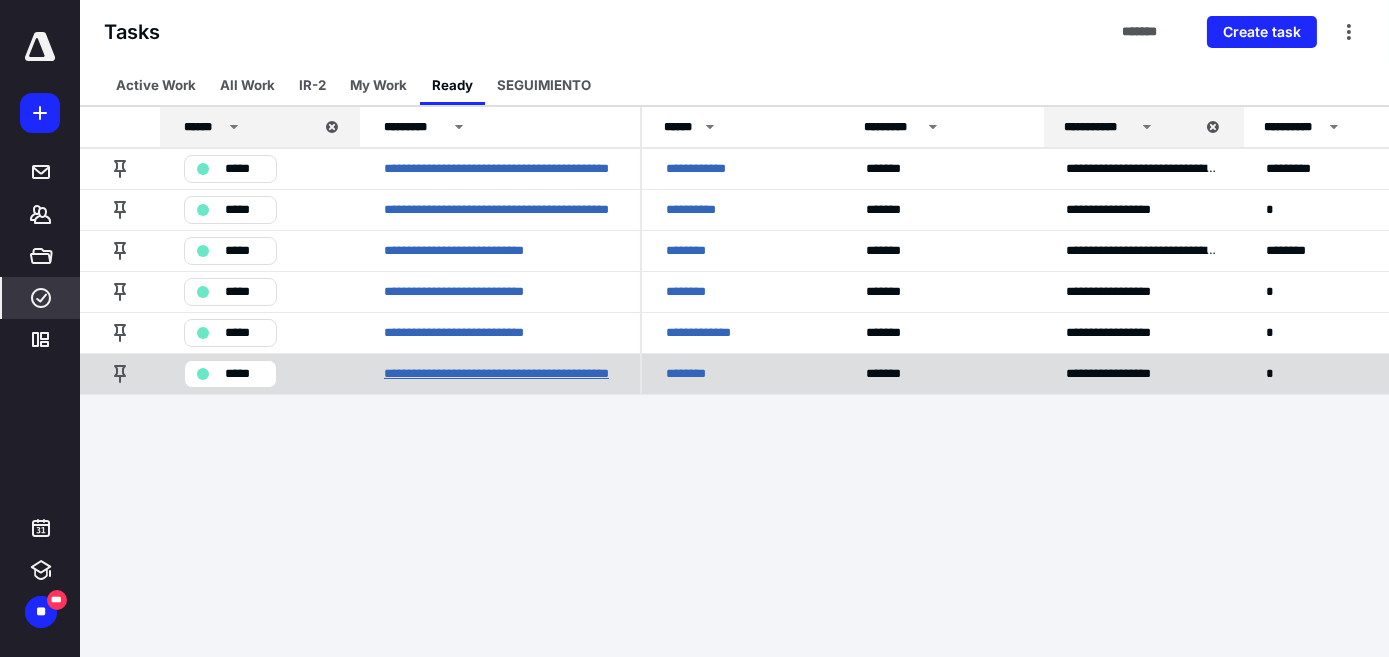 click on "**********" at bounding box center [500, 374] 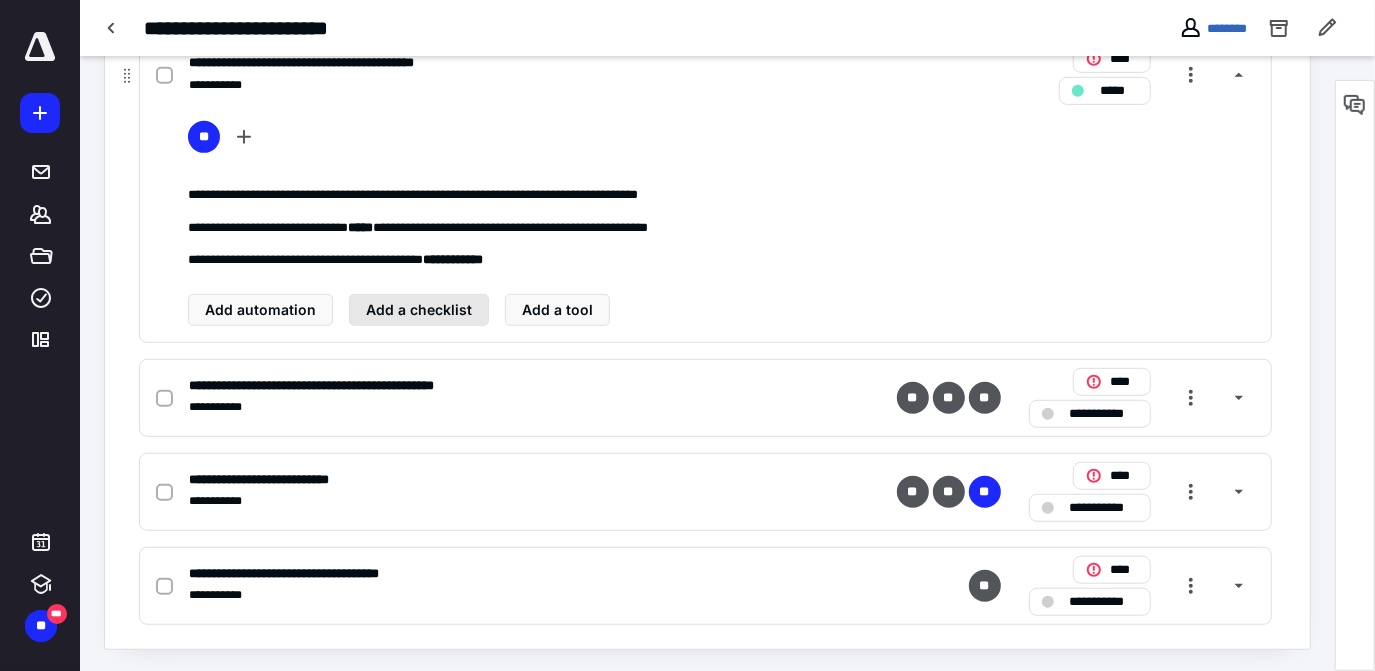 scroll, scrollTop: 367, scrollLeft: 0, axis: vertical 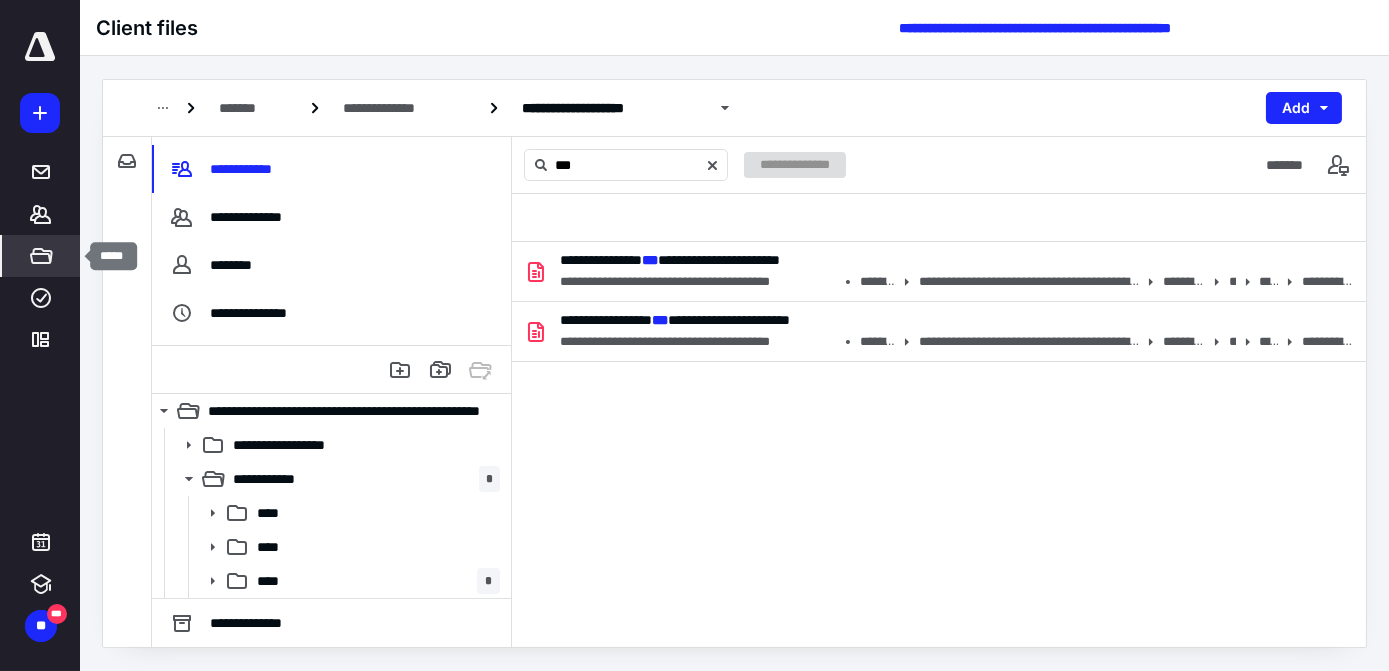 click 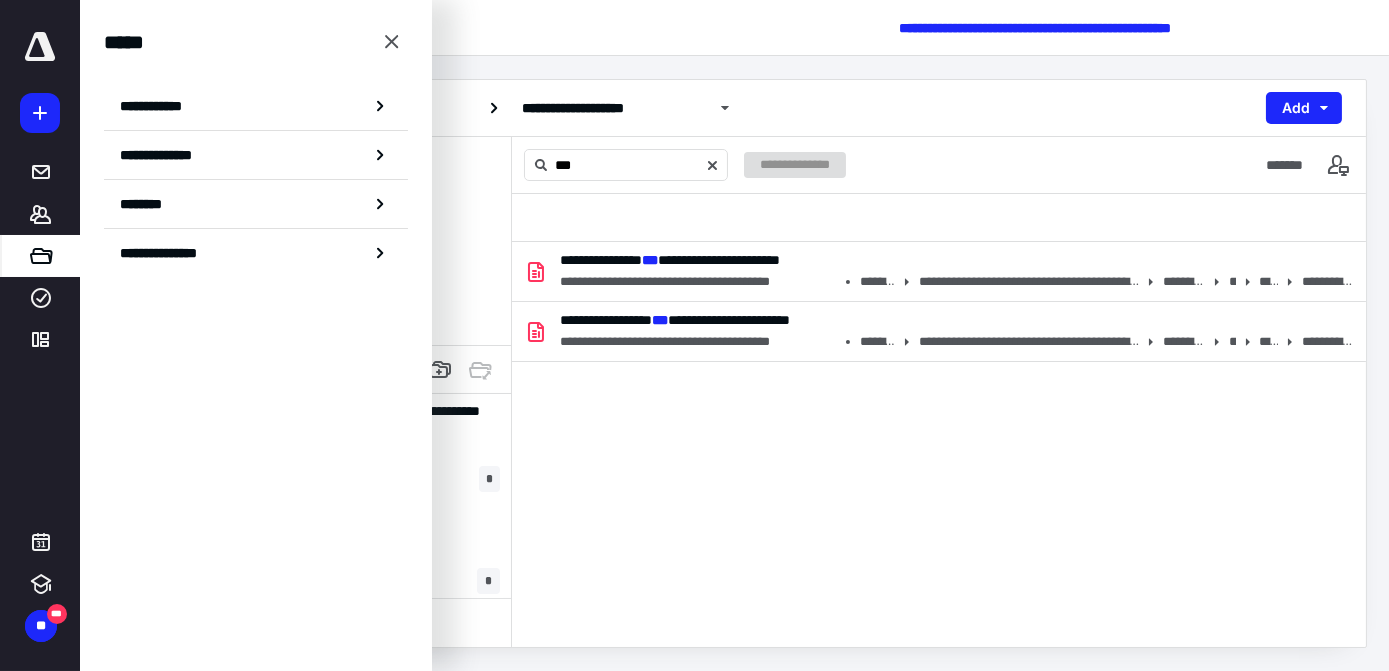 click on "**********" at bounding box center [157, 106] 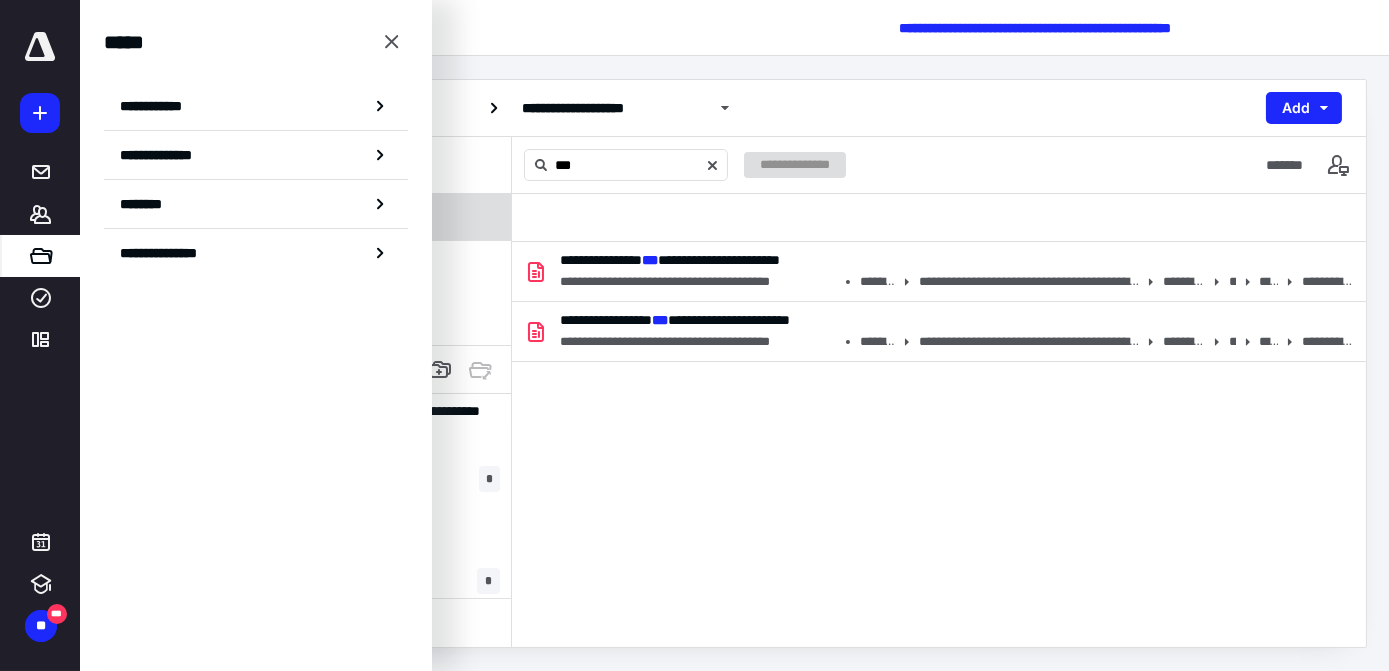 type 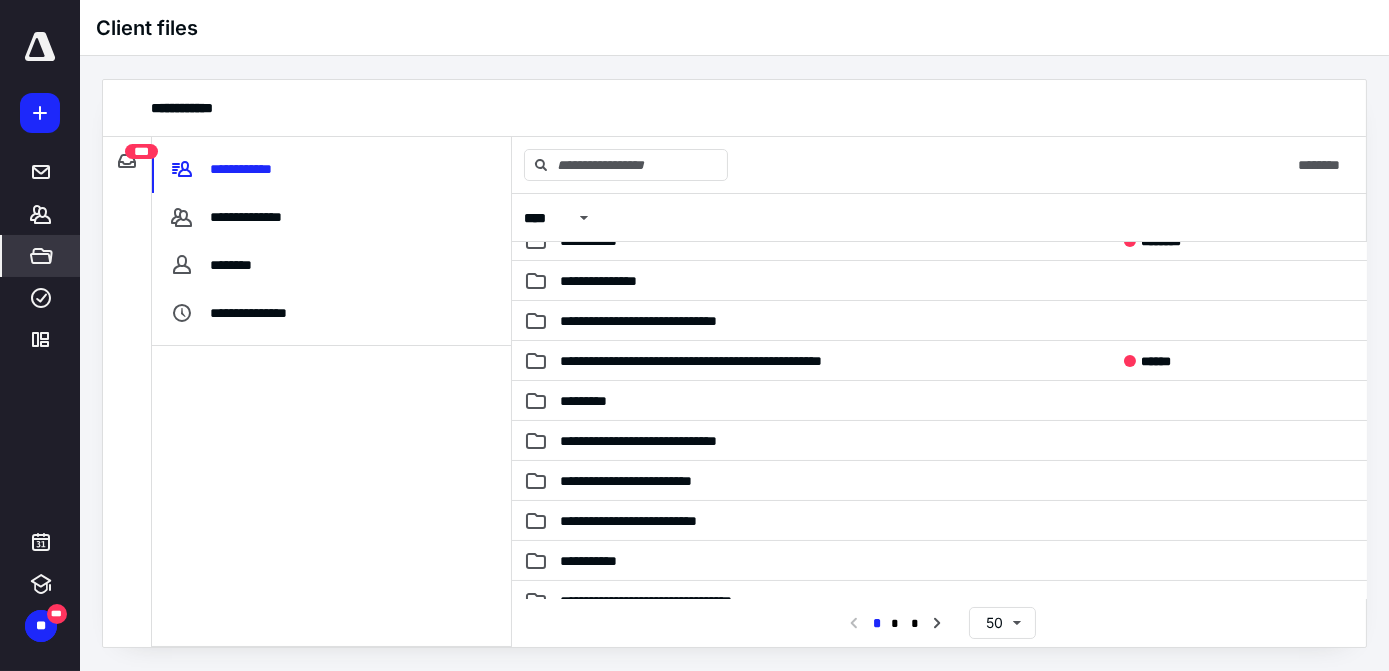 scroll, scrollTop: 1629, scrollLeft: 0, axis: vertical 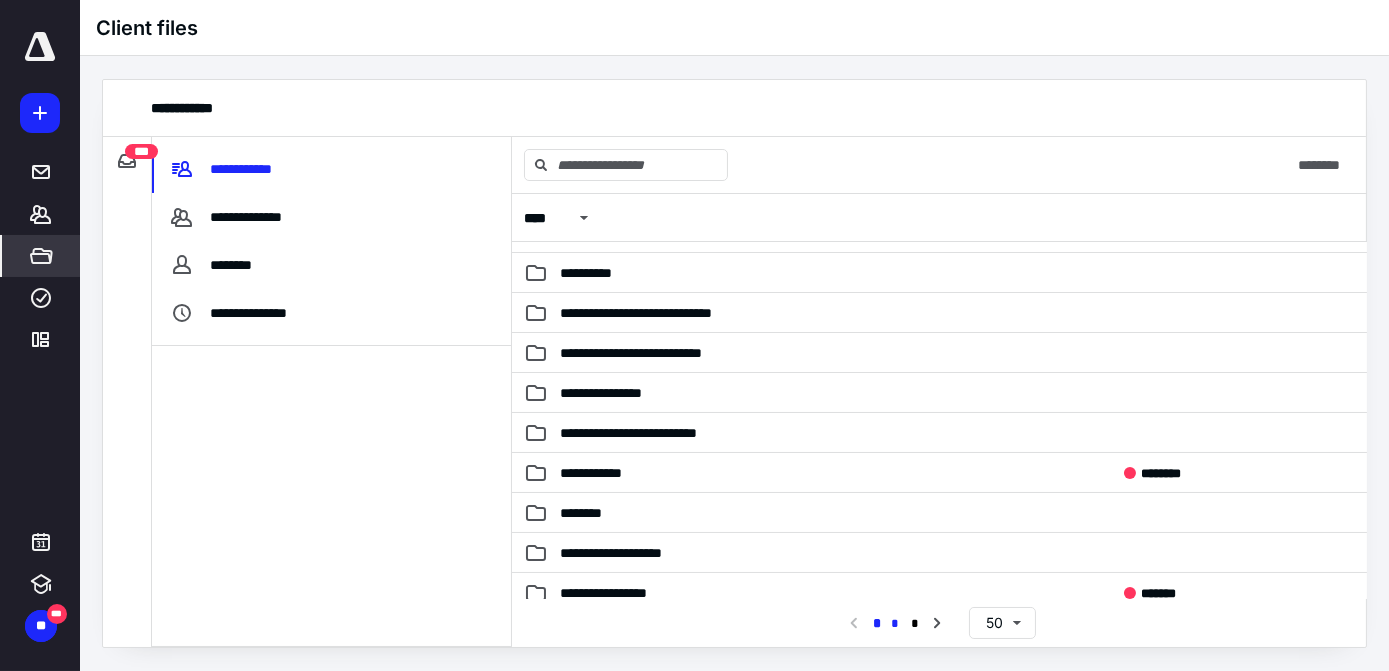 drag, startPoint x: 893, startPoint y: 622, endPoint x: 882, endPoint y: 623, distance: 11.045361 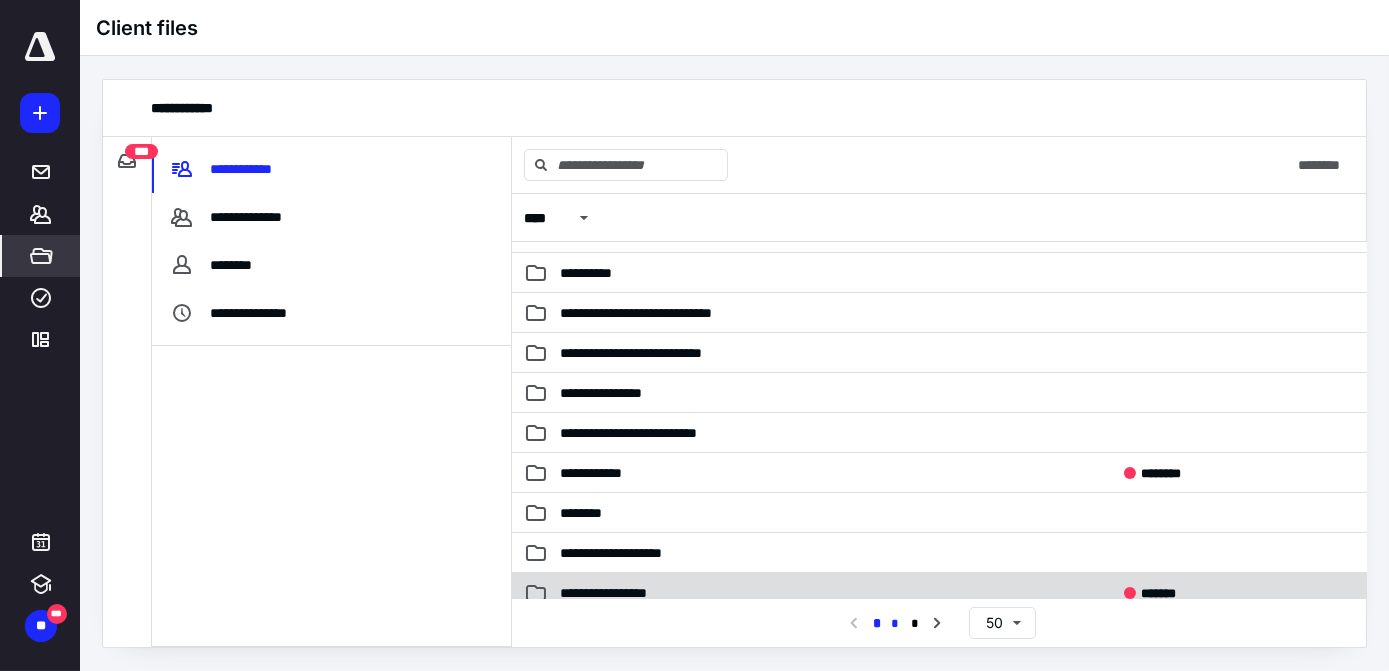 scroll, scrollTop: 0, scrollLeft: 0, axis: both 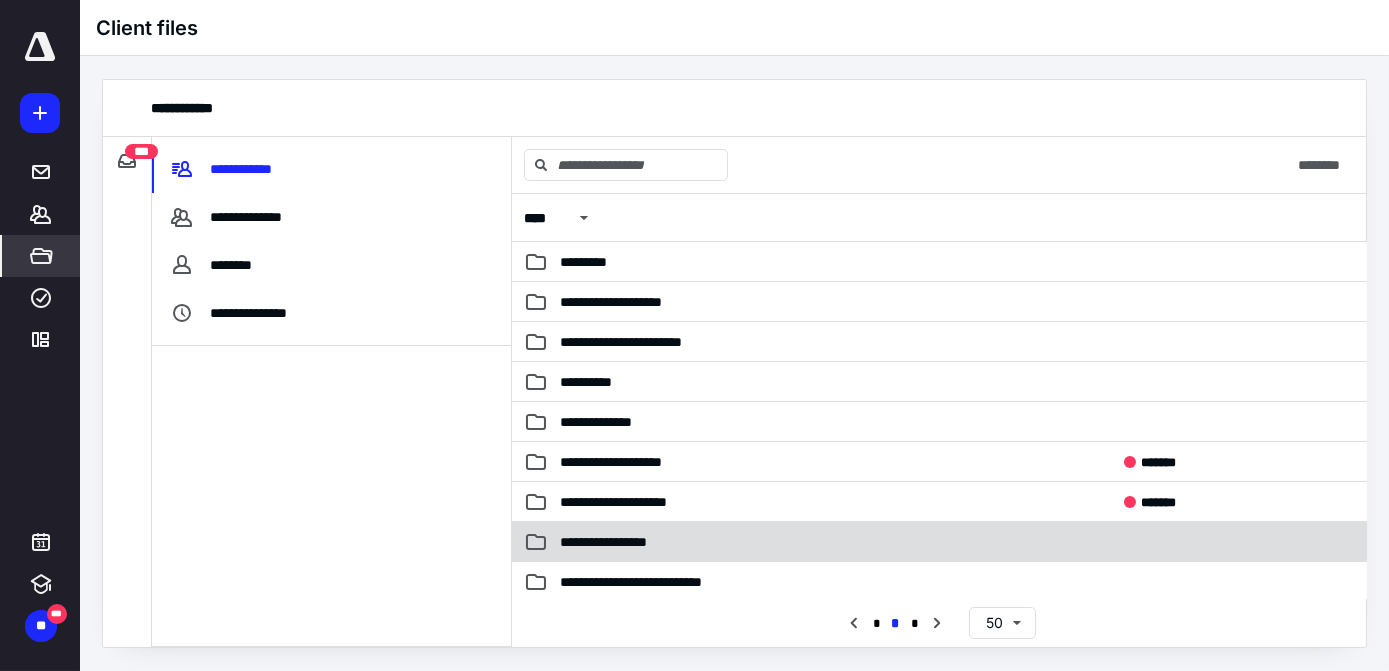 click on "**********" at bounding box center [633, 542] 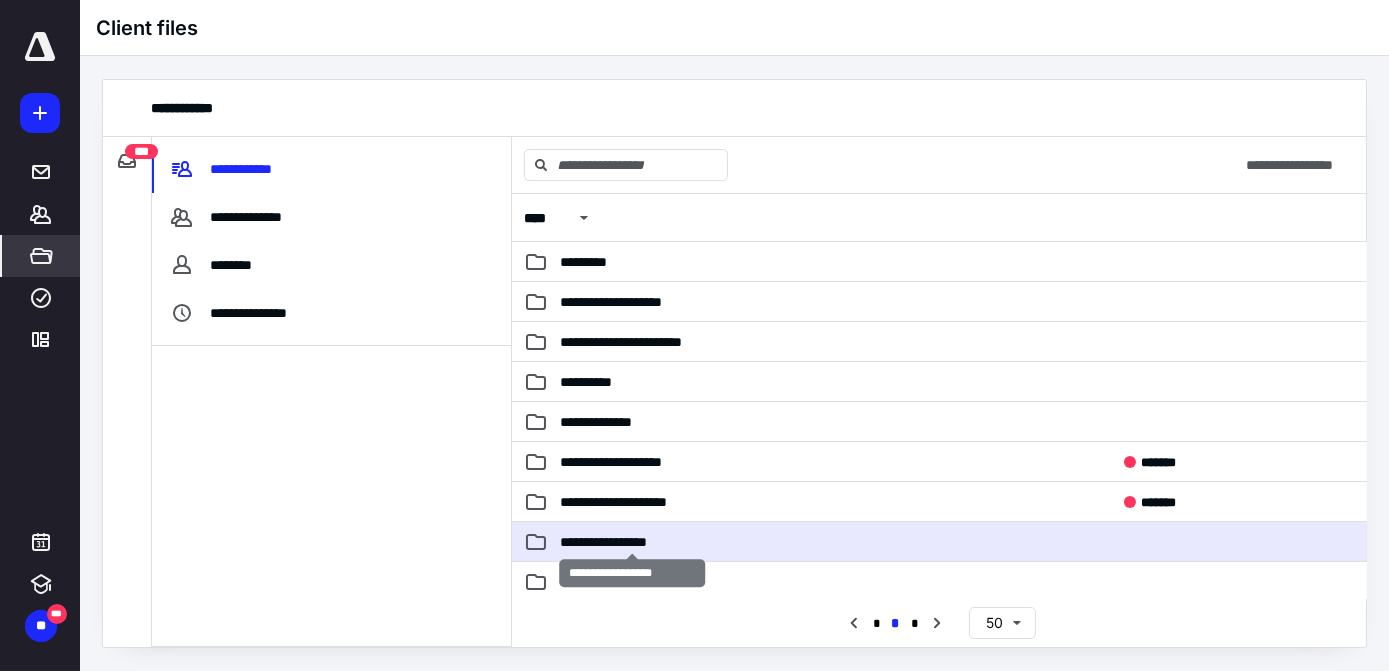 click on "**********" at bounding box center [633, 542] 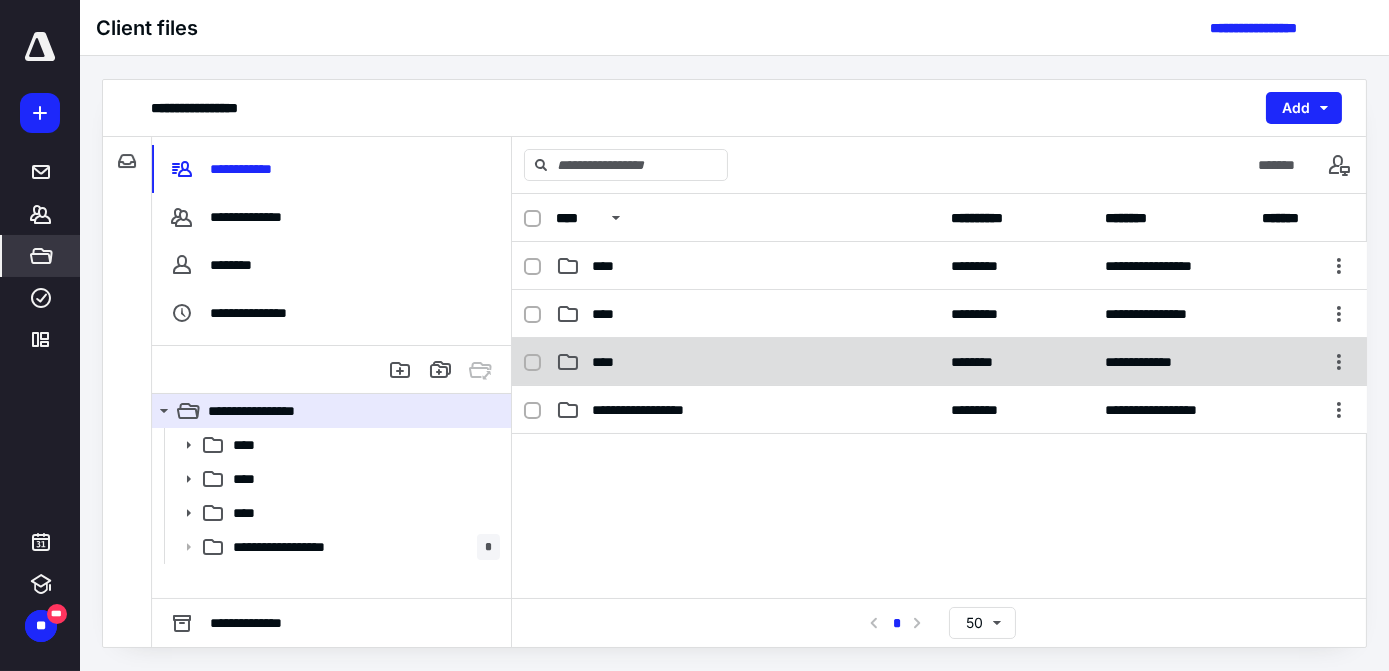 click on "****" at bounding box center (609, 362) 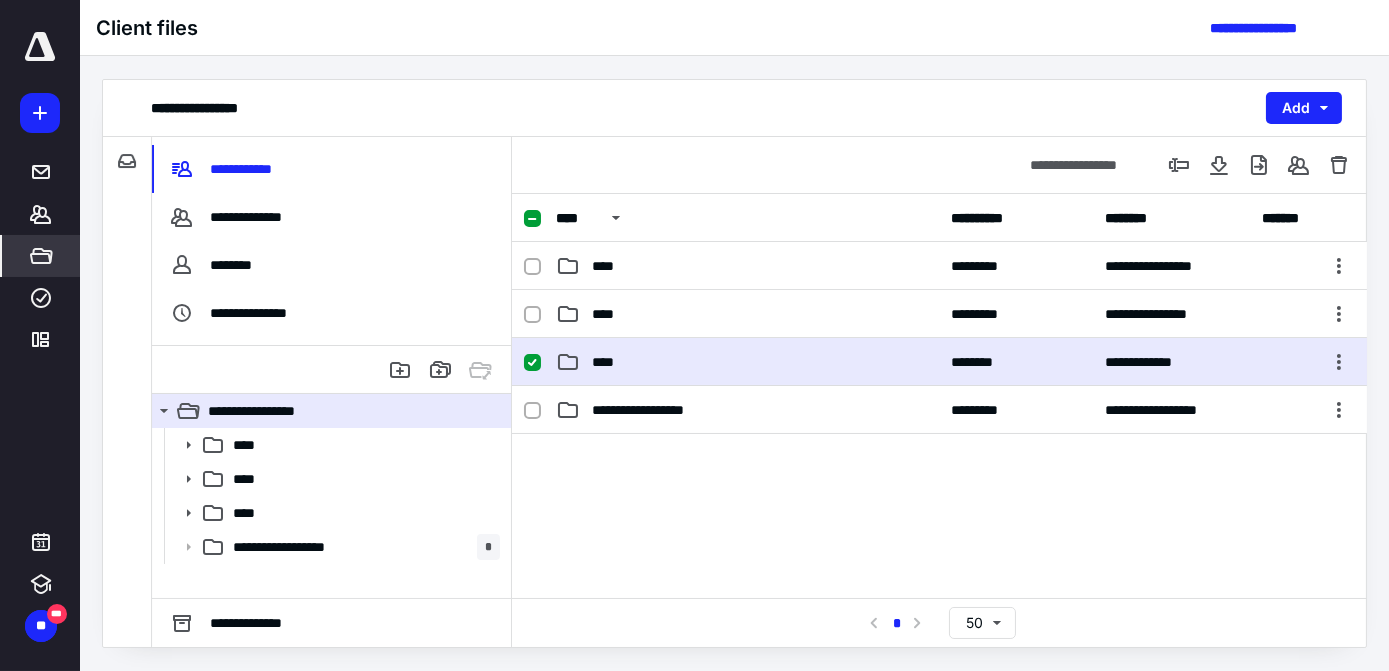 click on "****" at bounding box center [609, 362] 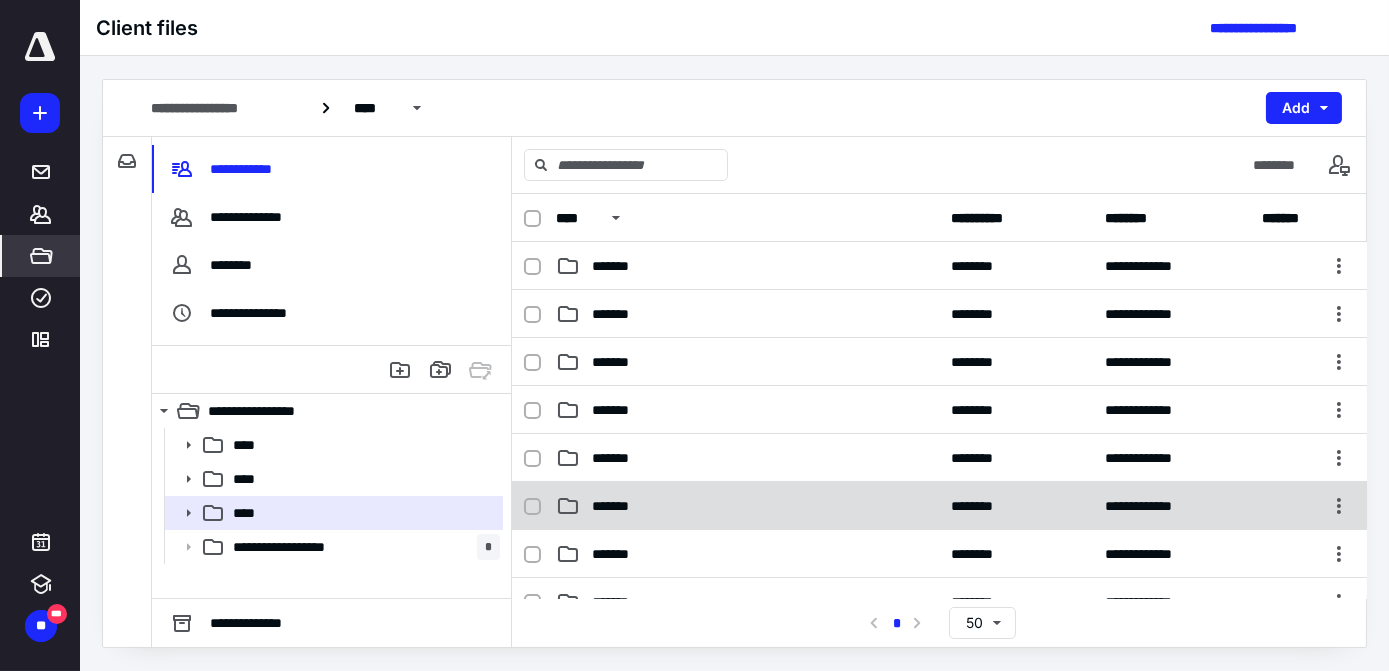 click on "*******" at bounding box center [621, 506] 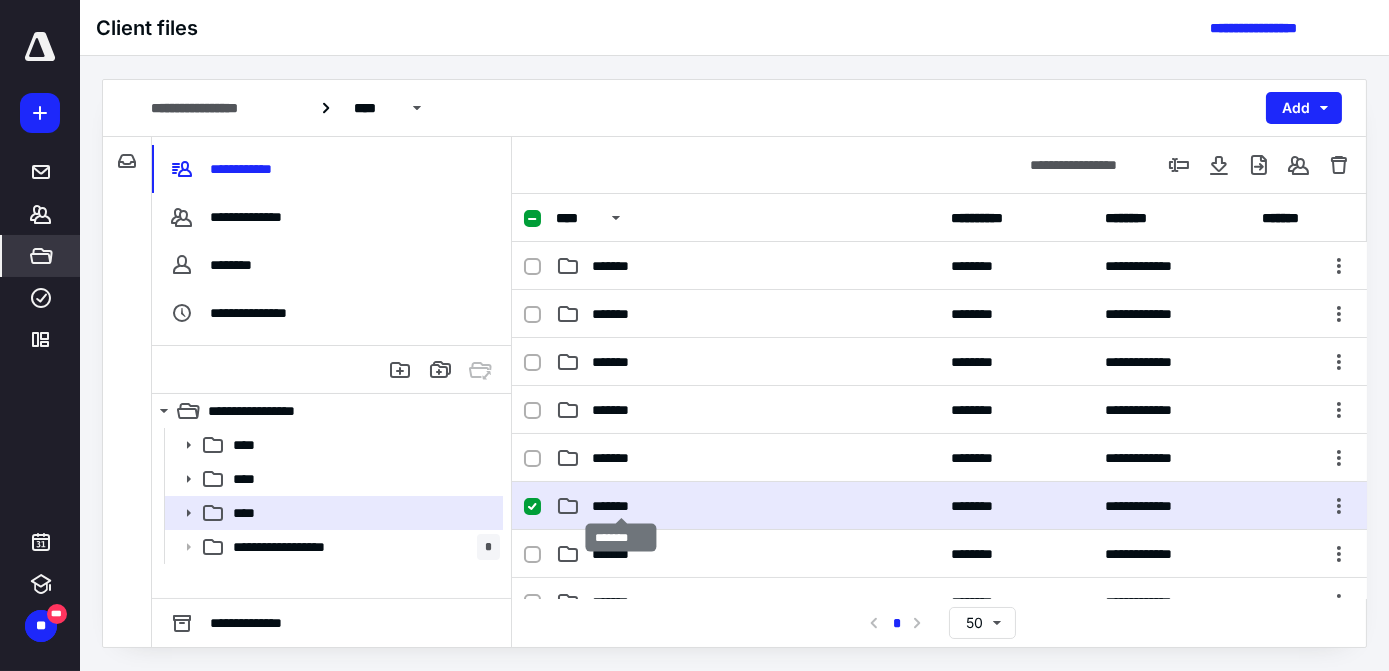 click on "*******" at bounding box center (621, 506) 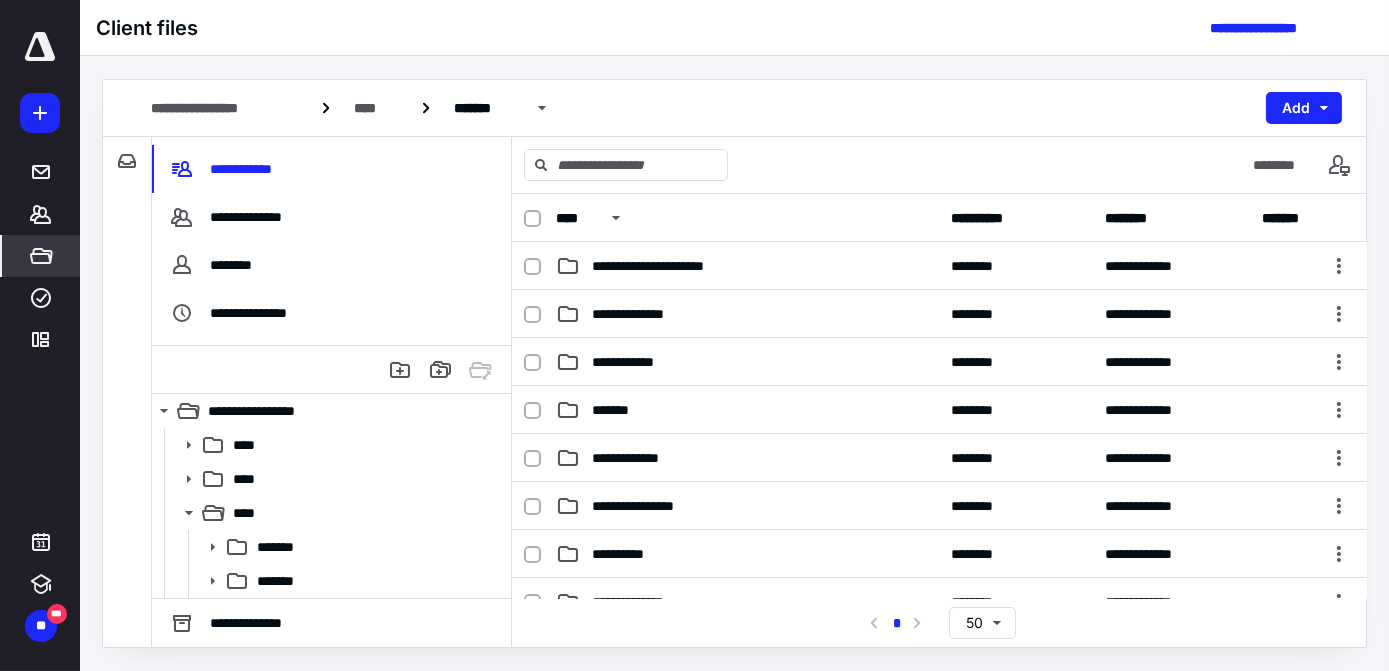 click on "**********" at bounding box center (644, 362) 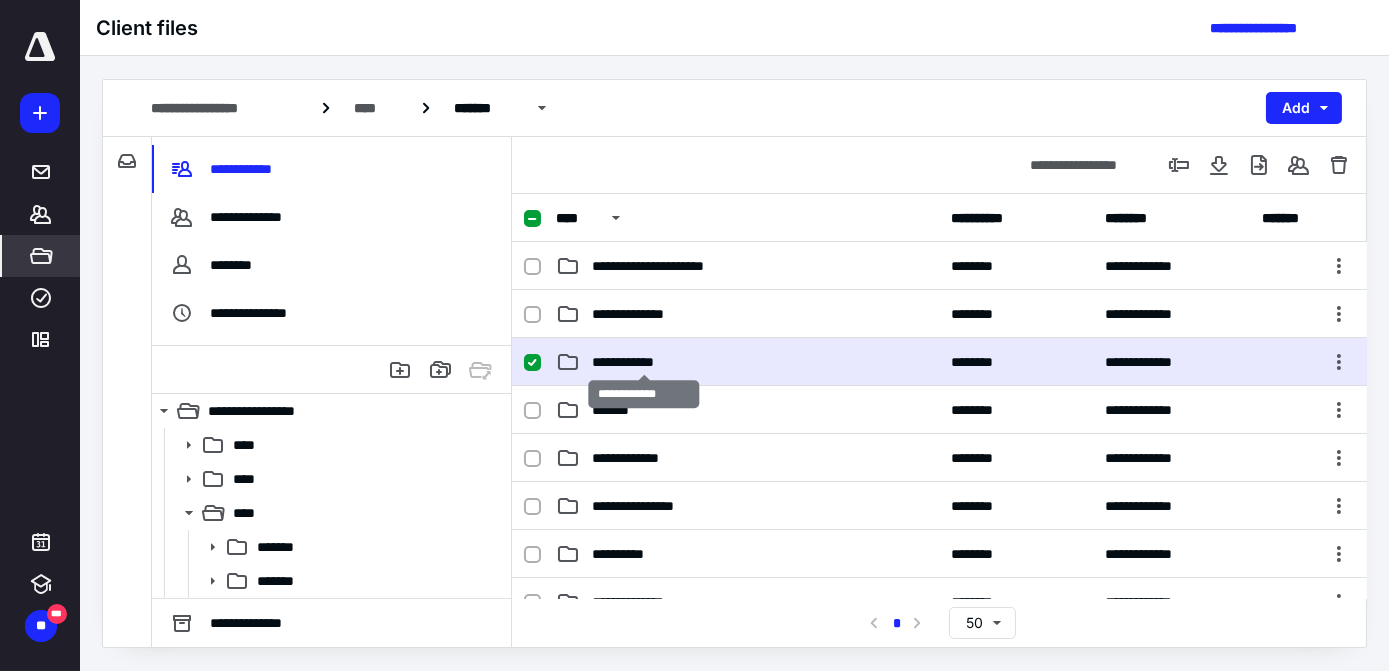 click on "**********" at bounding box center (644, 362) 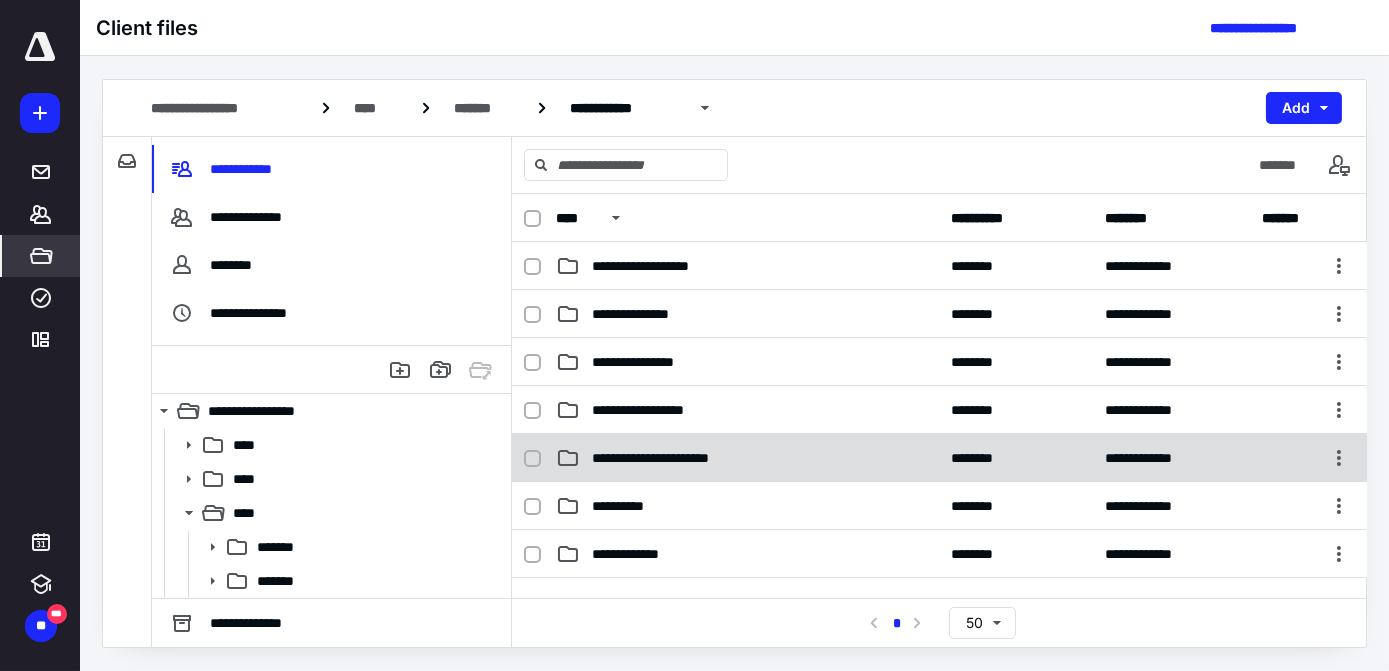 click on "**********" at bounding box center [747, 458] 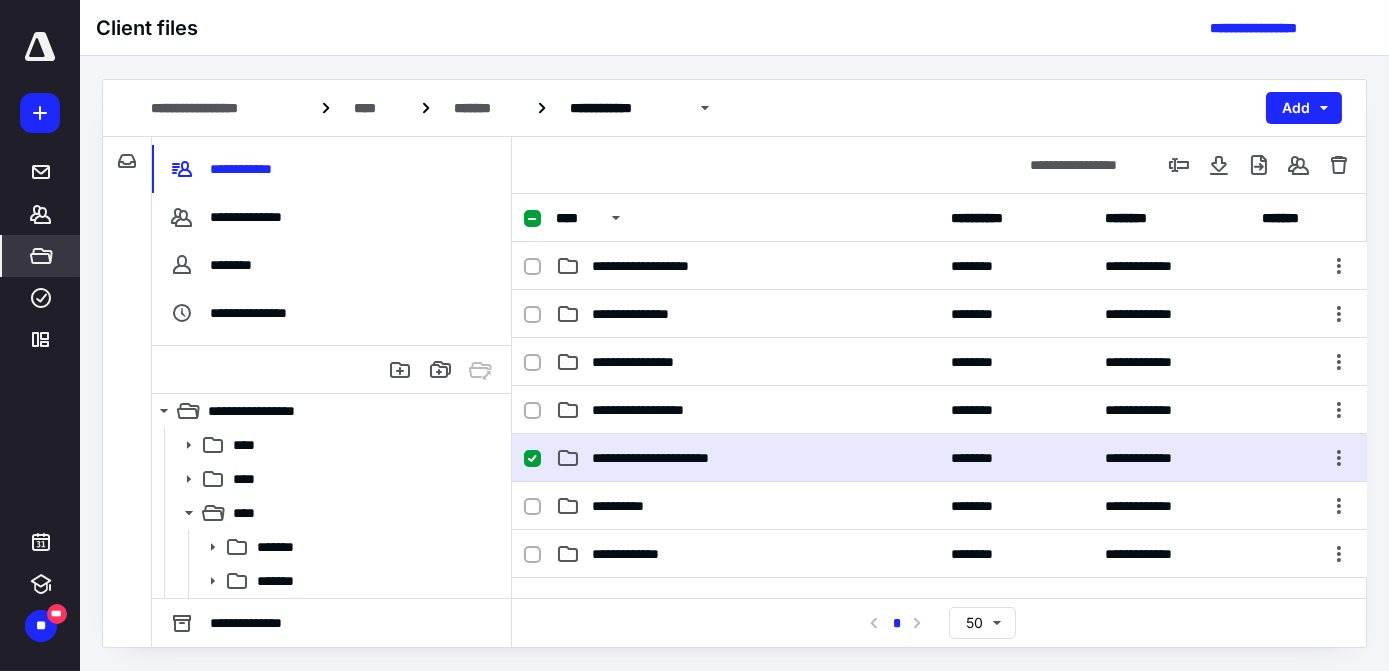 click on "**********" at bounding box center [747, 458] 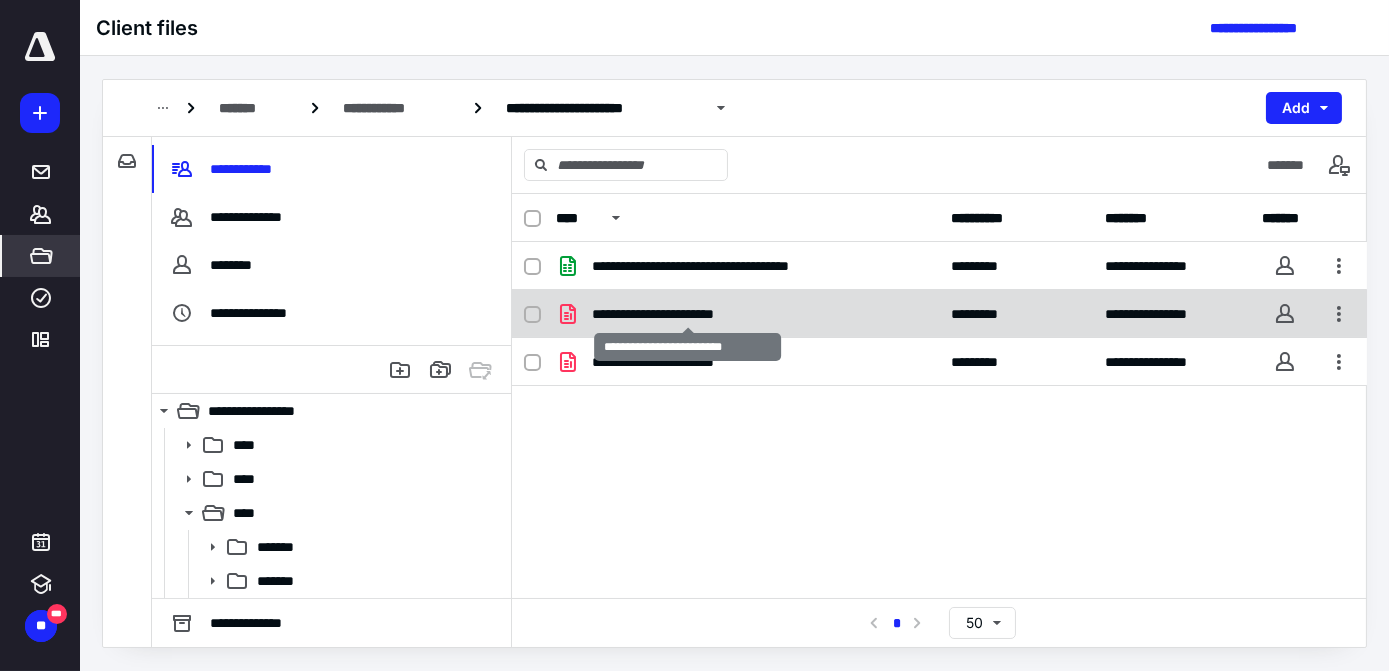 click on "**********" at bounding box center [688, 314] 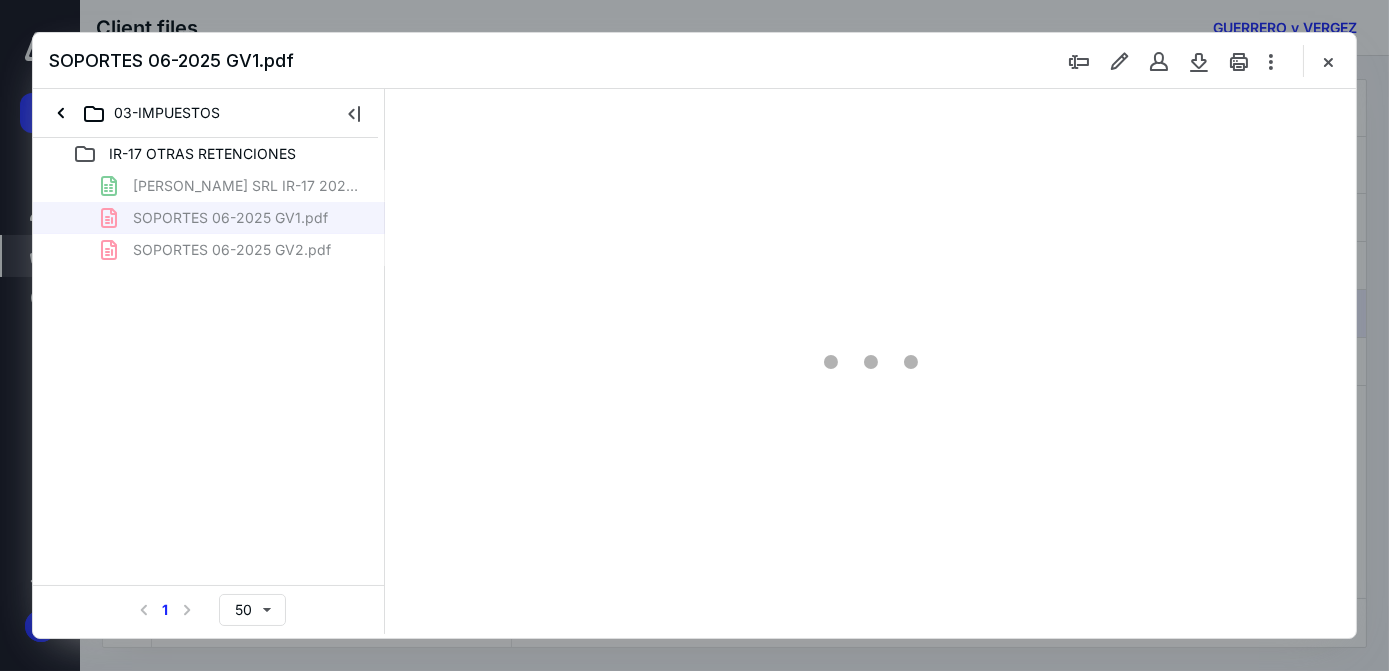 scroll, scrollTop: 0, scrollLeft: 0, axis: both 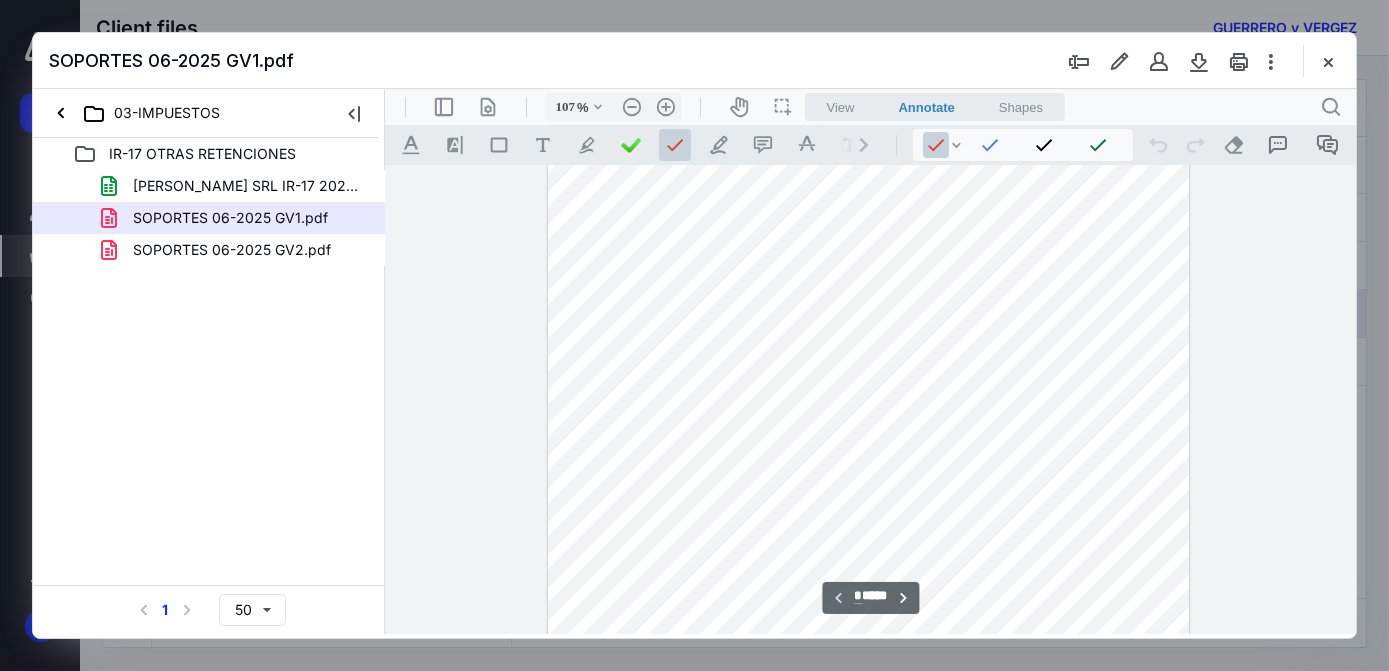 type on "132" 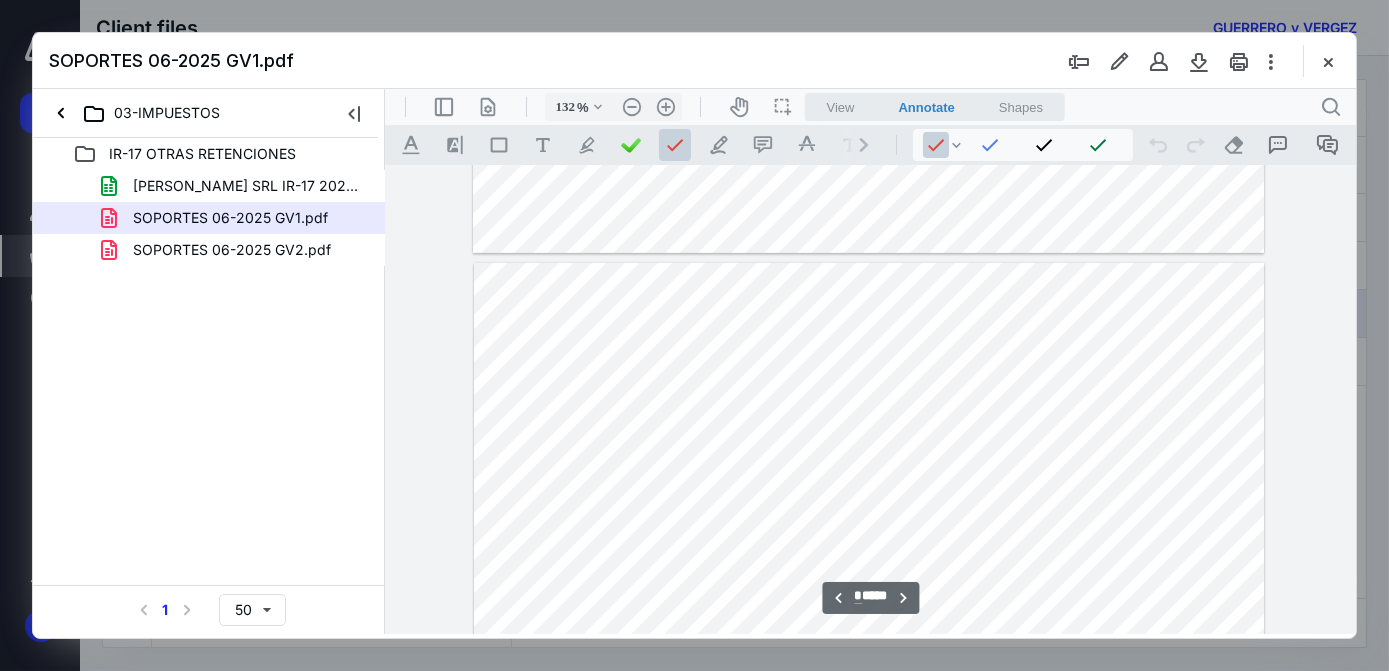 scroll, scrollTop: 2133, scrollLeft: 0, axis: vertical 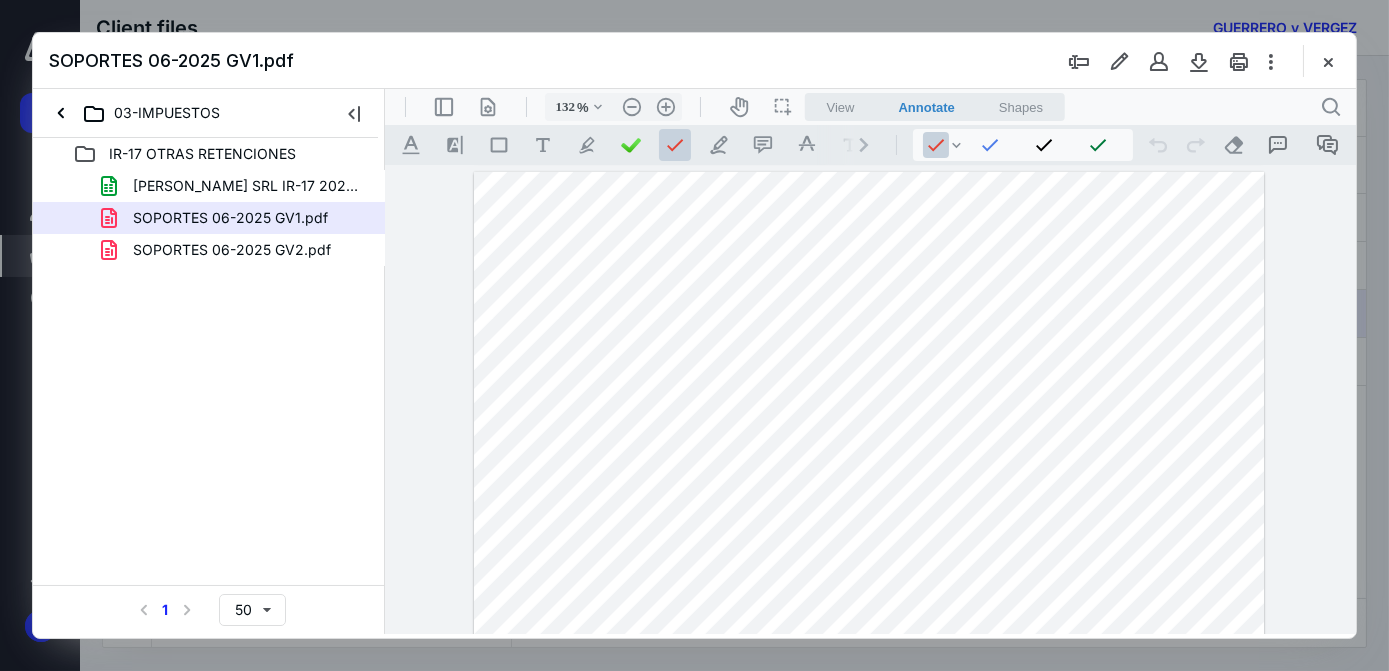 click at bounding box center (868, 691) 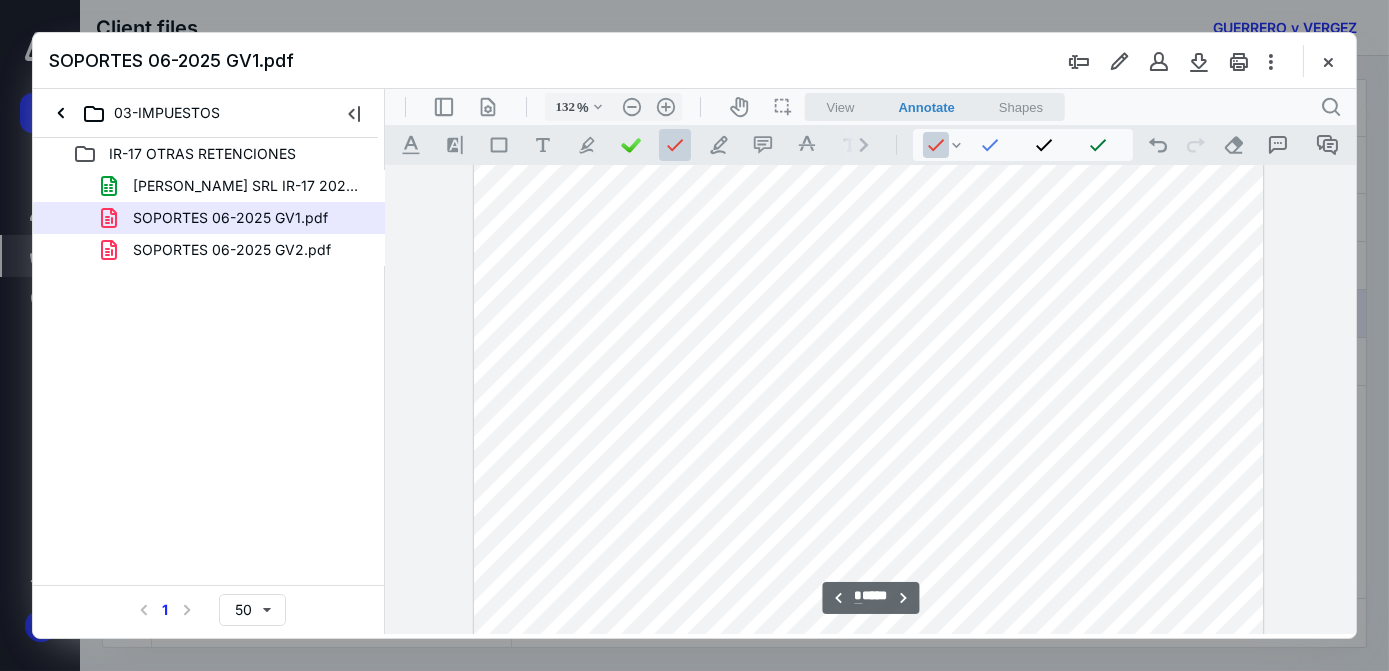 scroll, scrollTop: 5315, scrollLeft: 0, axis: vertical 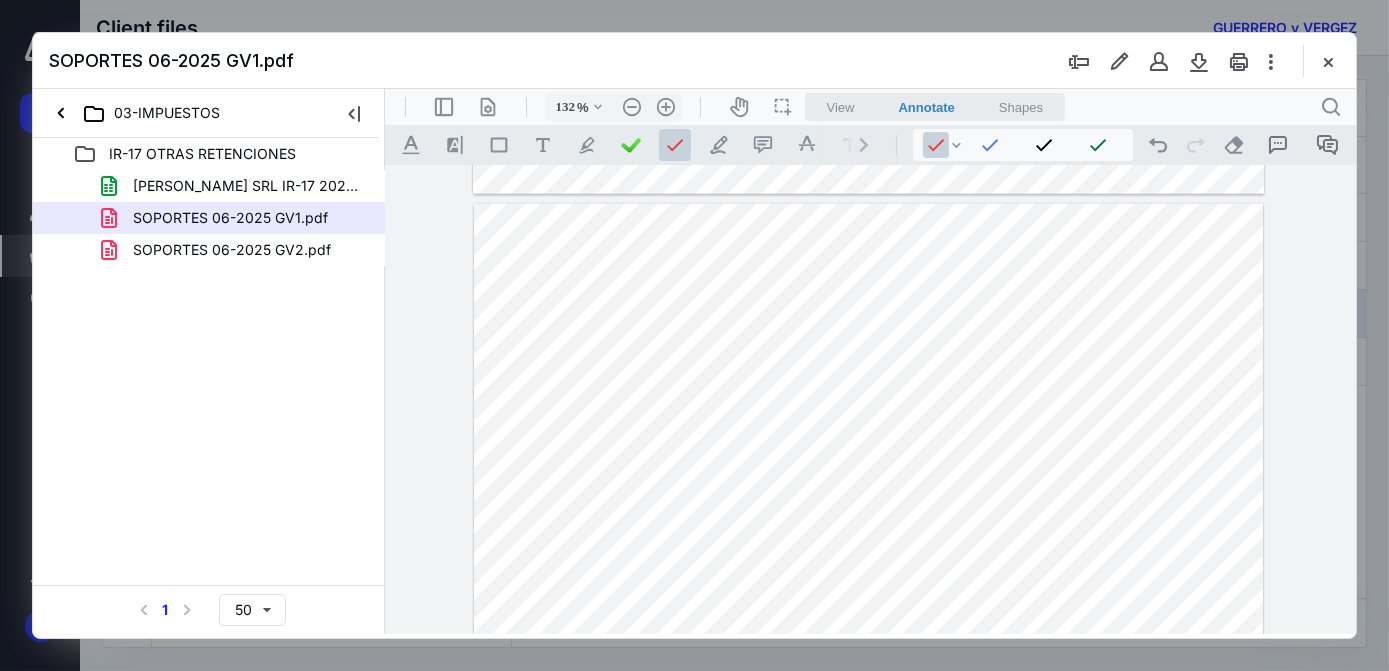 click at bounding box center (867, 764) 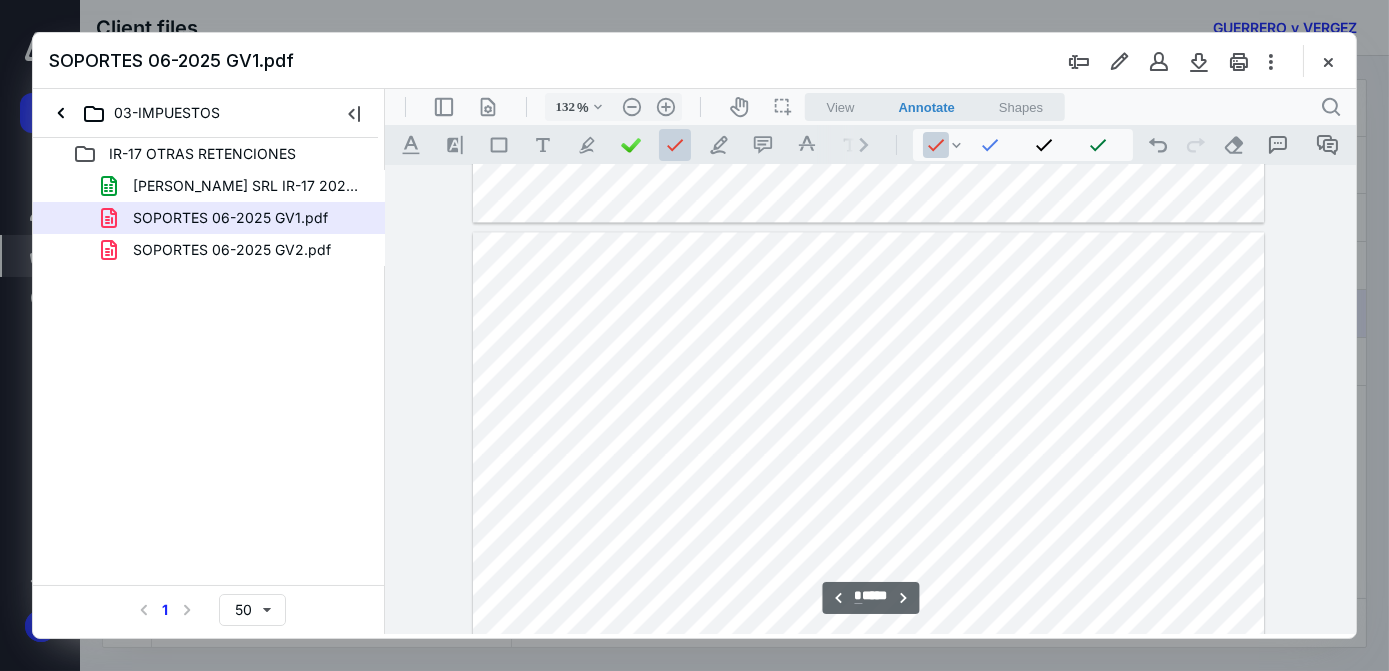scroll, scrollTop: 8770, scrollLeft: 0, axis: vertical 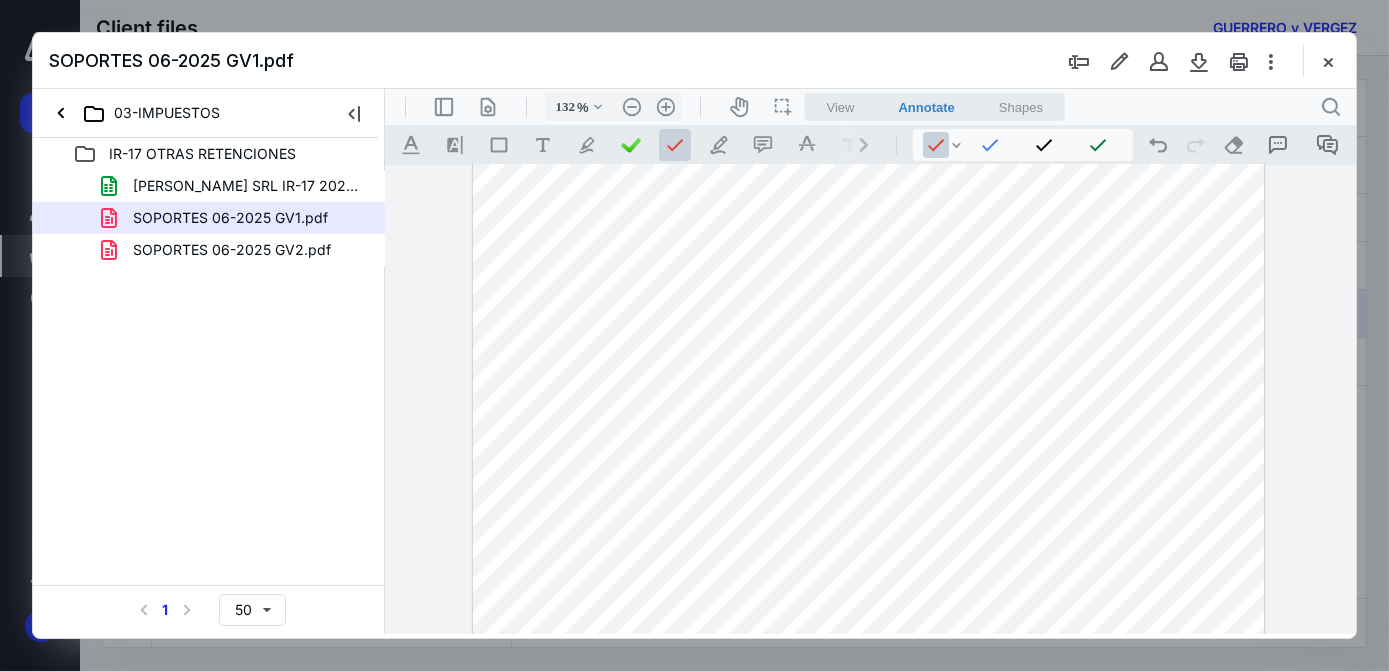 click at bounding box center (868, 606) 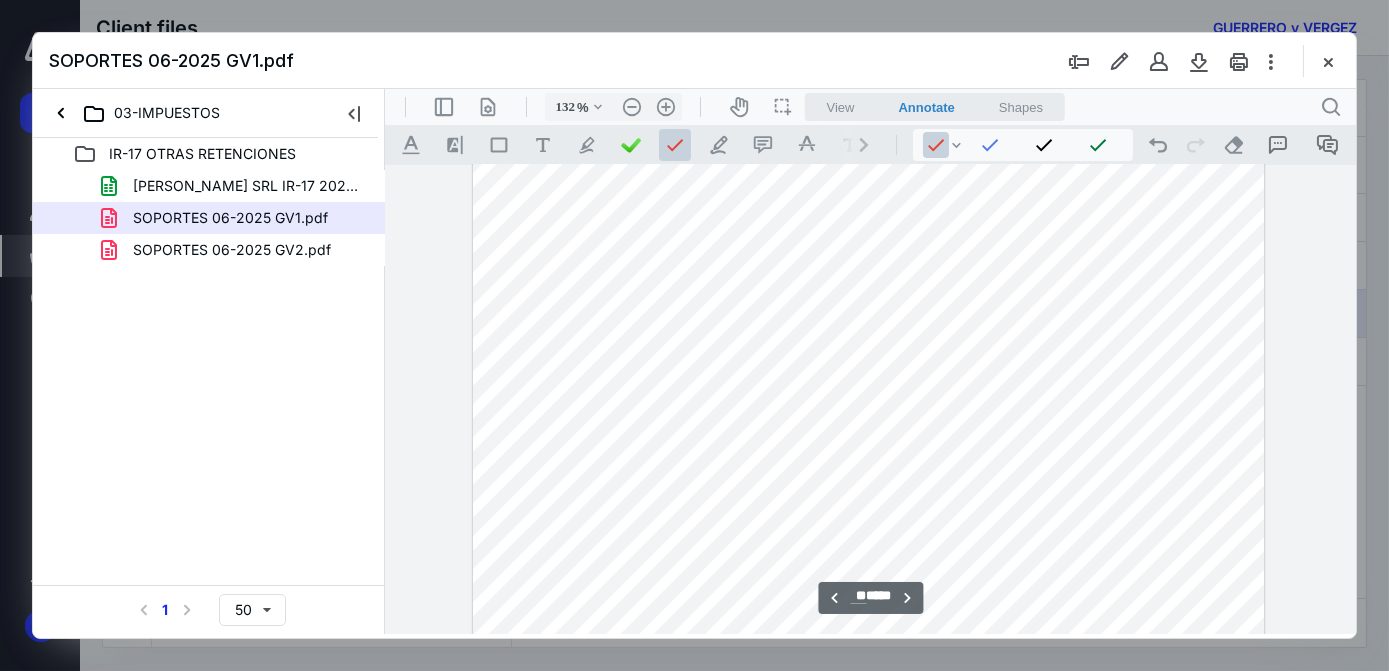 scroll, scrollTop: 12042, scrollLeft: 0, axis: vertical 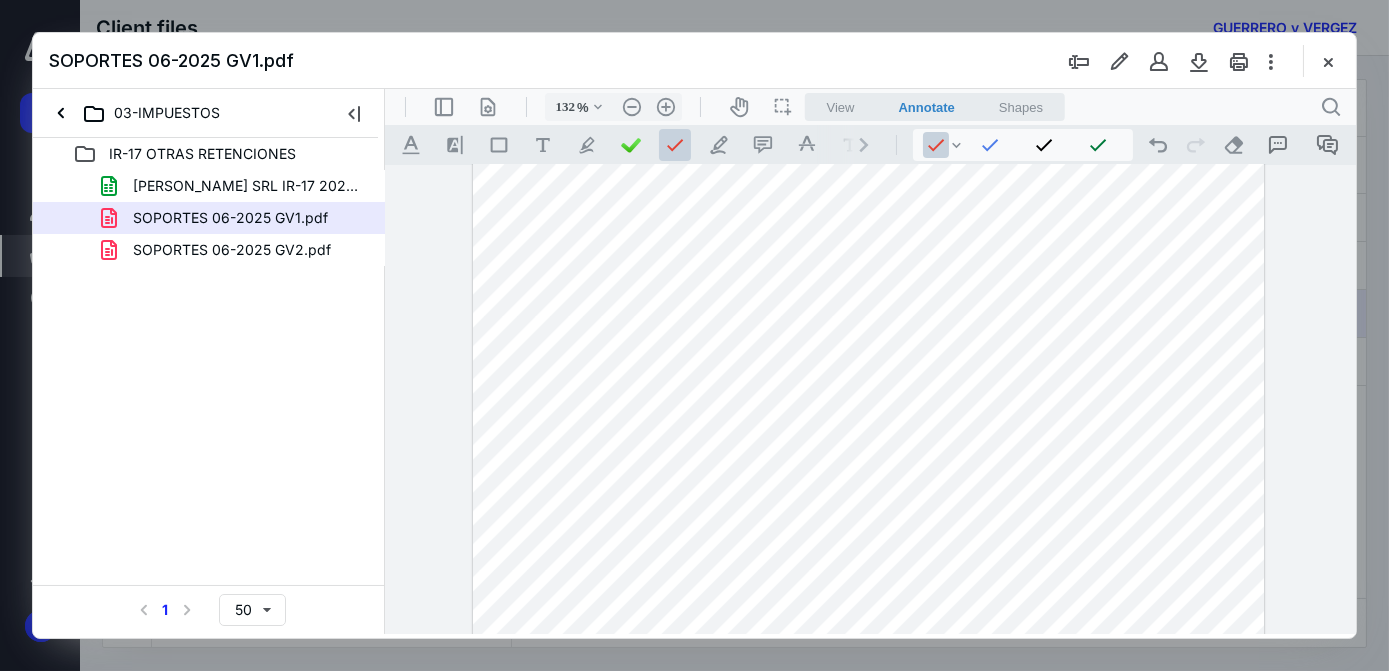 click at bounding box center [868, 664] 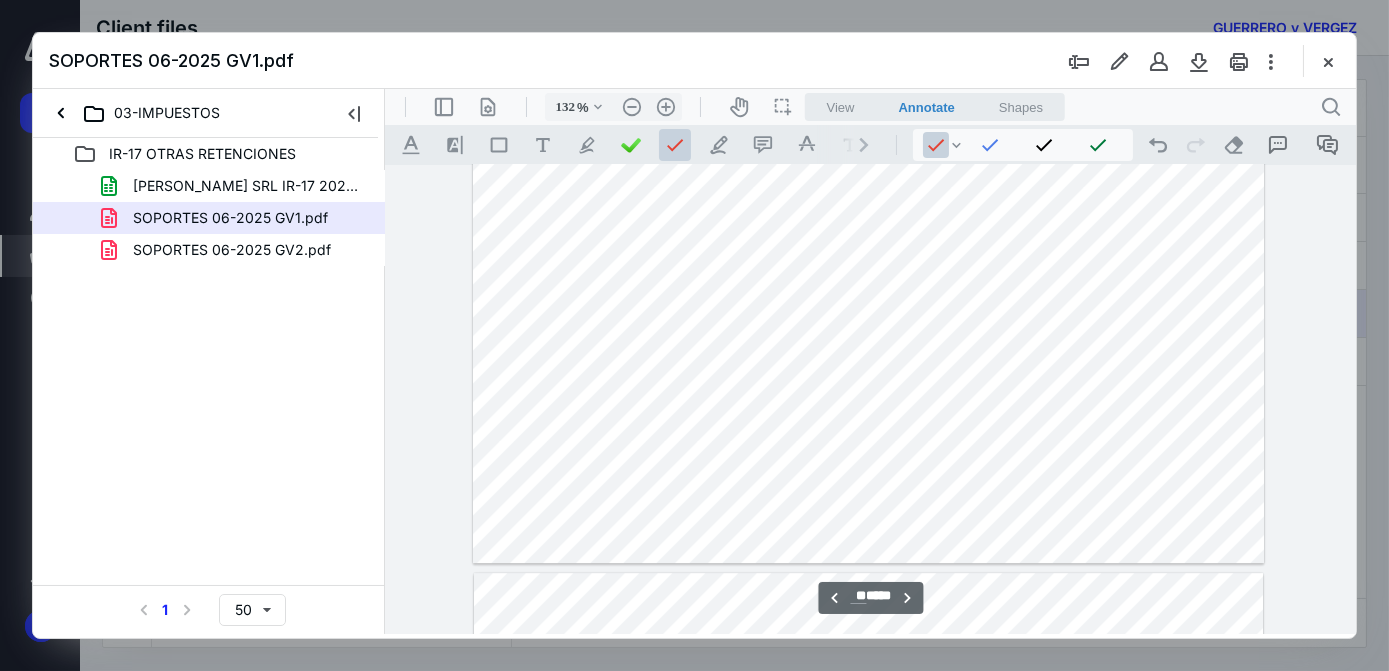 type on "**" 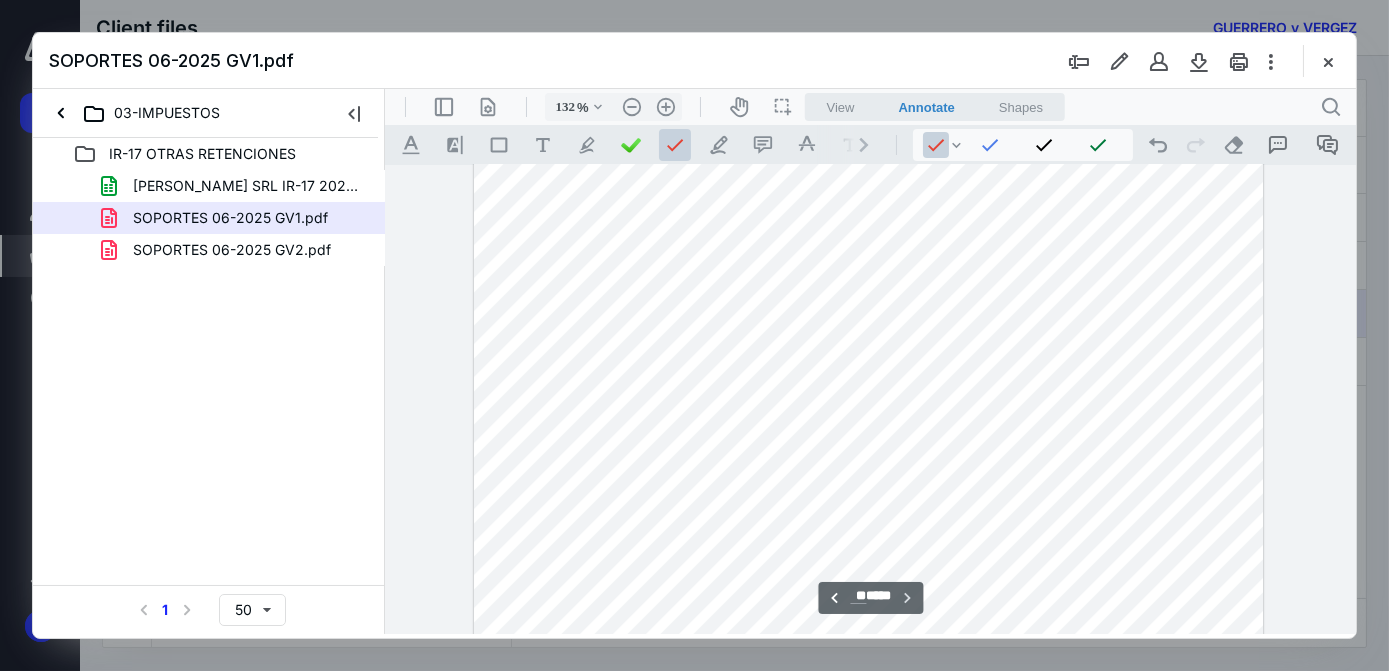 scroll, scrollTop: 13684, scrollLeft: 0, axis: vertical 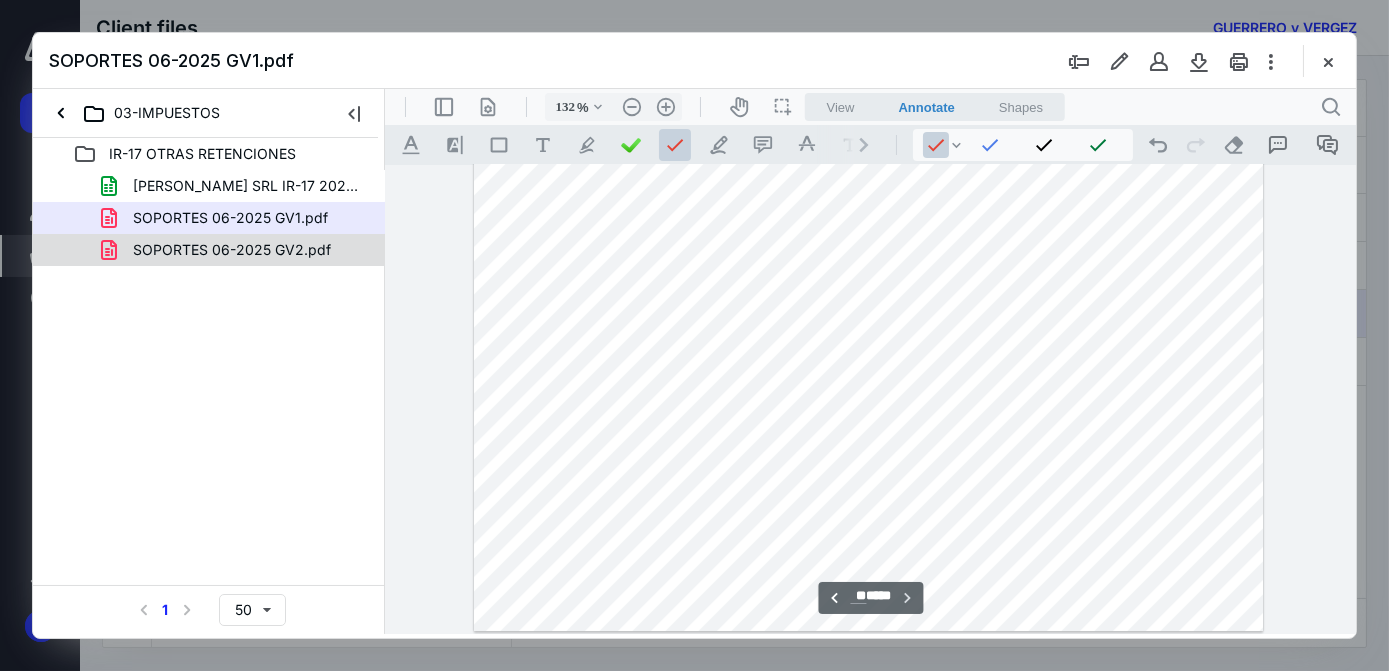 click on "SOPORTES 06-2025 GV2.pdf" at bounding box center [220, 250] 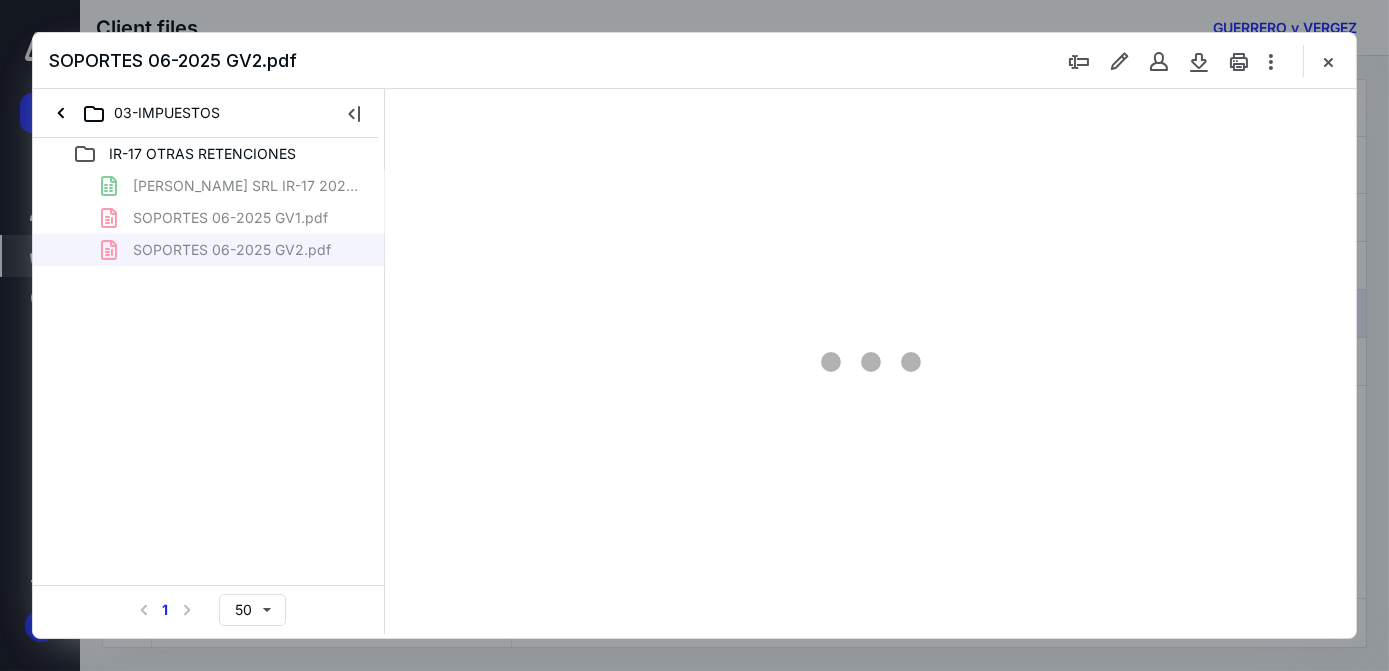scroll, scrollTop: 77, scrollLeft: 0, axis: vertical 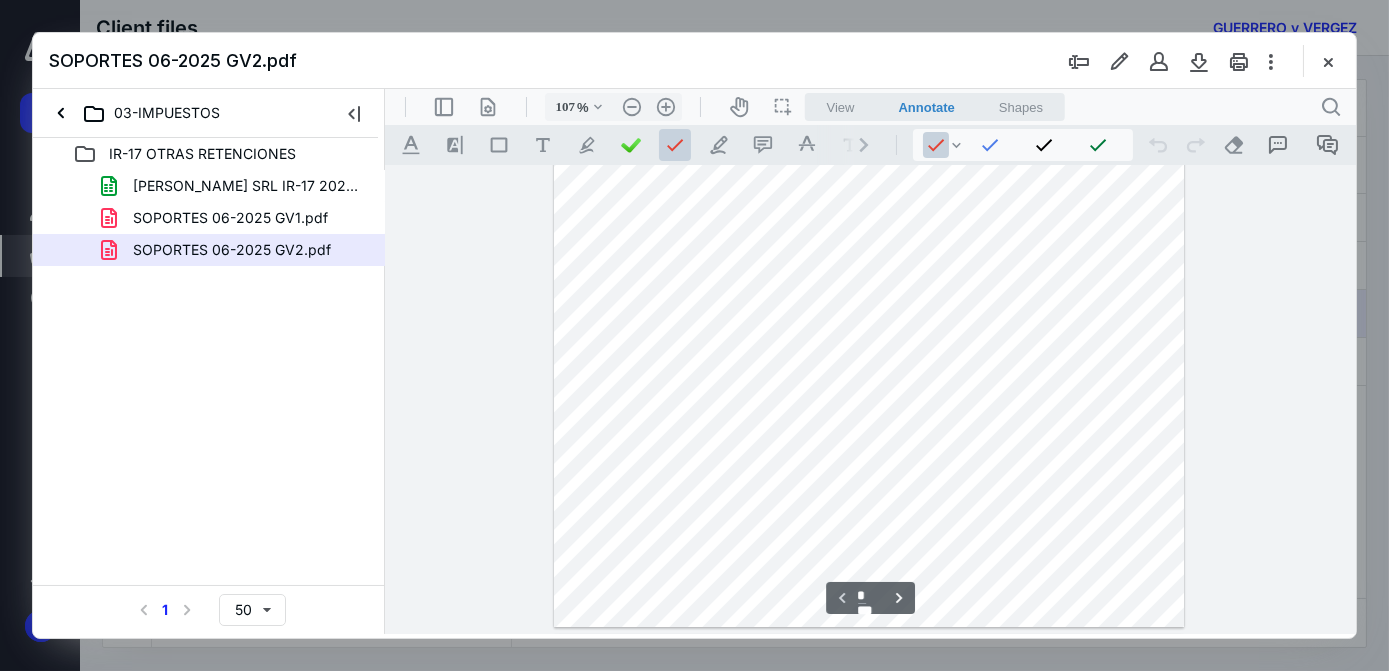 type on "132" 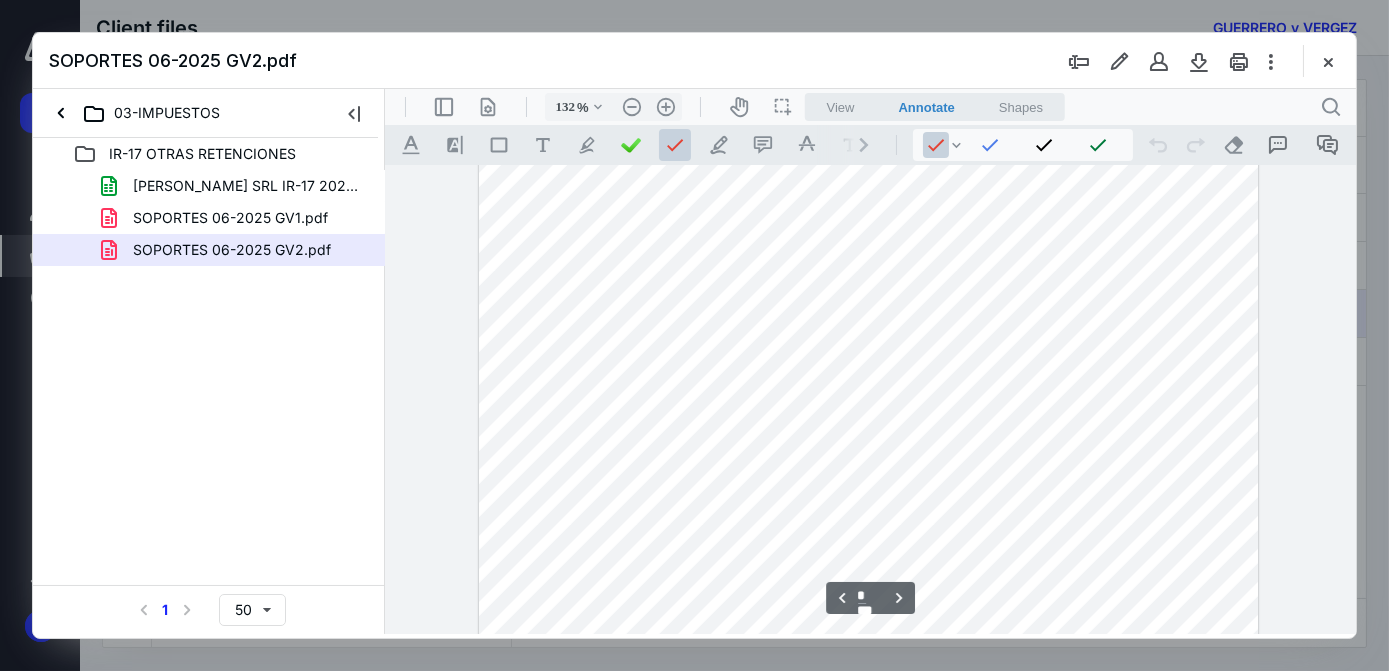 scroll, scrollTop: 2090, scrollLeft: 0, axis: vertical 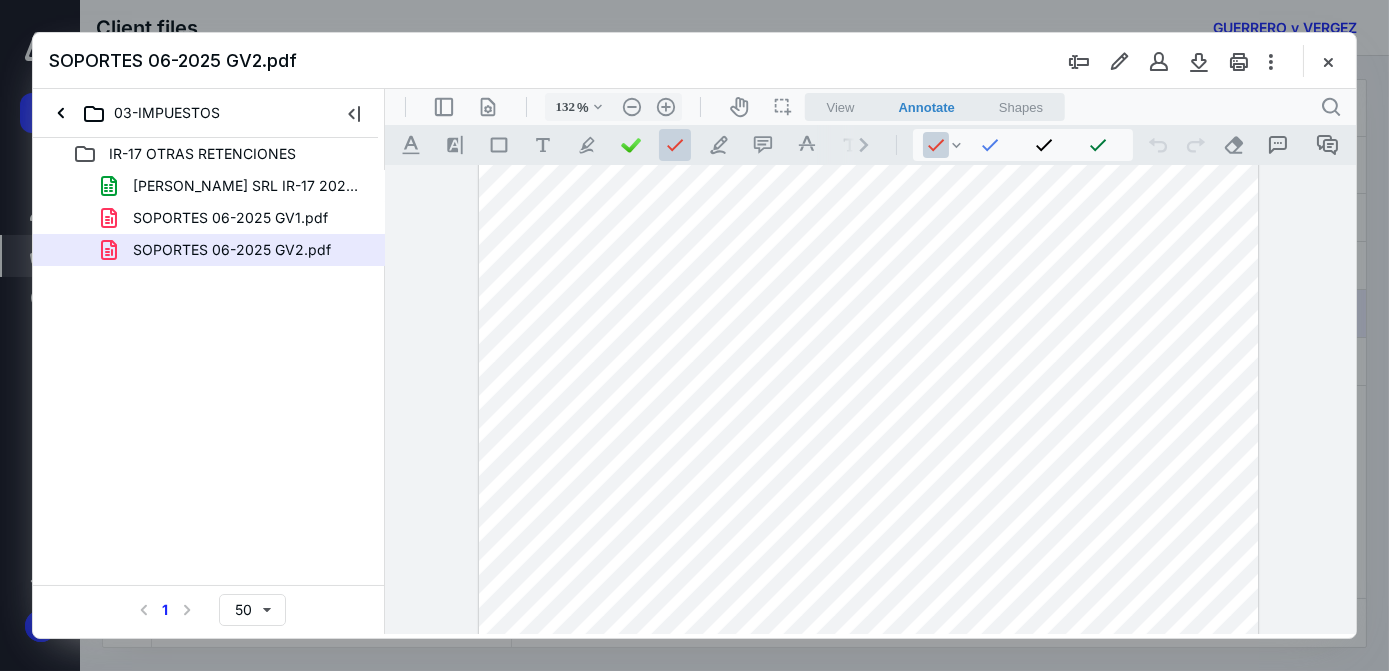 click at bounding box center [868, 598] 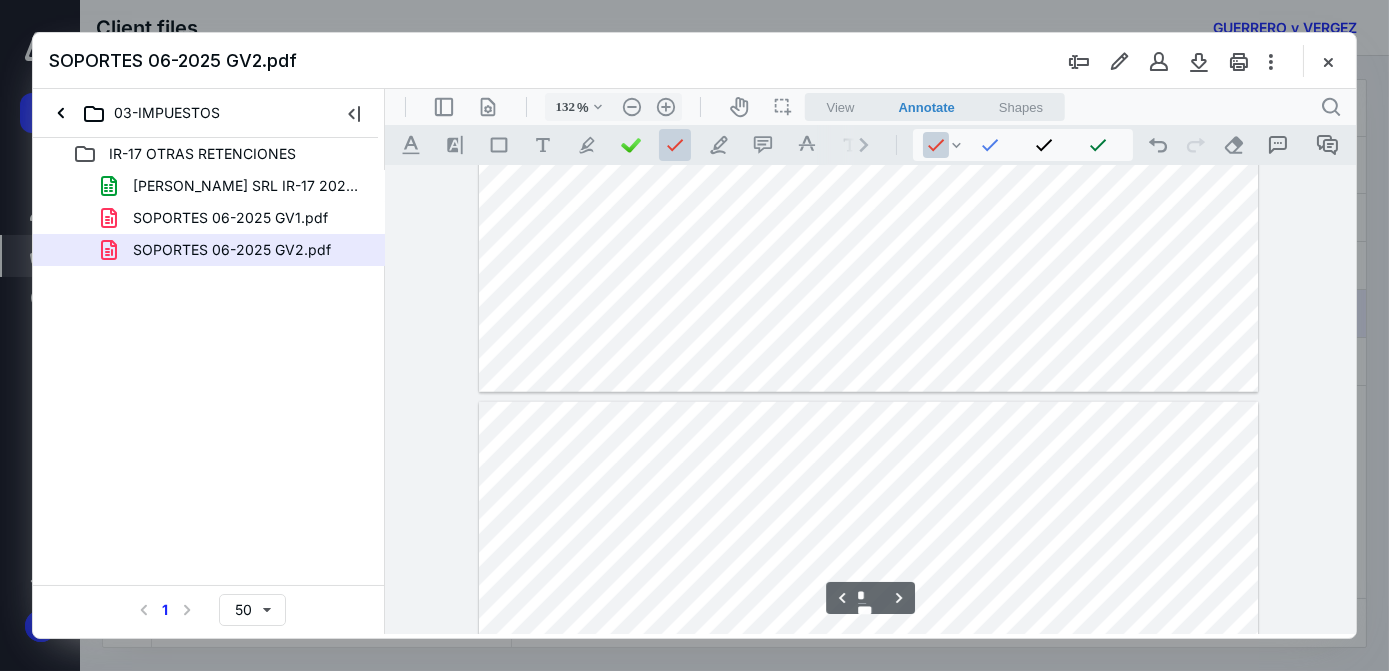type on "*" 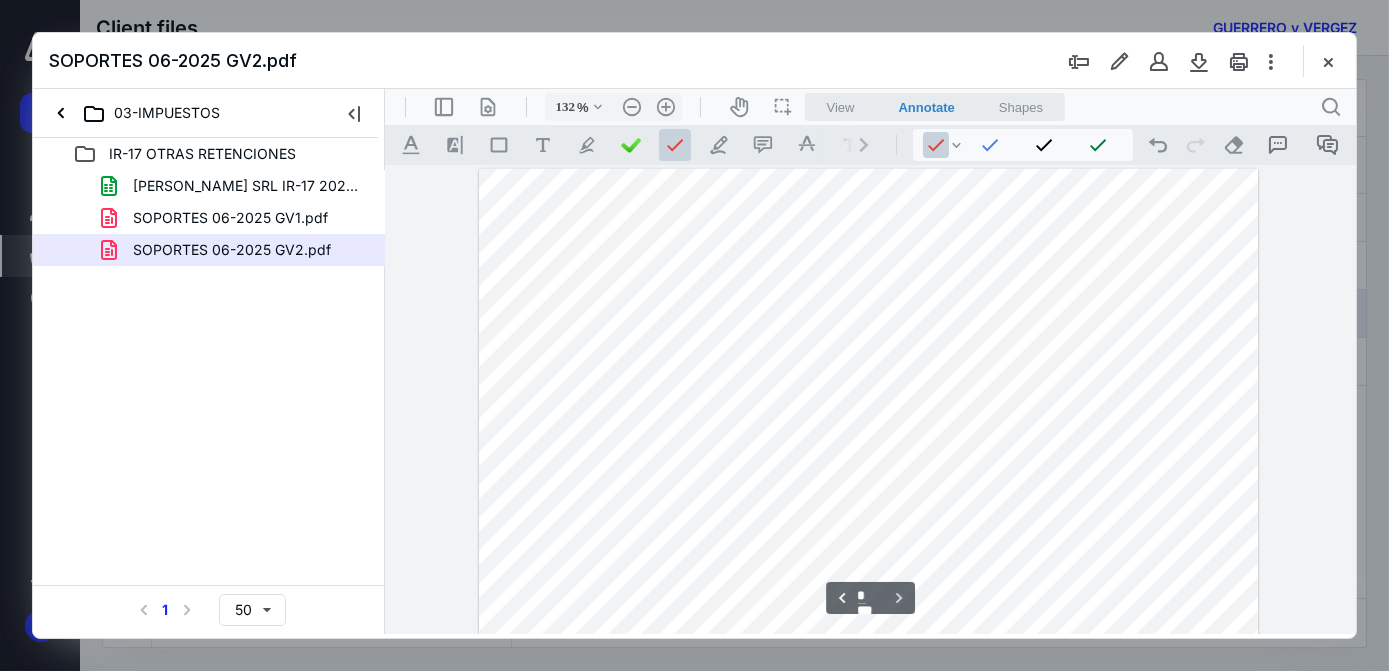 scroll, scrollTop: 4272, scrollLeft: 0, axis: vertical 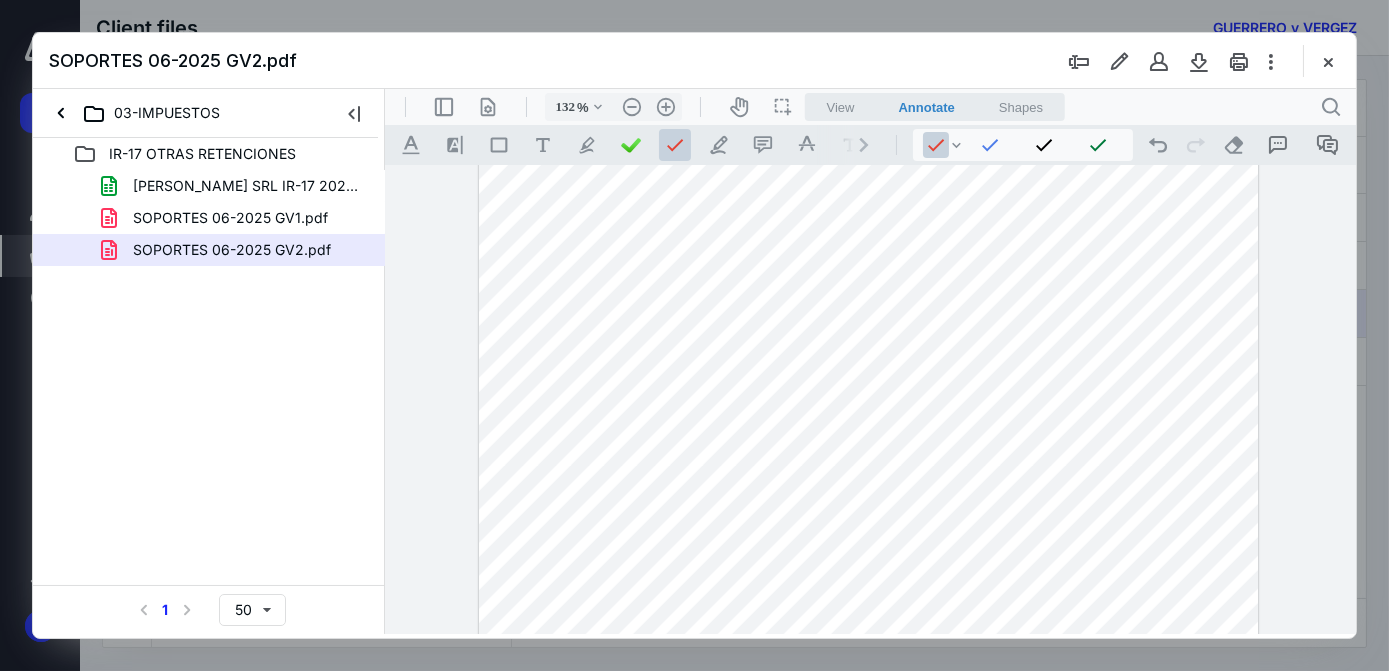 click at bounding box center (868, 418) 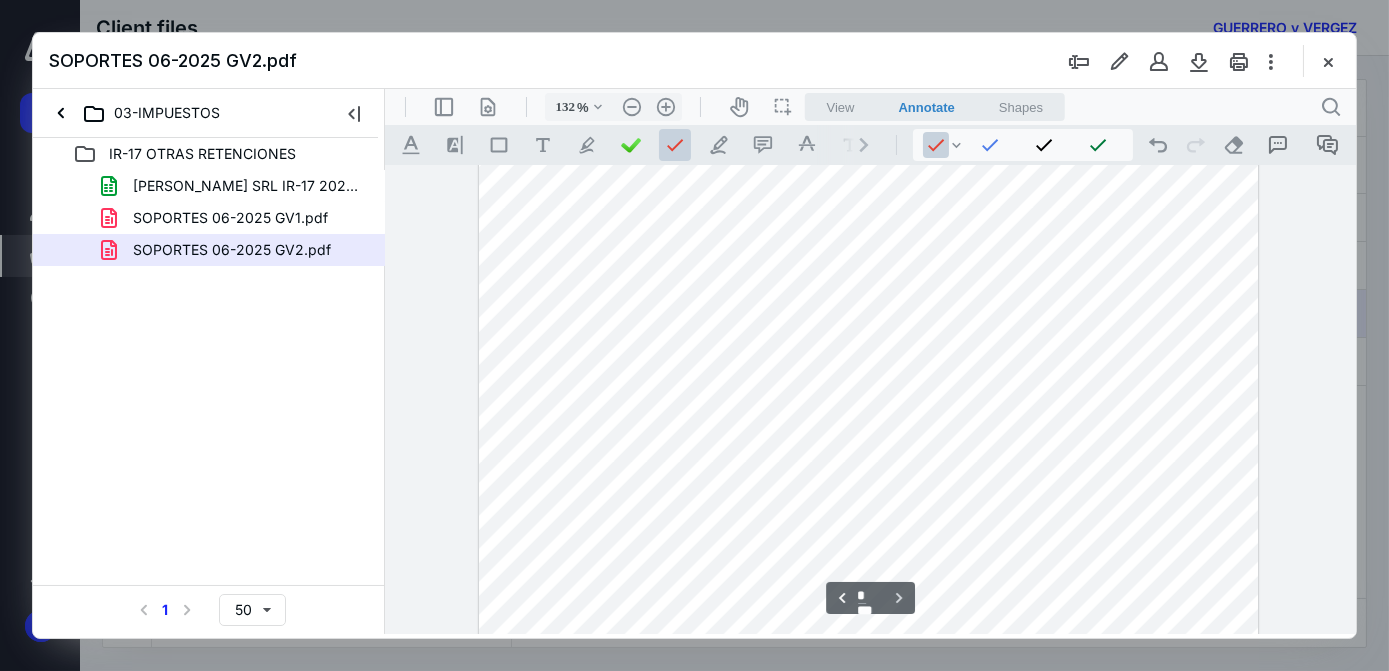 scroll, scrollTop: 4581, scrollLeft: 0, axis: vertical 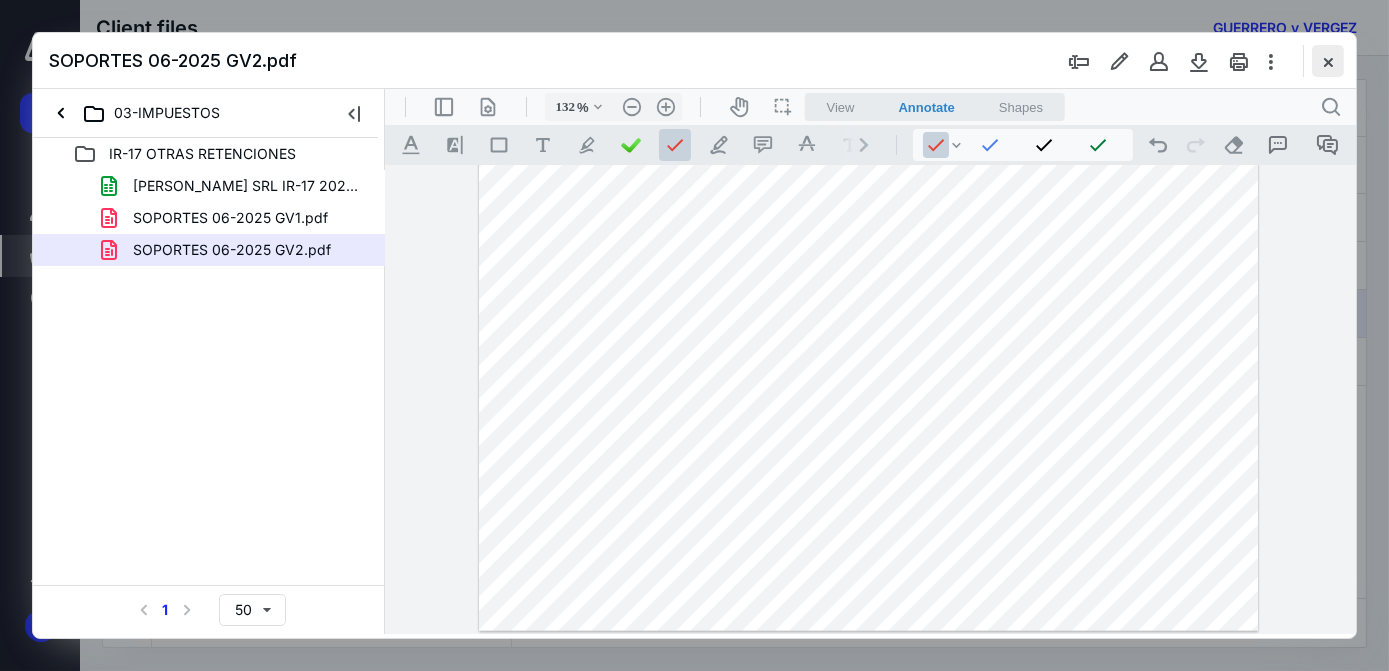 click at bounding box center (1328, 61) 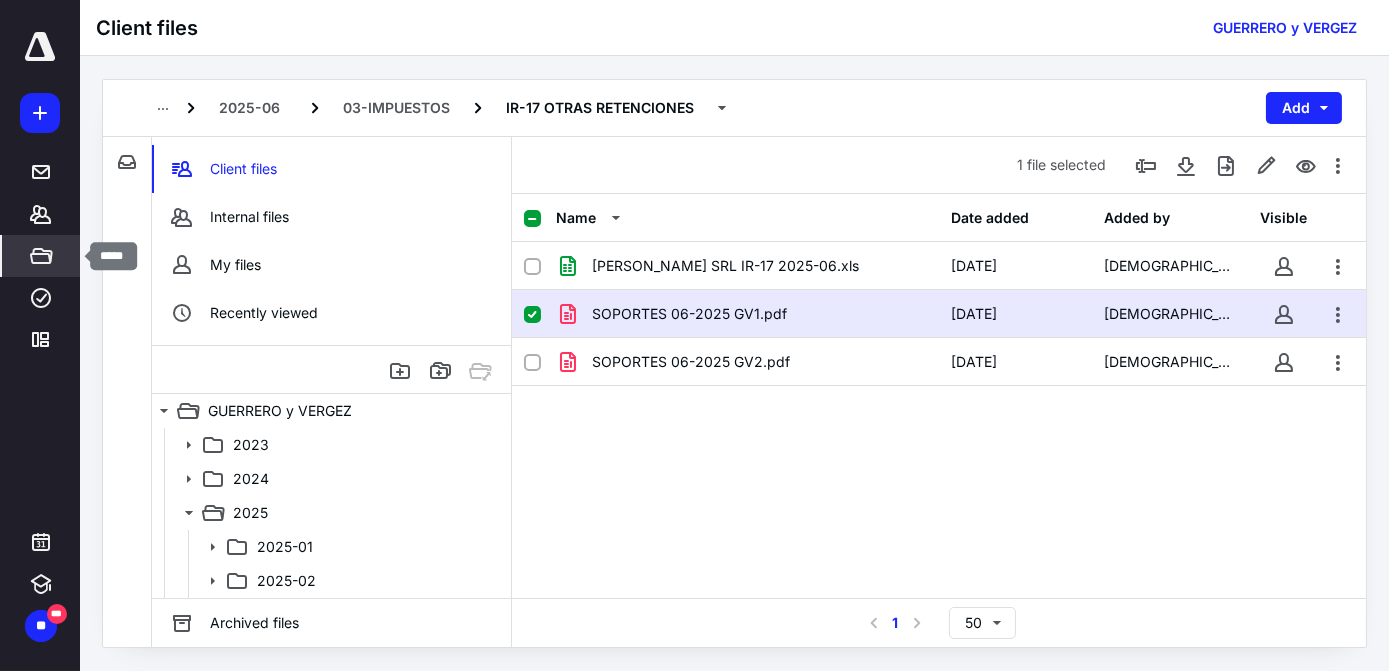 click 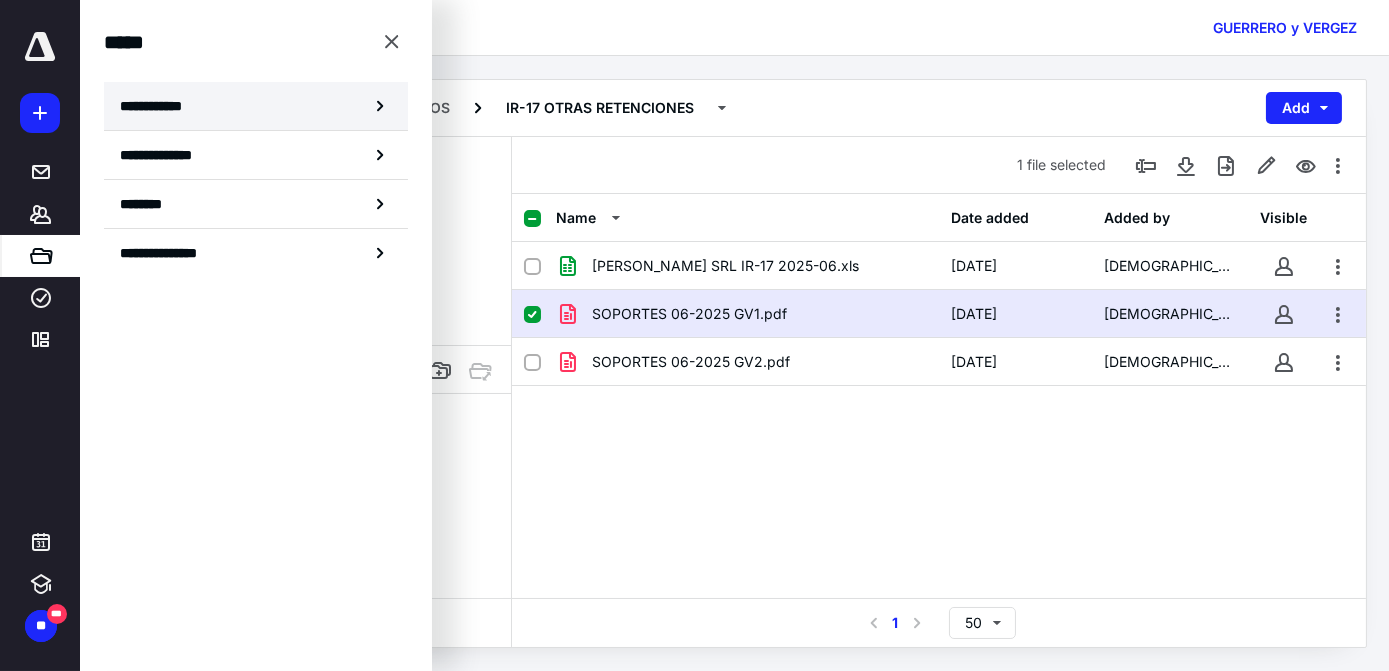 click on "**********" at bounding box center (256, 106) 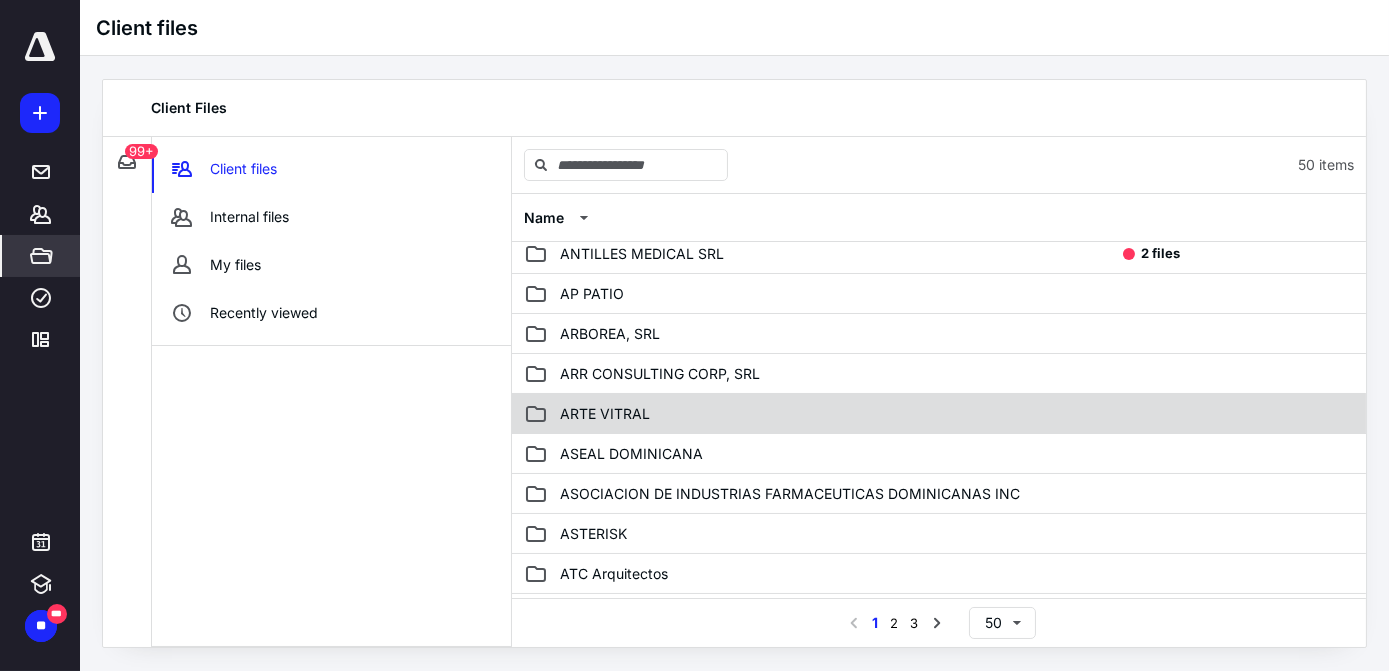scroll, scrollTop: 454, scrollLeft: 0, axis: vertical 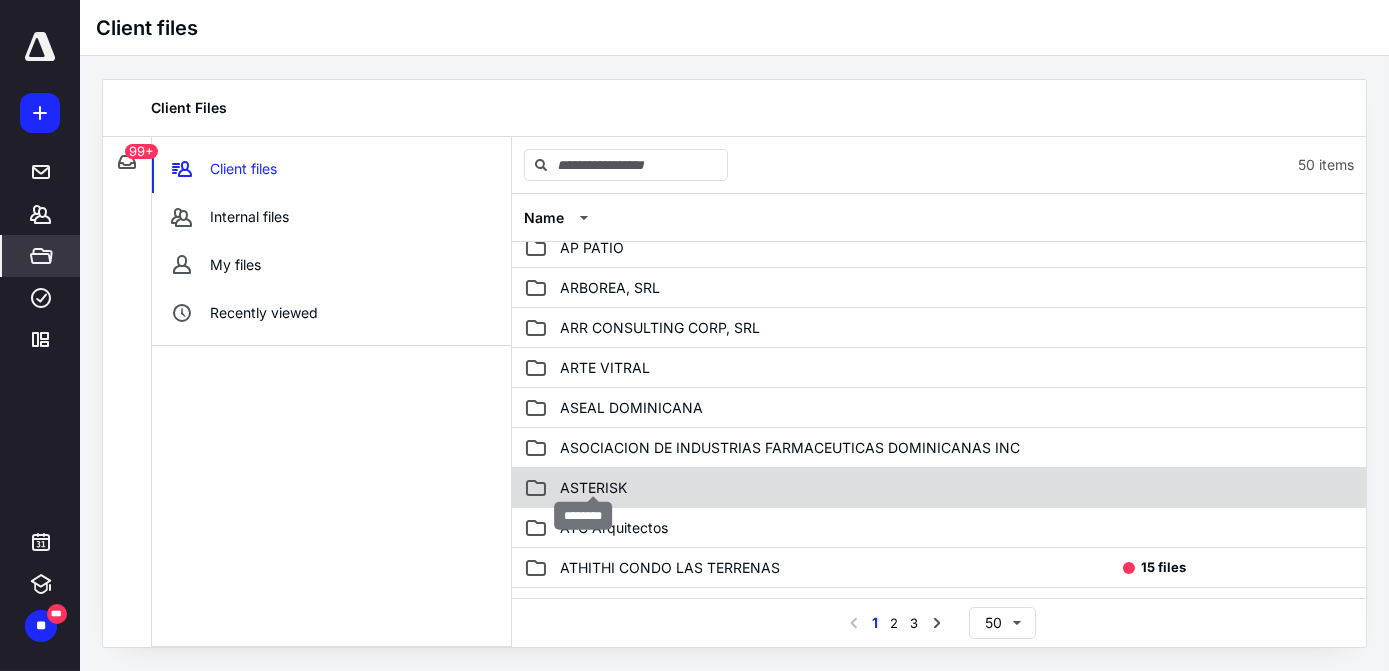 click on "ASTERISK" at bounding box center [593, 488] 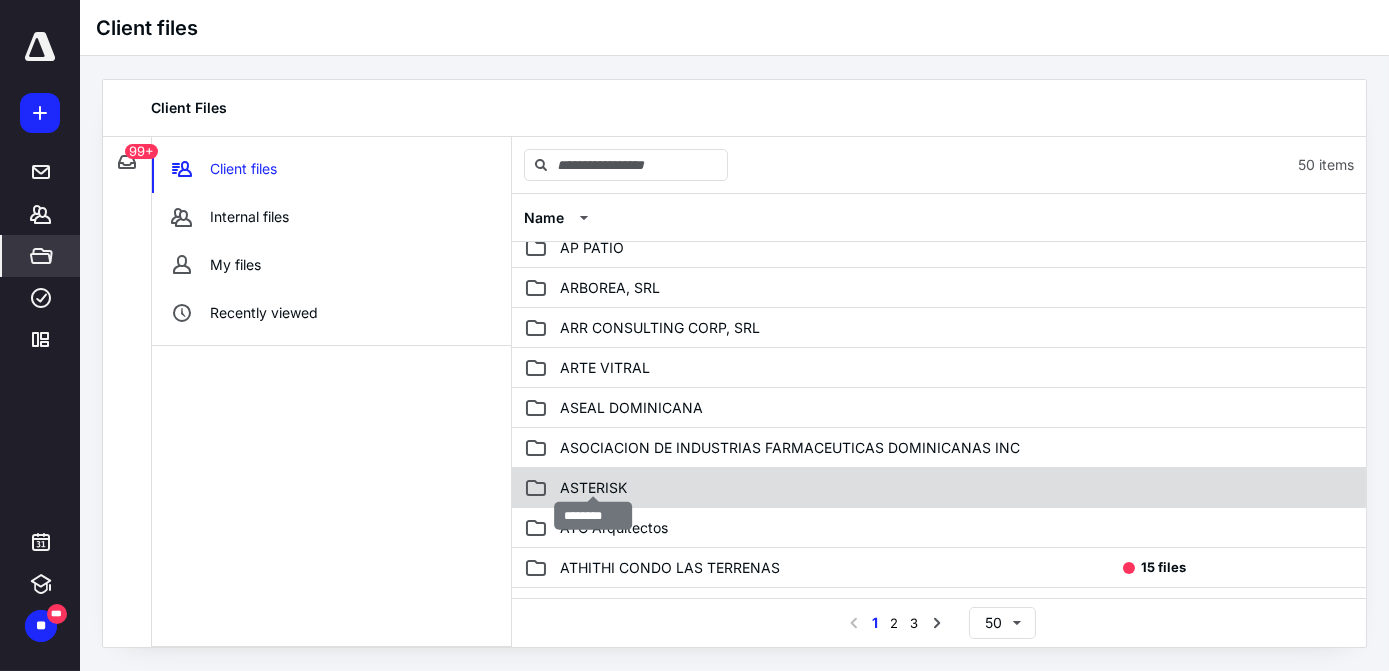 click on "ASTERISK" at bounding box center [593, 488] 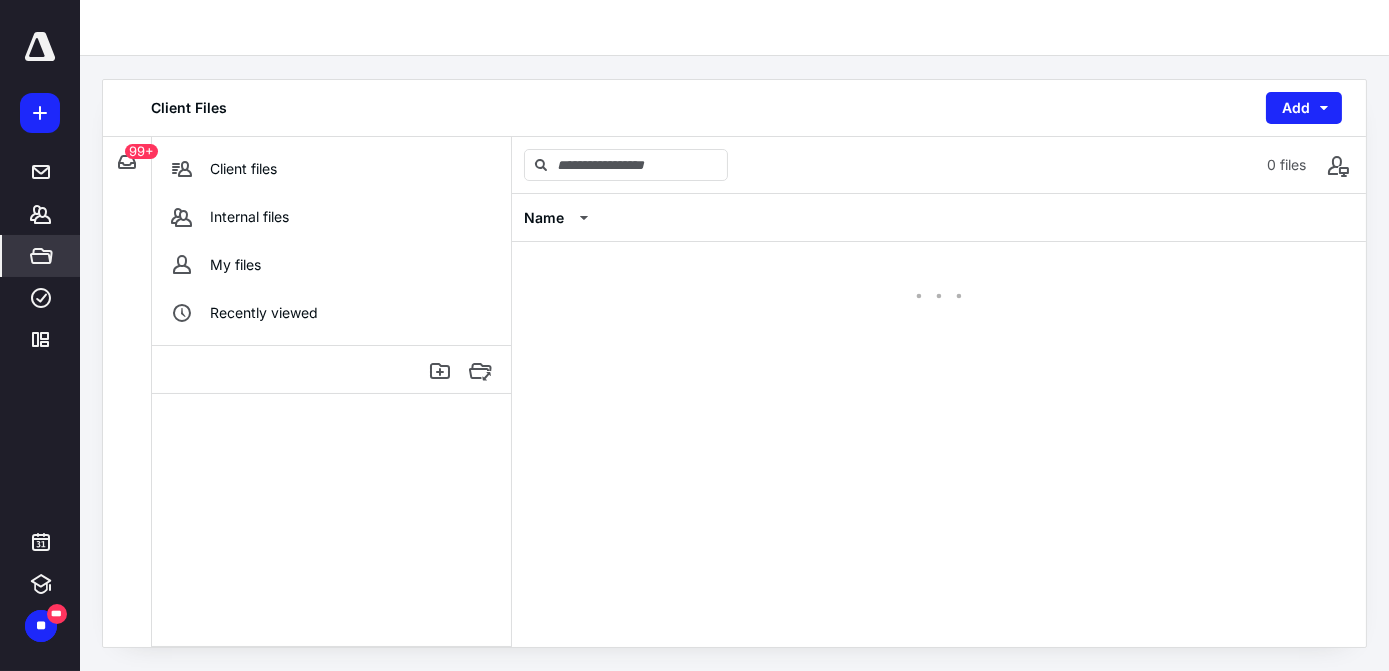 scroll, scrollTop: 0, scrollLeft: 0, axis: both 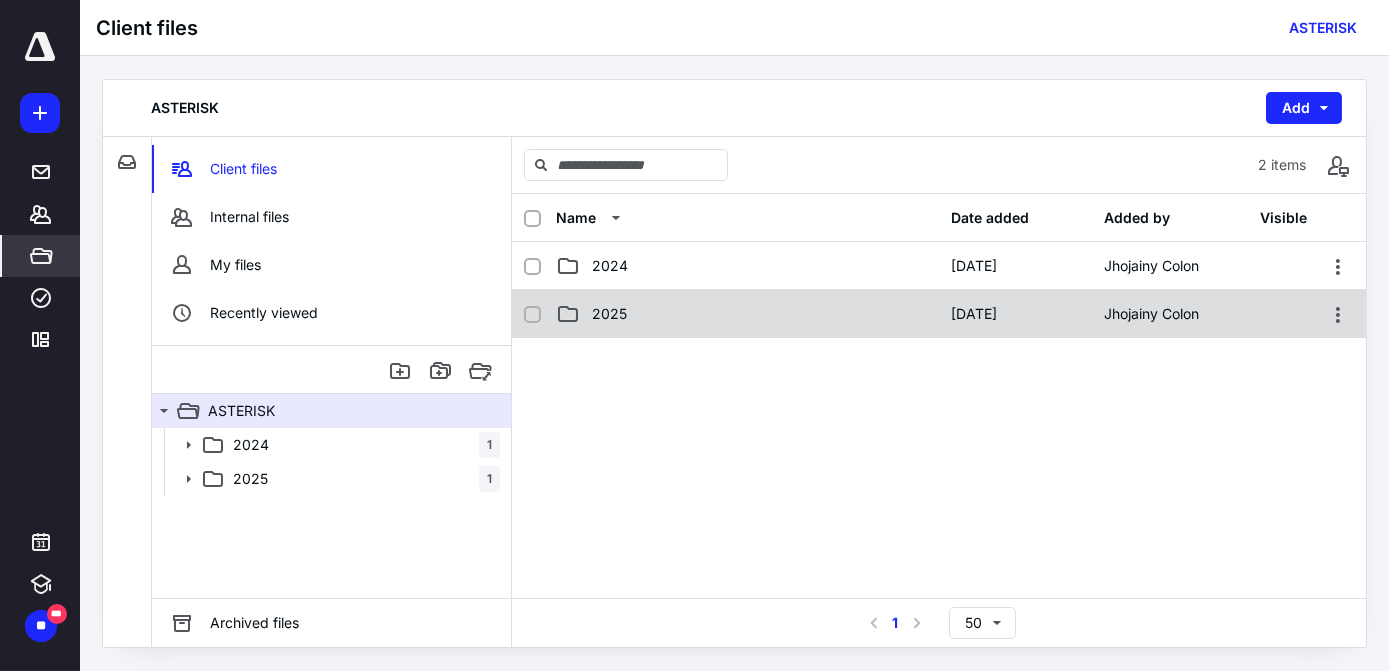 click on "2025" at bounding box center (609, 314) 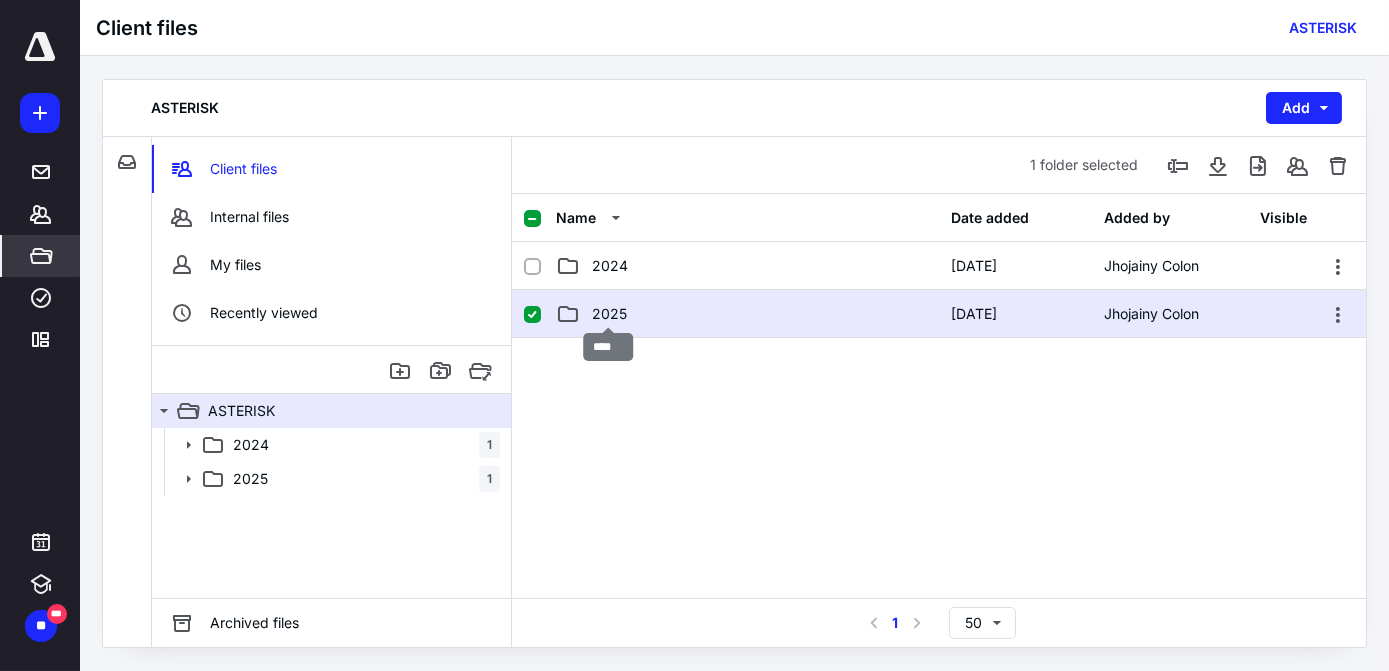 click on "2025" at bounding box center [609, 314] 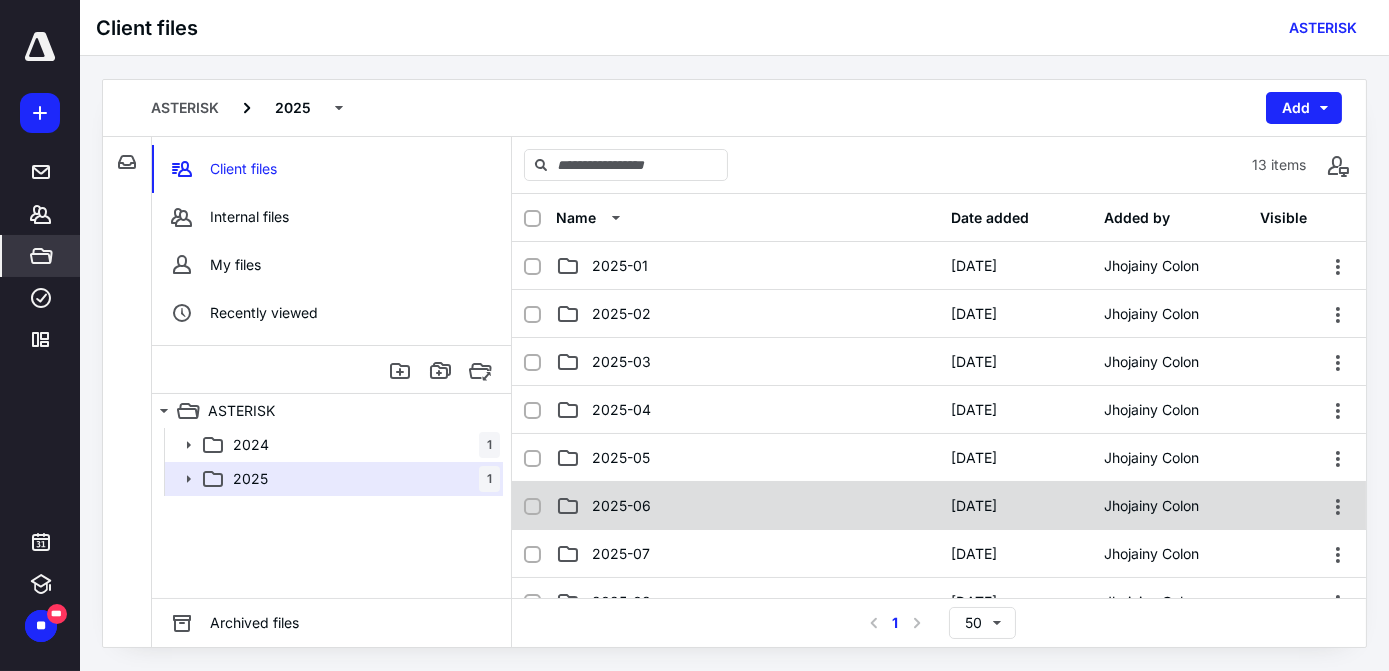 click on "2025-06" at bounding box center [621, 506] 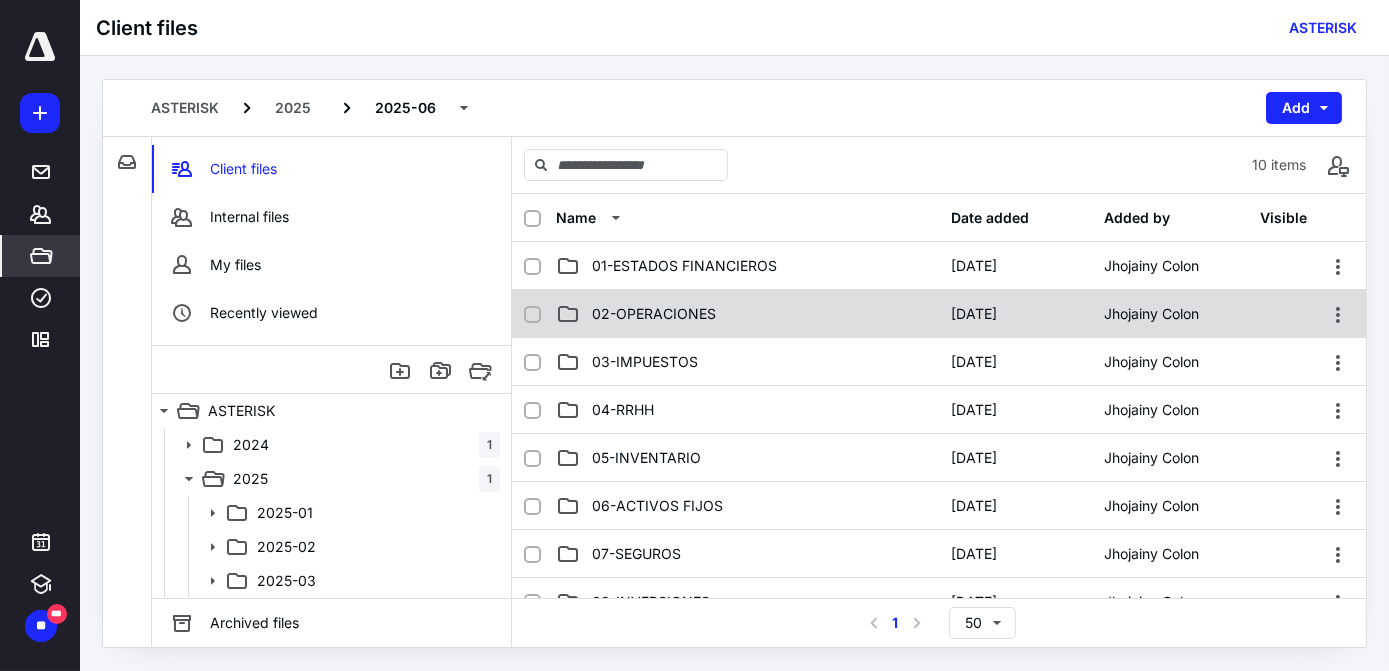 click on "02-OPERACIONES" at bounding box center [654, 314] 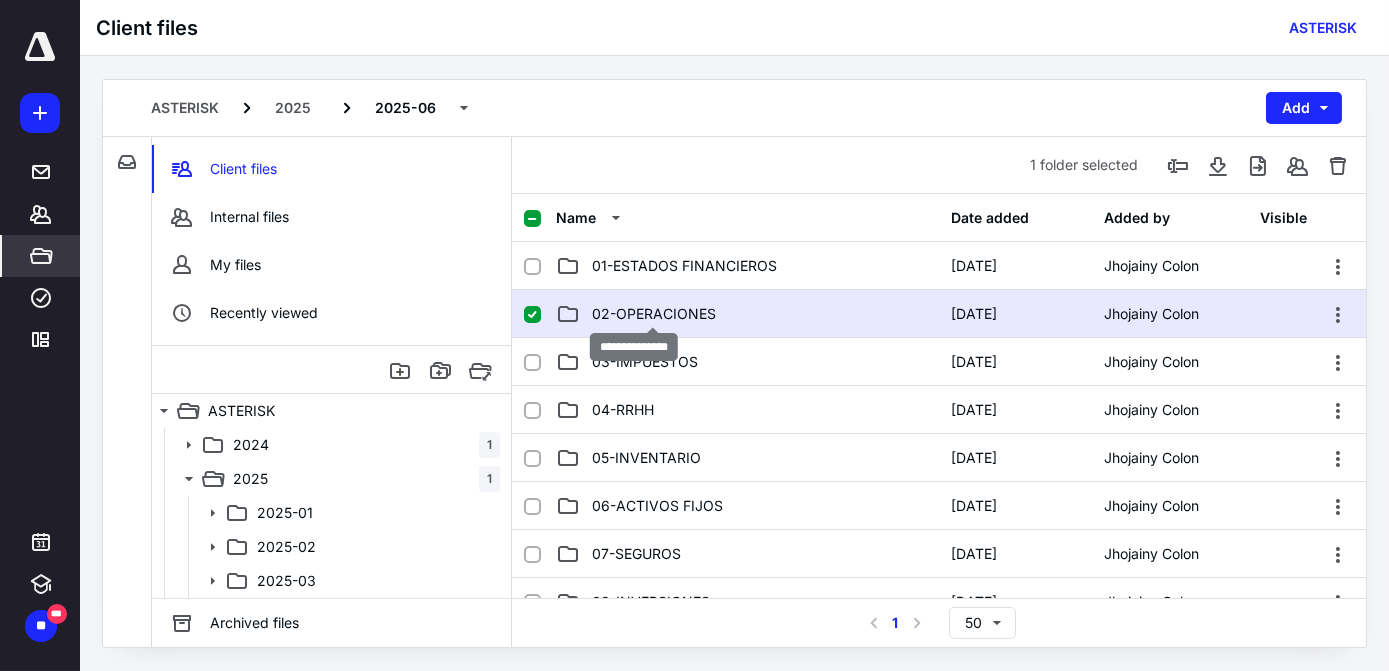 click on "02-OPERACIONES" at bounding box center (654, 314) 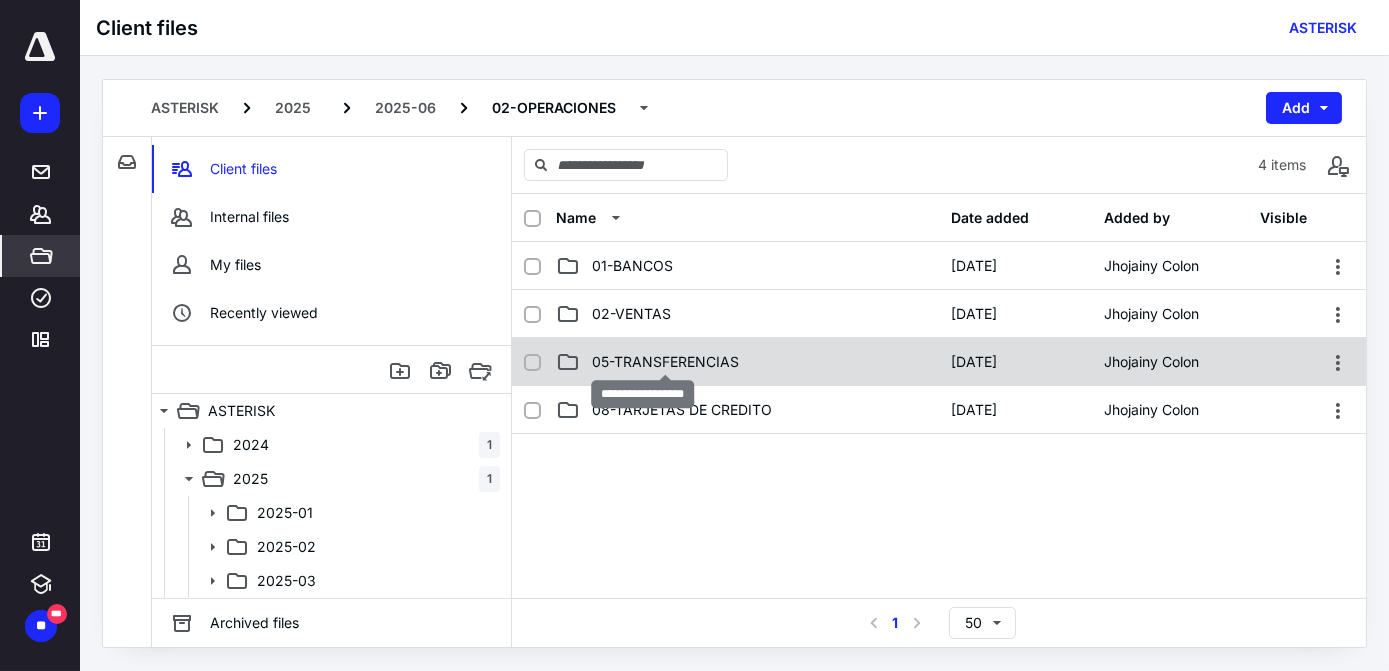 click on "05-TRANSFERENCIAS" at bounding box center [665, 362] 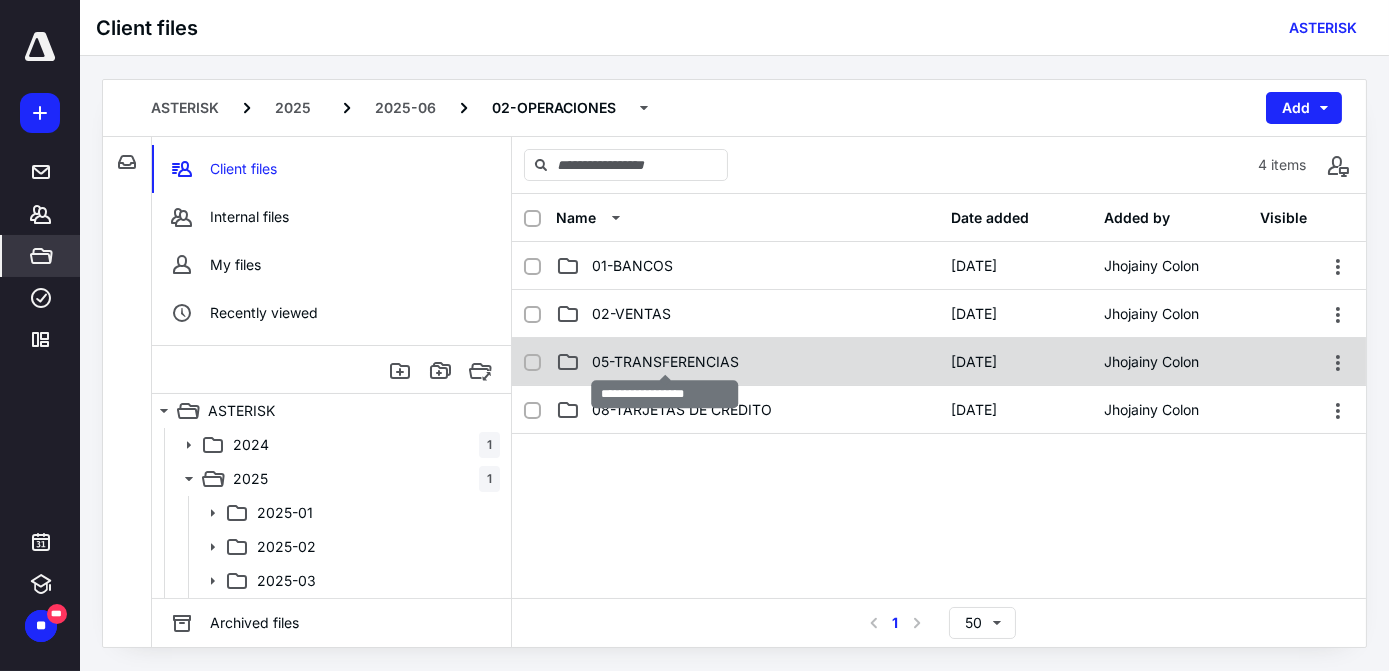 click on "05-TRANSFERENCIAS" at bounding box center (665, 362) 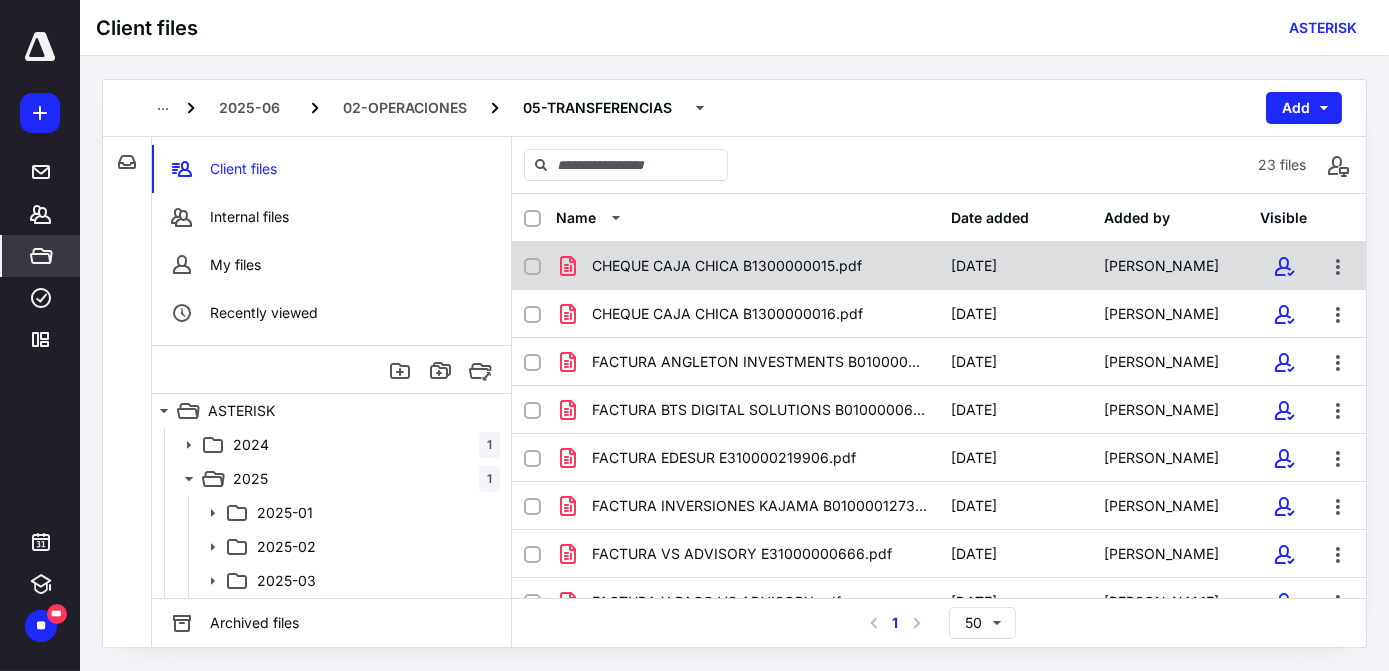 click on "CHEQUE CAJA CHICA  B1300000015.pdf" at bounding box center (747, 266) 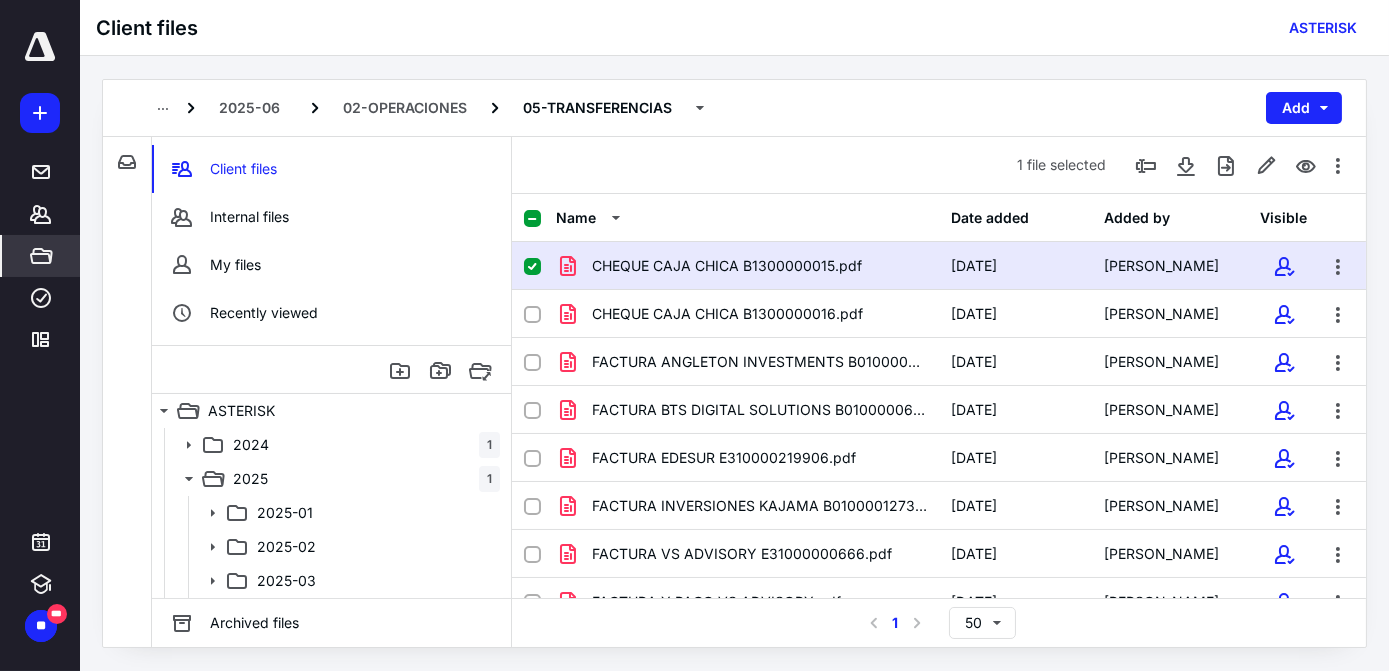 click on "CHEQUE CAJA CHICA  B1300000015.pdf" at bounding box center [747, 266] 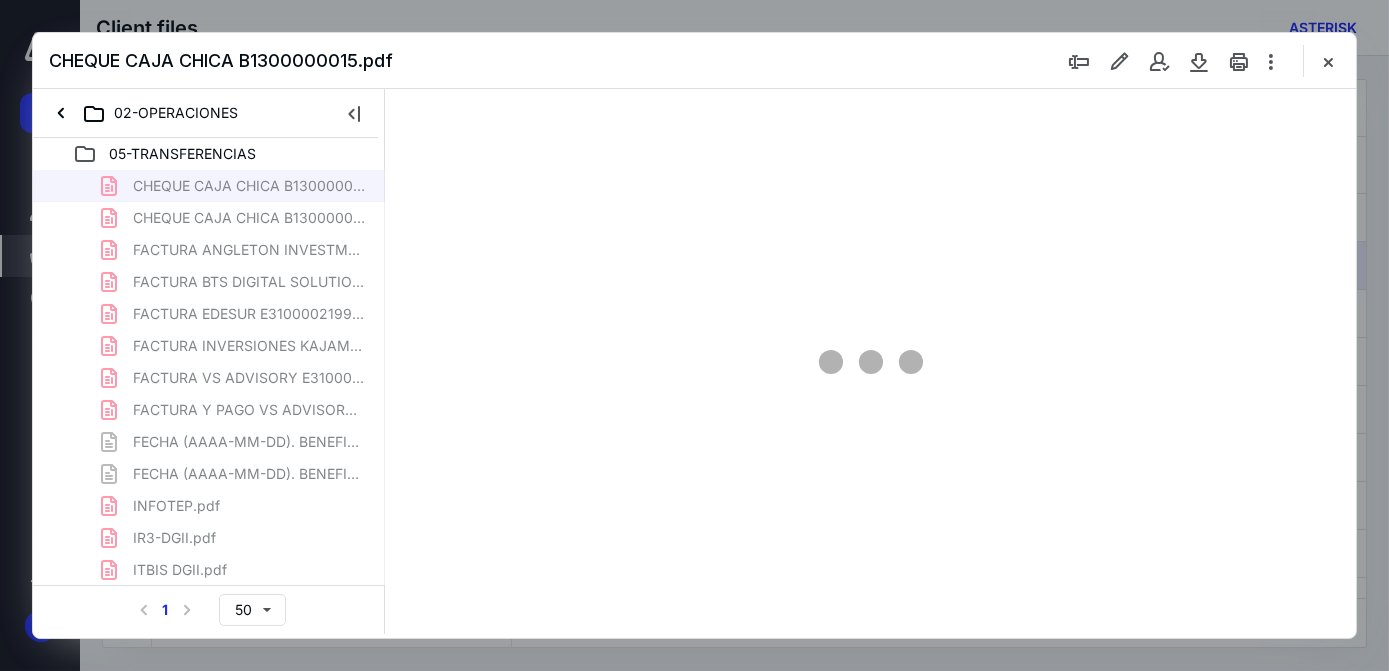scroll, scrollTop: 0, scrollLeft: 0, axis: both 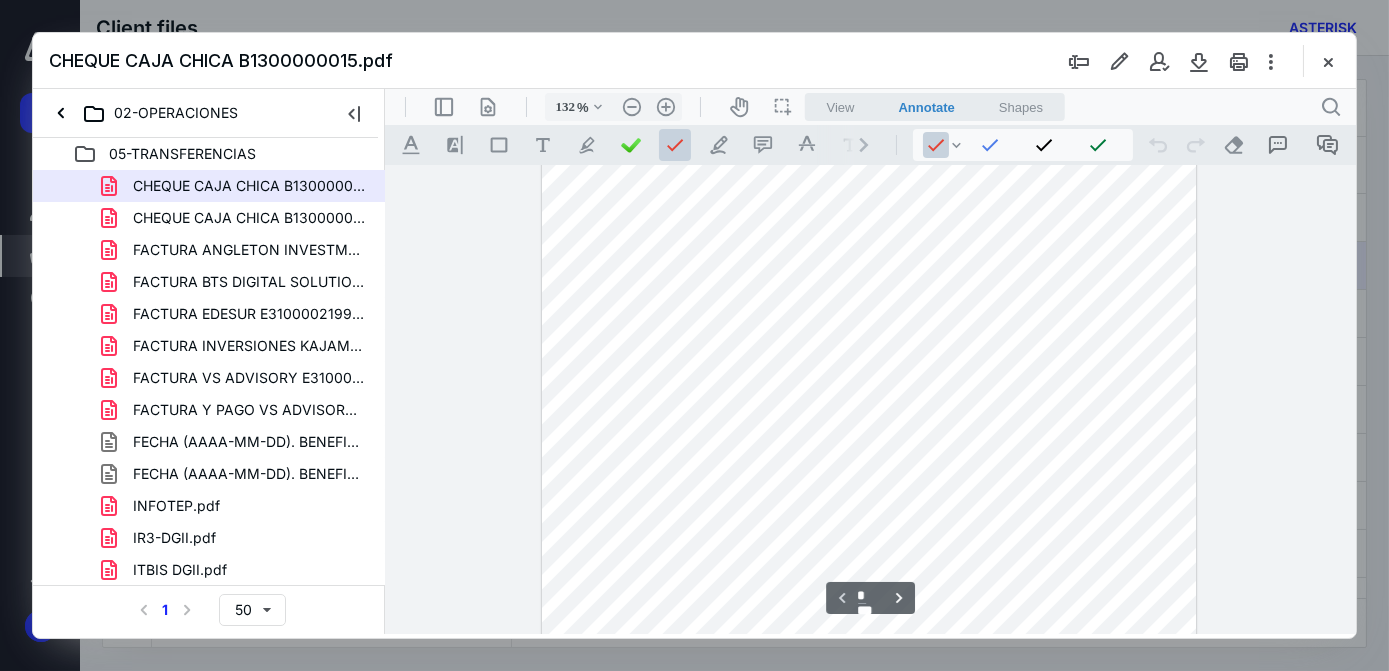 type on "157" 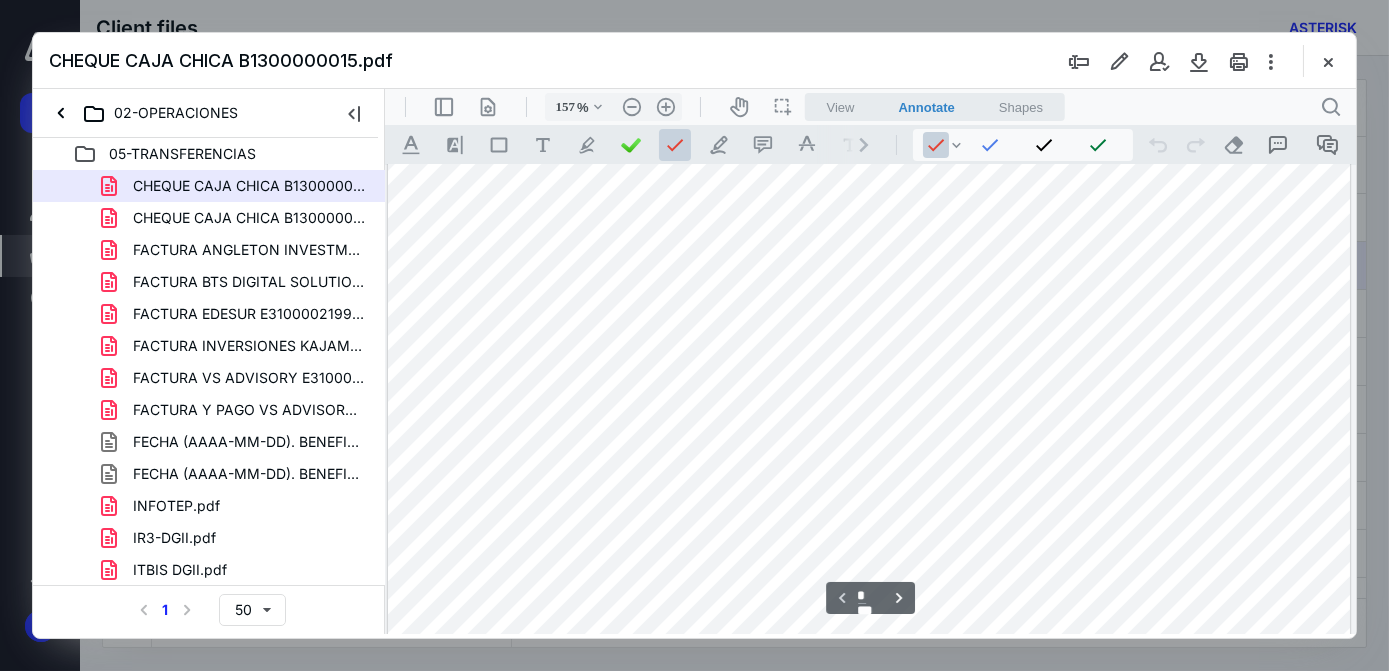 scroll, scrollTop: 0, scrollLeft: 5, axis: horizontal 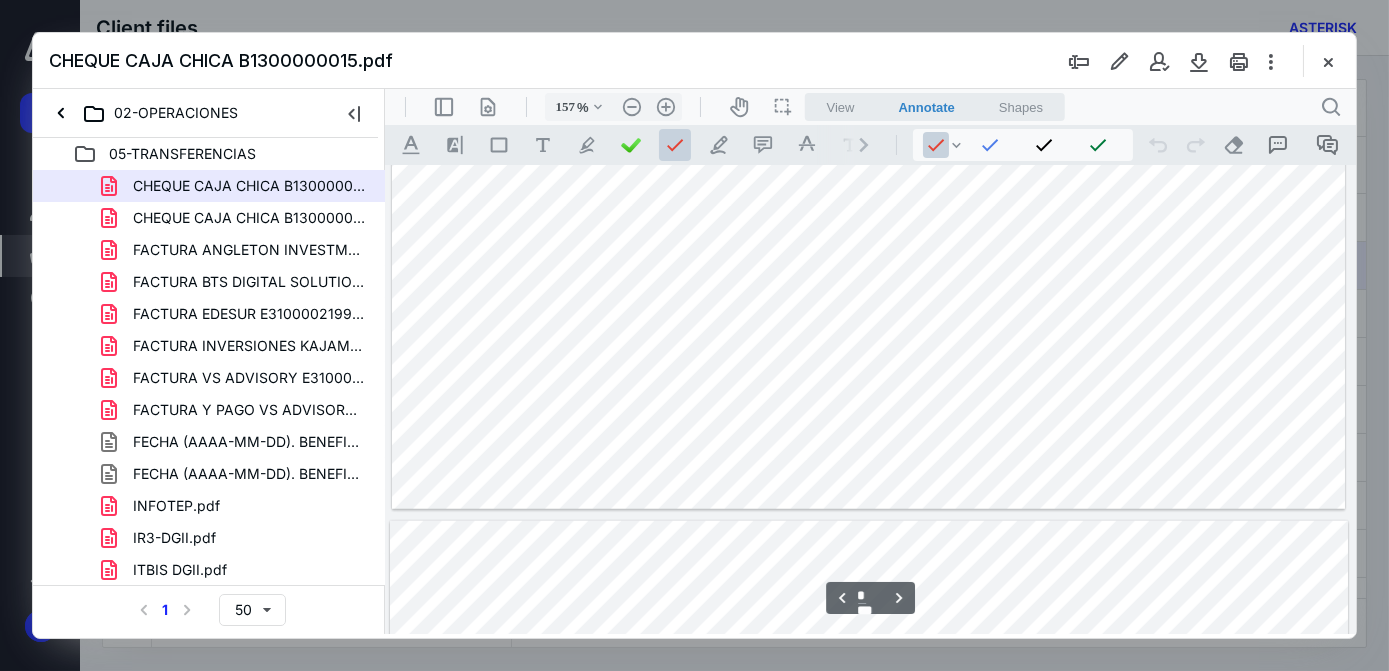 type on "*" 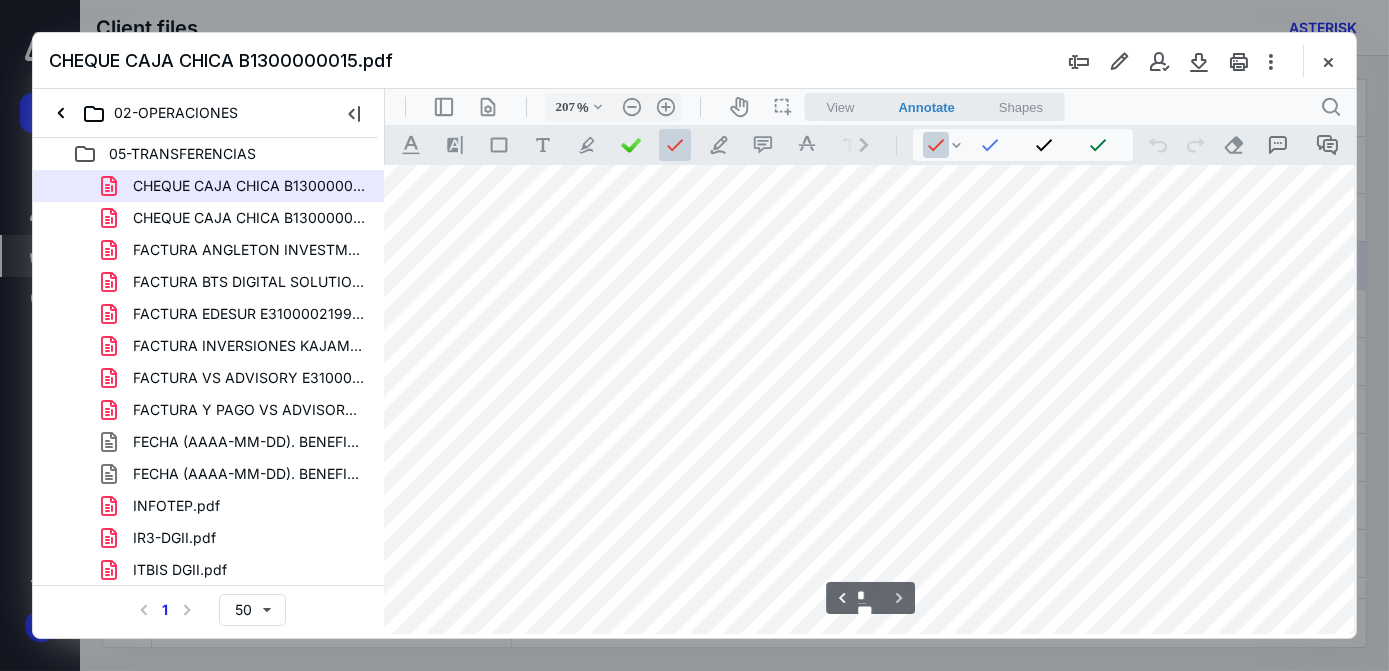 scroll, scrollTop: 5437, scrollLeft: 152, axis: both 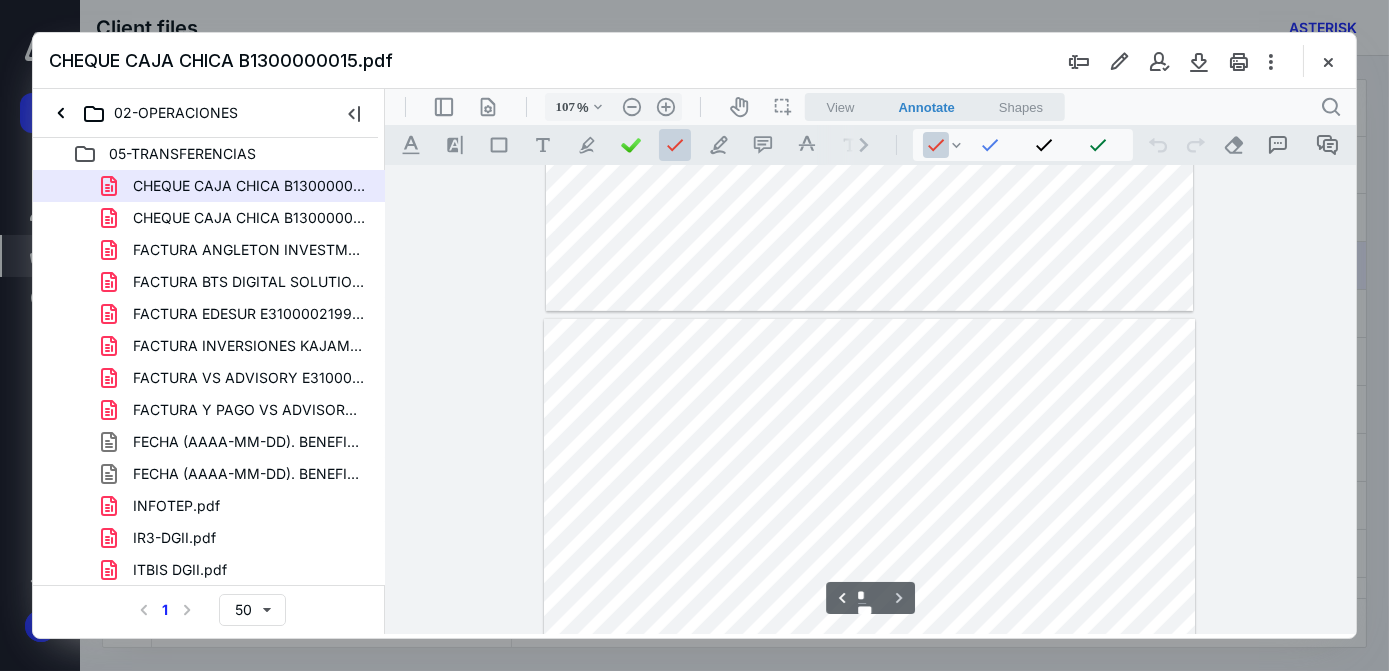 type on "132" 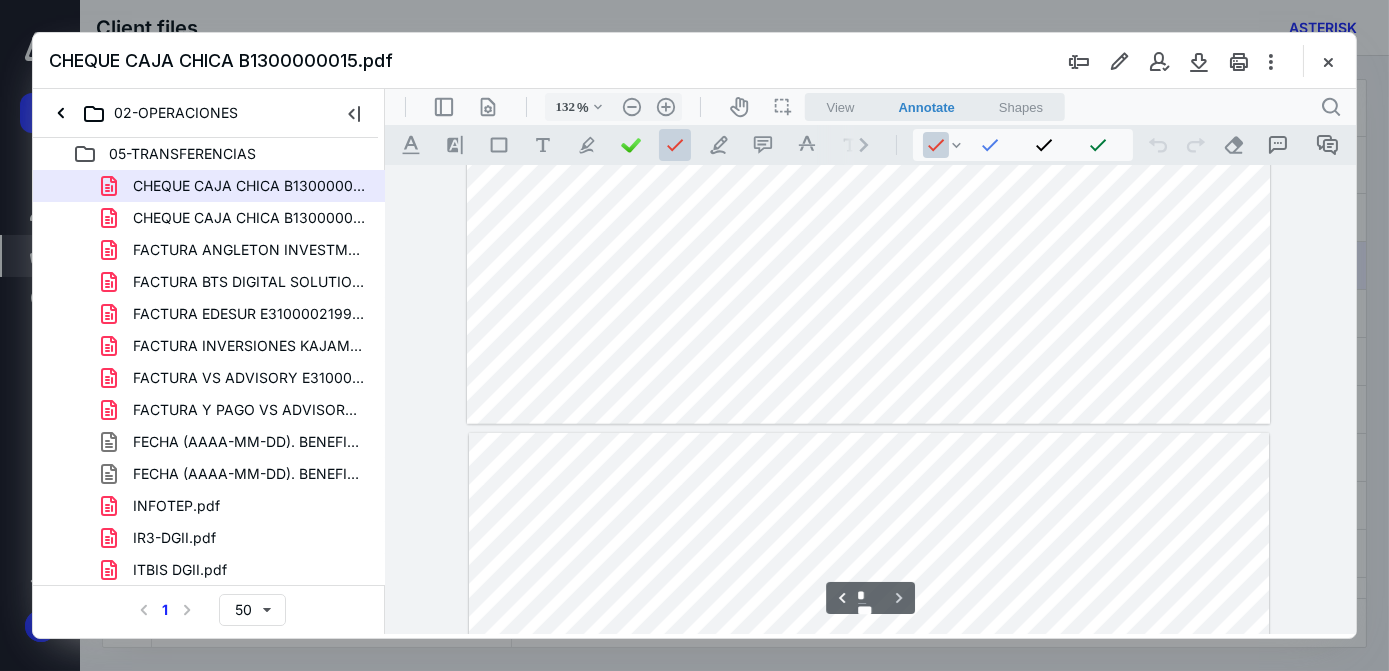 scroll, scrollTop: 3105, scrollLeft: 0, axis: vertical 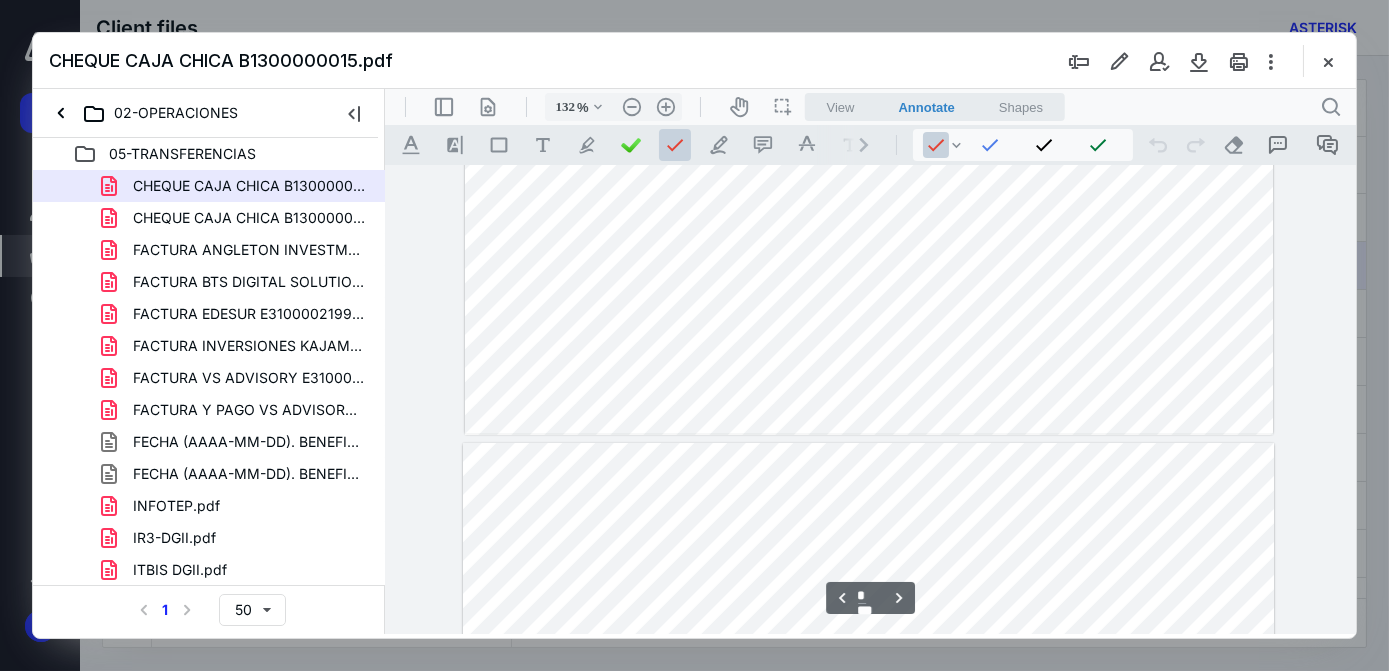 type on "*" 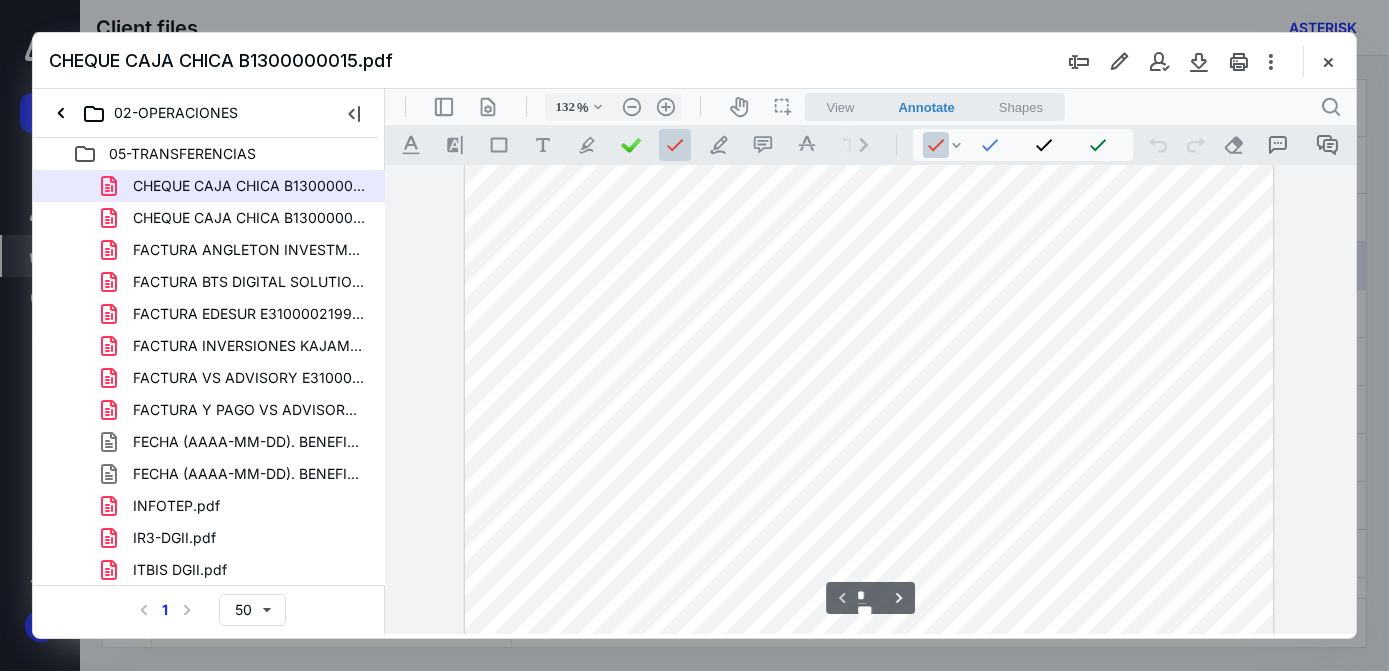 scroll, scrollTop: 272, scrollLeft: 0, axis: vertical 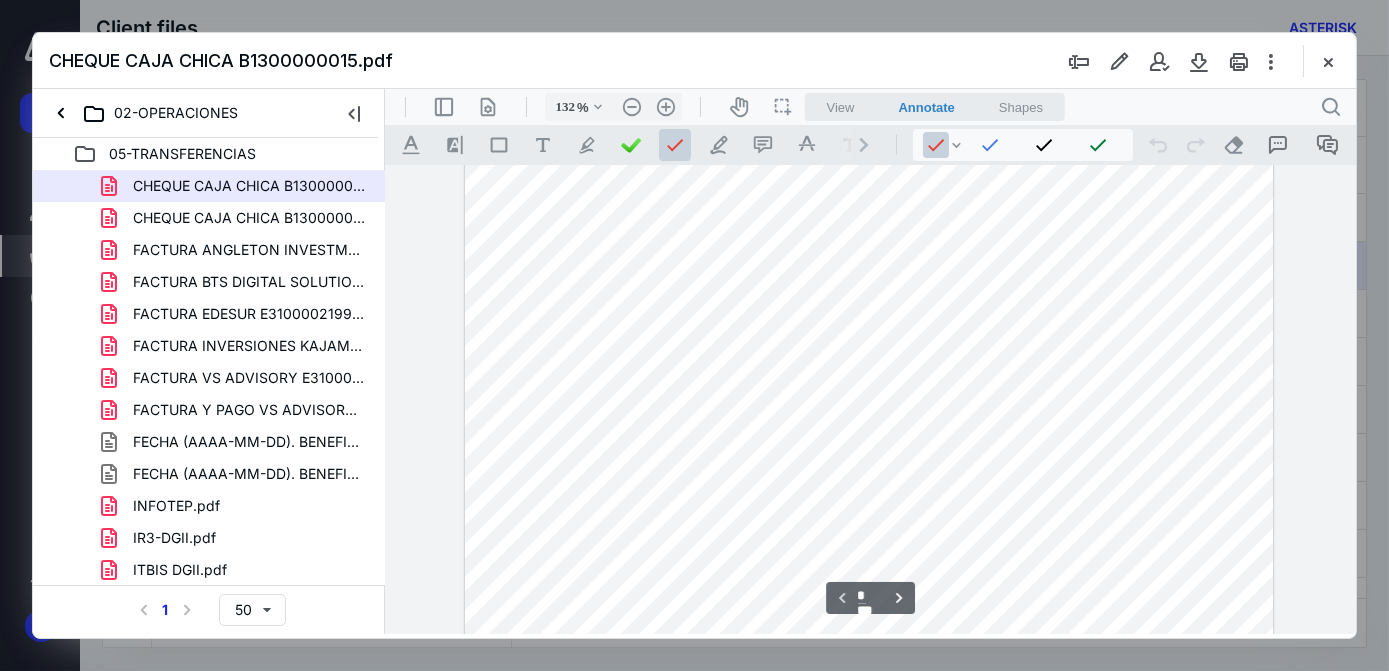 click at bounding box center (868, 419) 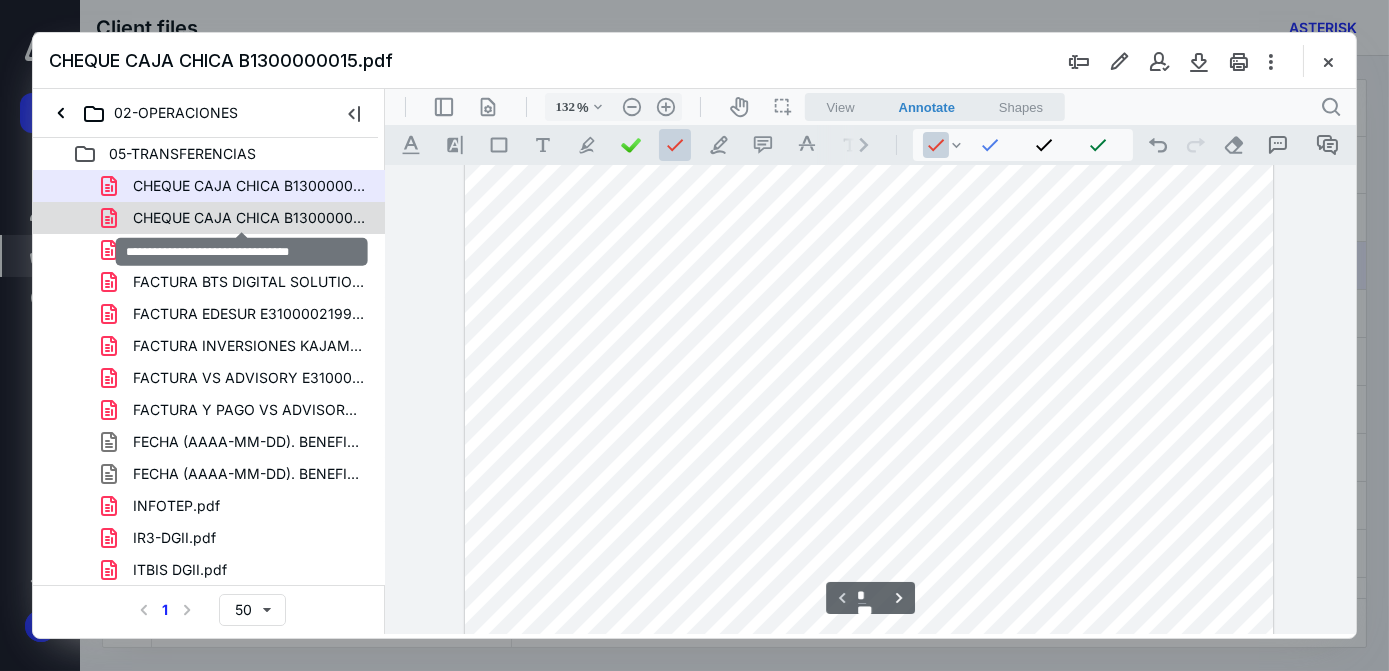 click on "CHEQUE CAJA CHICA B1300000016.pdf" at bounding box center (249, 218) 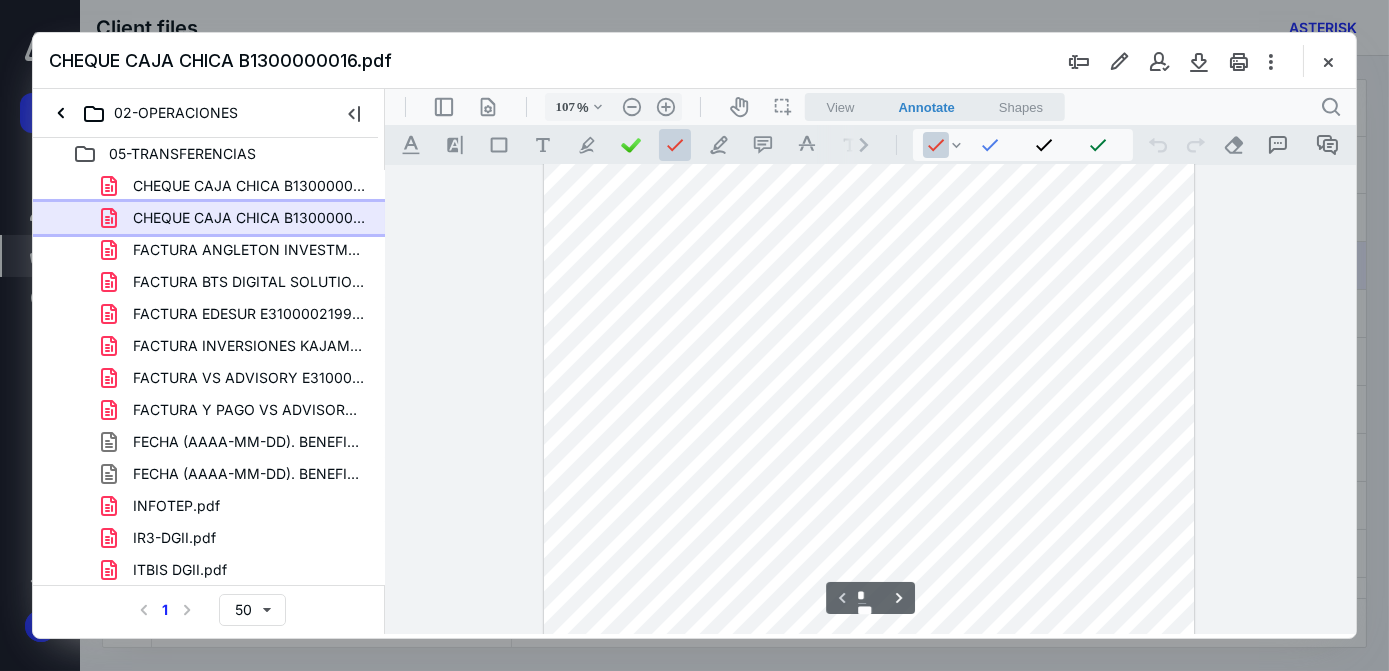 scroll, scrollTop: 0, scrollLeft: 0, axis: both 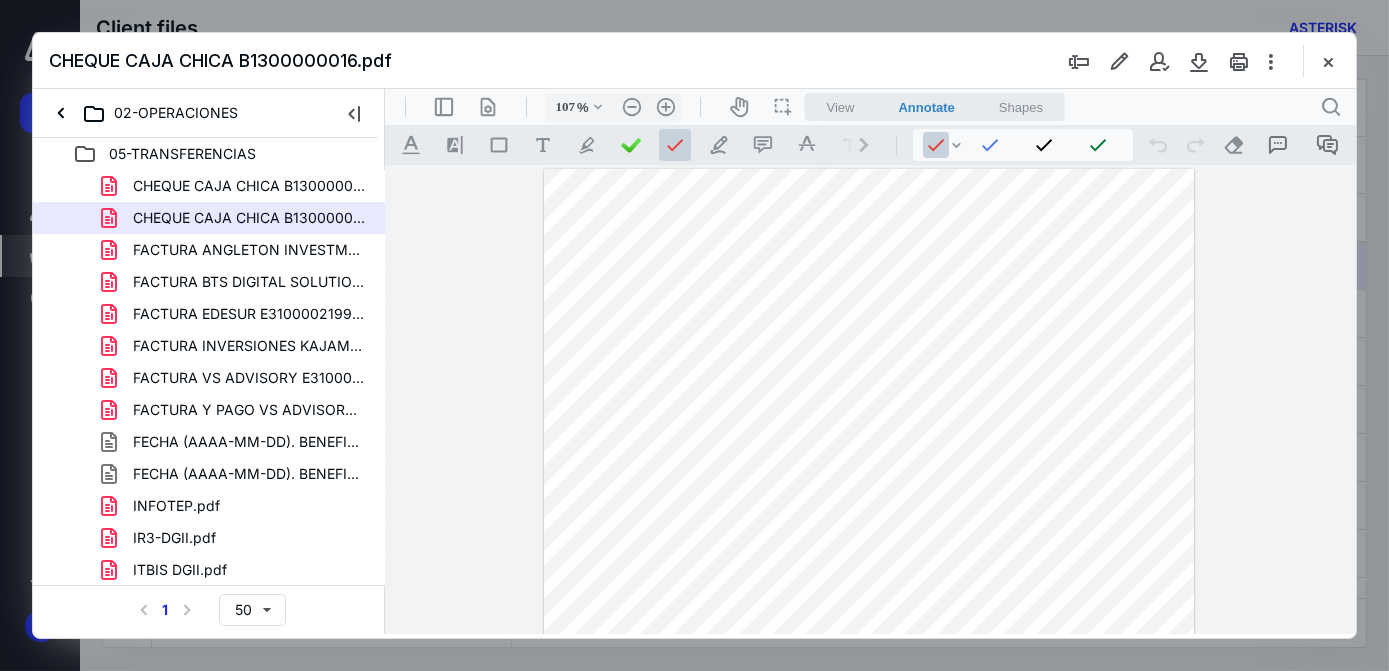 click at bounding box center [868, 590] 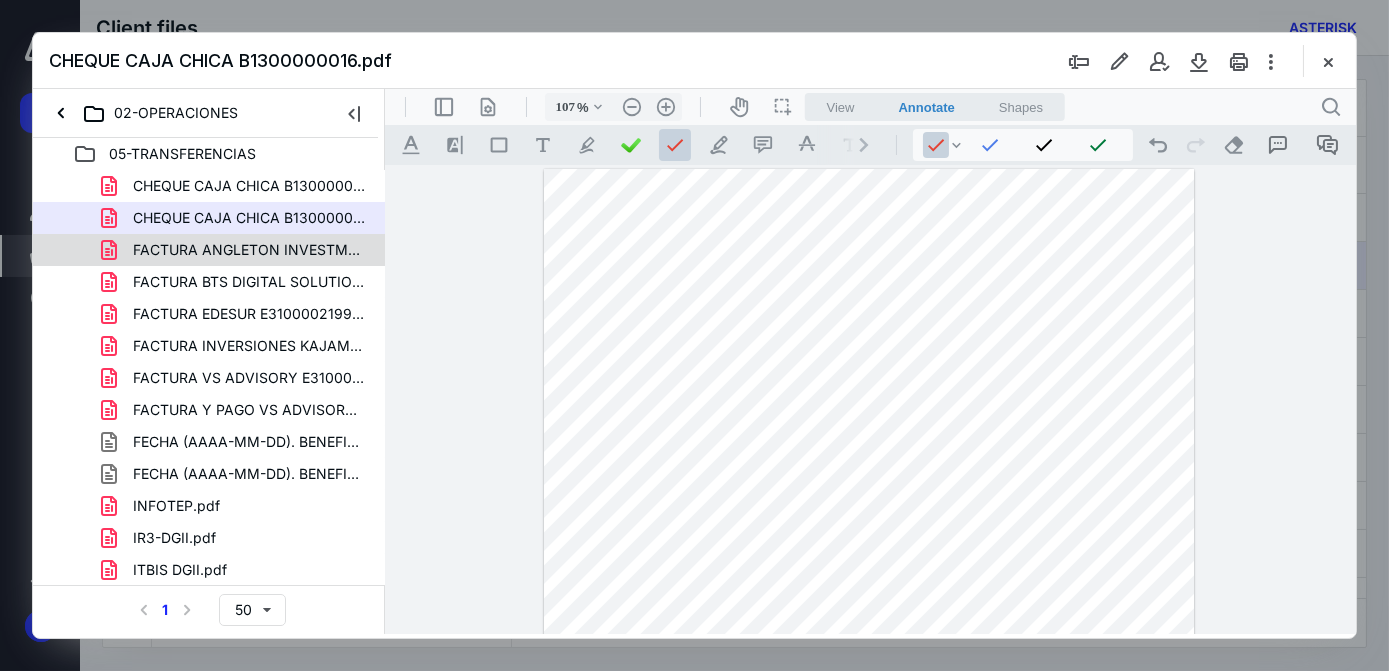 click on "FACTURA ANGLETON INVESTMENTS B0100000205.pdf" at bounding box center (249, 250) 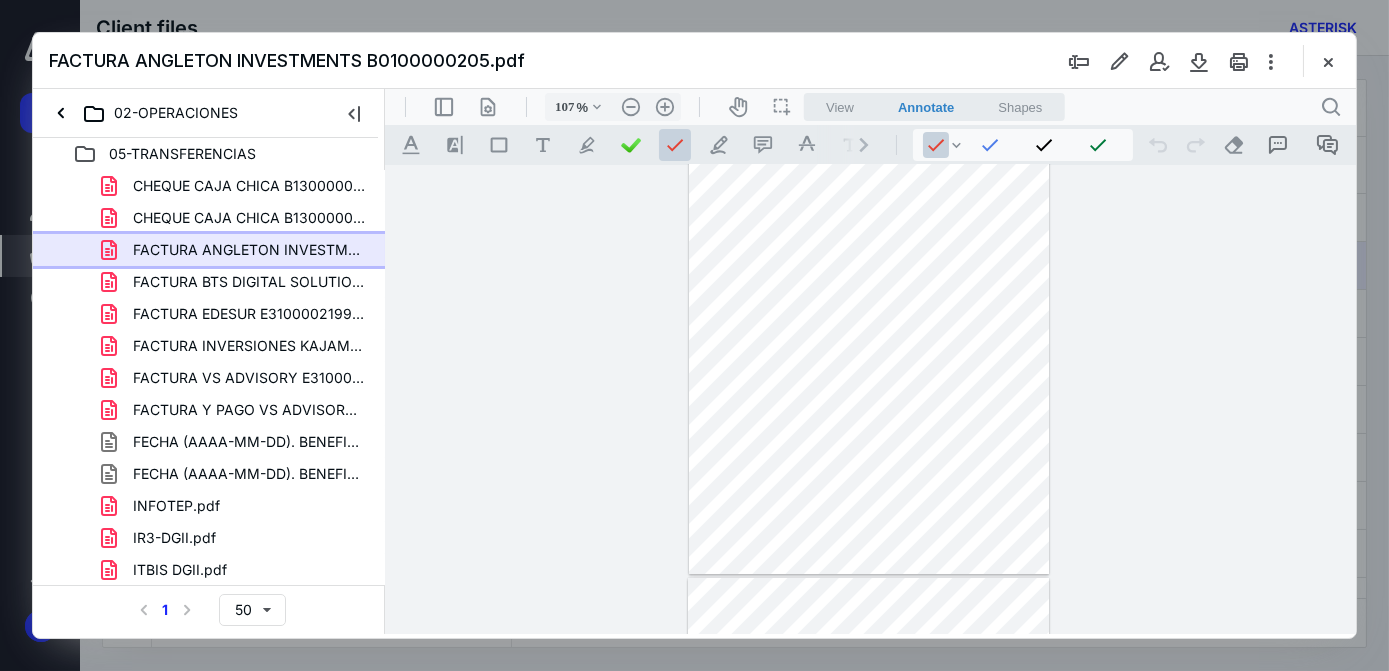 type on "132" 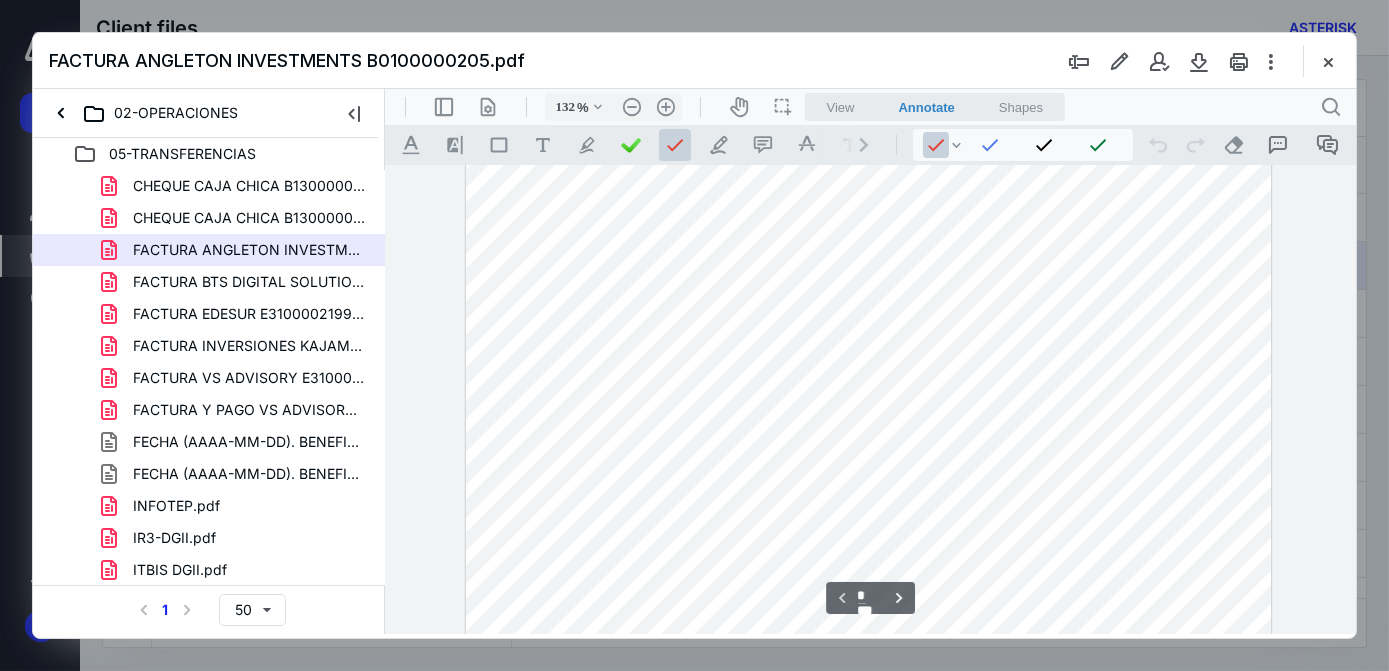 scroll, scrollTop: 5, scrollLeft: 0, axis: vertical 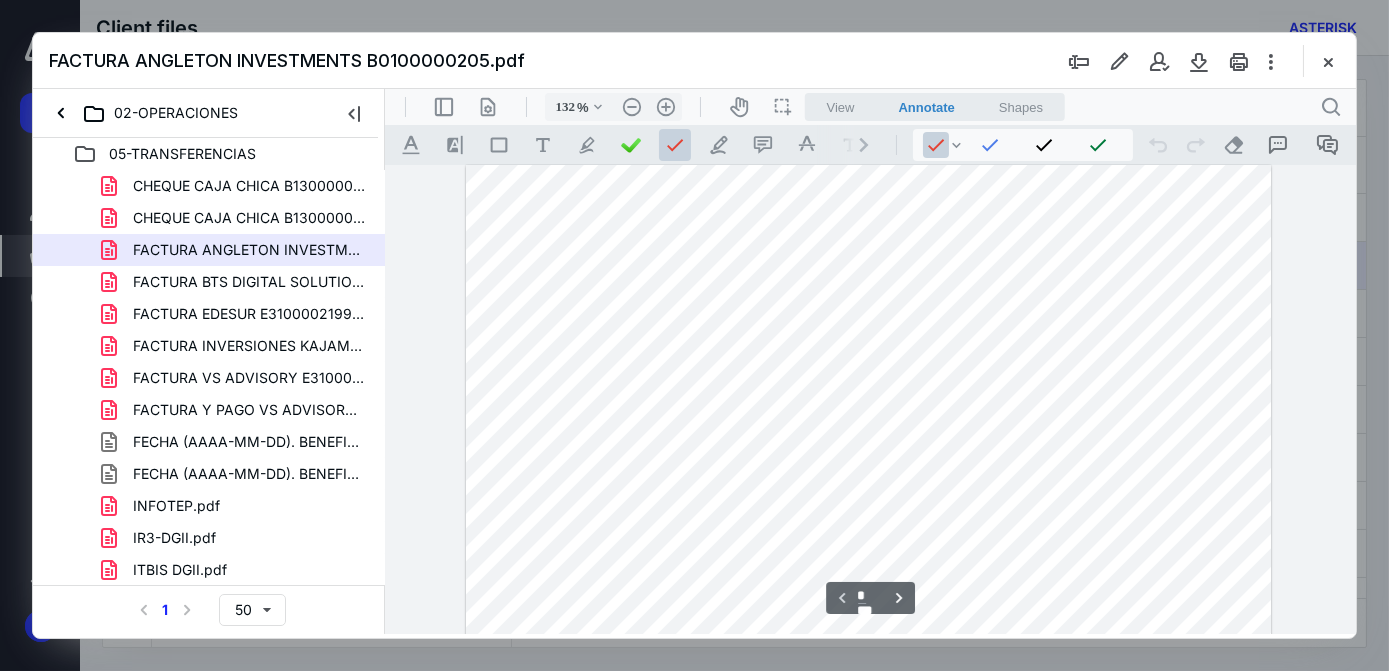 click at bounding box center (868, 685) 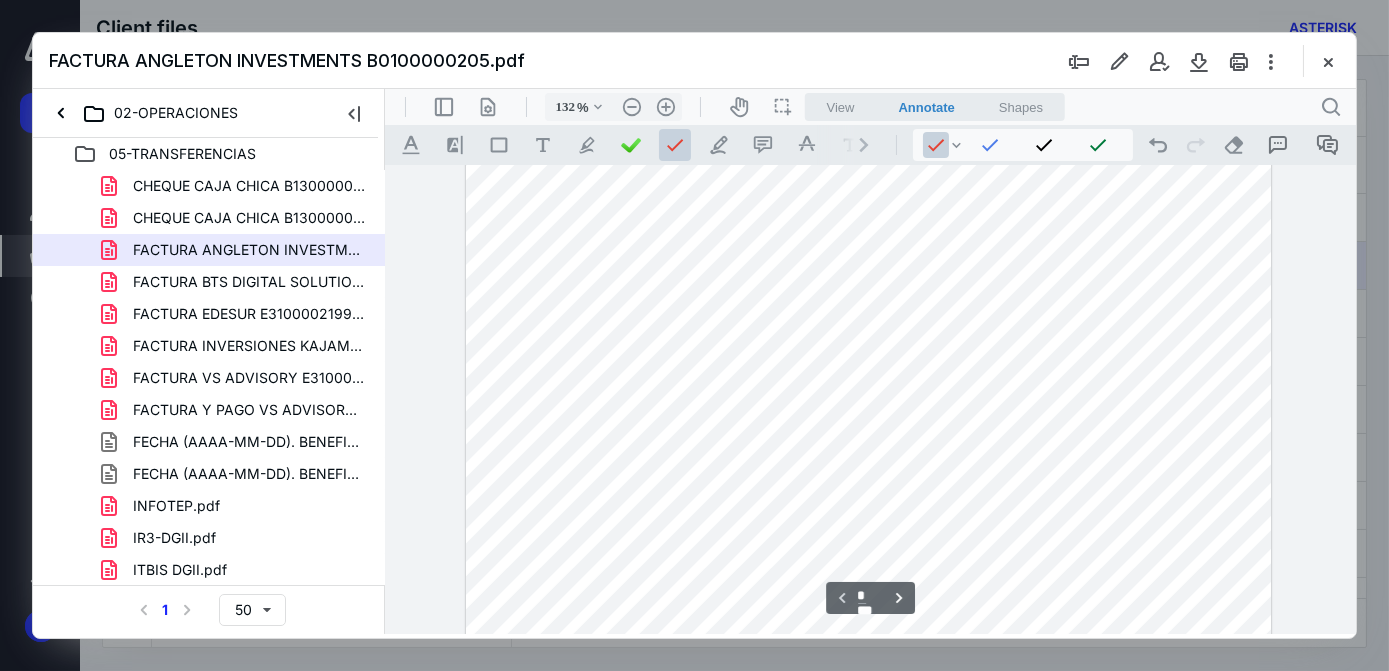 type on "*" 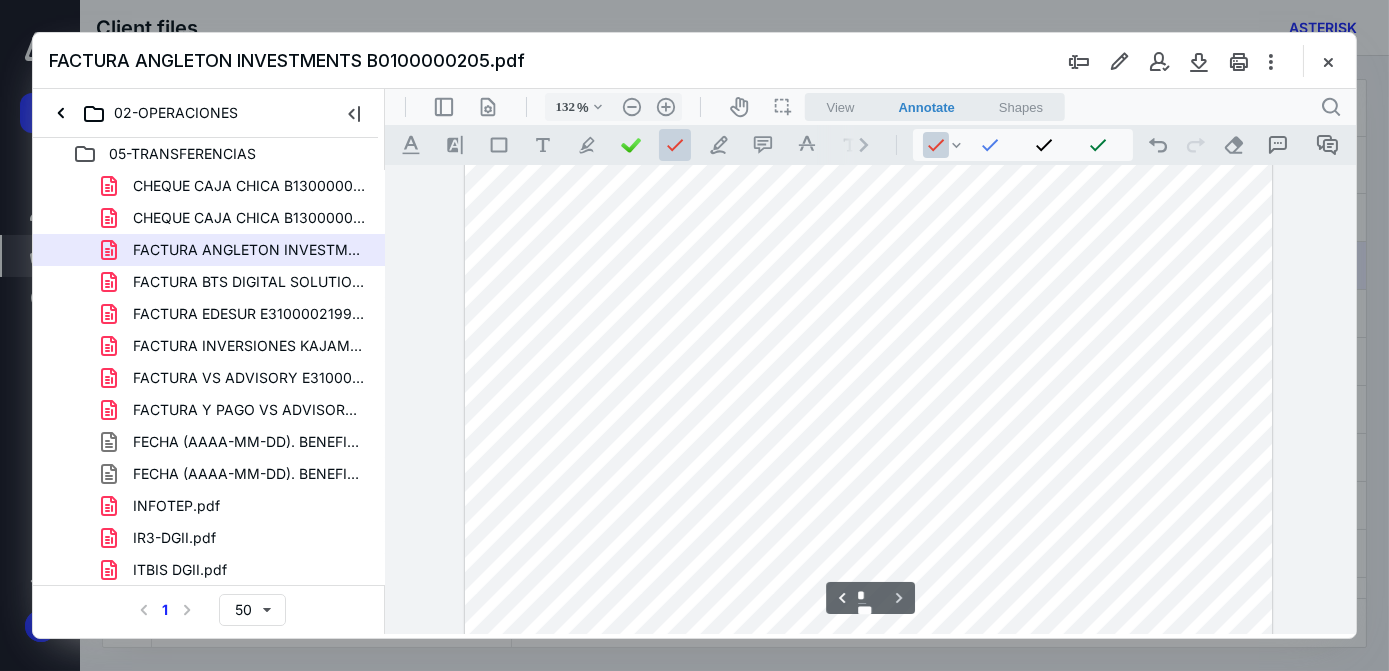 scroll, scrollTop: 1631, scrollLeft: 0, axis: vertical 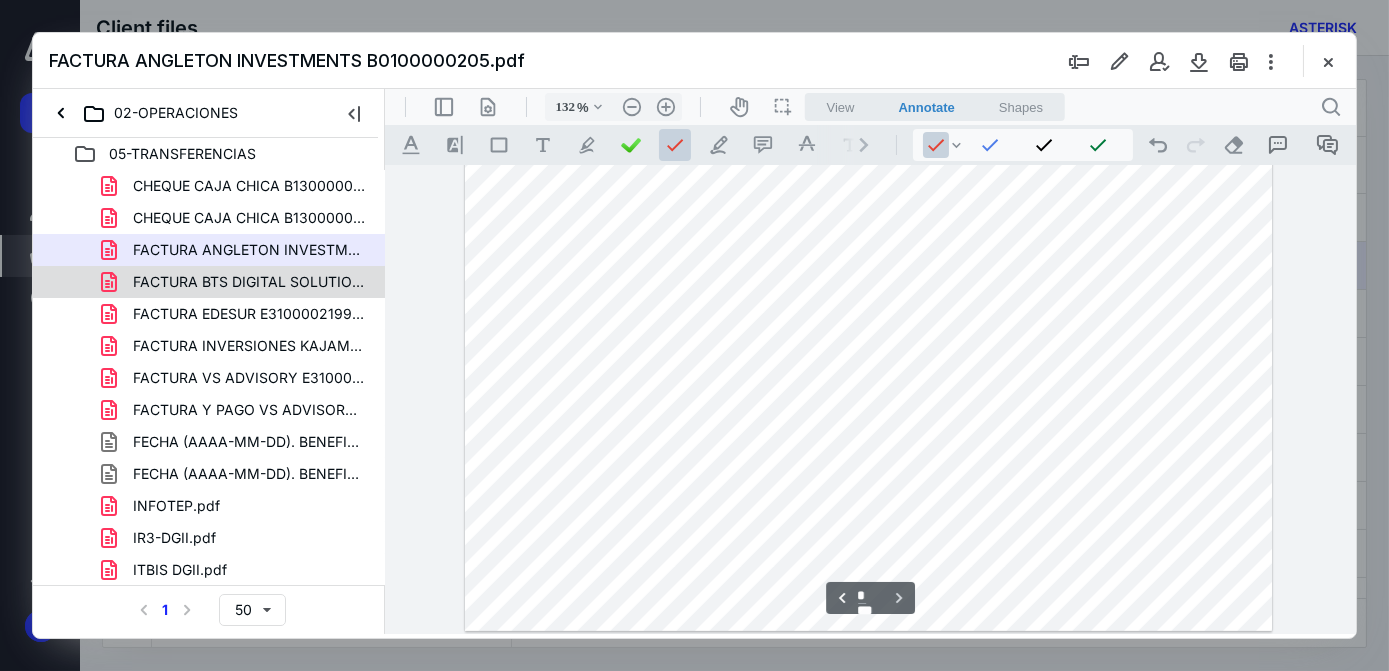 click on "FACTURA BTS DIGITAL SOLUTIONS B0100000695.pdf" at bounding box center [249, 282] 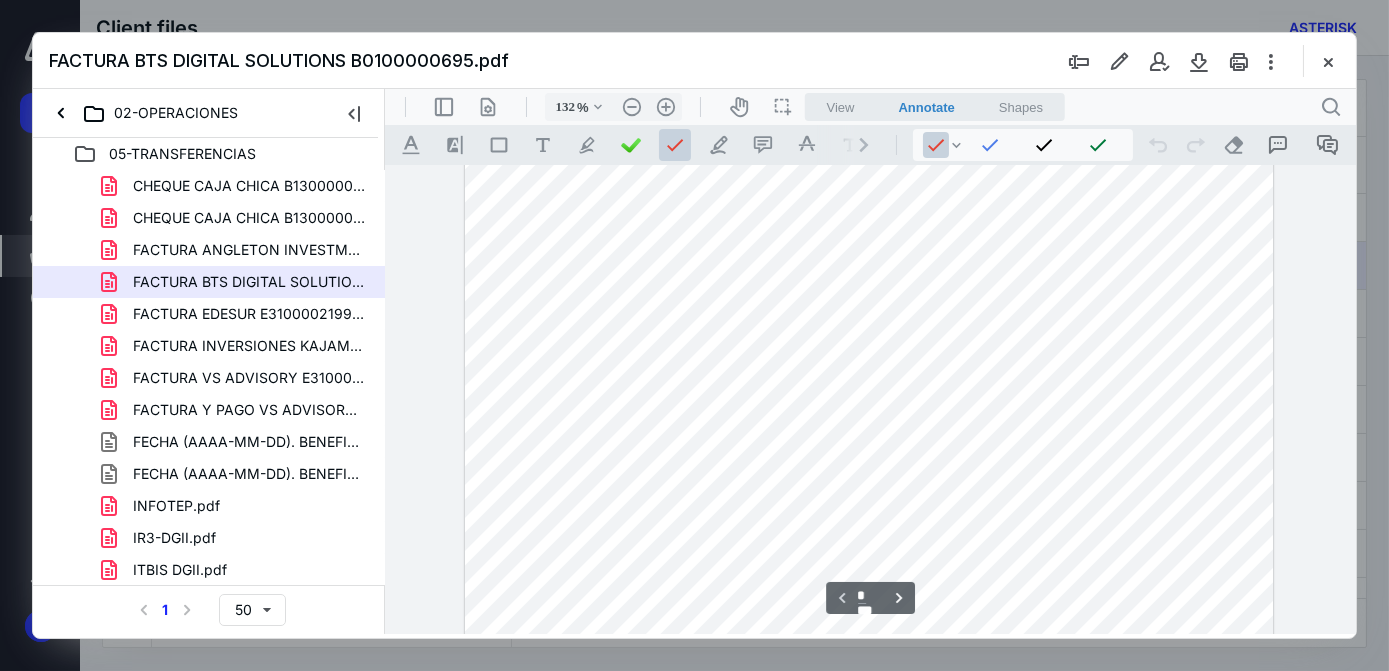 scroll, scrollTop: 522, scrollLeft: 0, axis: vertical 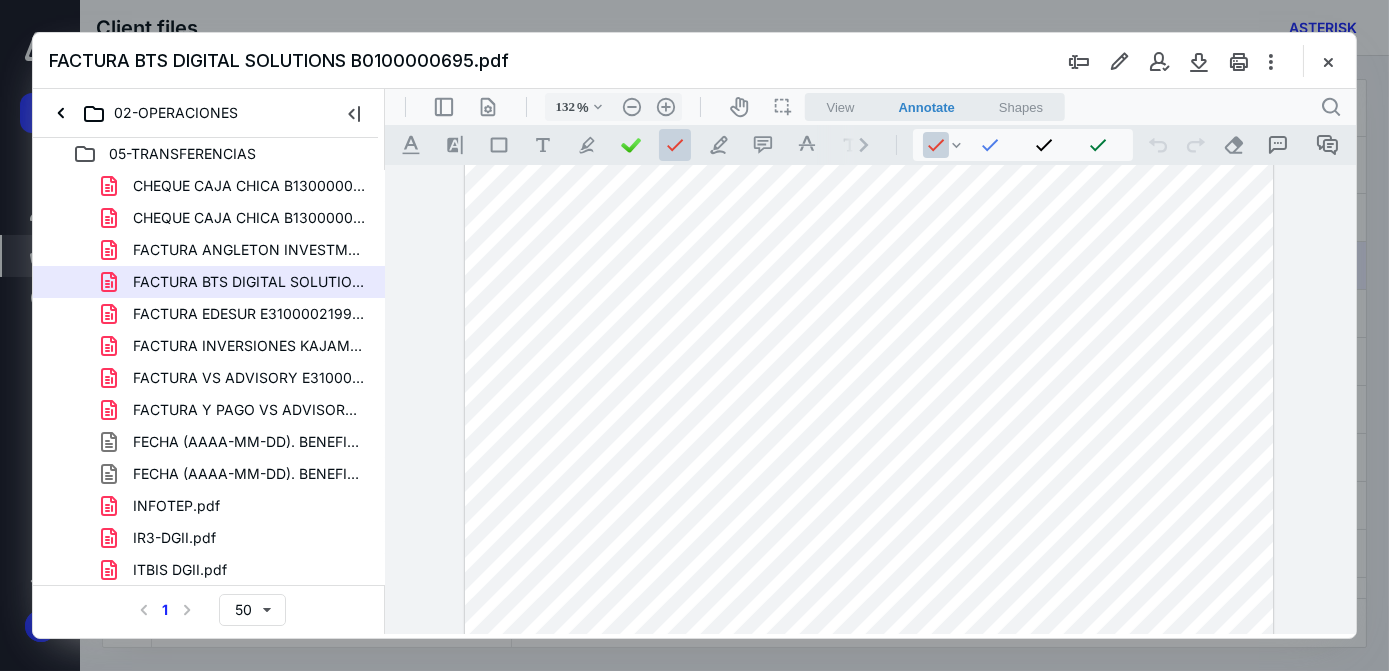 drag, startPoint x: 1066, startPoint y: 279, endPoint x: 1045, endPoint y: 279, distance: 21 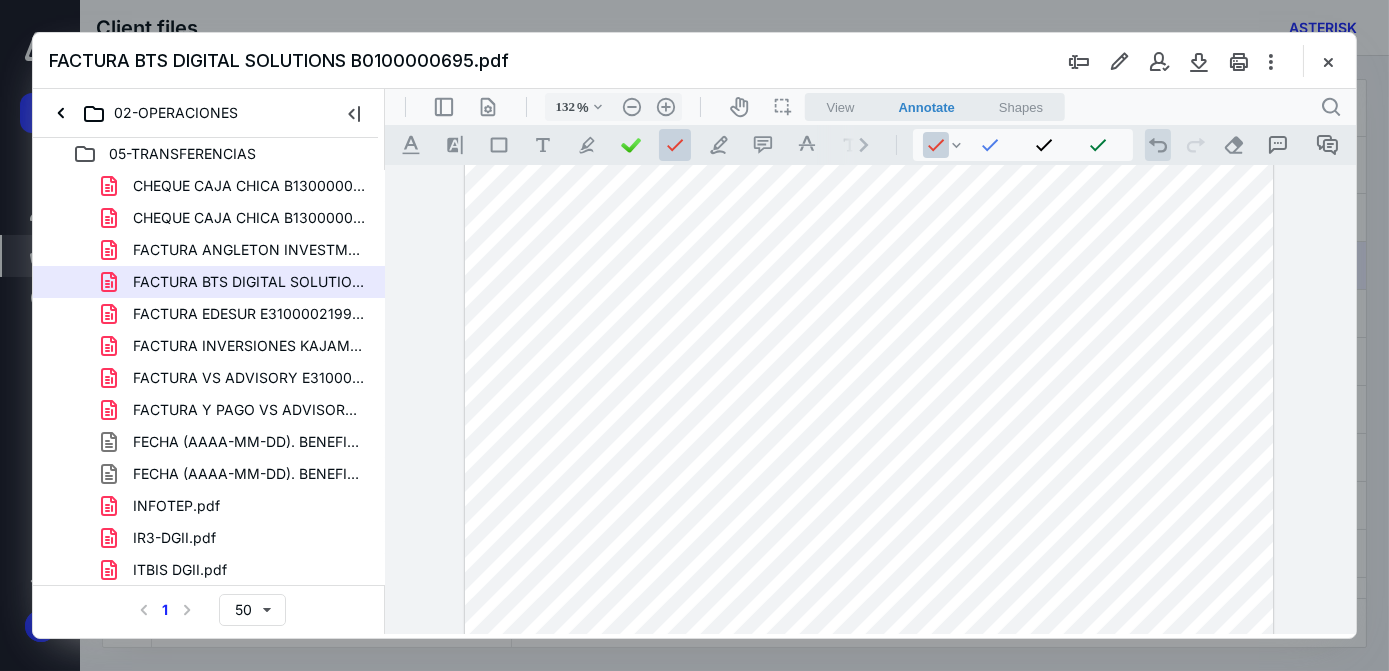 click on ".cls-1{fill:#abb0c4;} icon - operation - undo" at bounding box center (1157, 145) 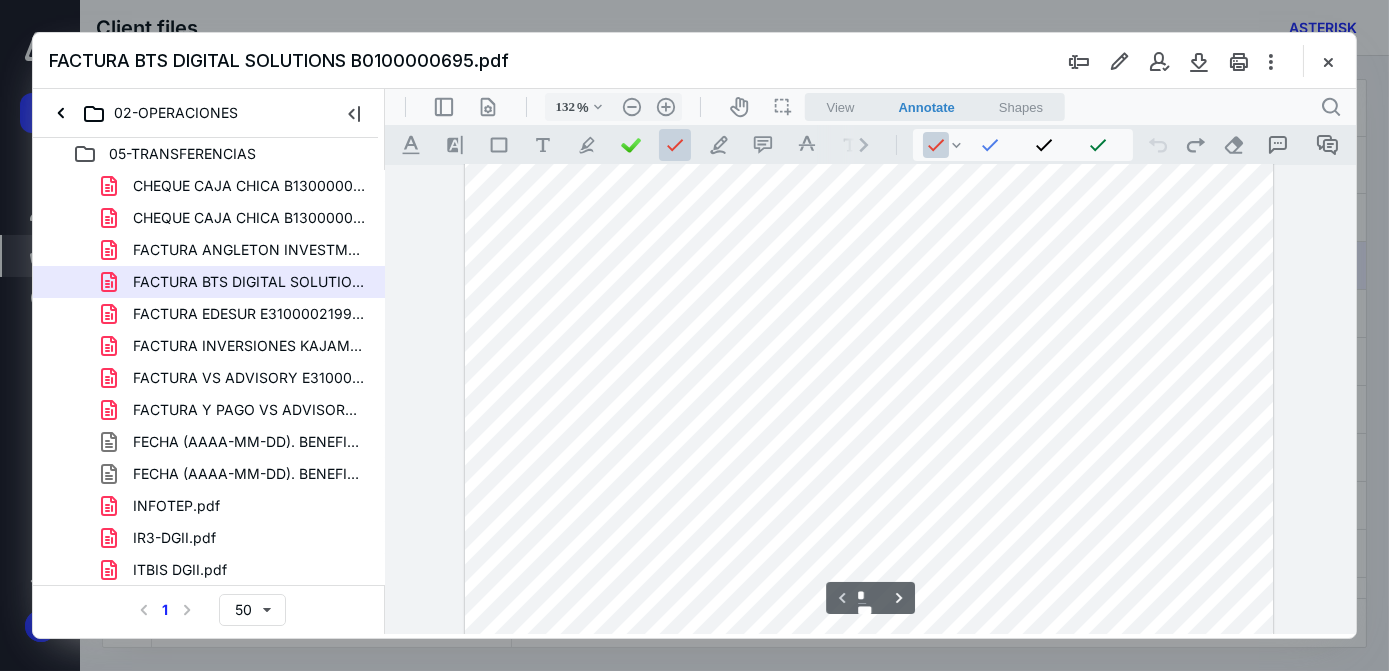 scroll, scrollTop: 0, scrollLeft: 0, axis: both 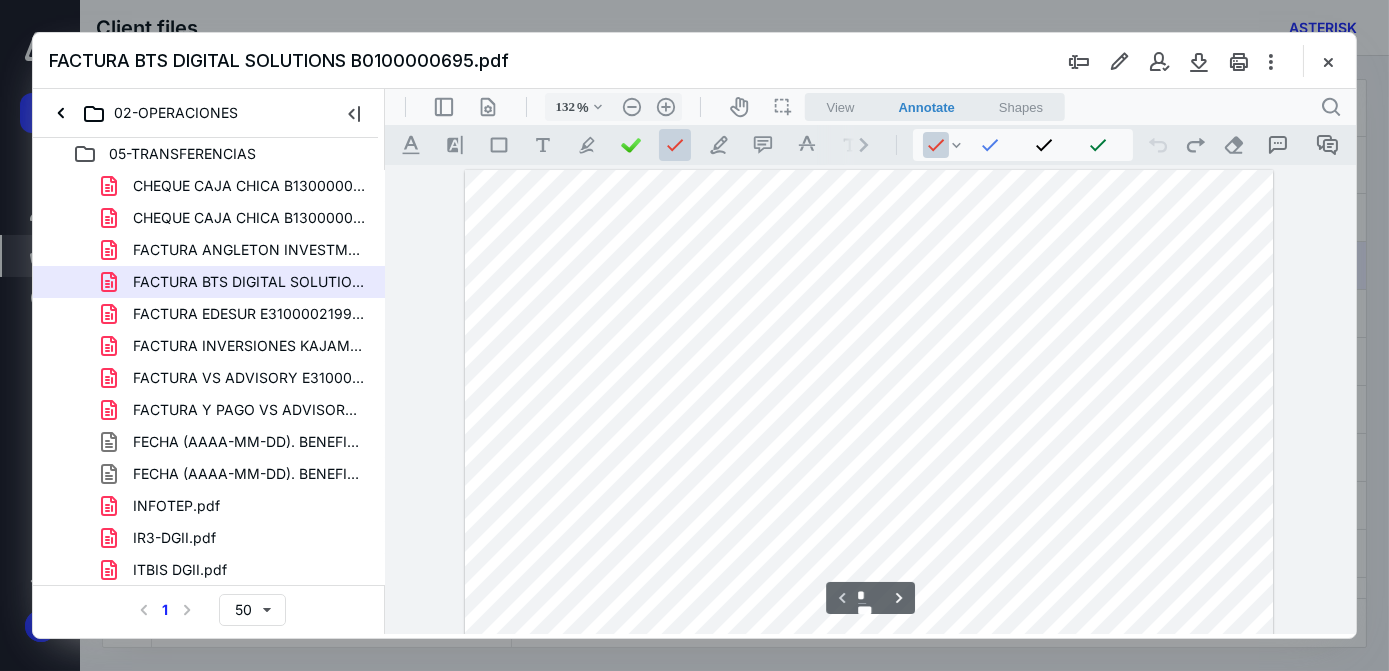 click at bounding box center [868, 690] 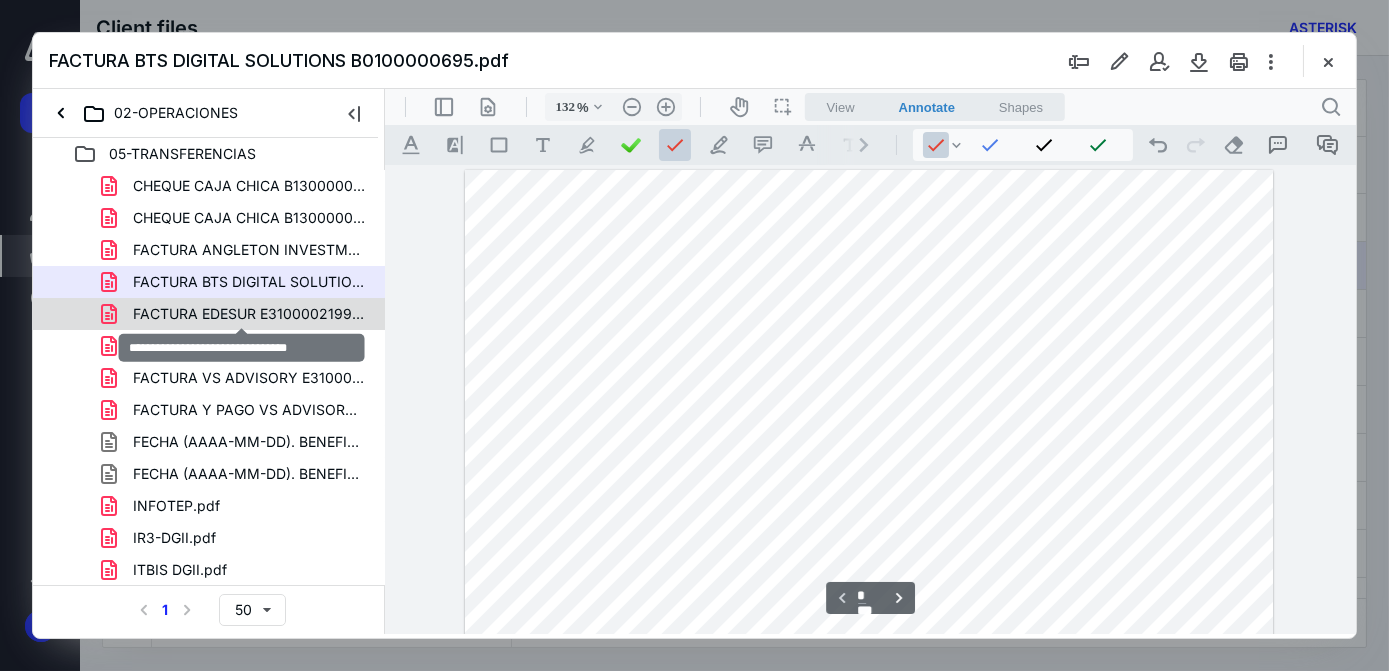 click on "FACTURA EDESUR E310000219906.pdf" at bounding box center (249, 314) 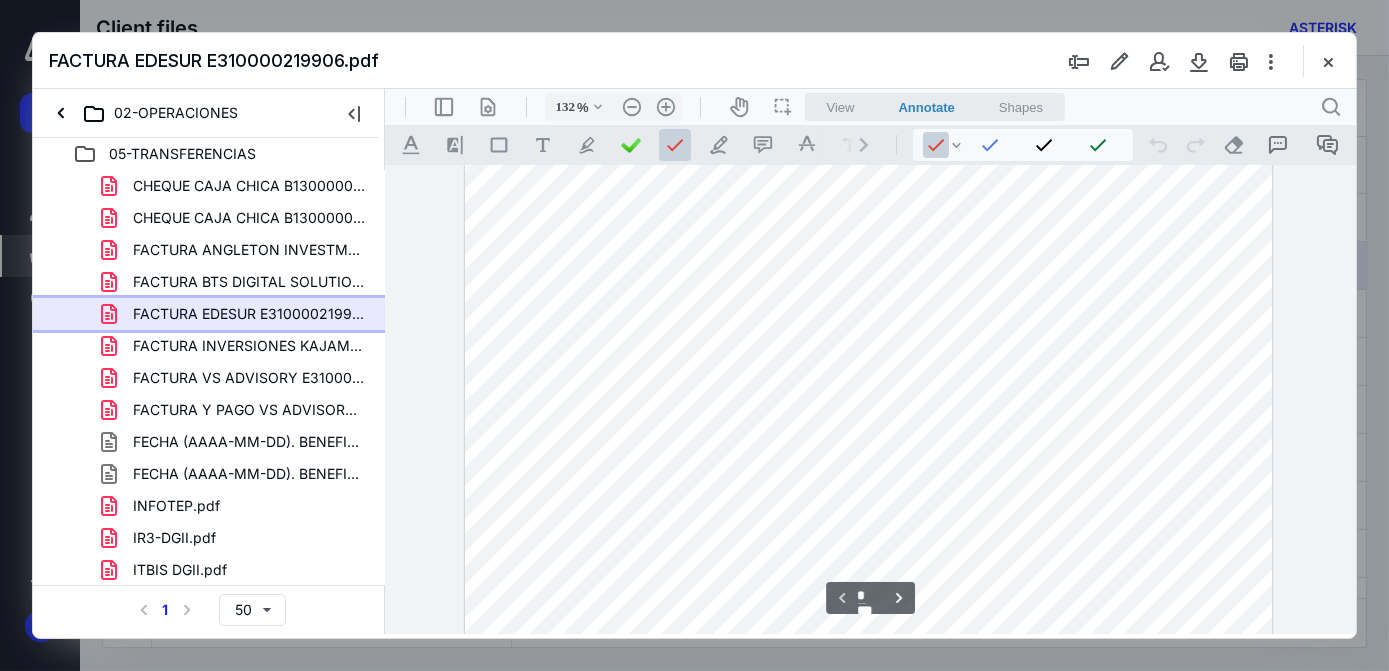 scroll, scrollTop: 16, scrollLeft: 0, axis: vertical 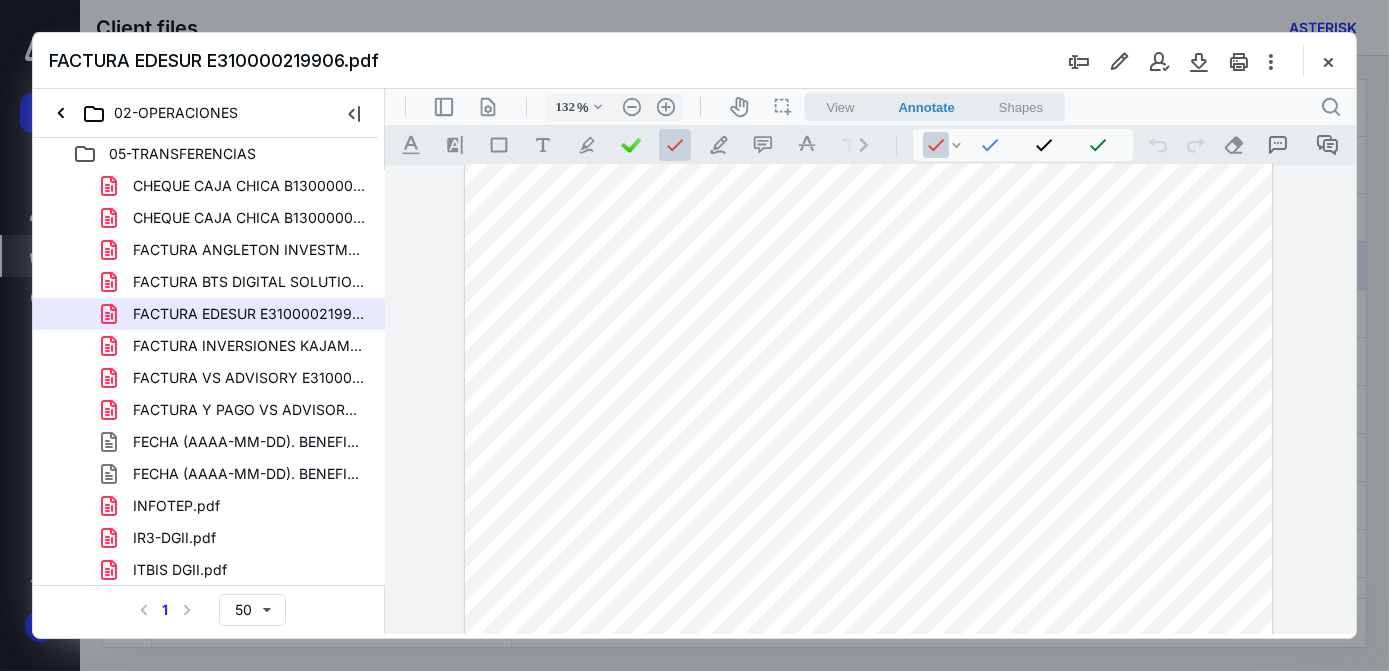 drag, startPoint x: 1203, startPoint y: 224, endPoint x: 1167, endPoint y: 225, distance: 36.013885 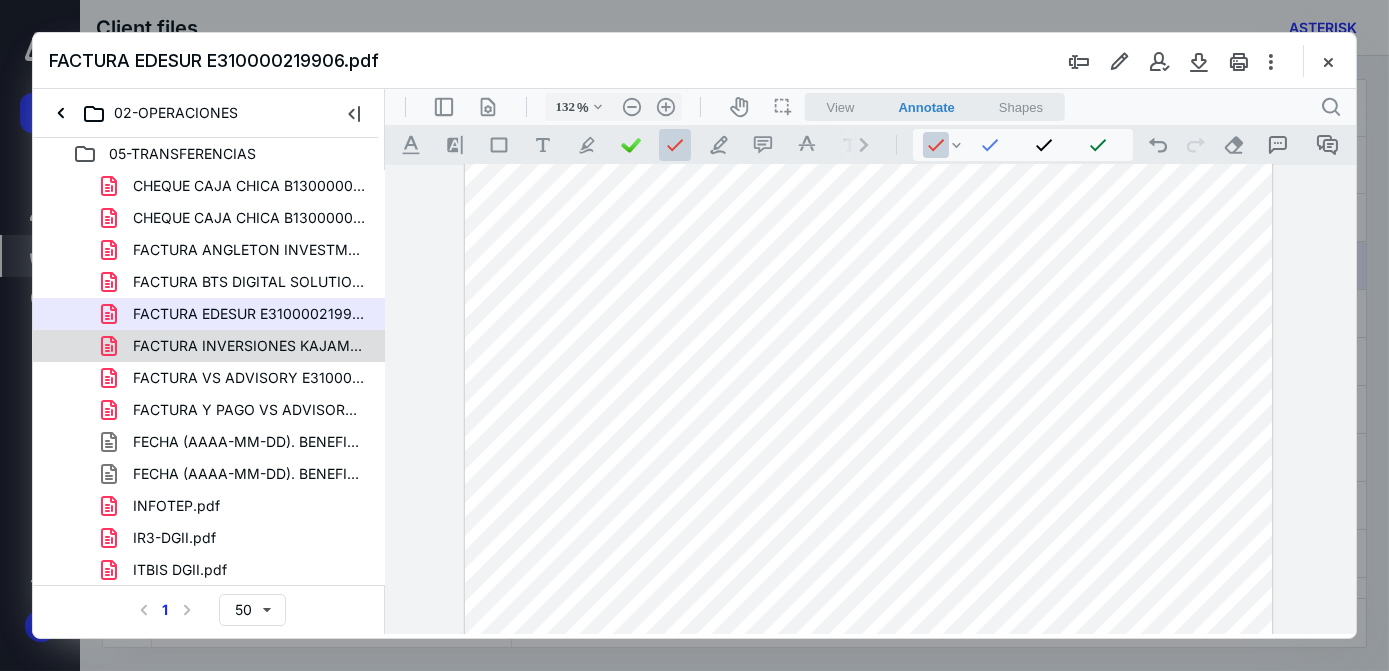 click on "FACTURA INVERSIONES KAJAMA B0100001273.pdf" at bounding box center [249, 346] 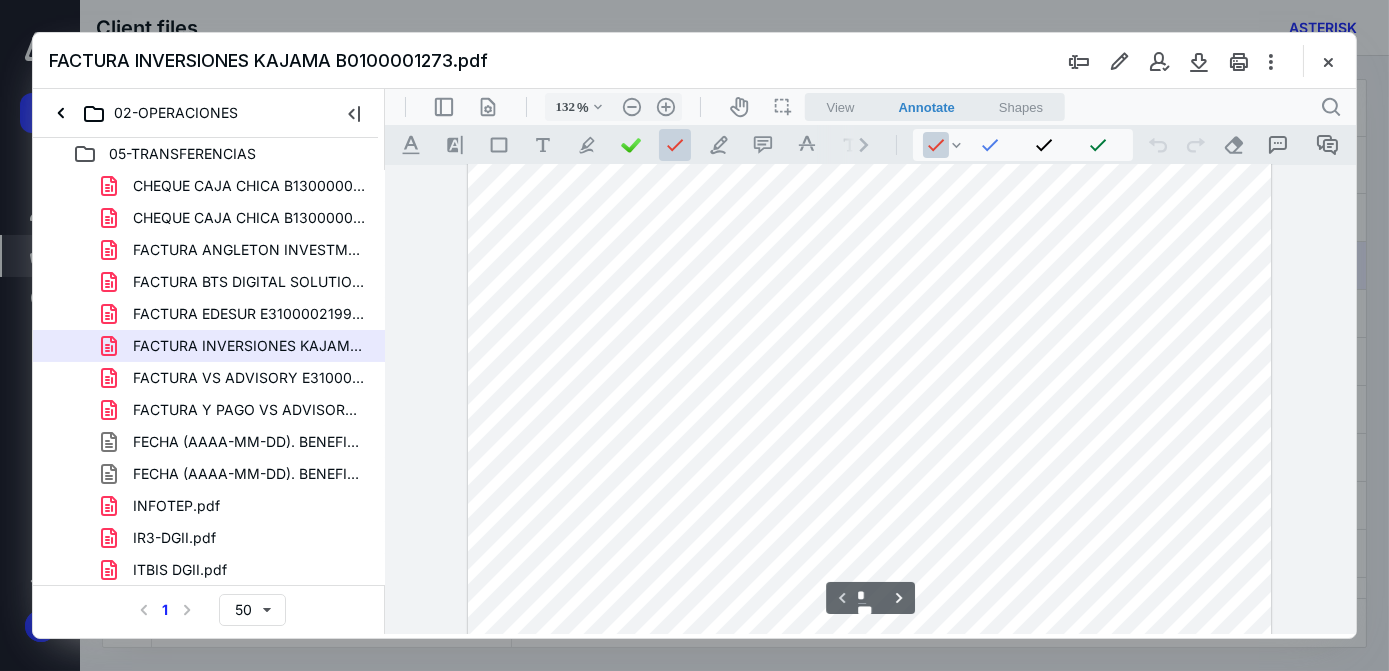 scroll, scrollTop: 80, scrollLeft: 0, axis: vertical 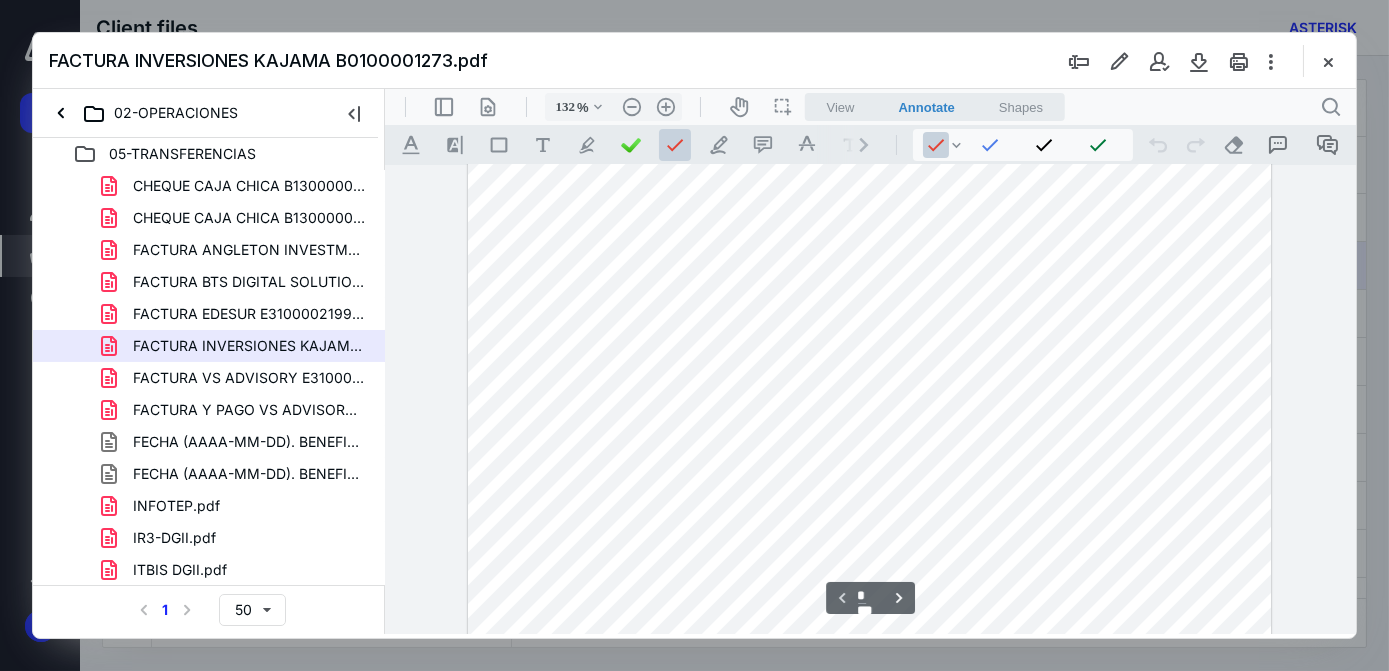 click at bounding box center (867, 611) 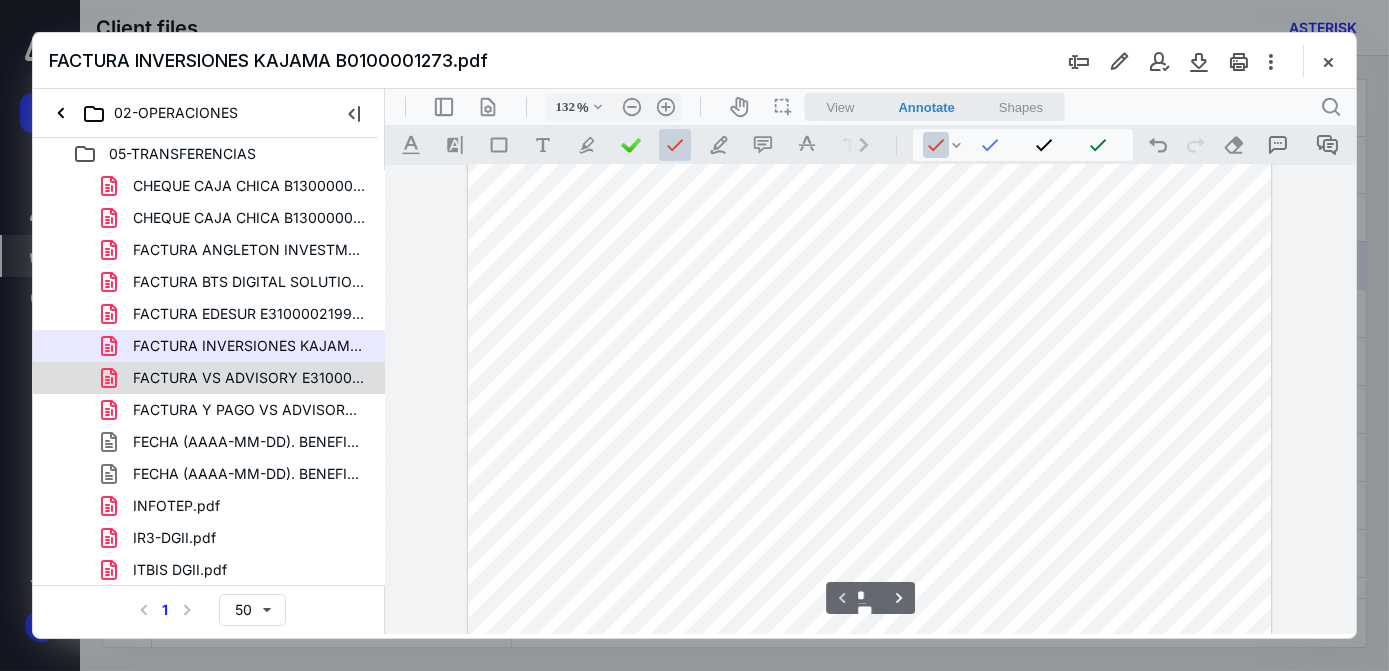 click on "FACTURA VS ADVISORY E31000000666.pdf" at bounding box center [249, 378] 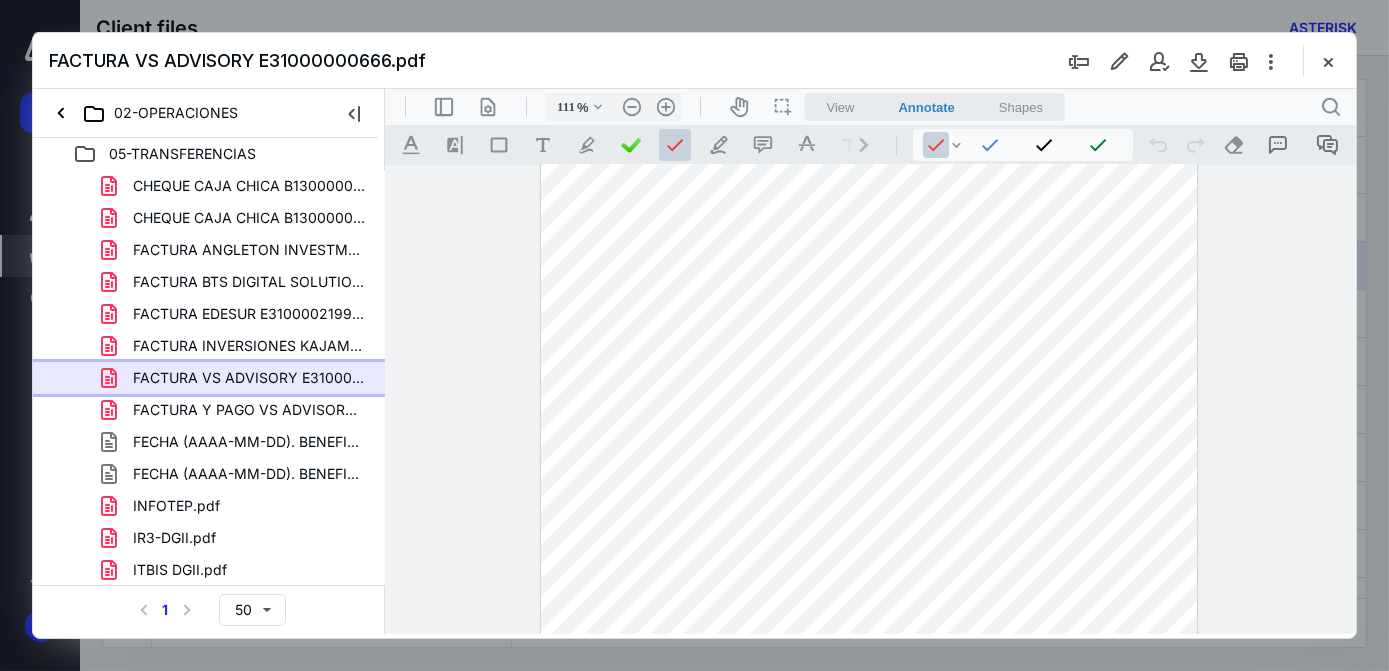 scroll, scrollTop: 0, scrollLeft: 0, axis: both 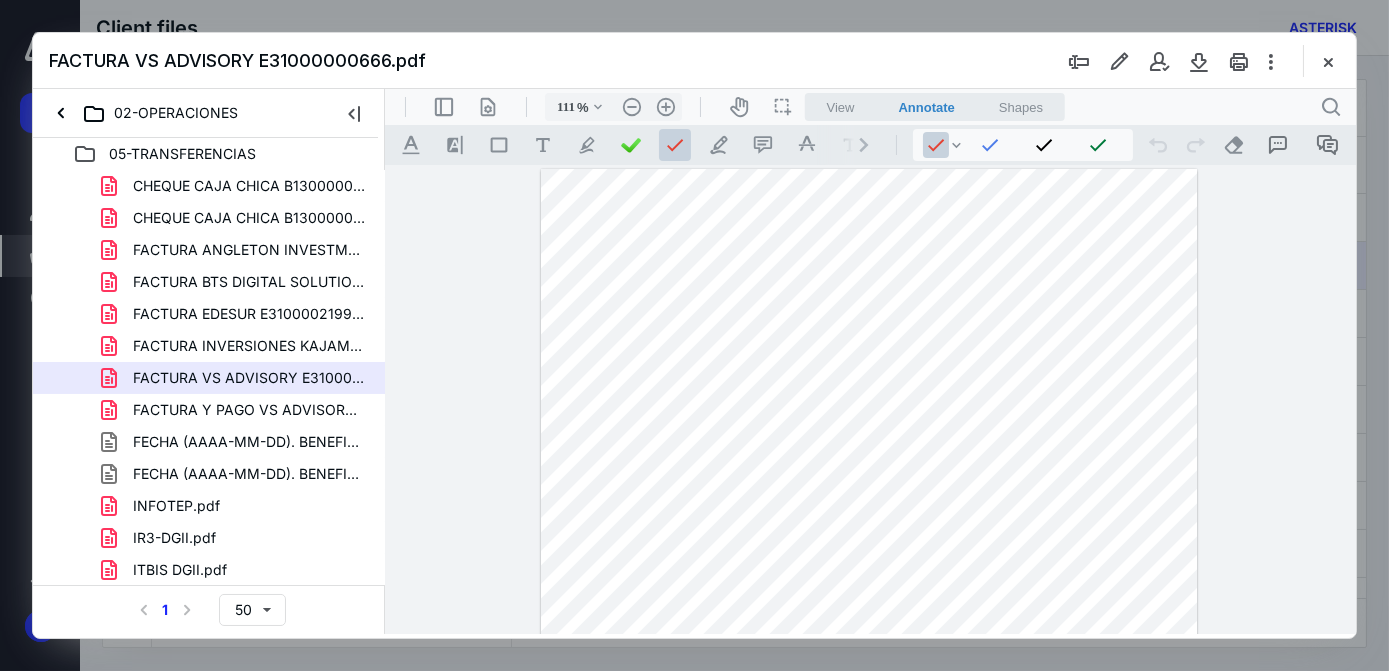 click at bounding box center (868, 633) 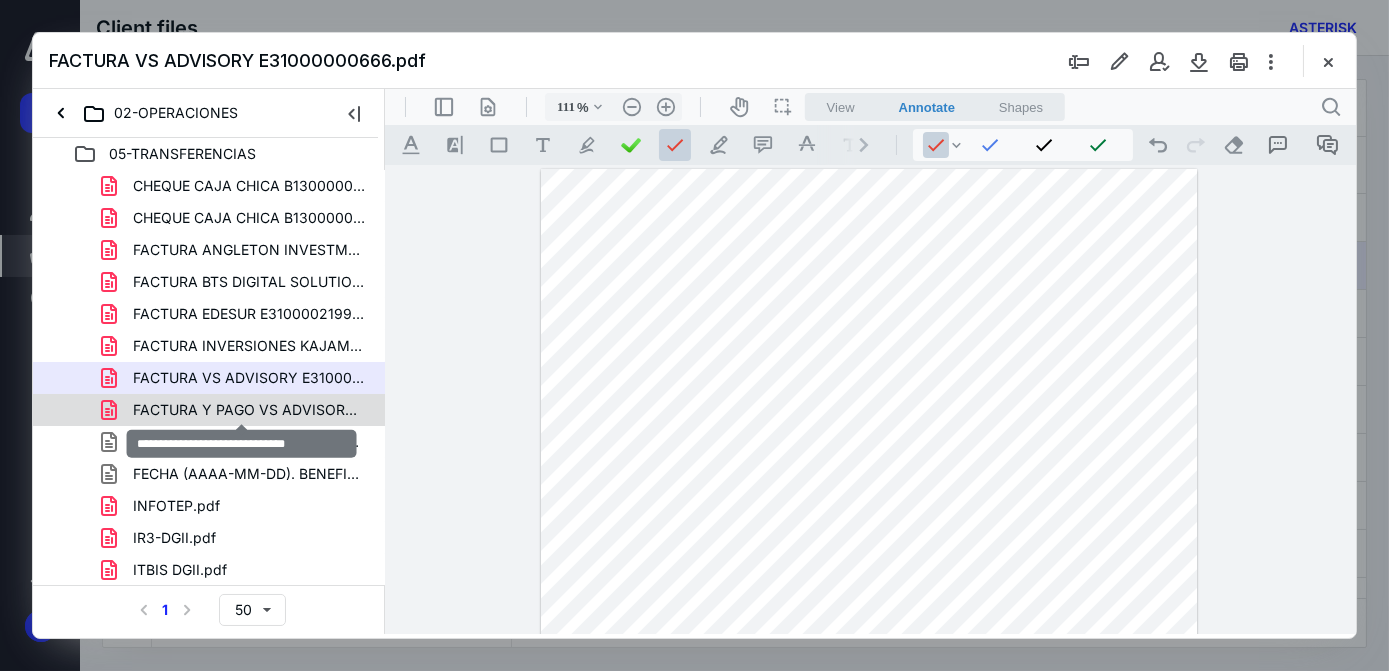 click on "FACTURA Y PAGO VS ADVISORY.pdf" at bounding box center (249, 410) 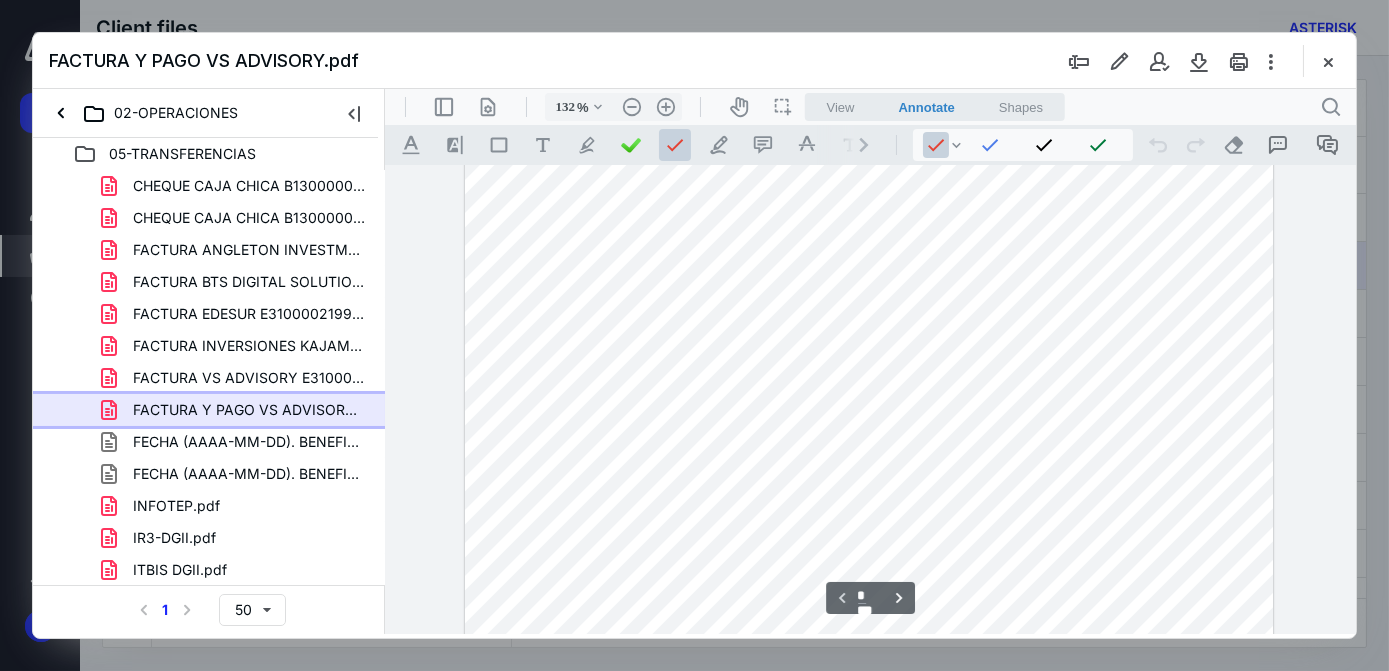 scroll, scrollTop: 0, scrollLeft: 0, axis: both 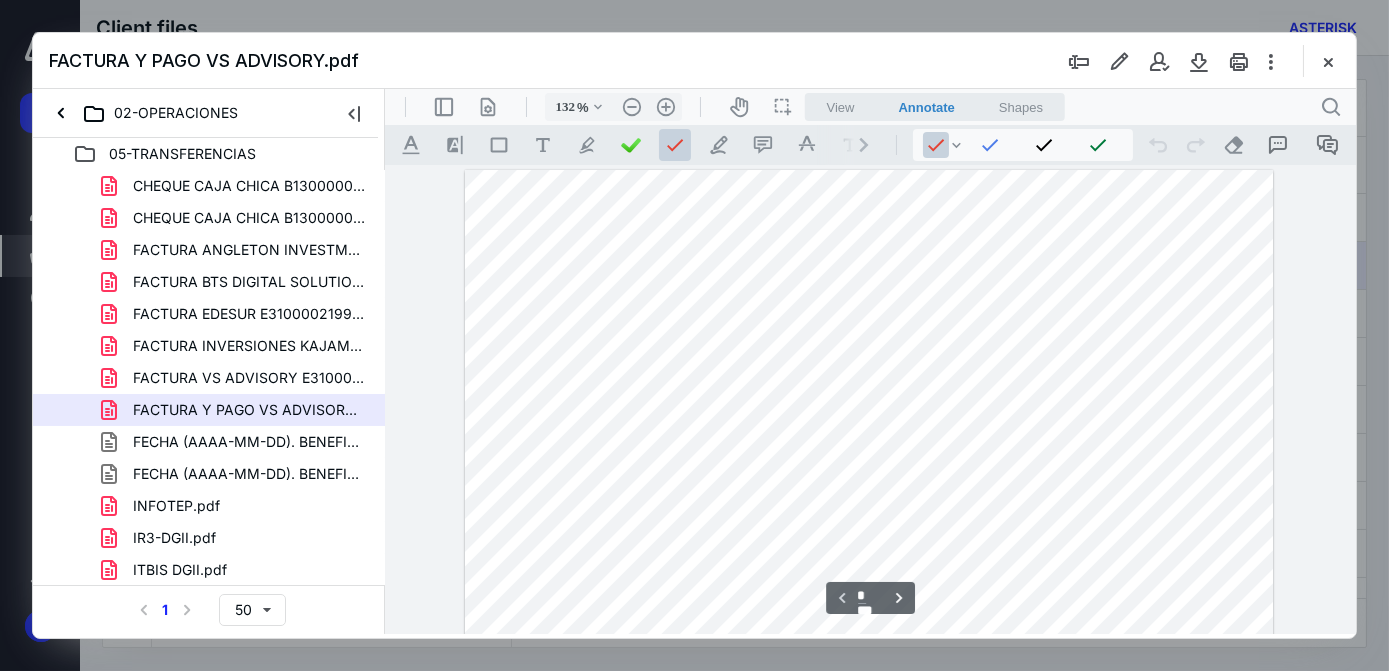 click at bounding box center (868, 691) 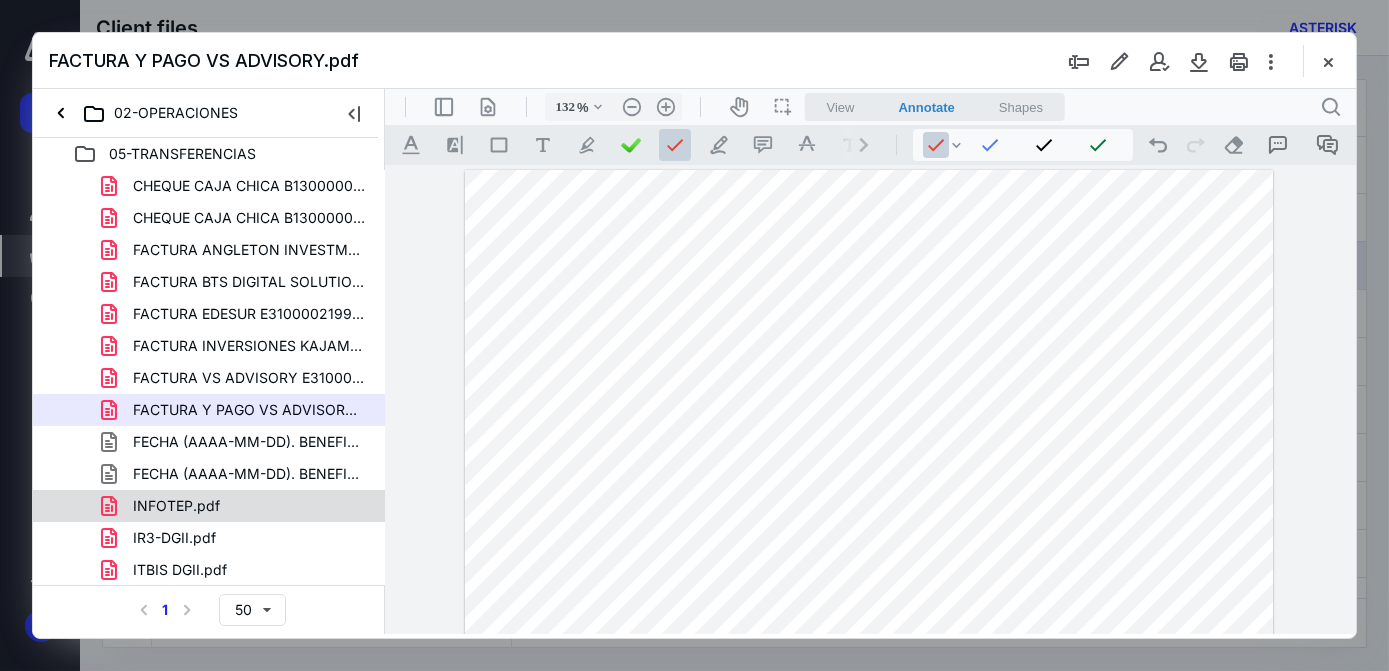 click on "INFOTEP.pdf" at bounding box center (237, 506) 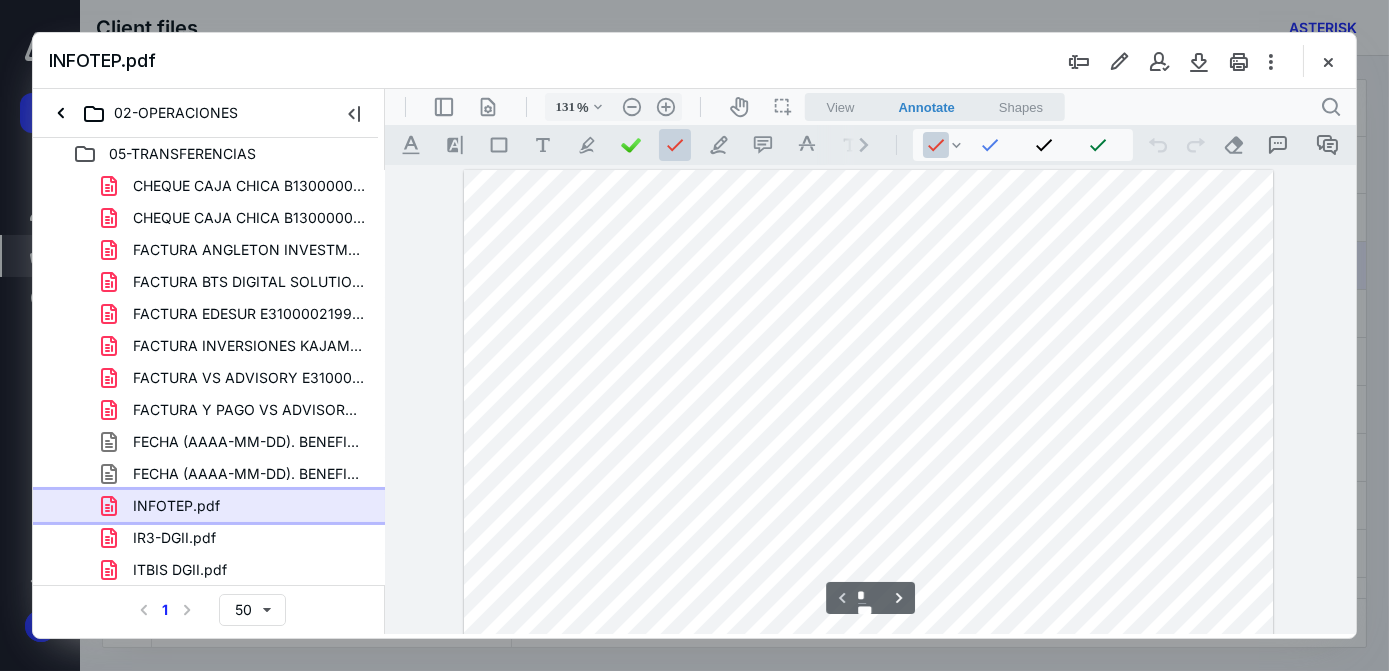 scroll, scrollTop: 363, scrollLeft: 0, axis: vertical 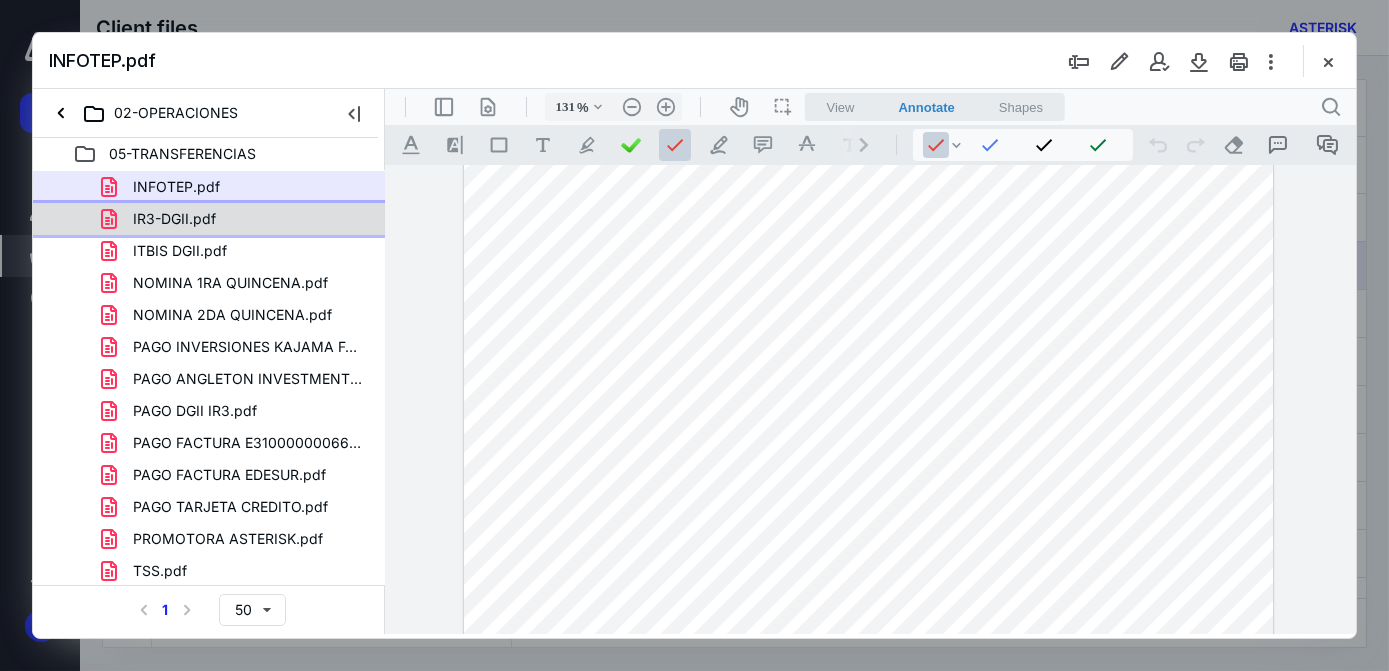 click on "IR3-DGII.pdf" at bounding box center (174, 219) 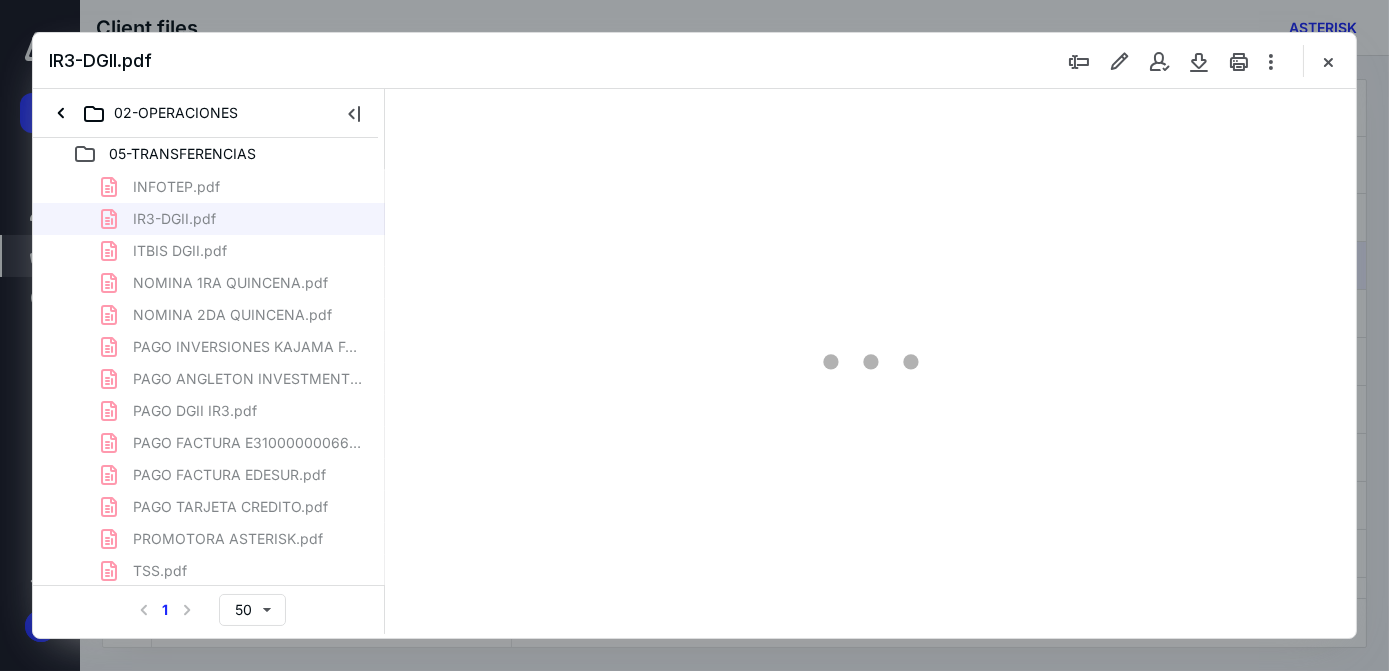 scroll, scrollTop: 77, scrollLeft: 0, axis: vertical 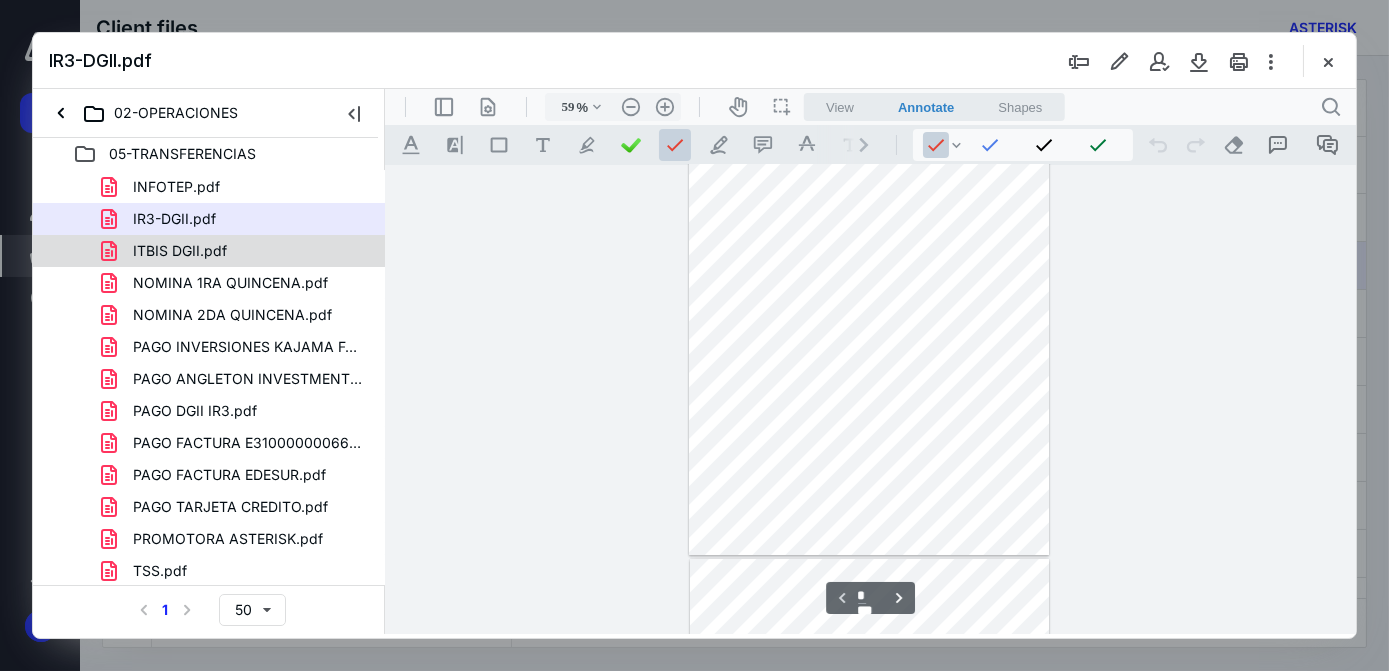 click on "ITBIS DGII.pdf" at bounding box center (180, 251) 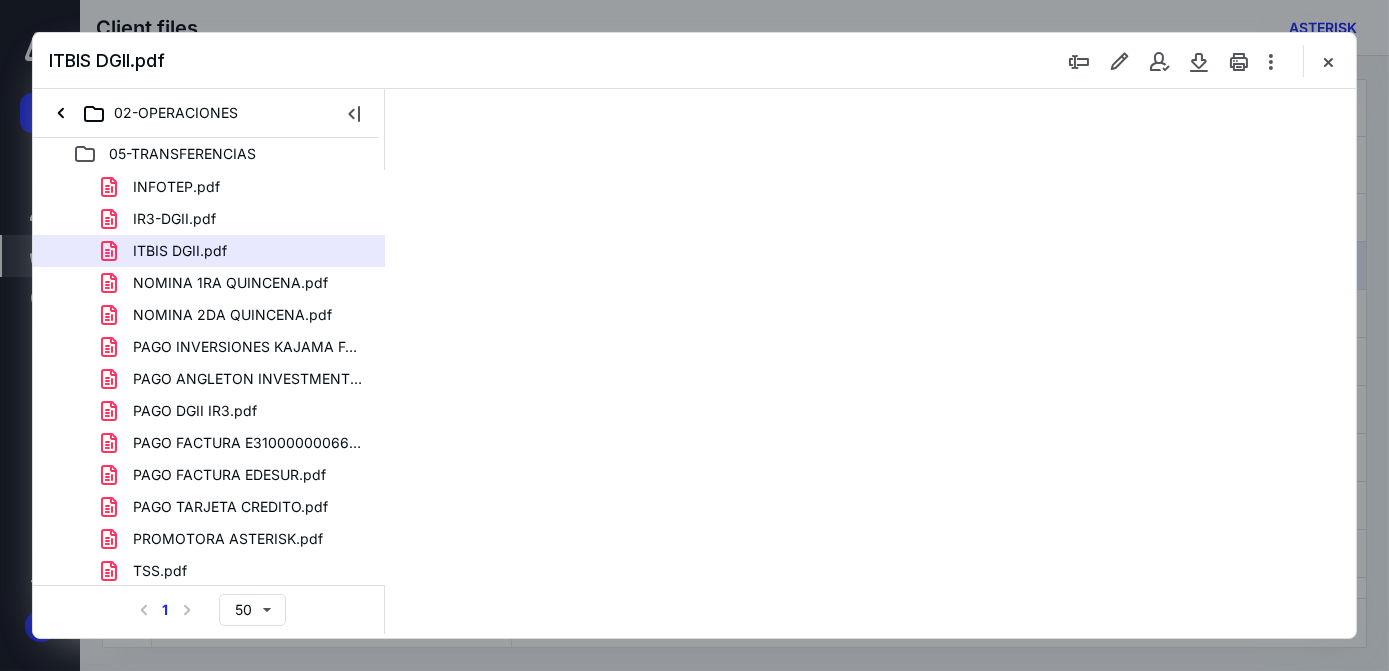 scroll, scrollTop: 77, scrollLeft: 0, axis: vertical 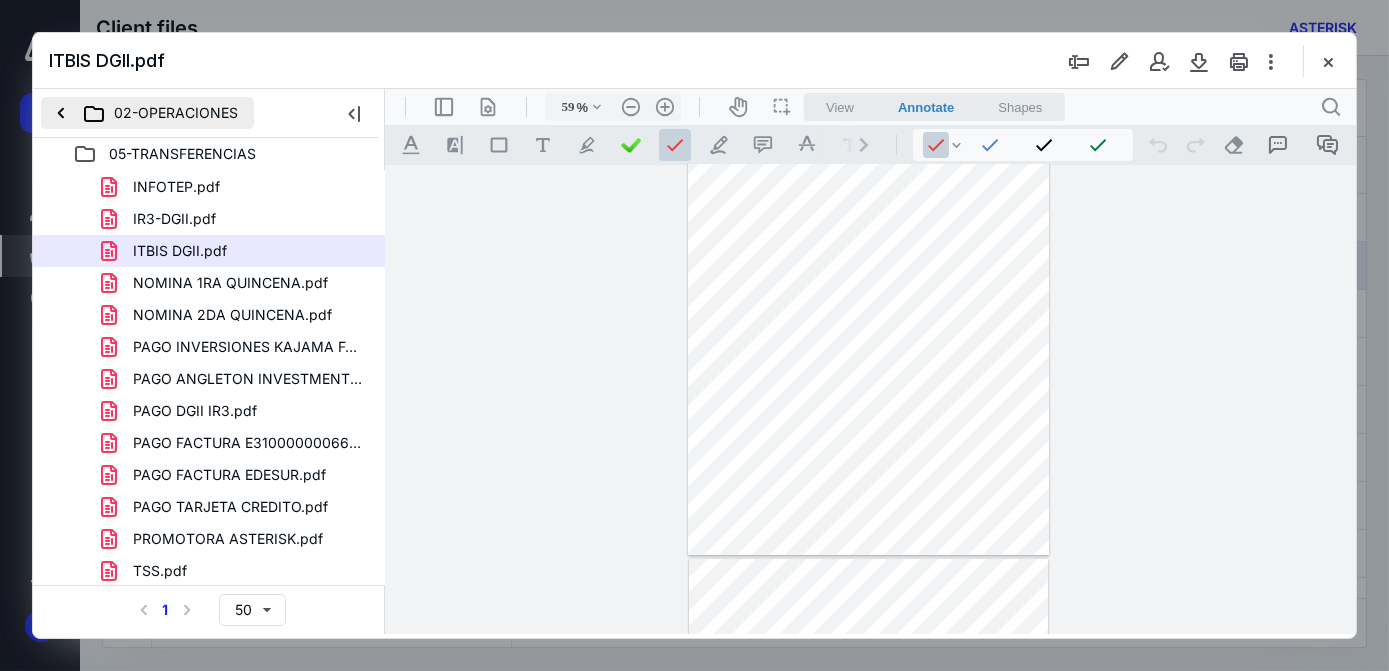 click on "02-OPERACIONES" at bounding box center [147, 113] 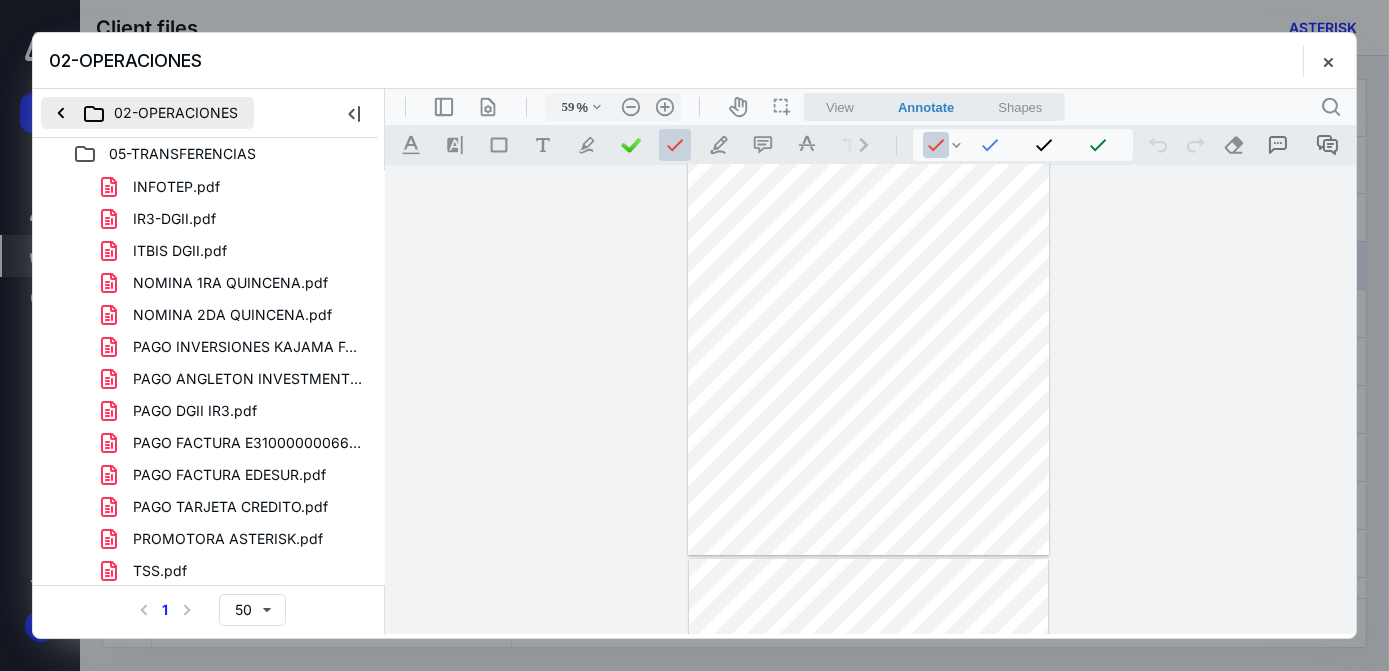 scroll, scrollTop: 0, scrollLeft: 0, axis: both 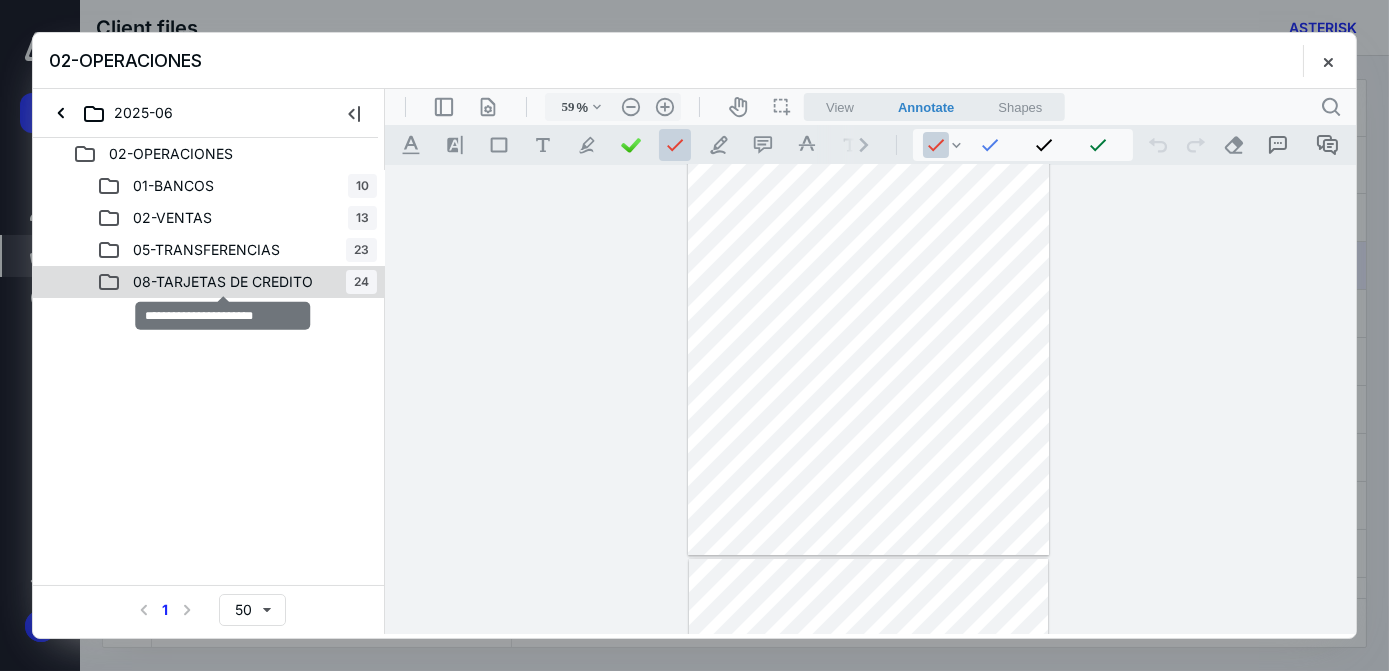 click on "08-TARJETAS DE CREDITO" at bounding box center (223, 282) 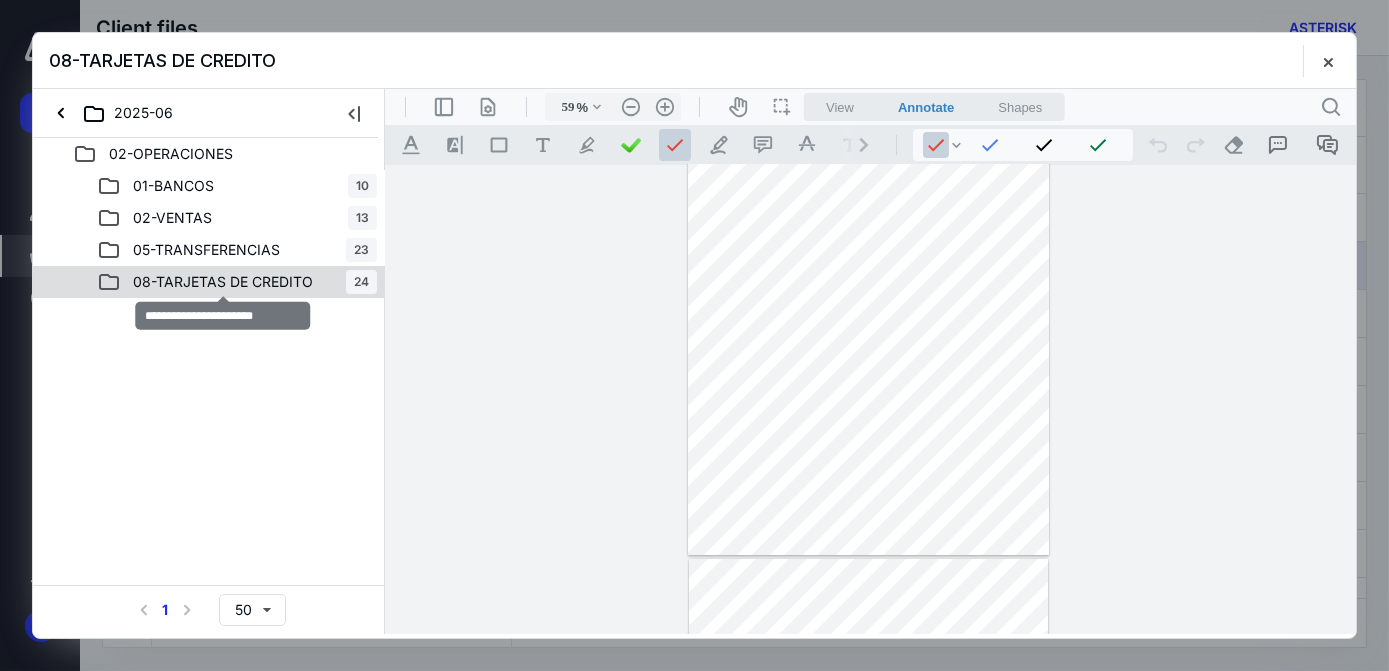 click on "08-TARJETAS DE CREDITO" at bounding box center [223, 282] 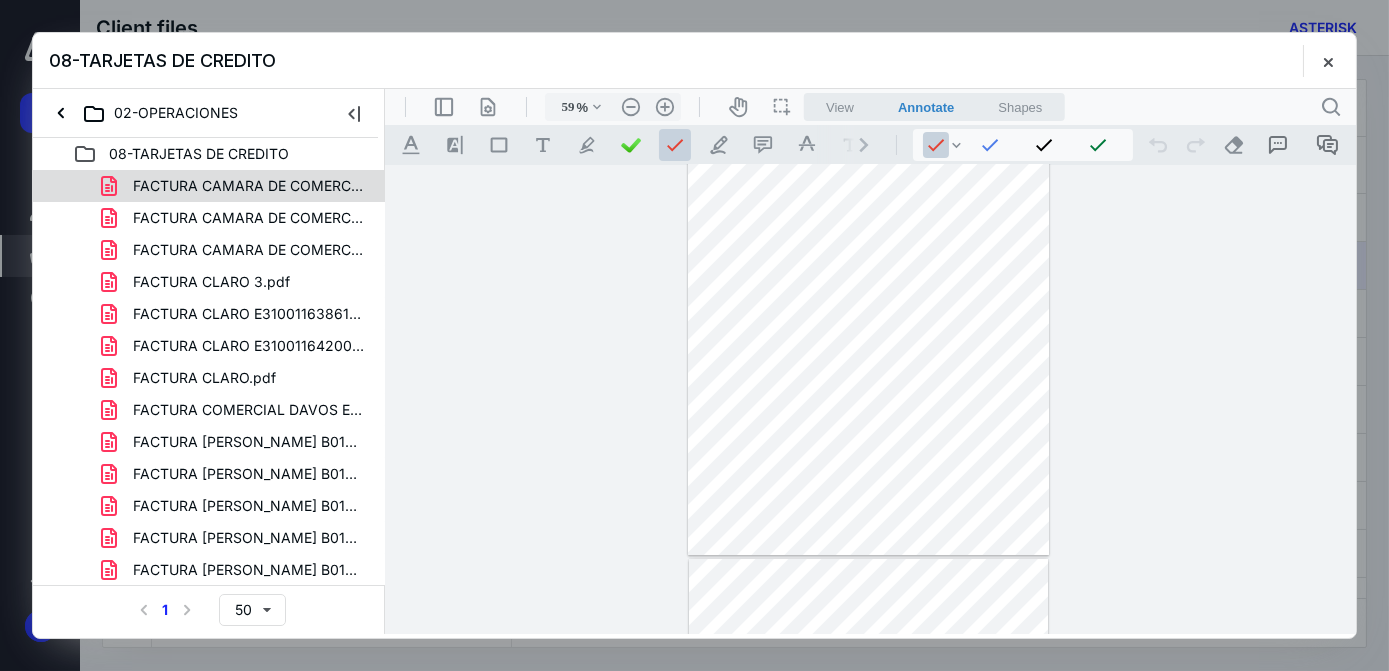 click on "FACTURA CAMARA DE COMERCIO B0100485785.pdf" at bounding box center [249, 186] 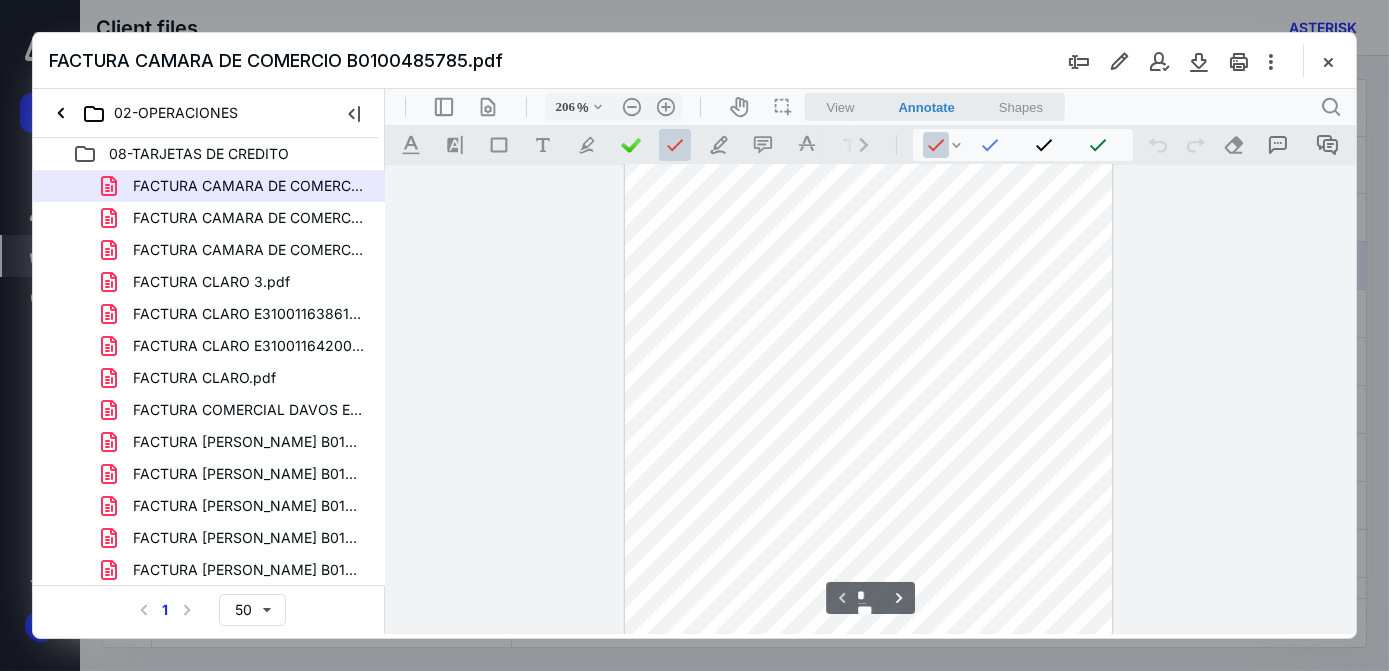 scroll, scrollTop: 141, scrollLeft: 0, axis: vertical 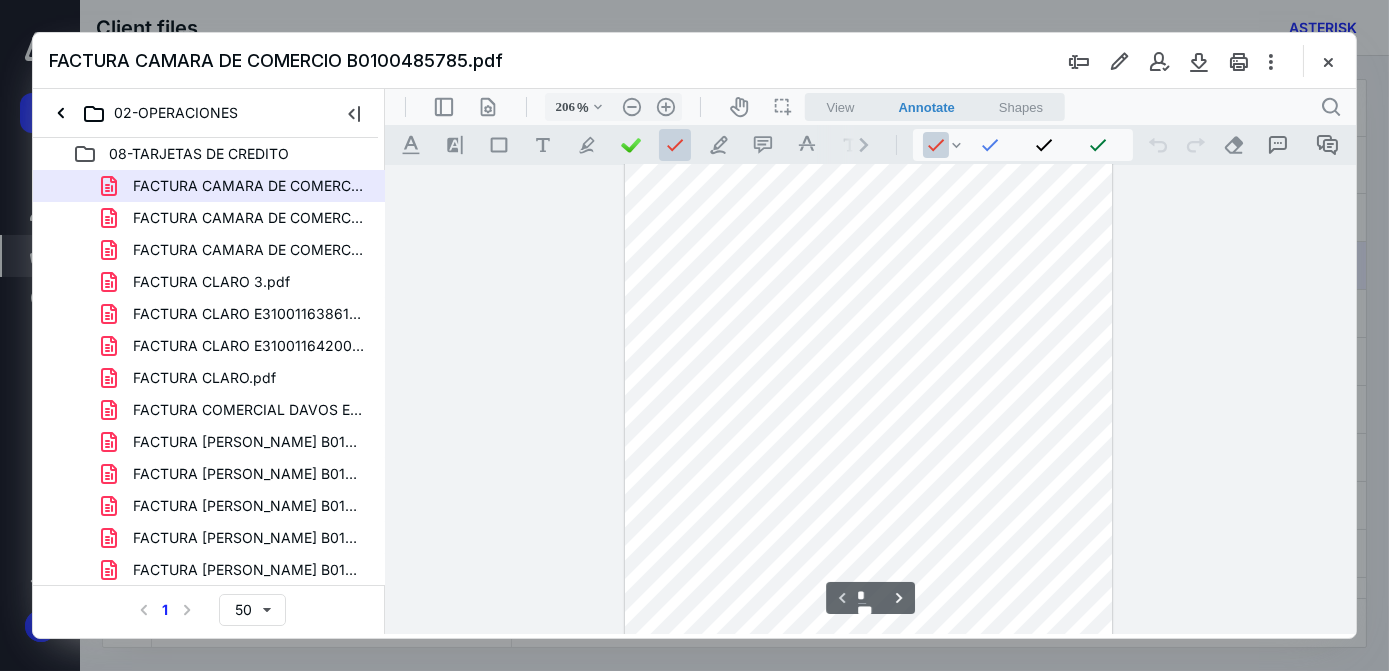click at bounding box center [867, 856] 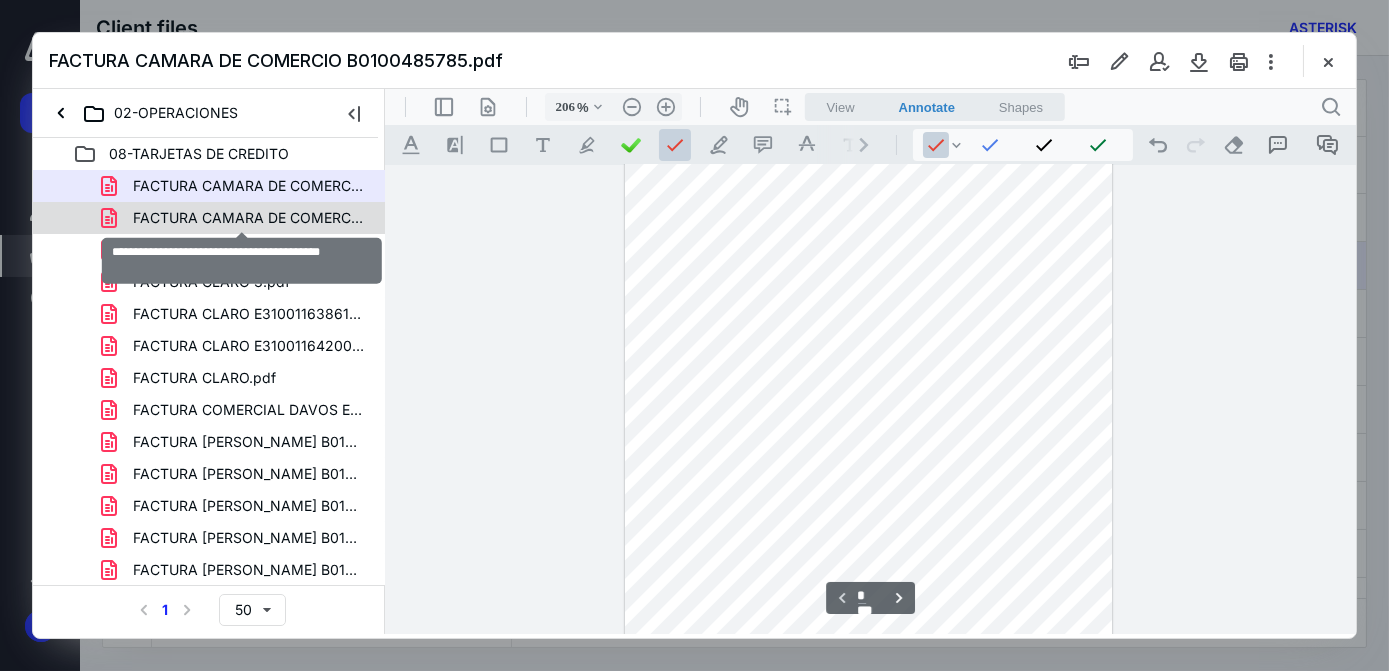 click on "FACTURA CAMARA DE COMERCIO B0100486641.pdf" at bounding box center (249, 218) 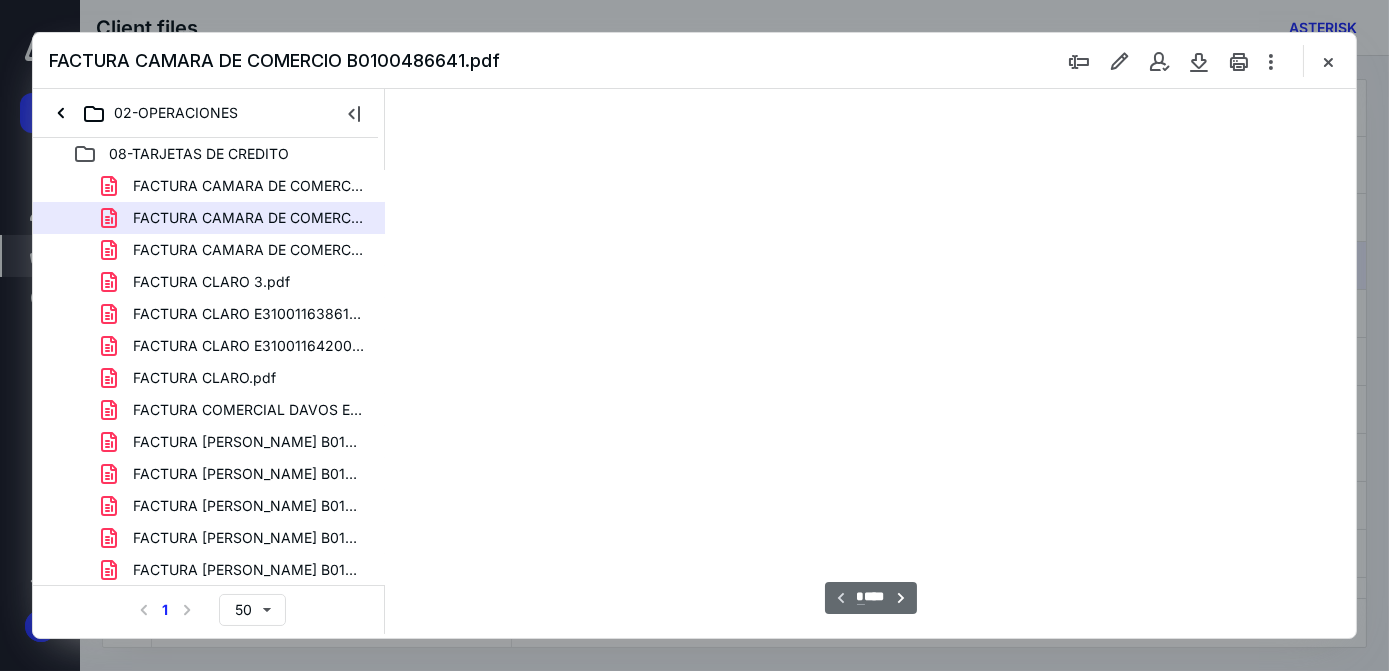 scroll, scrollTop: 0, scrollLeft: 0, axis: both 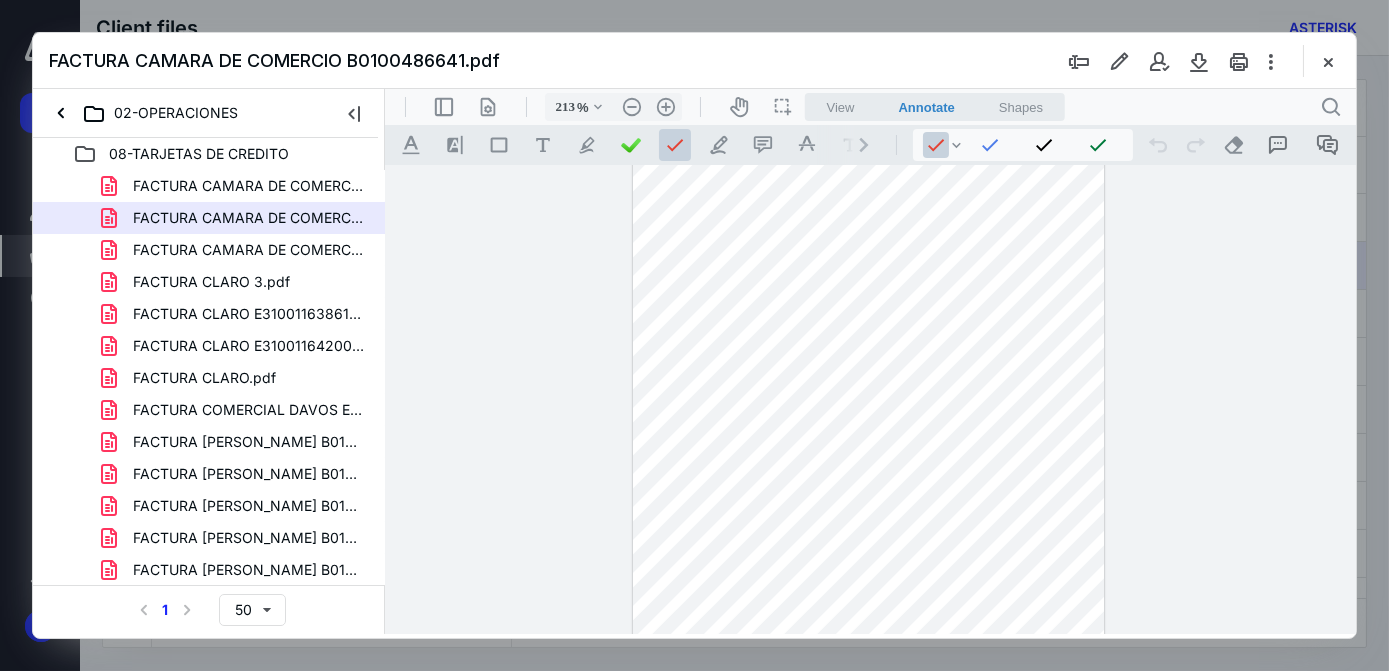click at bounding box center [867, 526] 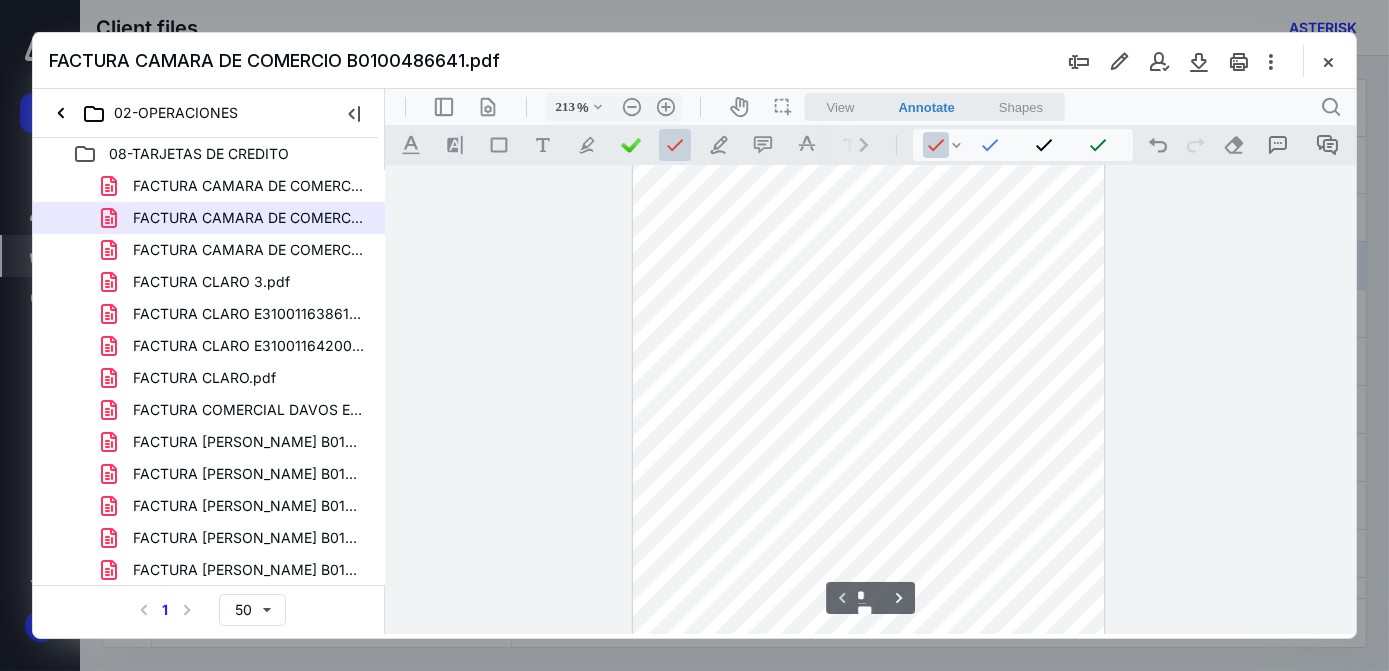 scroll, scrollTop: 419, scrollLeft: 0, axis: vertical 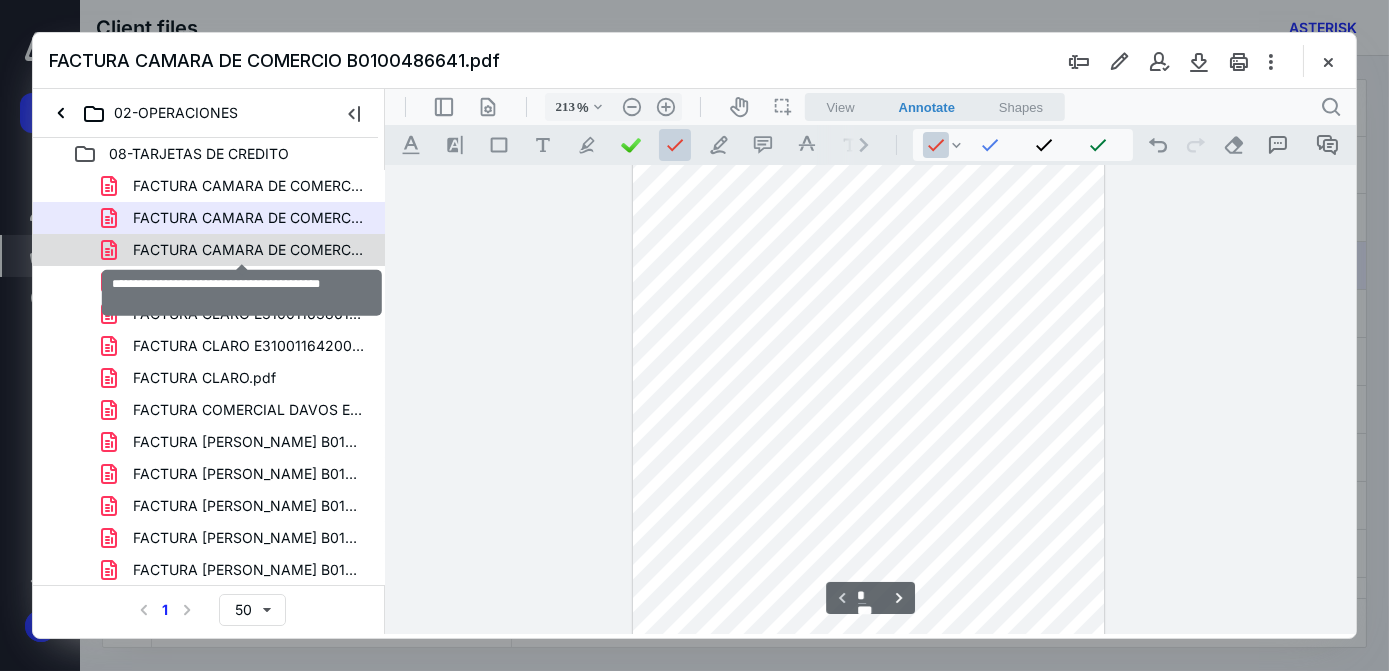 click on "FACTURA CAMARA DE COMERCIO B0100486697.pdf" at bounding box center [249, 250] 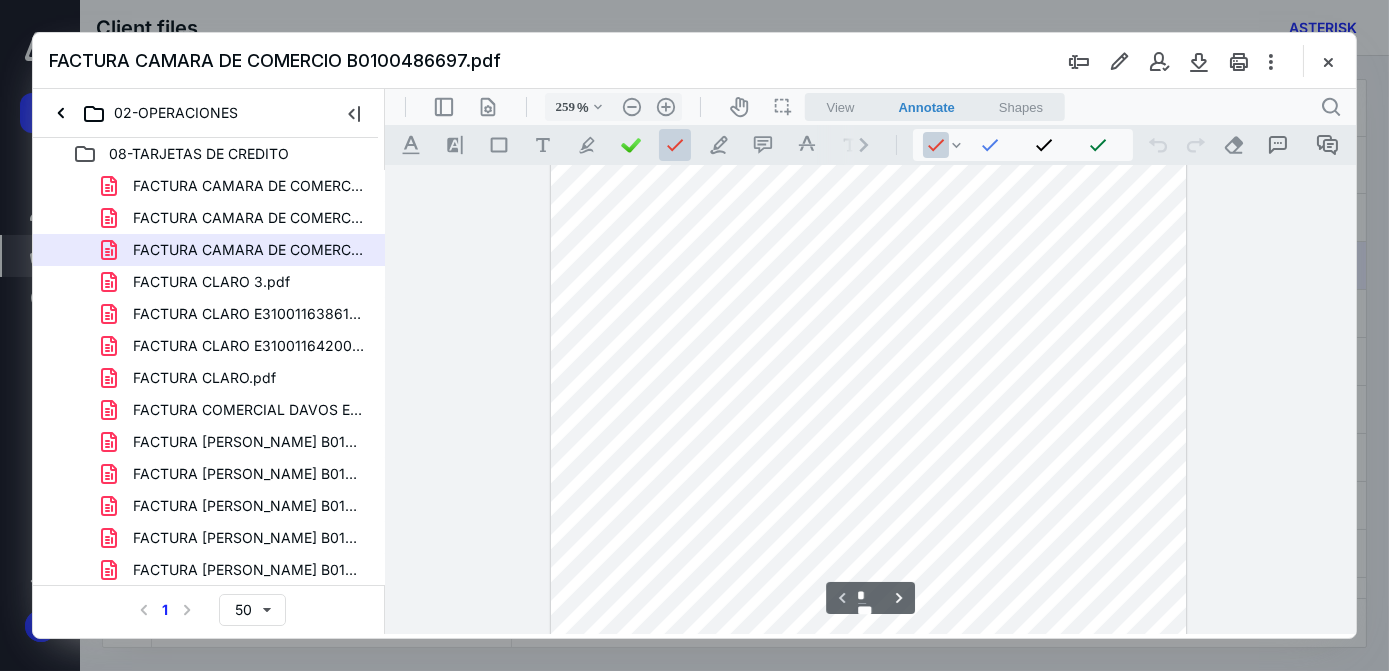 scroll, scrollTop: 1208, scrollLeft: 0, axis: vertical 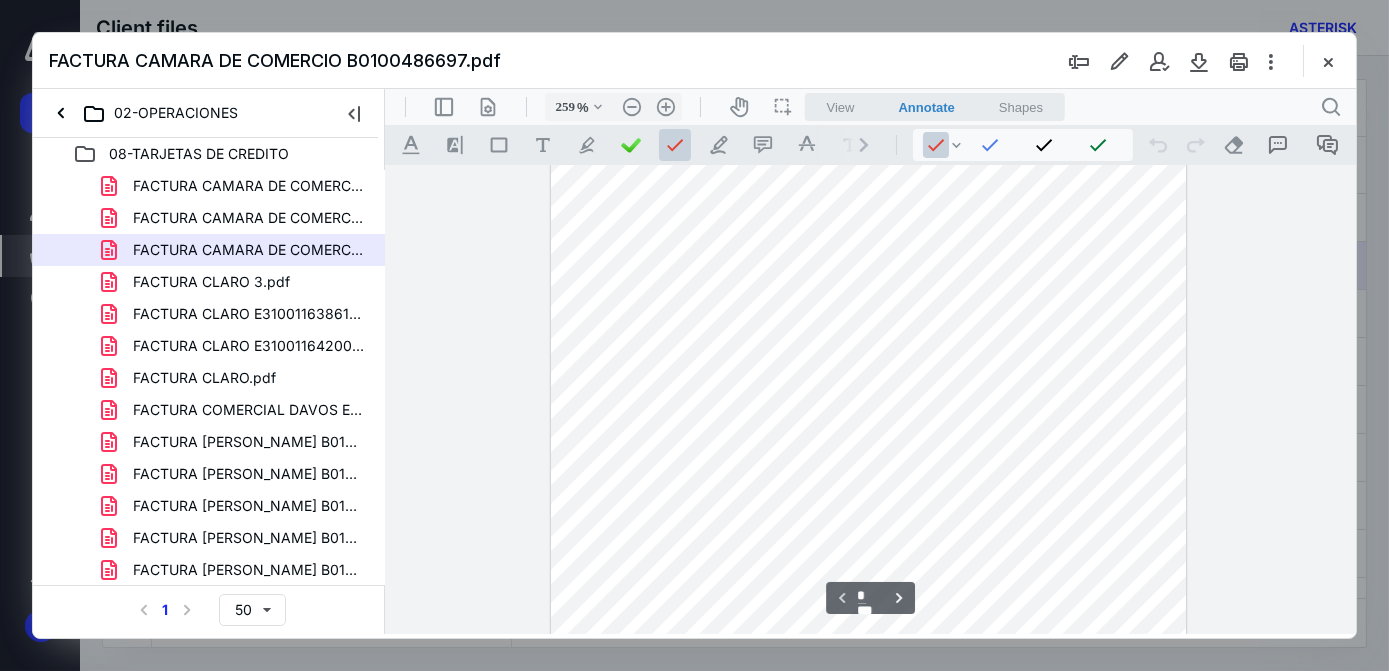 drag, startPoint x: 985, startPoint y: 234, endPoint x: 1019, endPoint y: 234, distance: 34 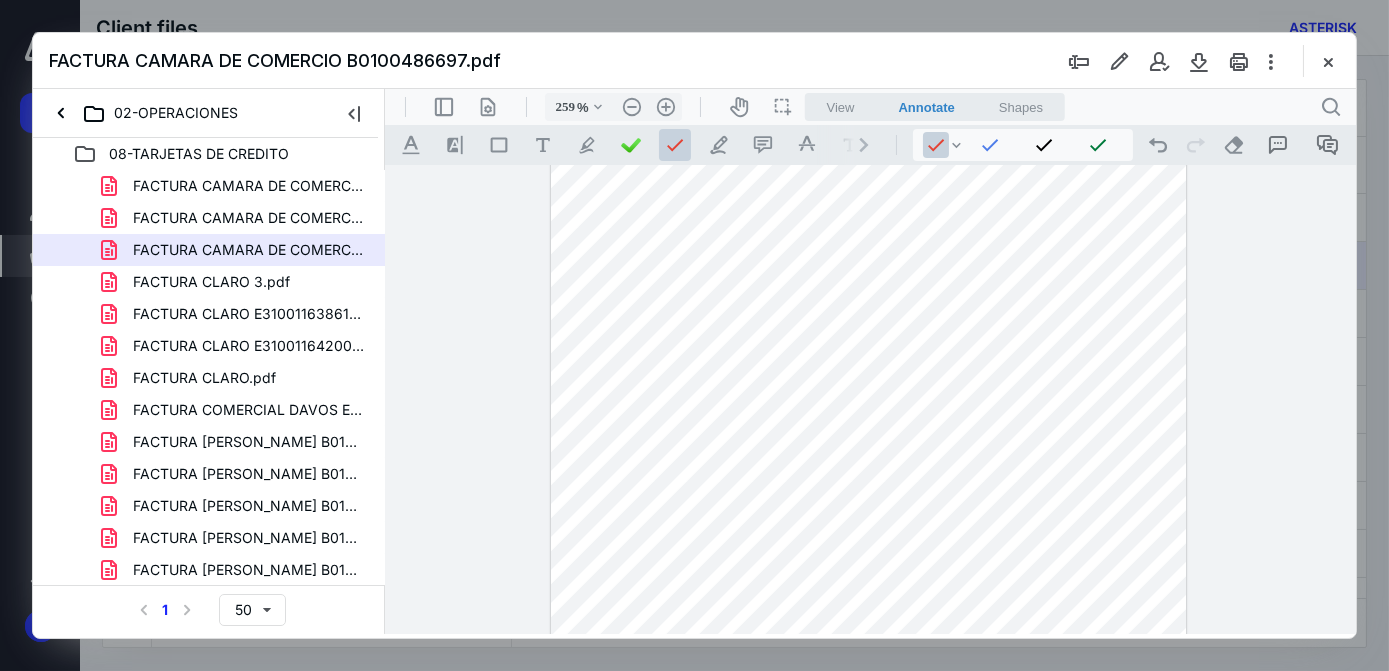 click on "FACTURA CLARO 3.pdf" at bounding box center (211, 282) 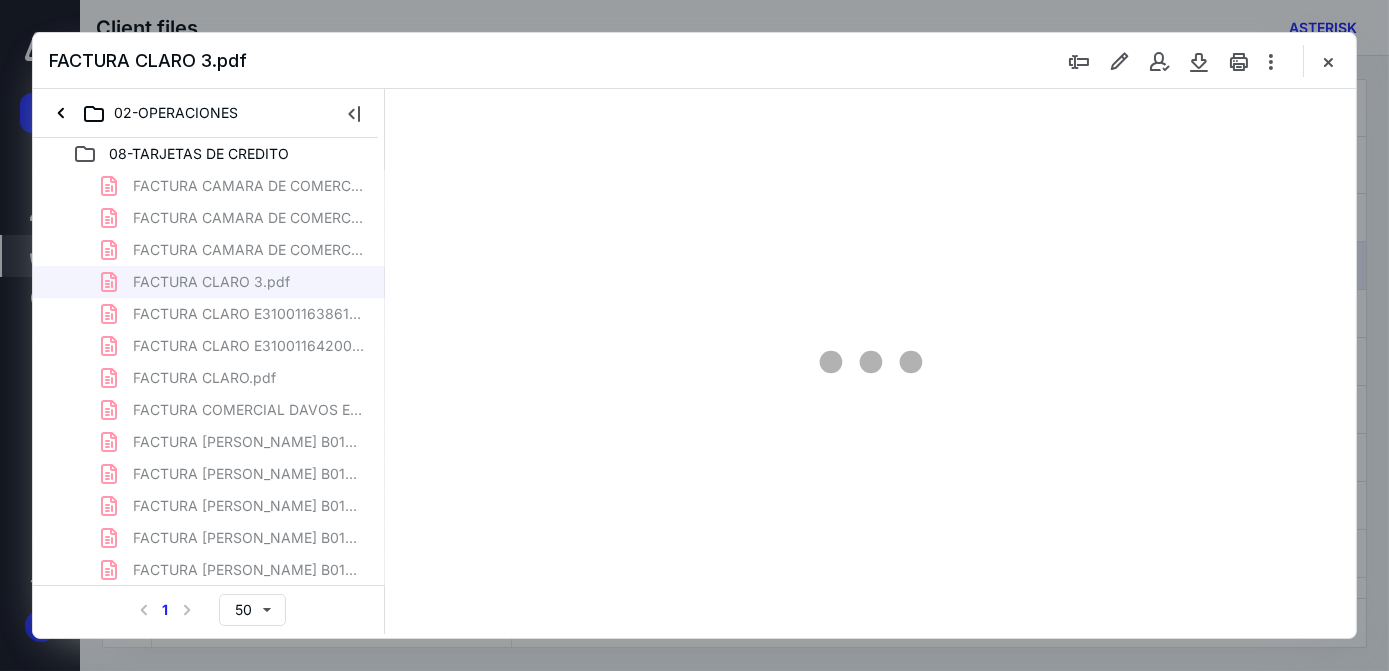 scroll, scrollTop: 0, scrollLeft: 0, axis: both 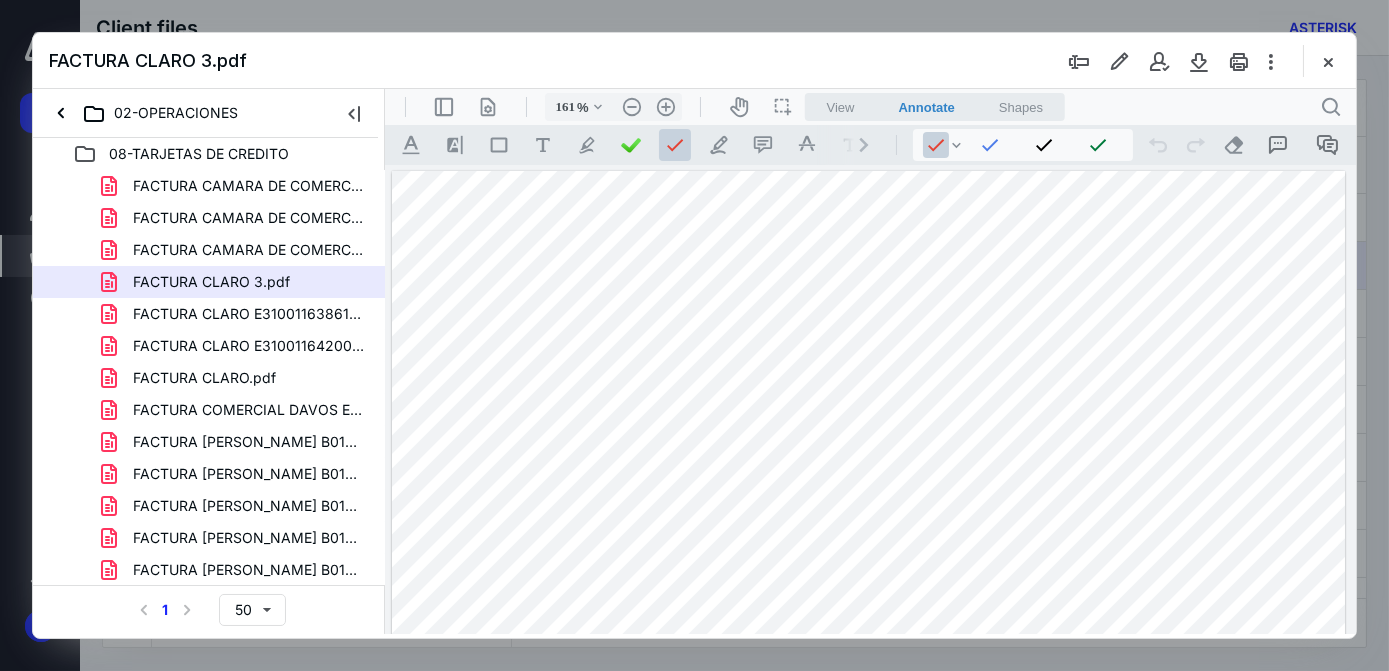 click at bounding box center (868, 846) 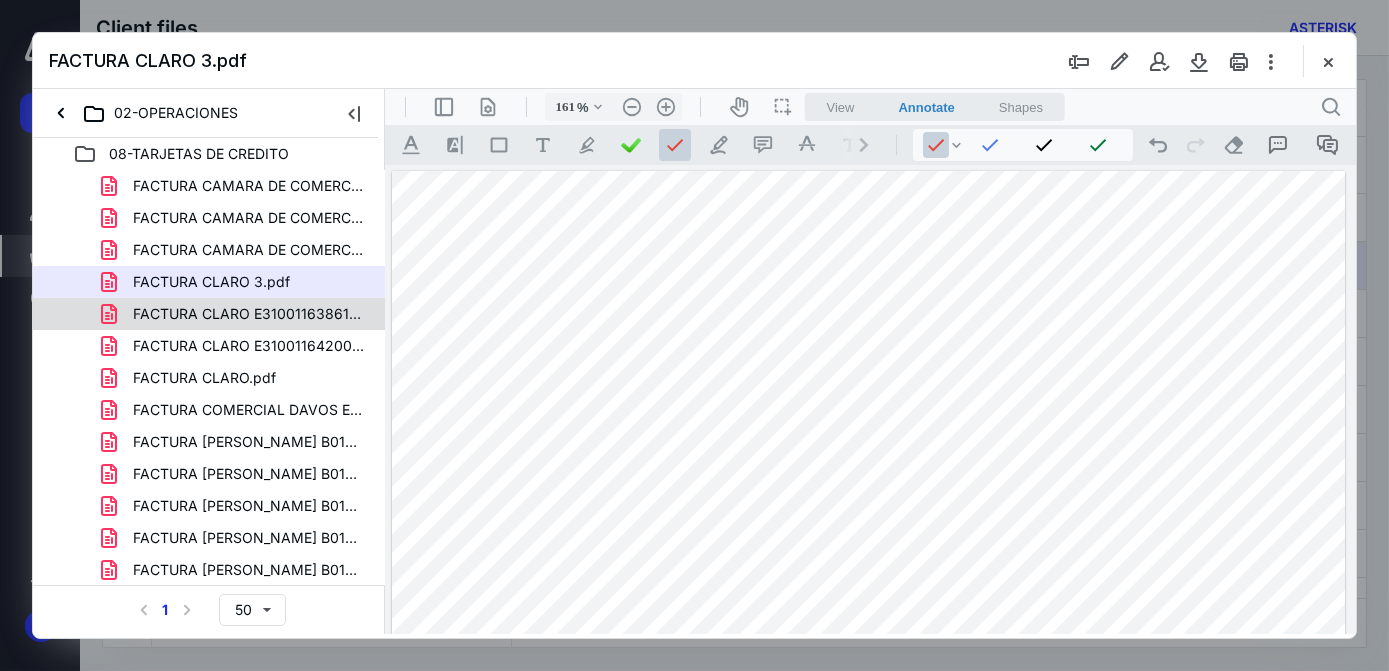 click on "FACTURA CLARO E310011638612.pdf" at bounding box center (249, 314) 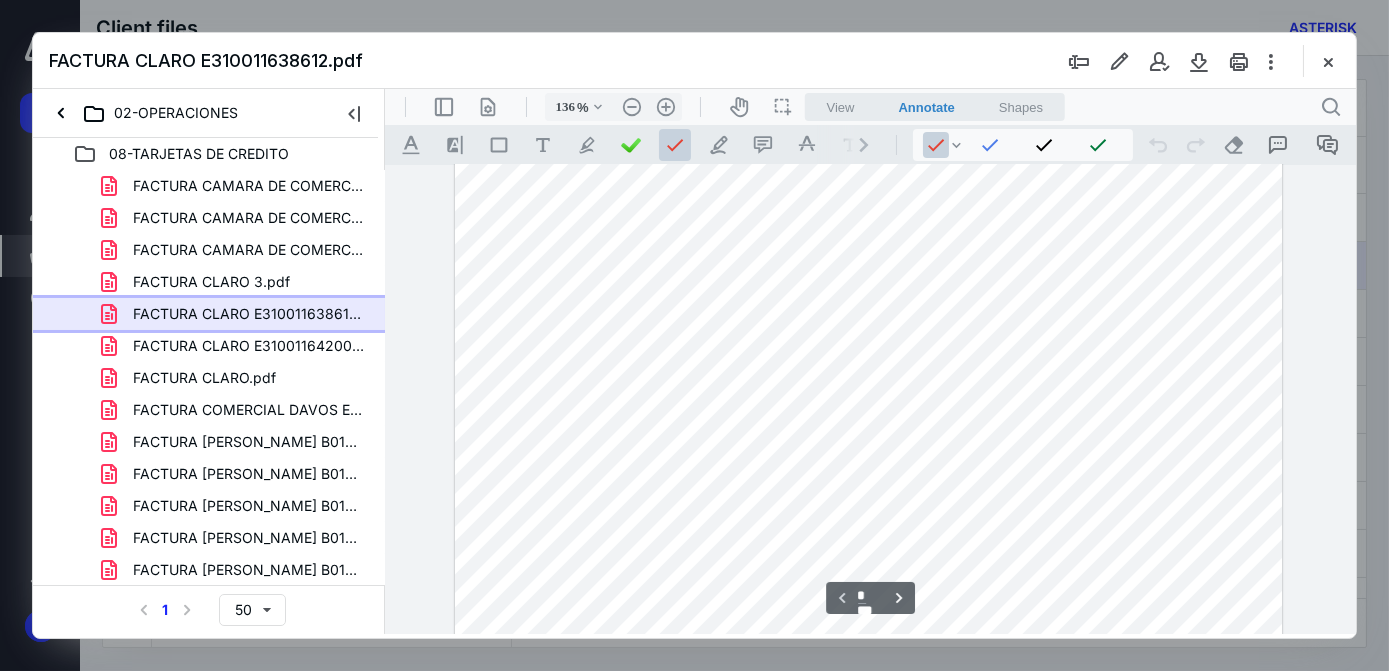 scroll, scrollTop: 0, scrollLeft: 0, axis: both 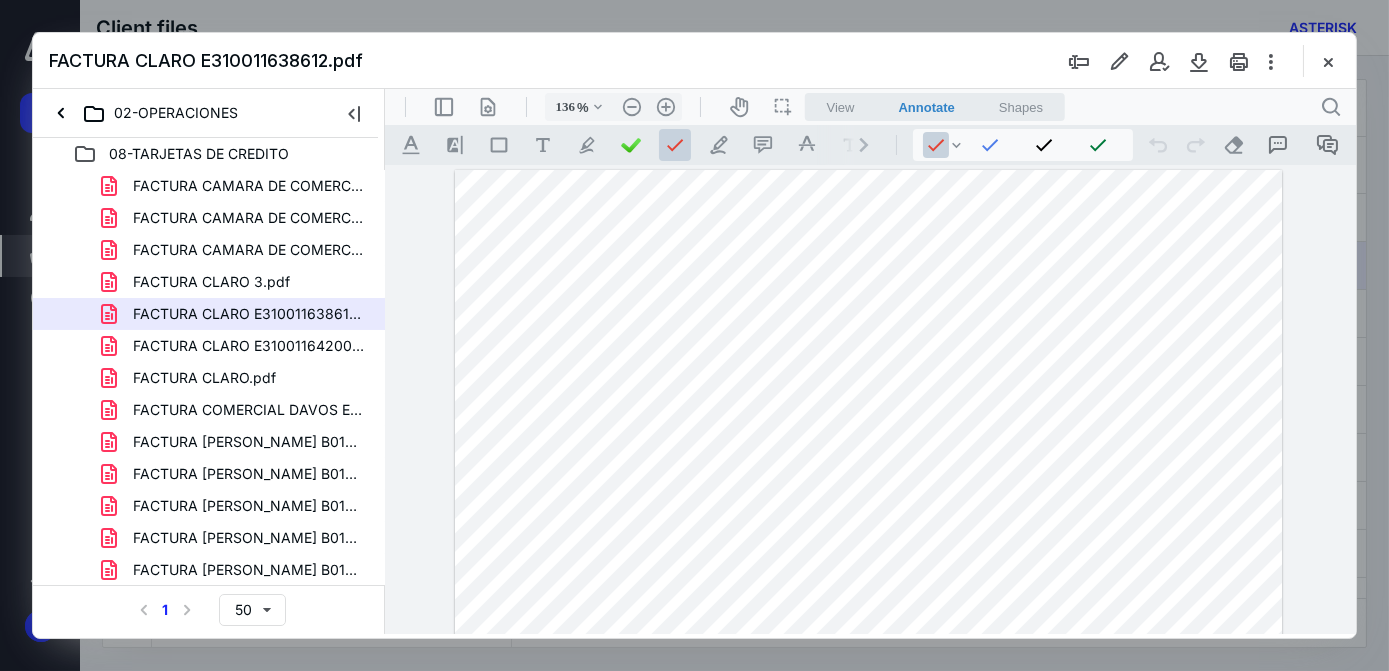 click at bounding box center (868, 739) 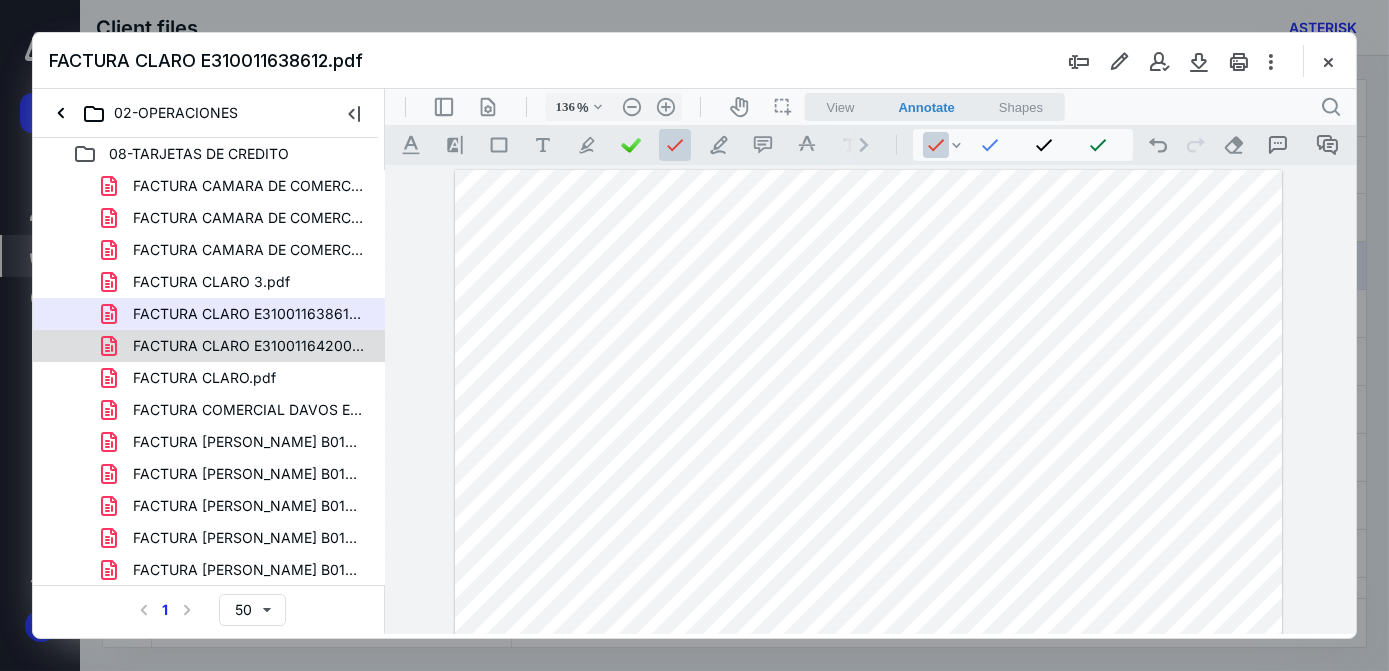 click on "FACTURA CLARO E310011642007.pdf" at bounding box center [249, 346] 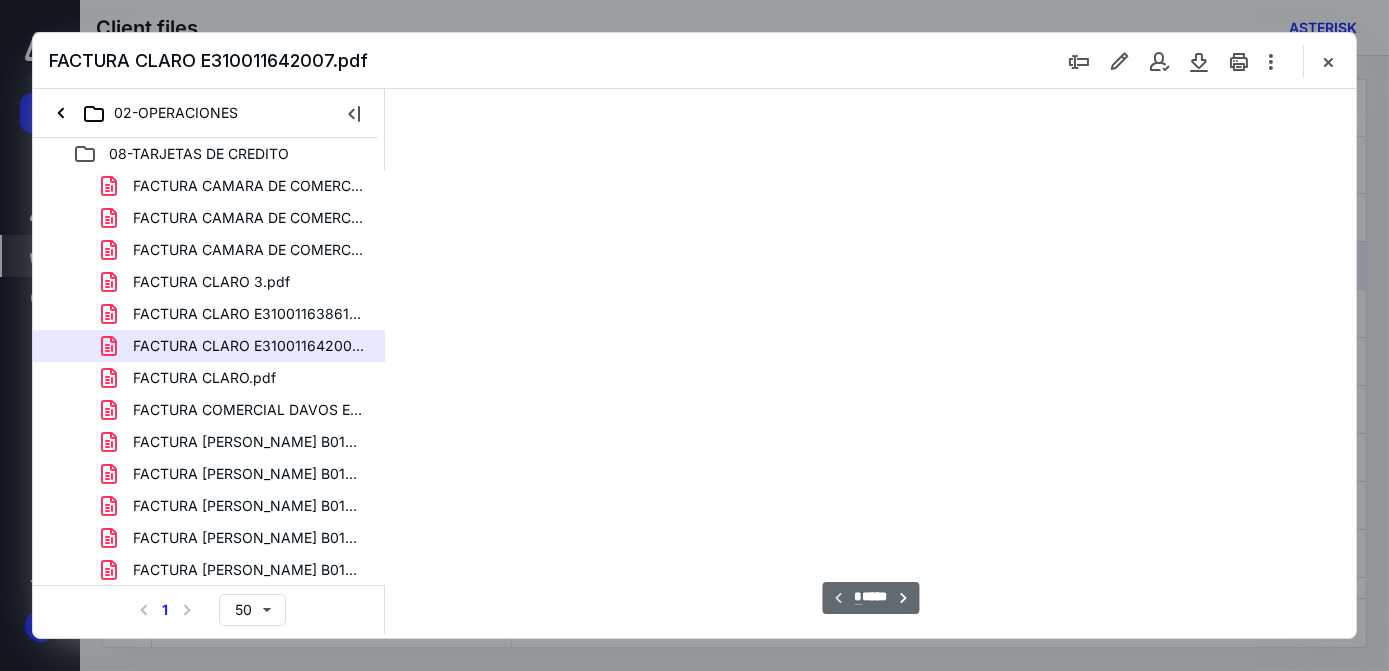 scroll, scrollTop: 77, scrollLeft: 0, axis: vertical 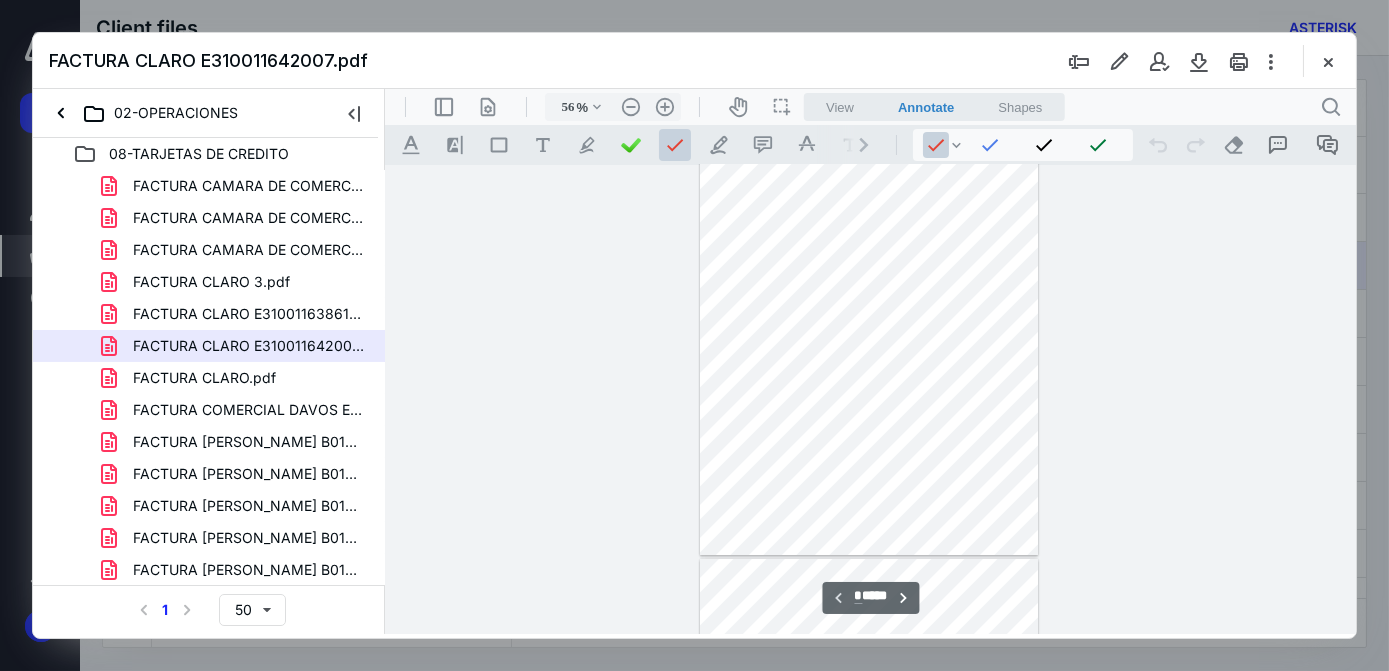 click at bounding box center [868, 323] 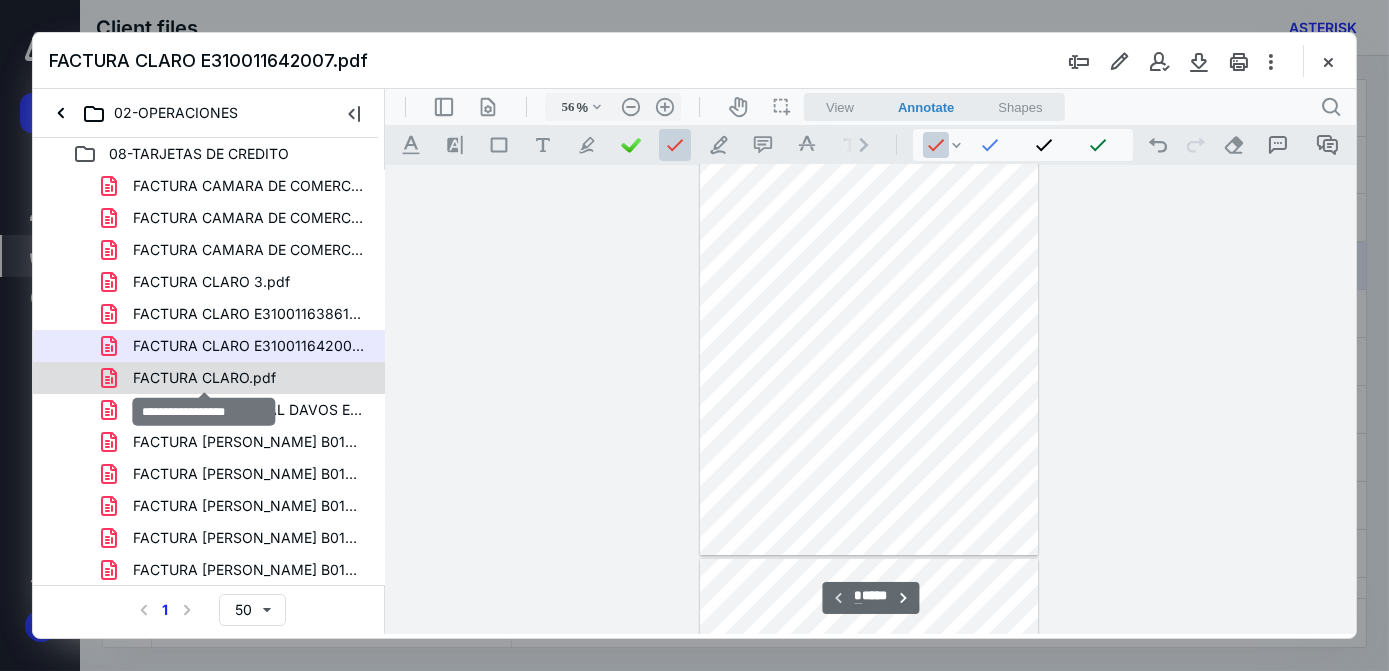 click on "FACTURA CLARO.pdf" at bounding box center [204, 378] 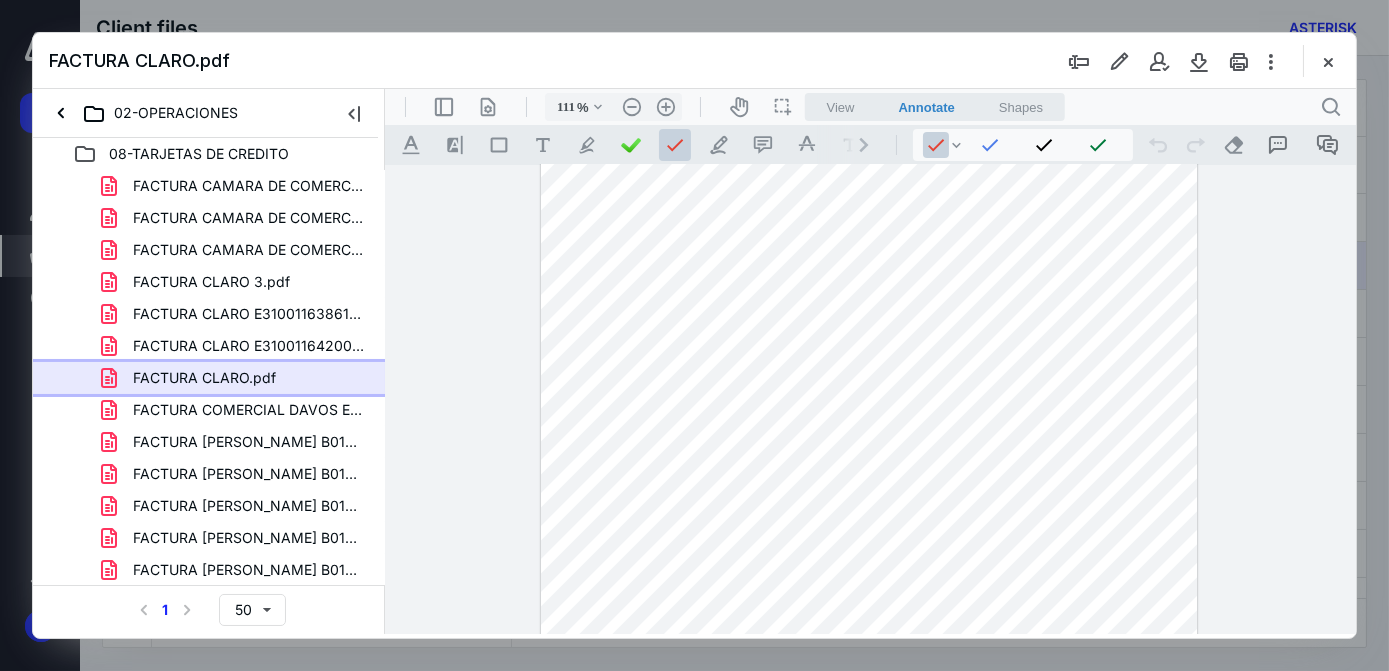 scroll, scrollTop: 0, scrollLeft: 0, axis: both 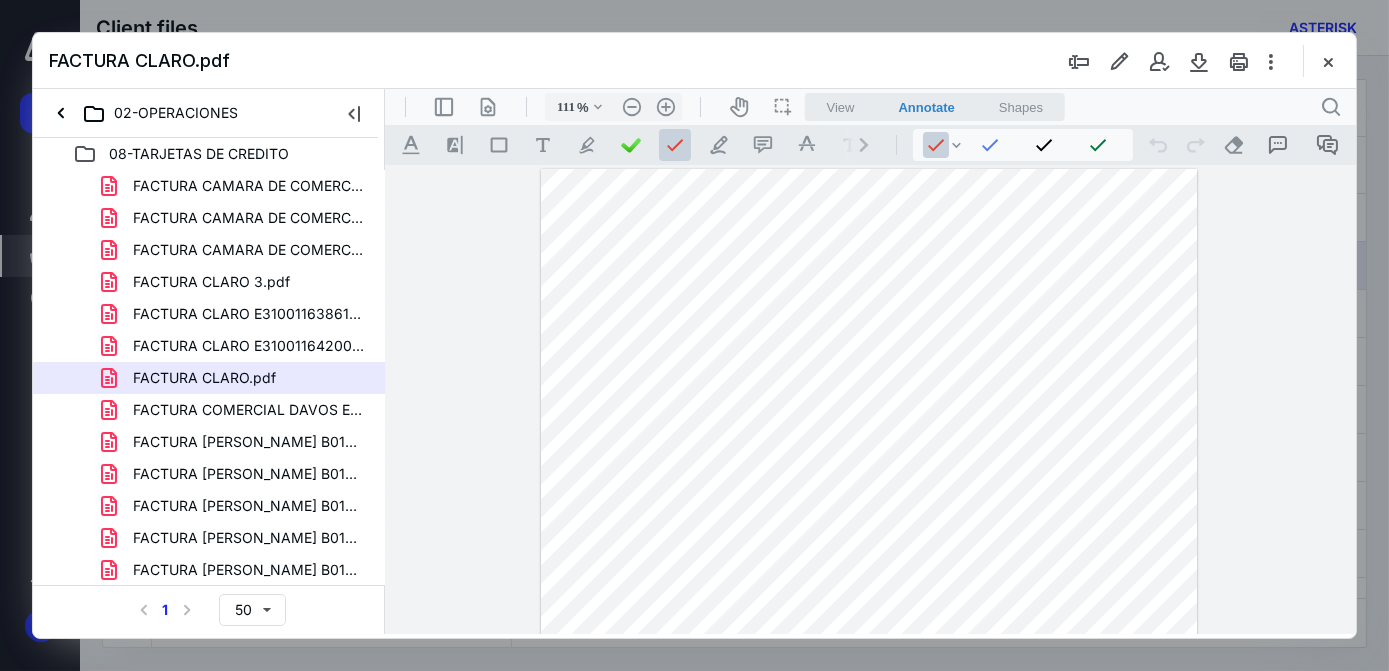 click at bounding box center (868, 633) 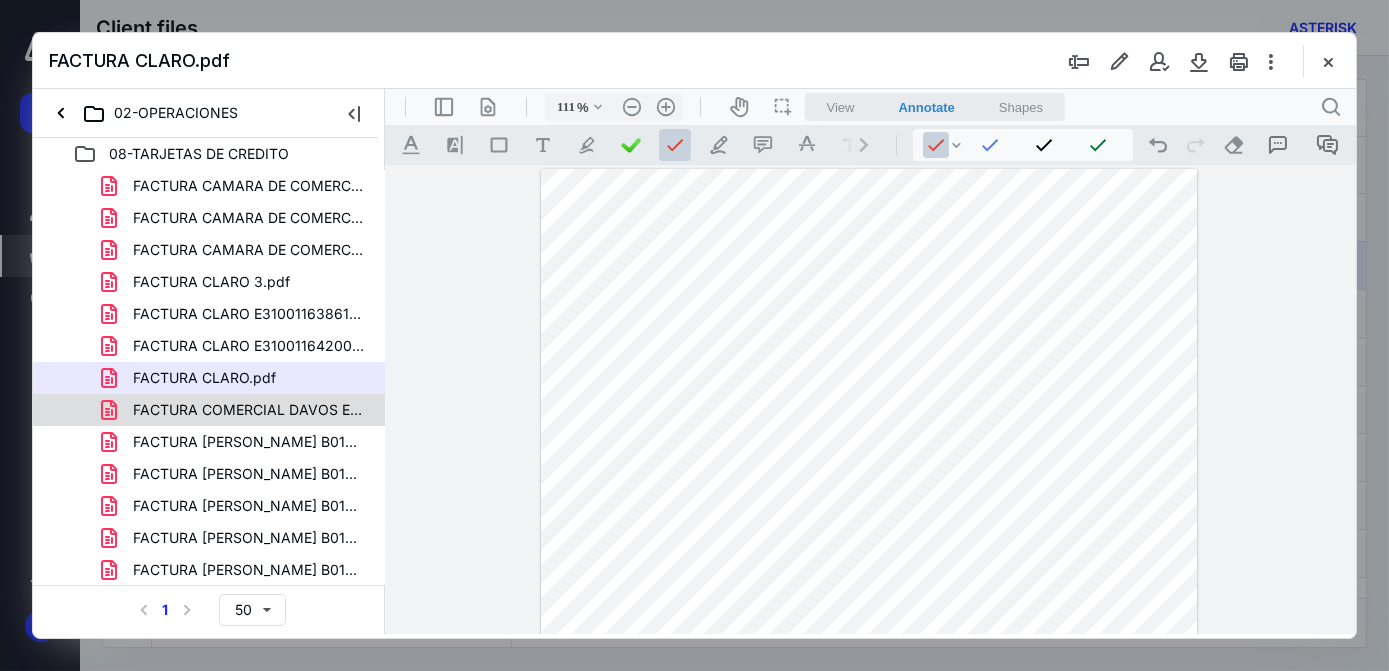 click on "FACTURA COMERCIAL DAVOS E310000002650.pdf" at bounding box center (249, 410) 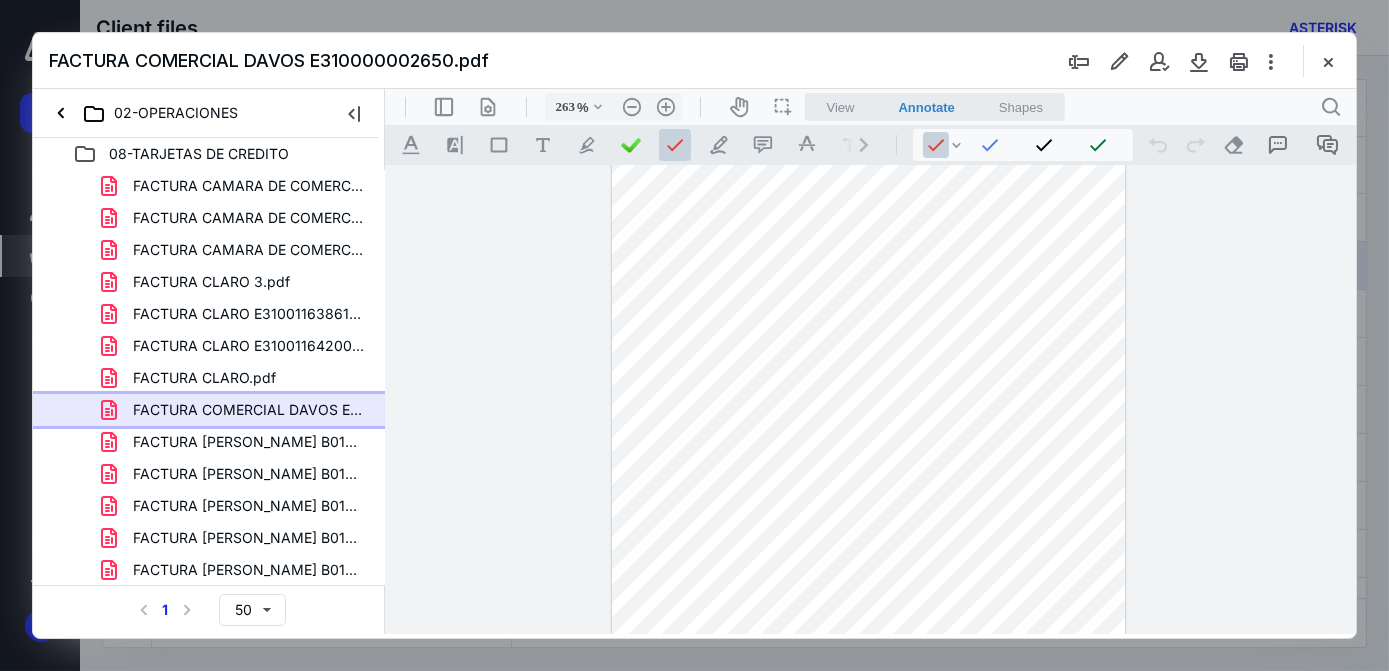 scroll, scrollTop: 160, scrollLeft: 0, axis: vertical 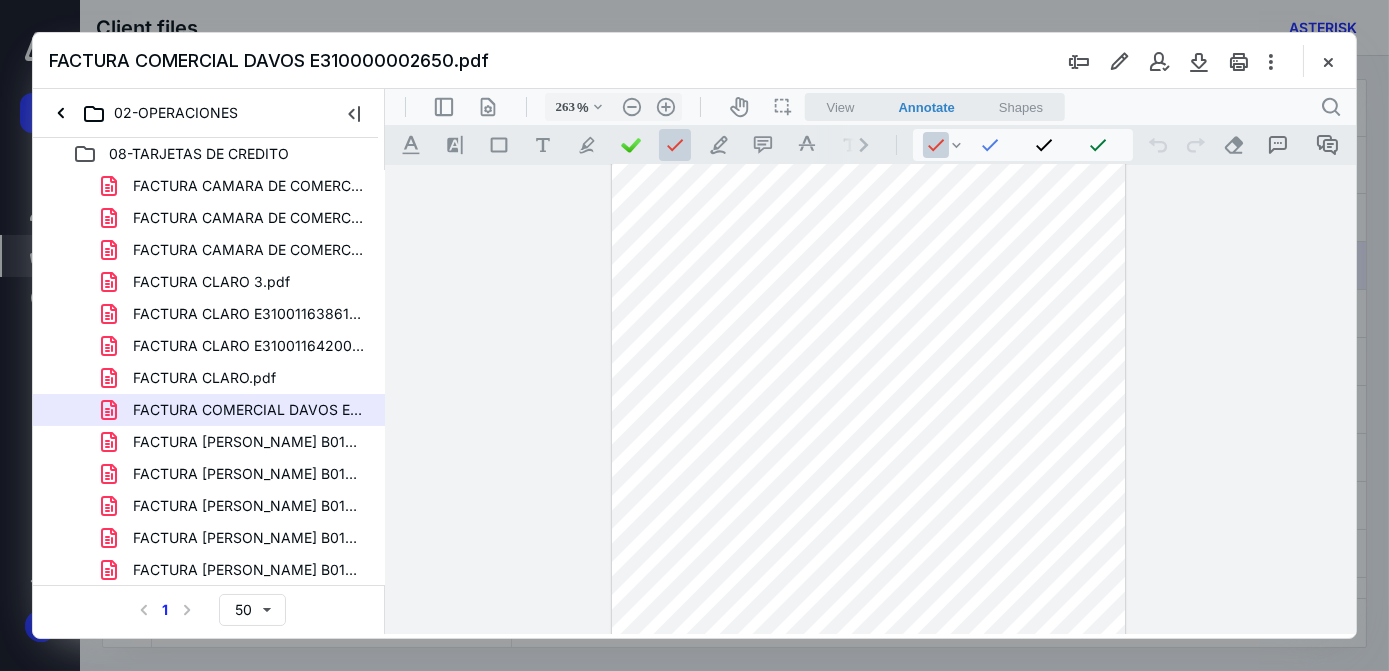 click at bounding box center (868, 958) 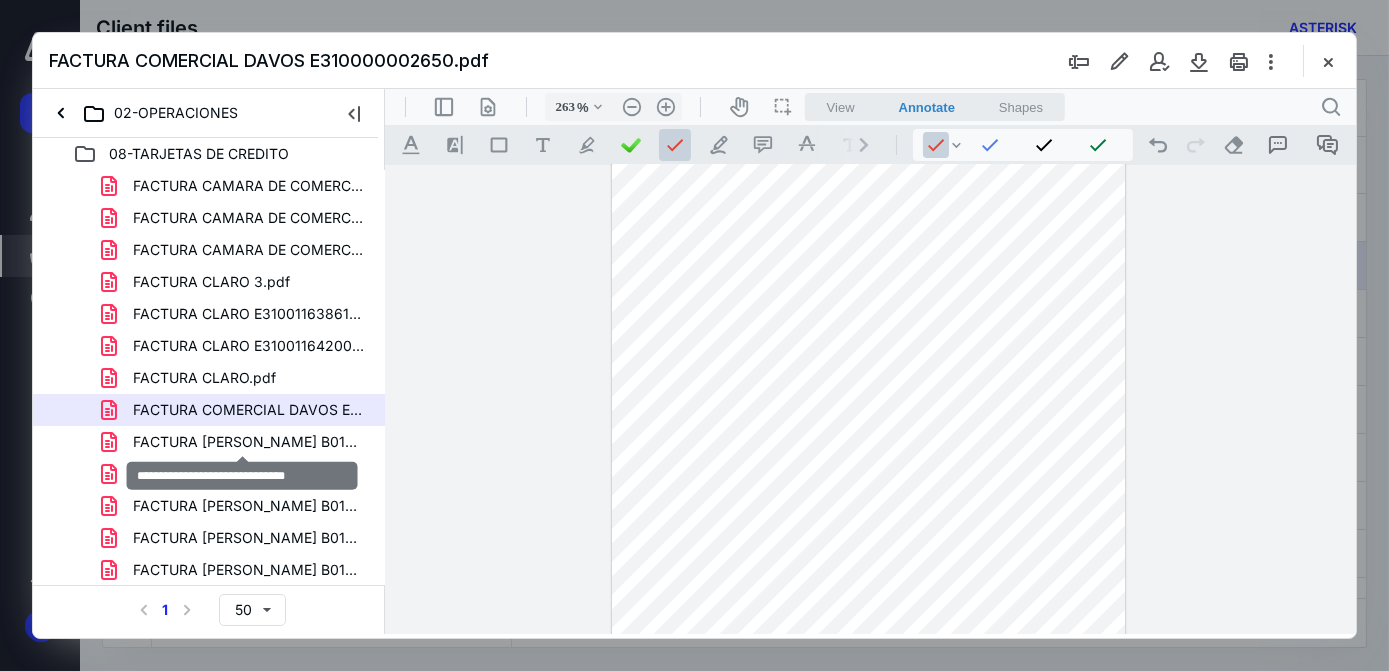 click on "FACTURA CURCIO B0100012643.pdf" at bounding box center (249, 442) 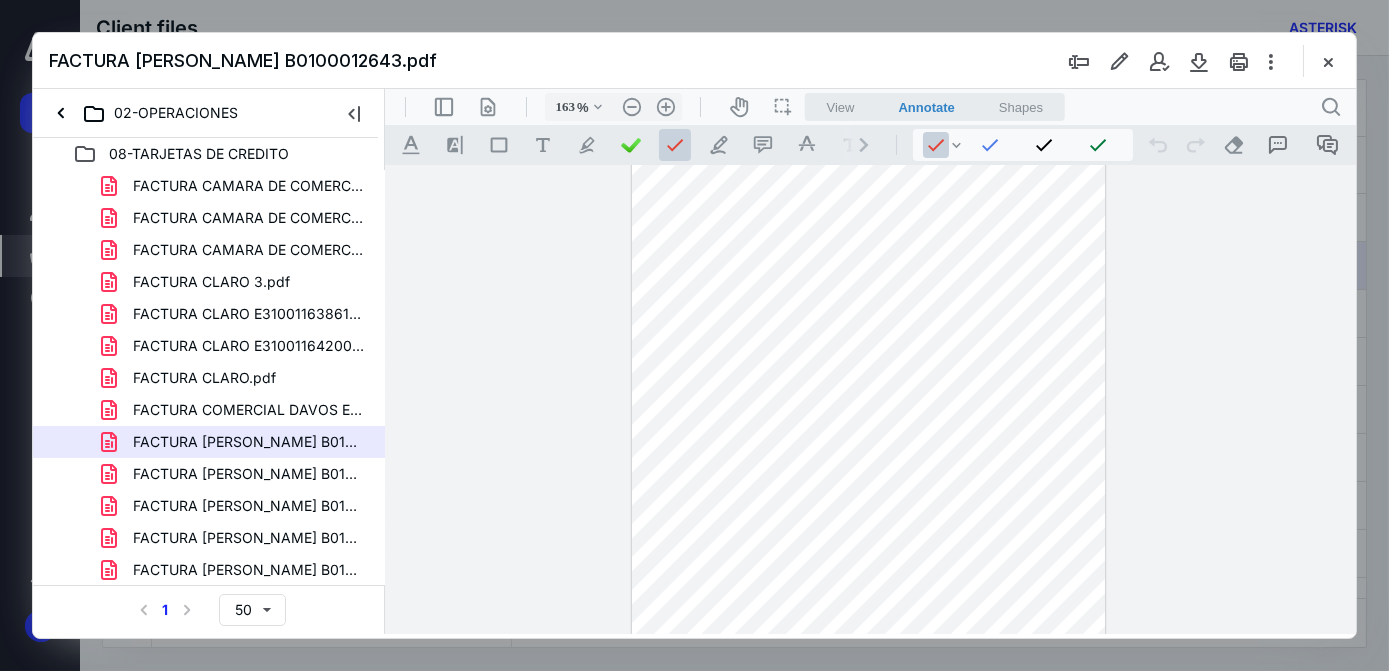 scroll, scrollTop: 127, scrollLeft: 0, axis: vertical 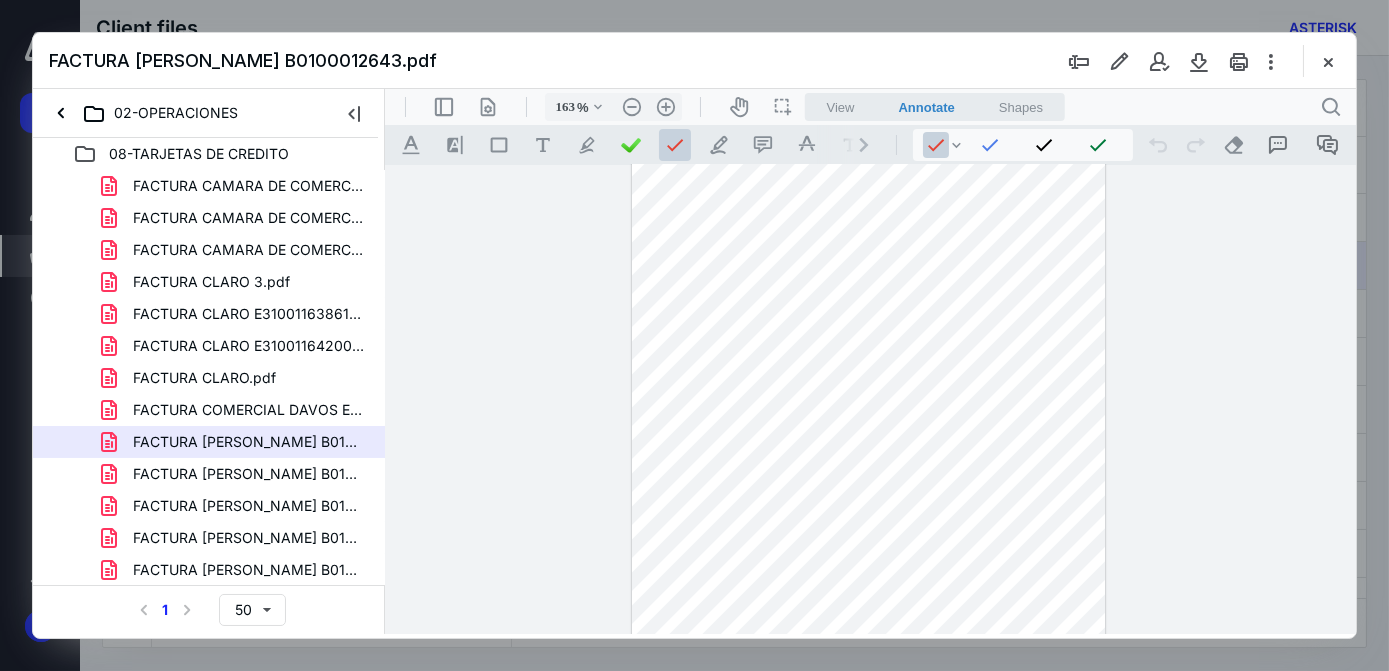 click at bounding box center (867, 627) 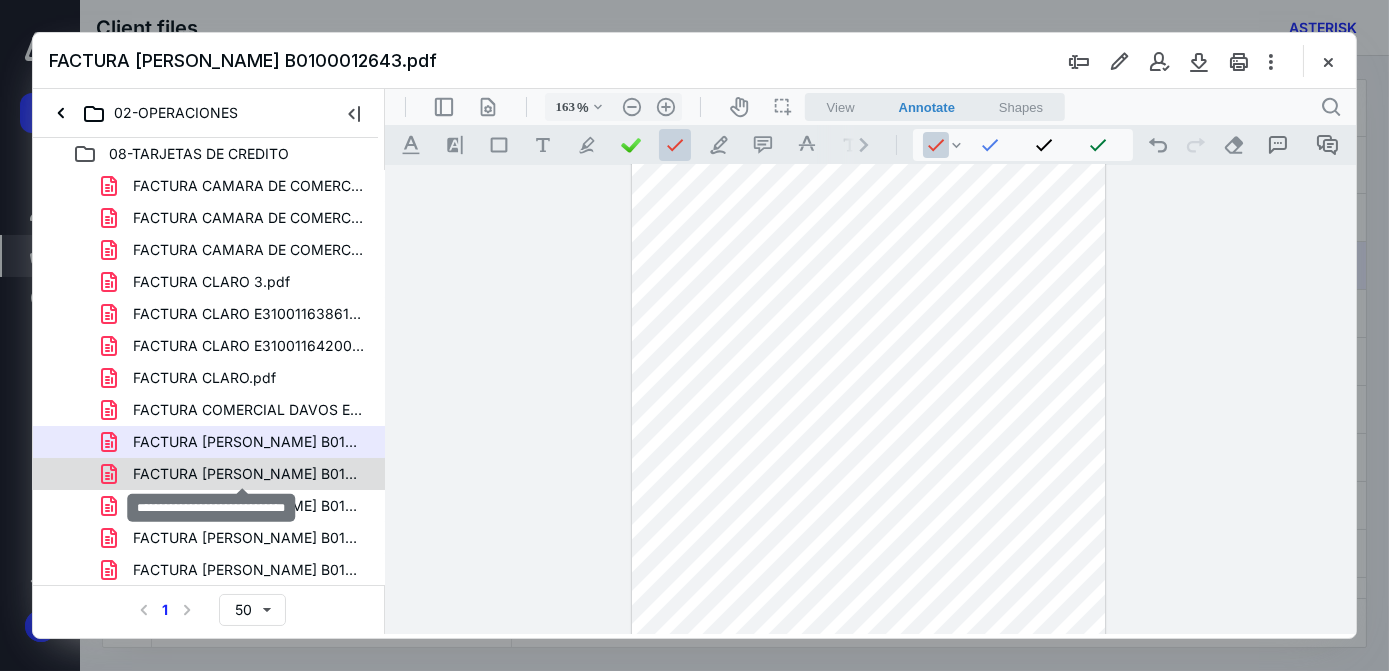 click on "FACTURA CURCIO B0100012750.pdf" at bounding box center [249, 474] 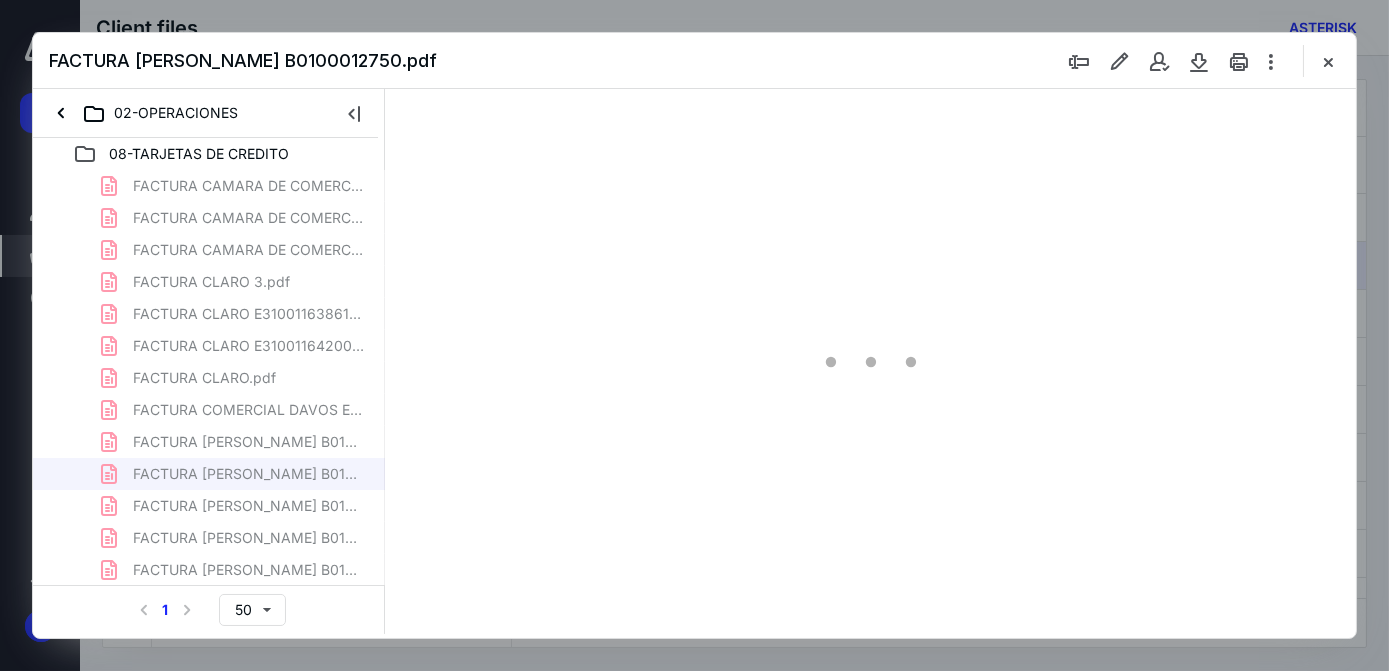 scroll, scrollTop: 0, scrollLeft: 0, axis: both 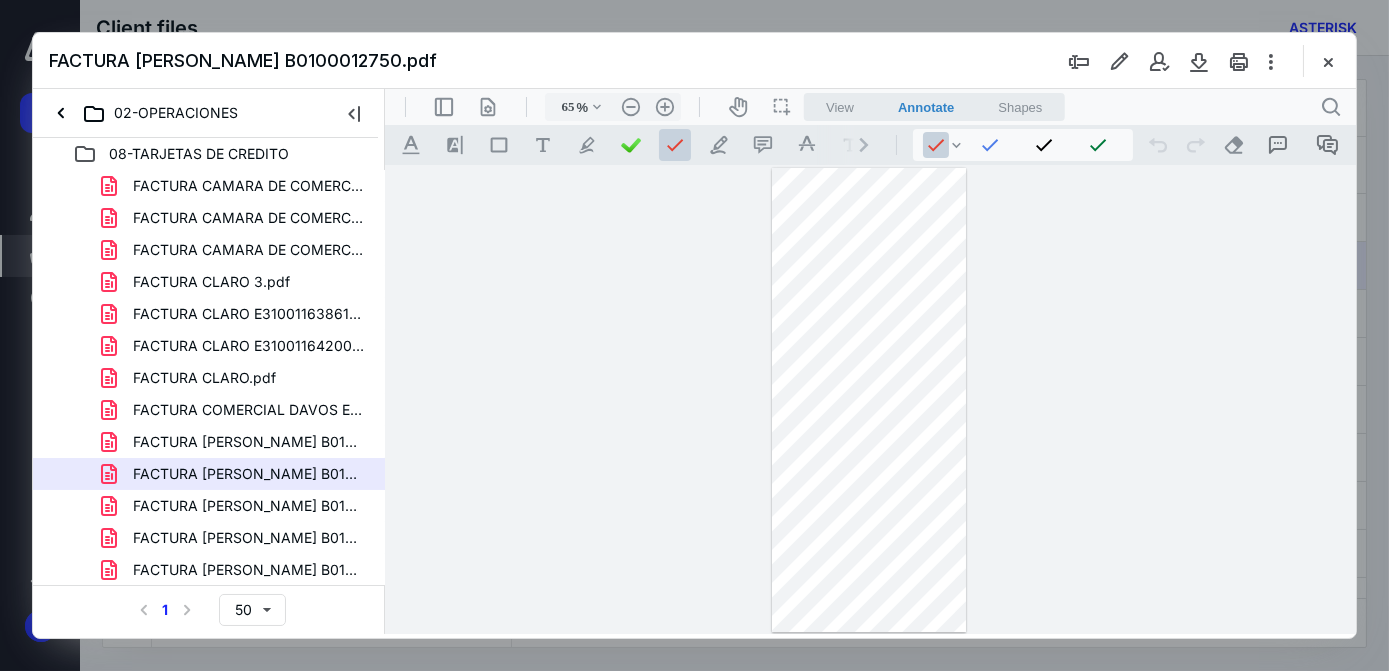 click at bounding box center (868, 400) 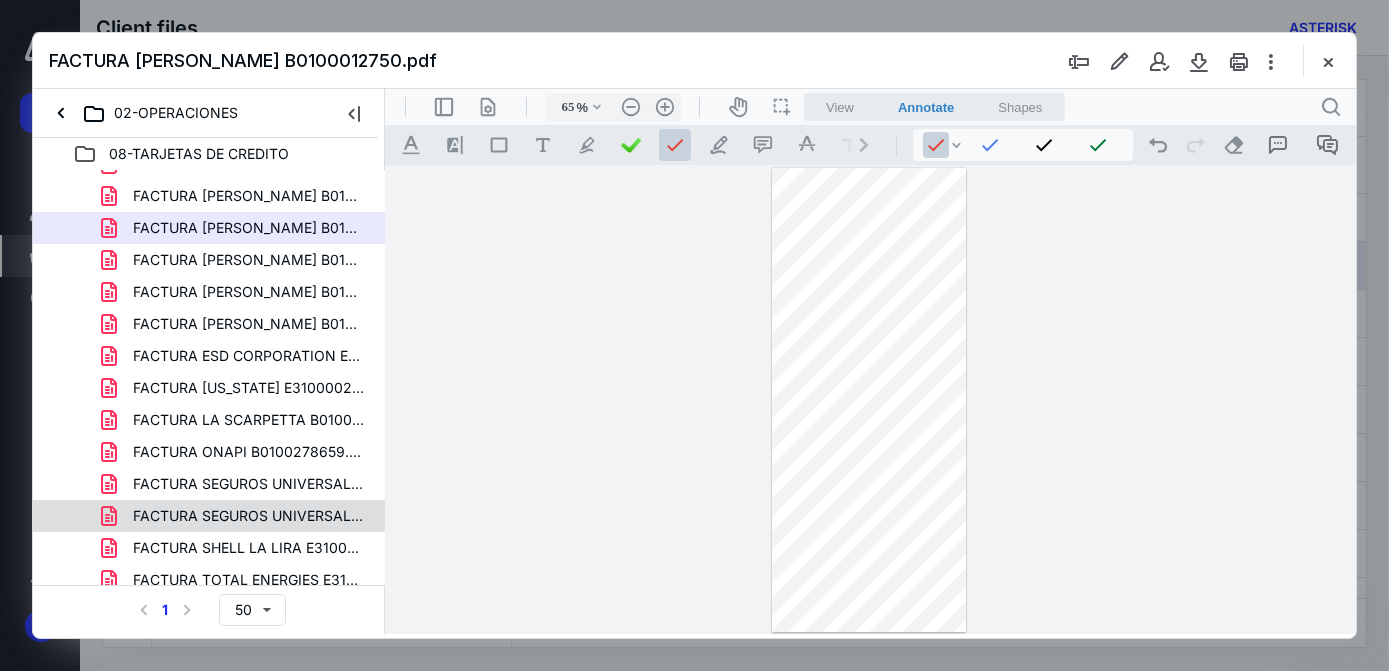 scroll, scrollTop: 272, scrollLeft: 0, axis: vertical 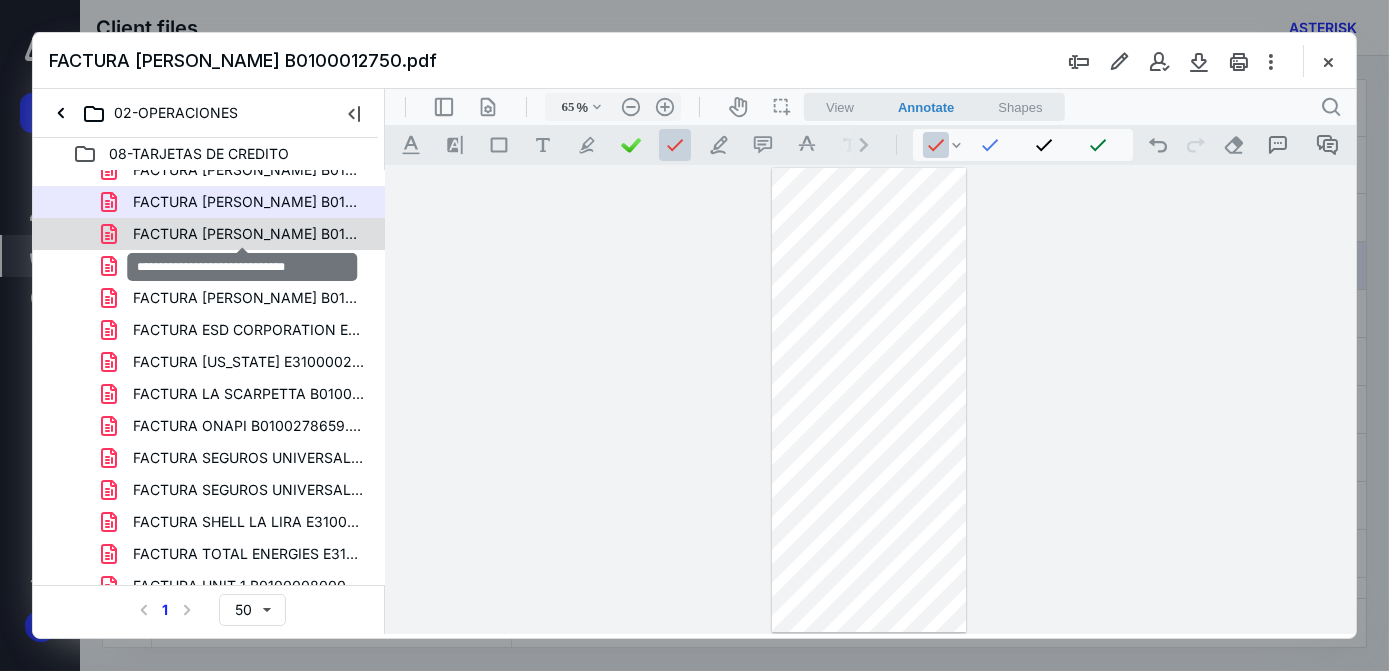 click on "FACTURA CURCIO B0100012766.pdf" at bounding box center [249, 234] 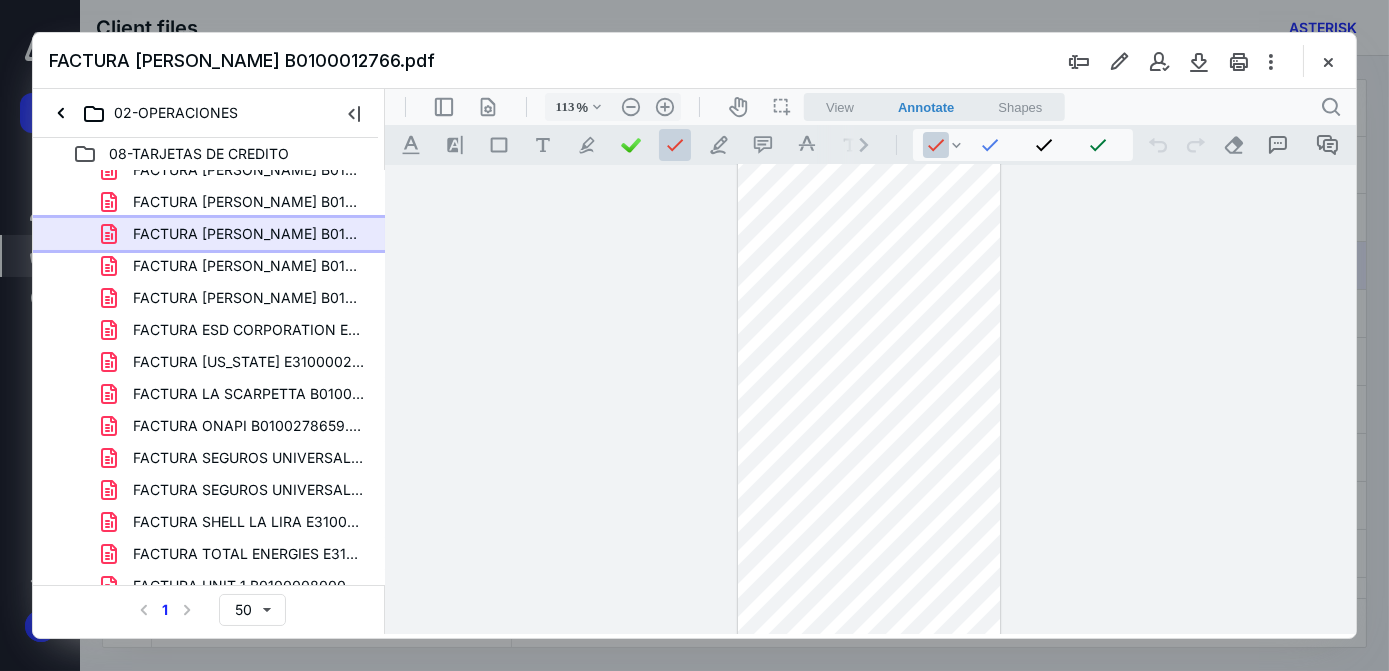 scroll, scrollTop: 208, scrollLeft: 0, axis: vertical 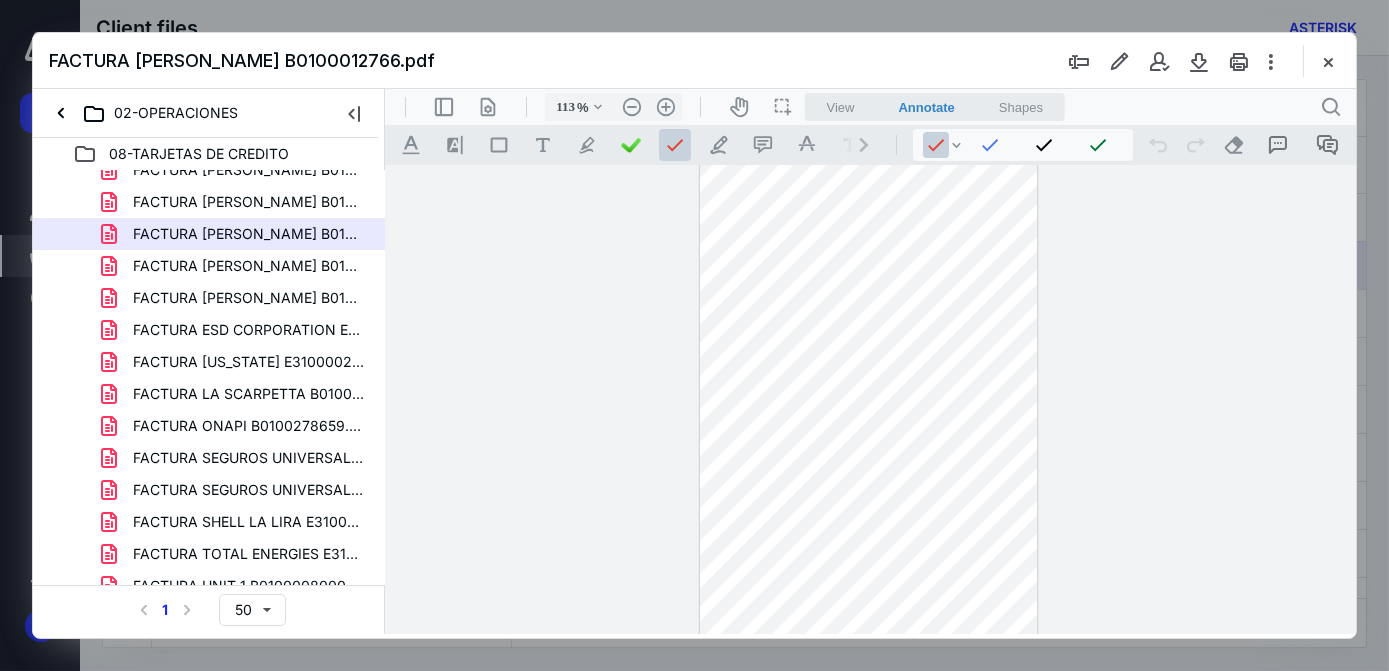 drag, startPoint x: 939, startPoint y: 212, endPoint x: 897, endPoint y: 213, distance: 42.0119 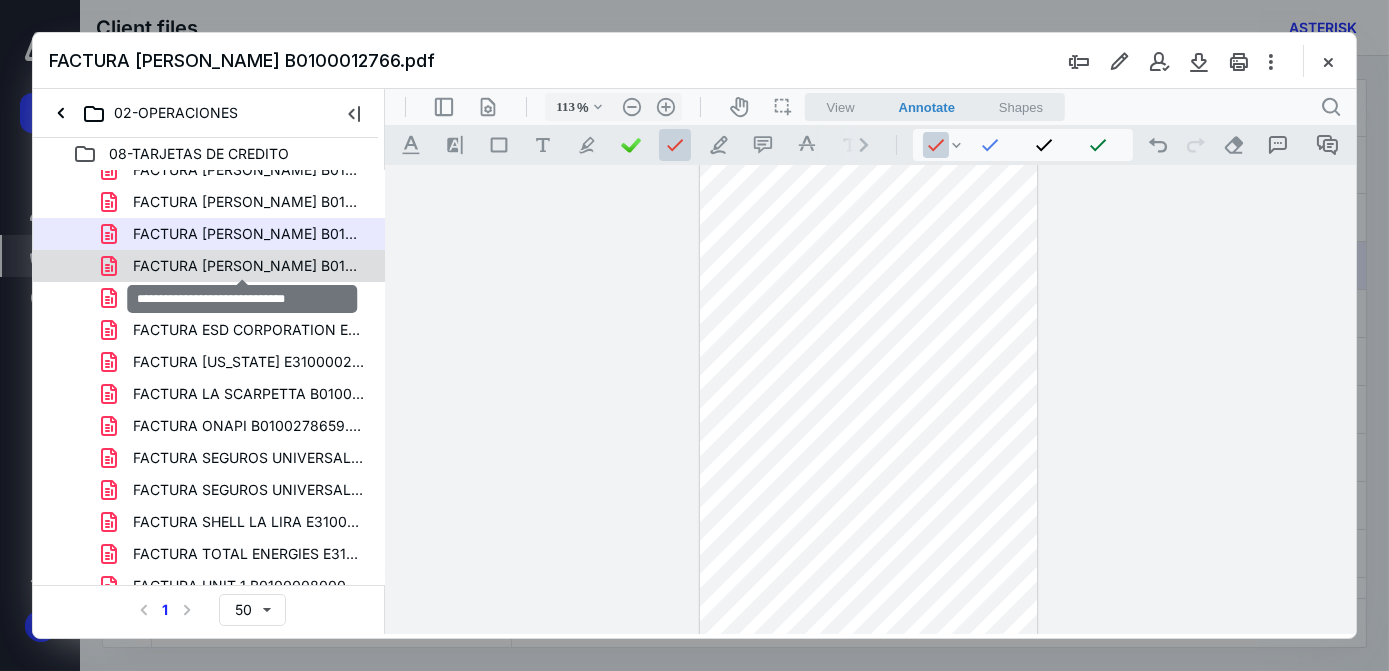 click on "FACTURA CURCIO B0100012796.pdf" at bounding box center [249, 266] 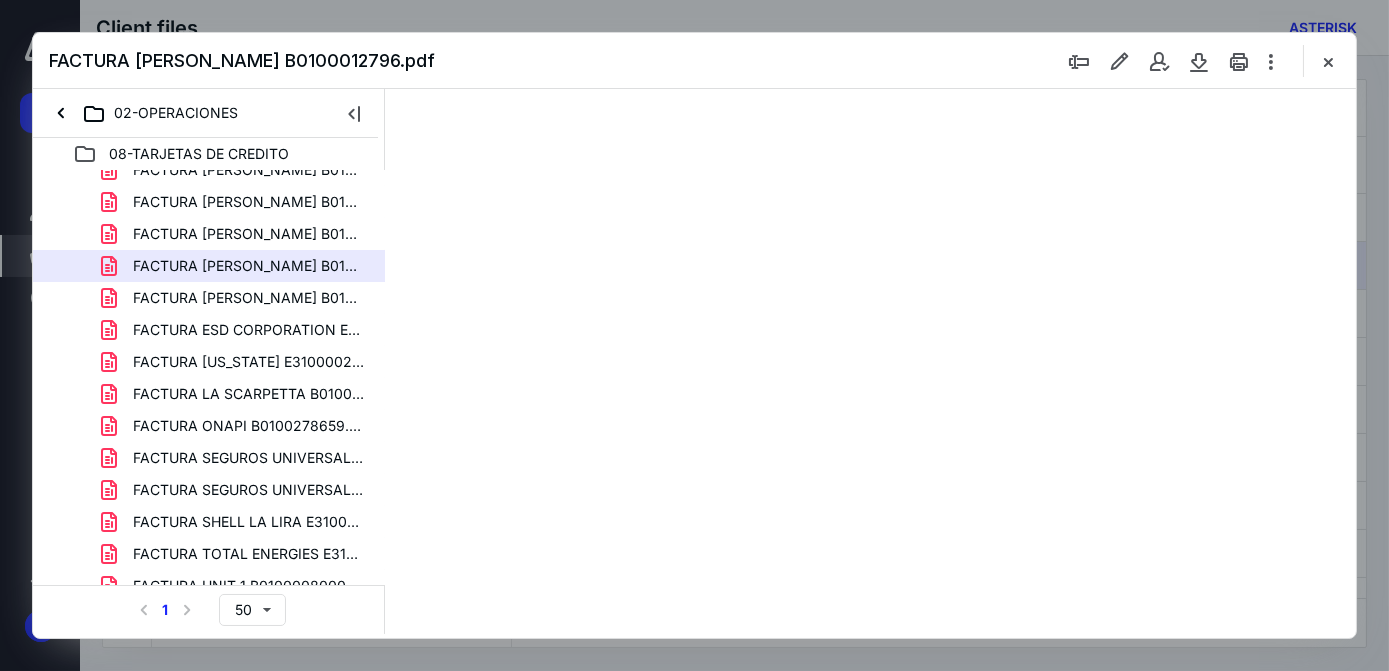 scroll, scrollTop: 0, scrollLeft: 0, axis: both 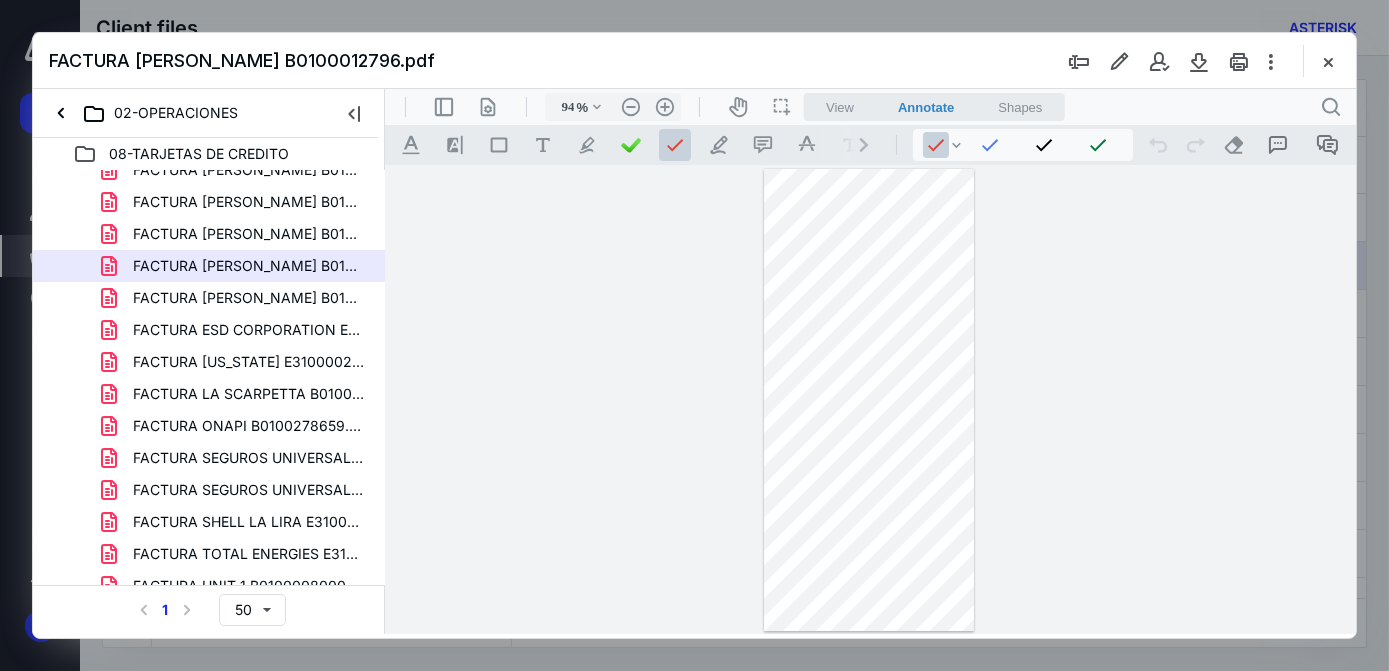 click at bounding box center [868, 400] 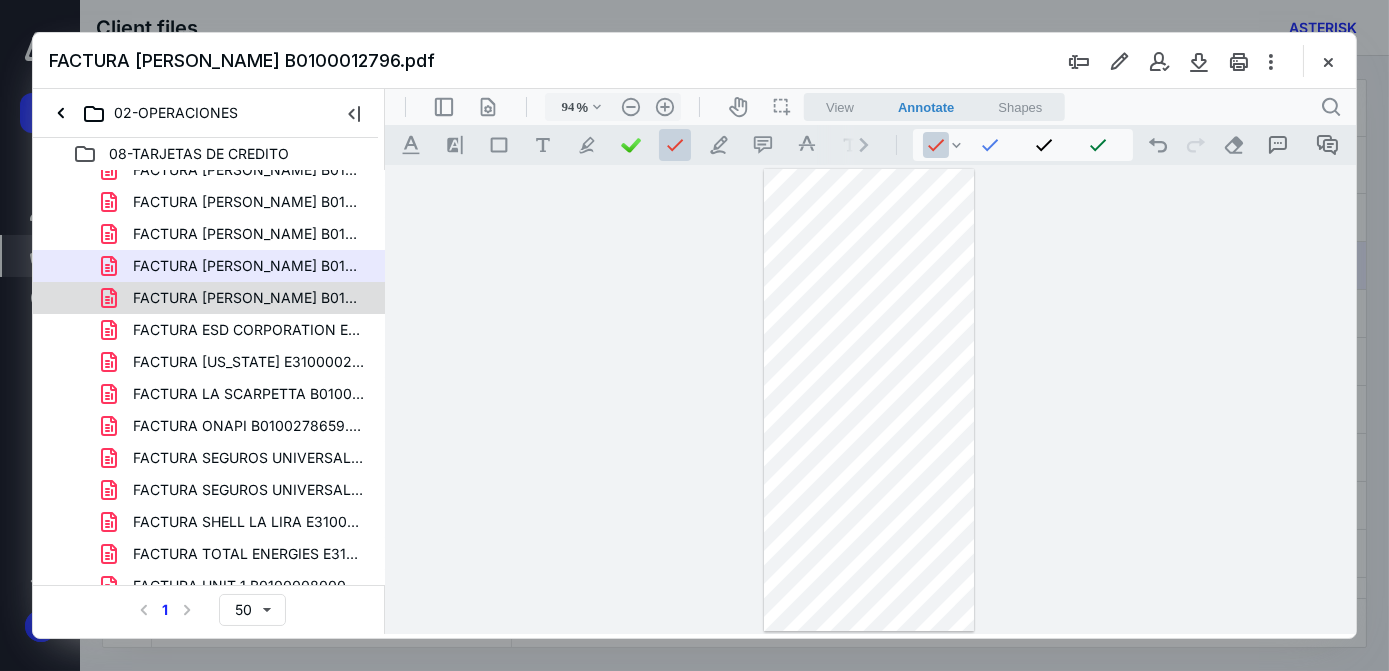 click on "FACTURA EDGAR TORRES B0100000419.pdf" at bounding box center (249, 298) 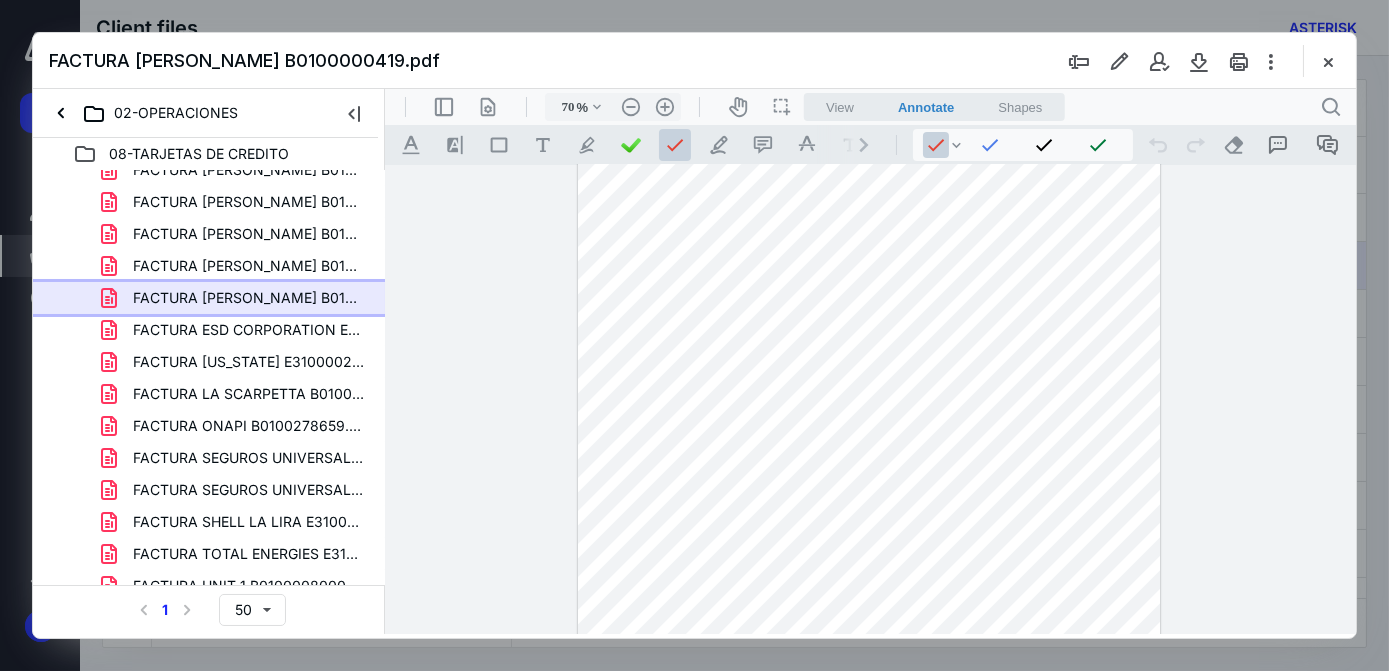 scroll, scrollTop: 96, scrollLeft: 0, axis: vertical 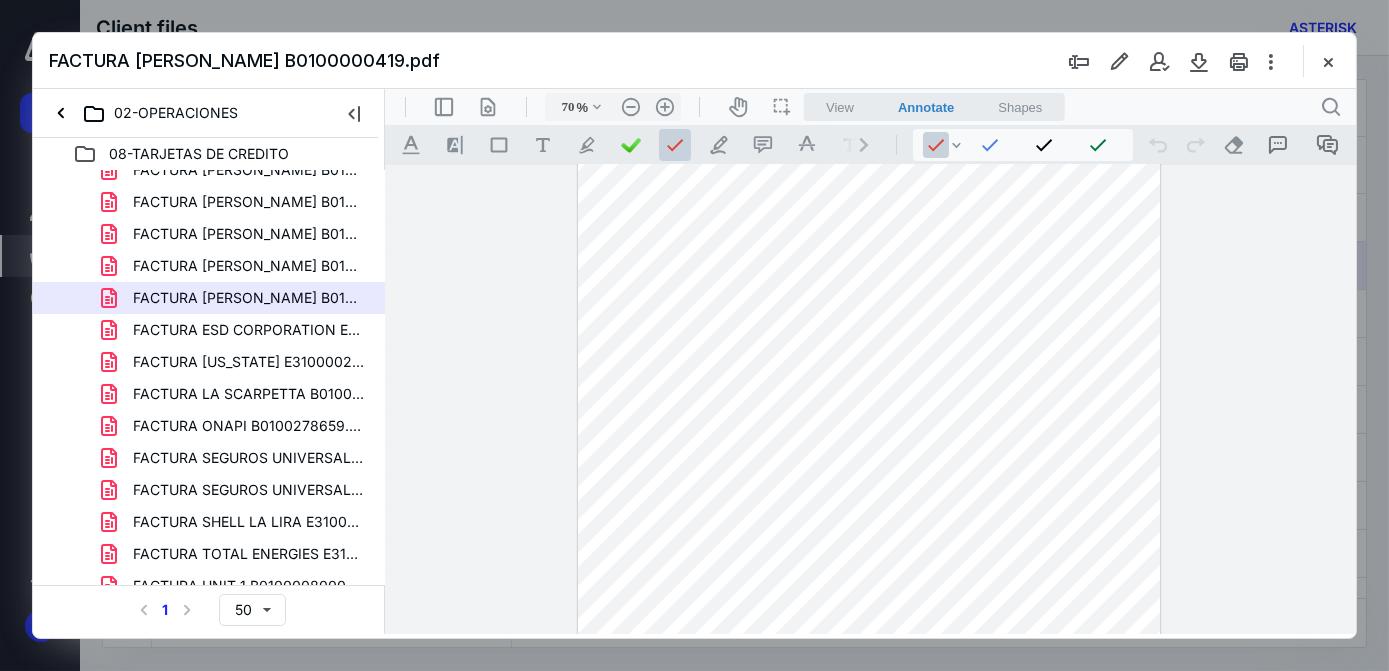 drag, startPoint x: 1086, startPoint y: 335, endPoint x: 898, endPoint y: 359, distance: 189.52573 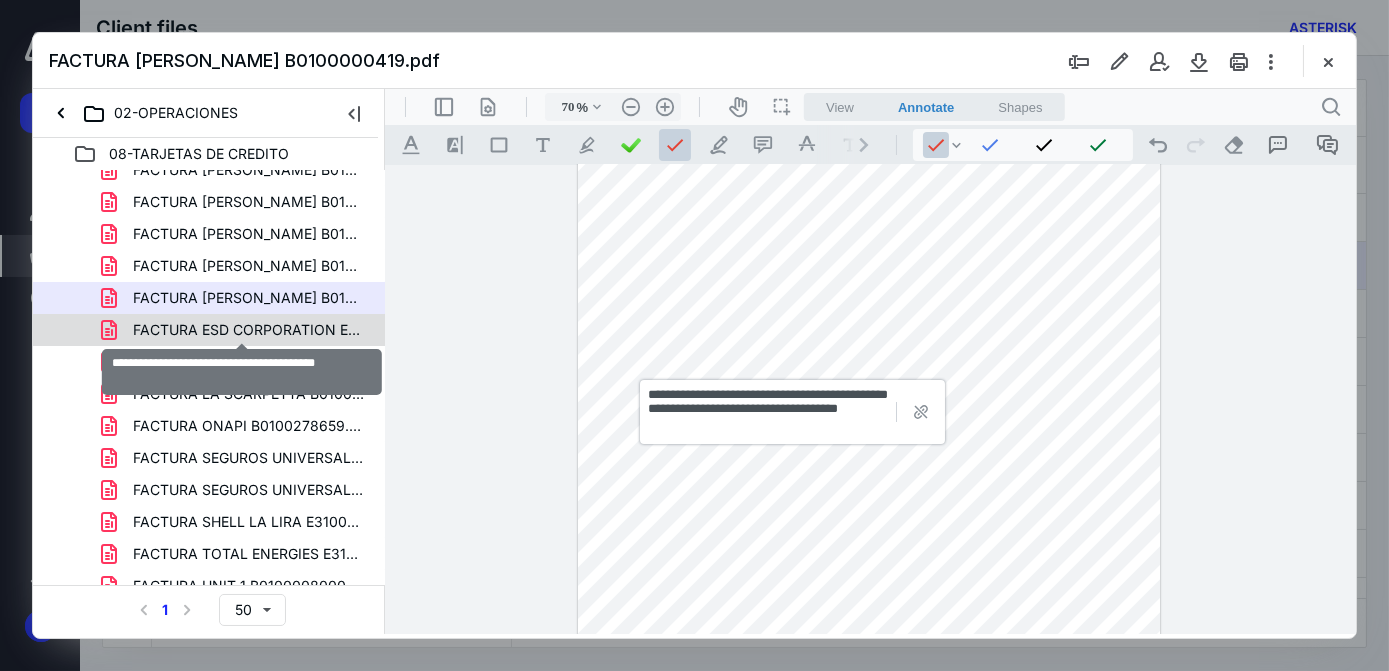 click on "FACTURA ESD CORPORATION E310000005515.pdf" at bounding box center (249, 330) 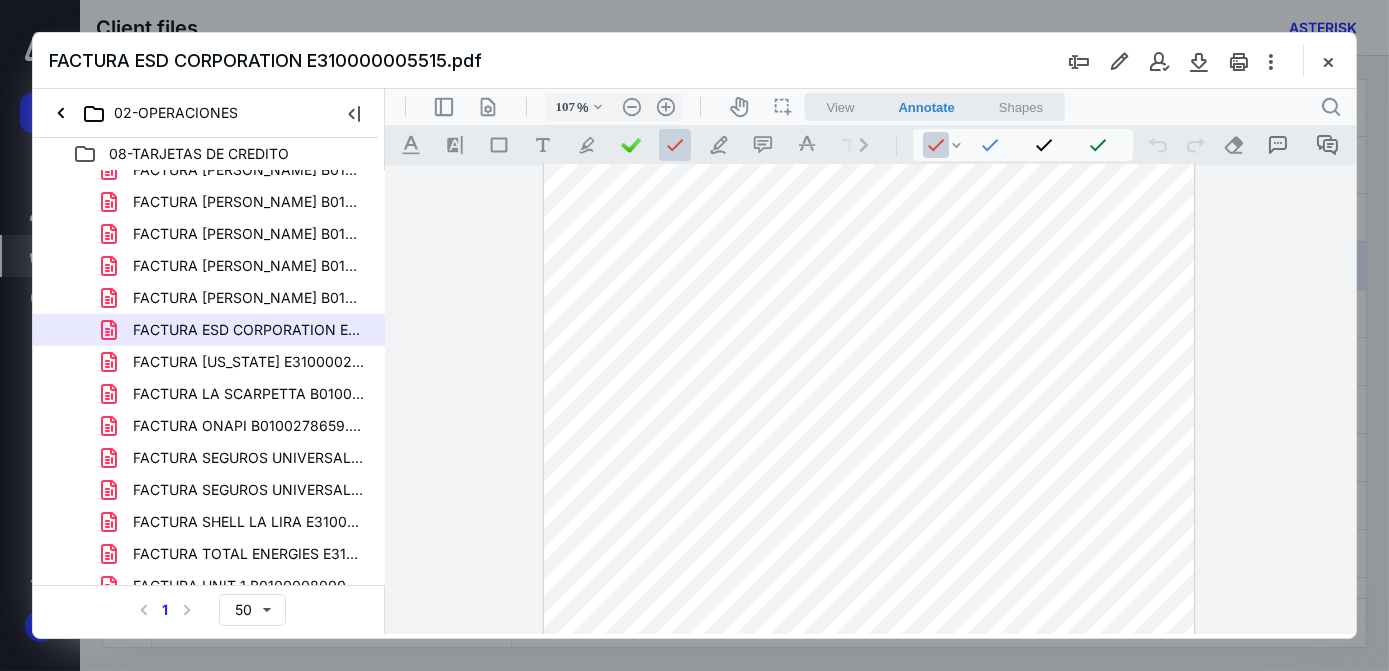 scroll, scrollTop: 0, scrollLeft: 0, axis: both 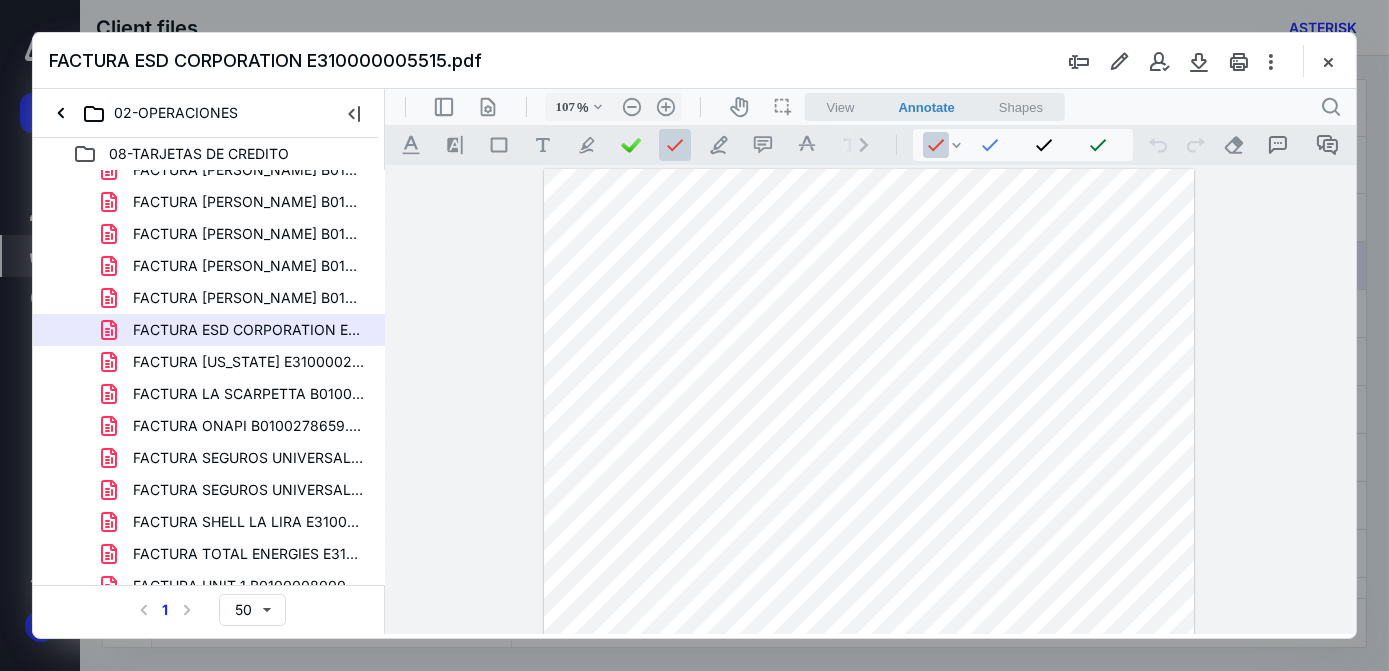 drag, startPoint x: 1073, startPoint y: 371, endPoint x: 1097, endPoint y: 361, distance: 26 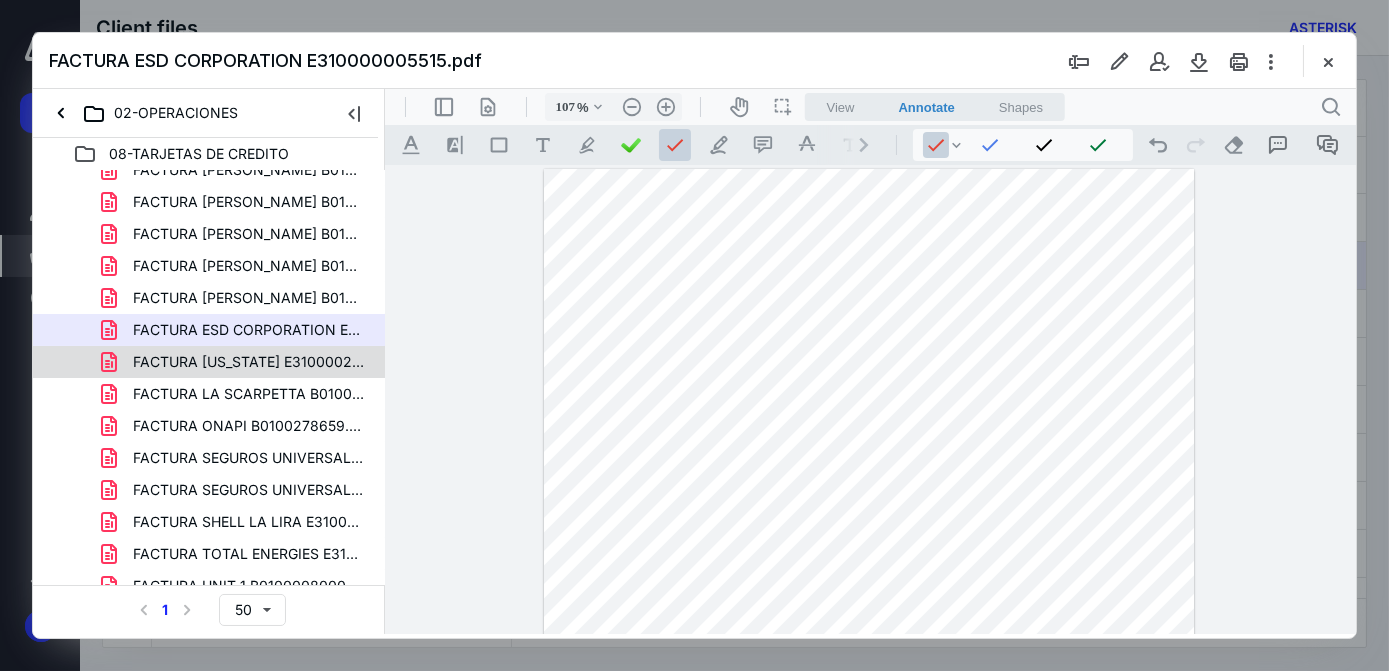 click on "FACTURA KENTUCKY E310000218906.pdf" at bounding box center [249, 362] 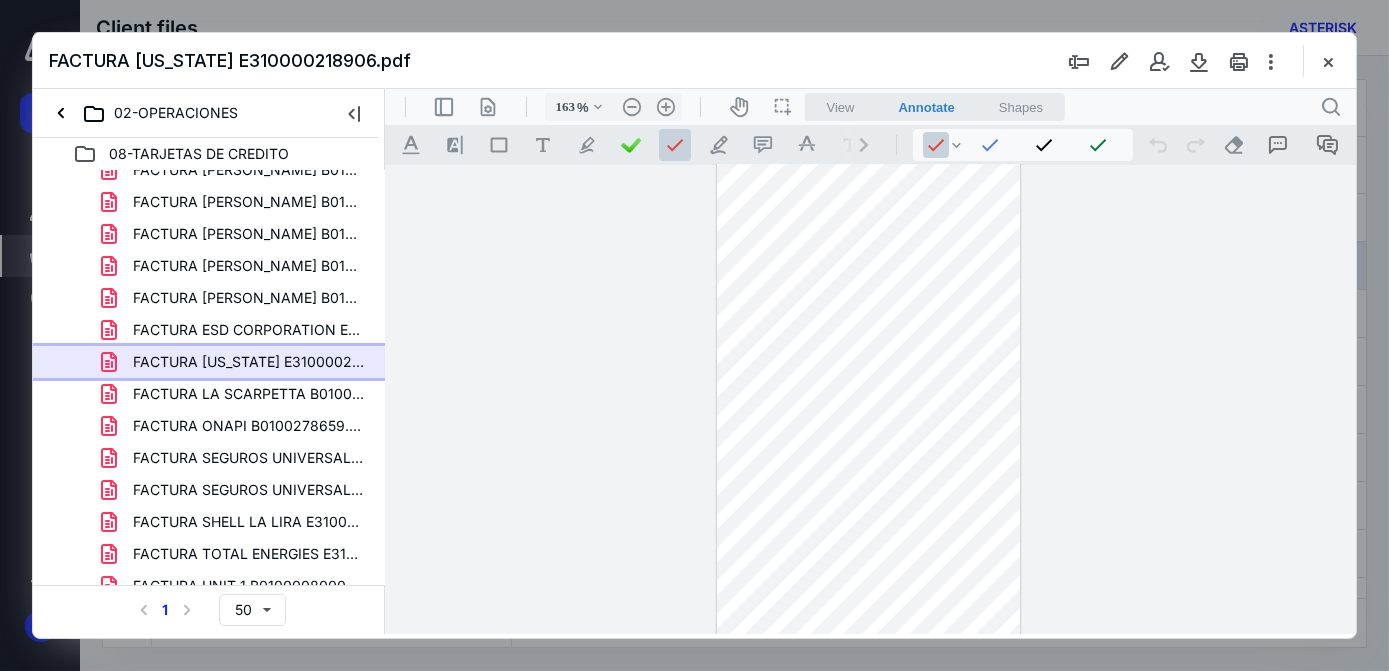 scroll, scrollTop: 210, scrollLeft: 0, axis: vertical 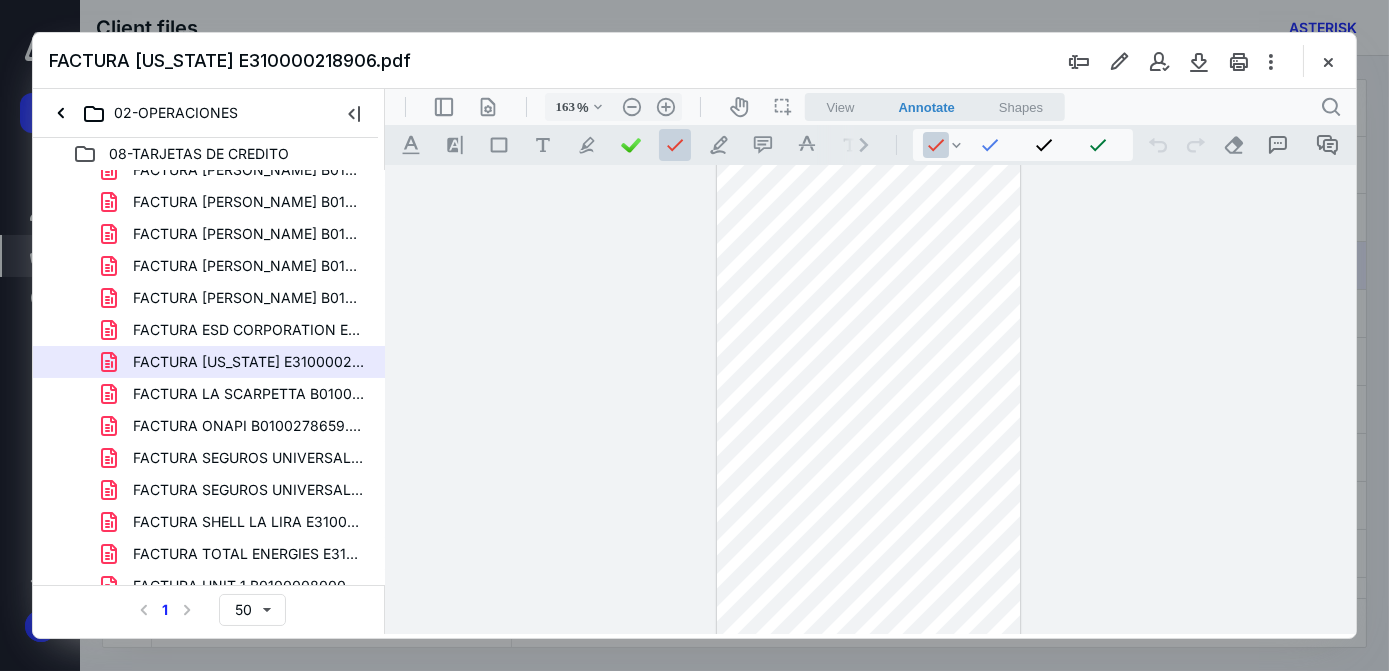 click at bounding box center [867, 544] 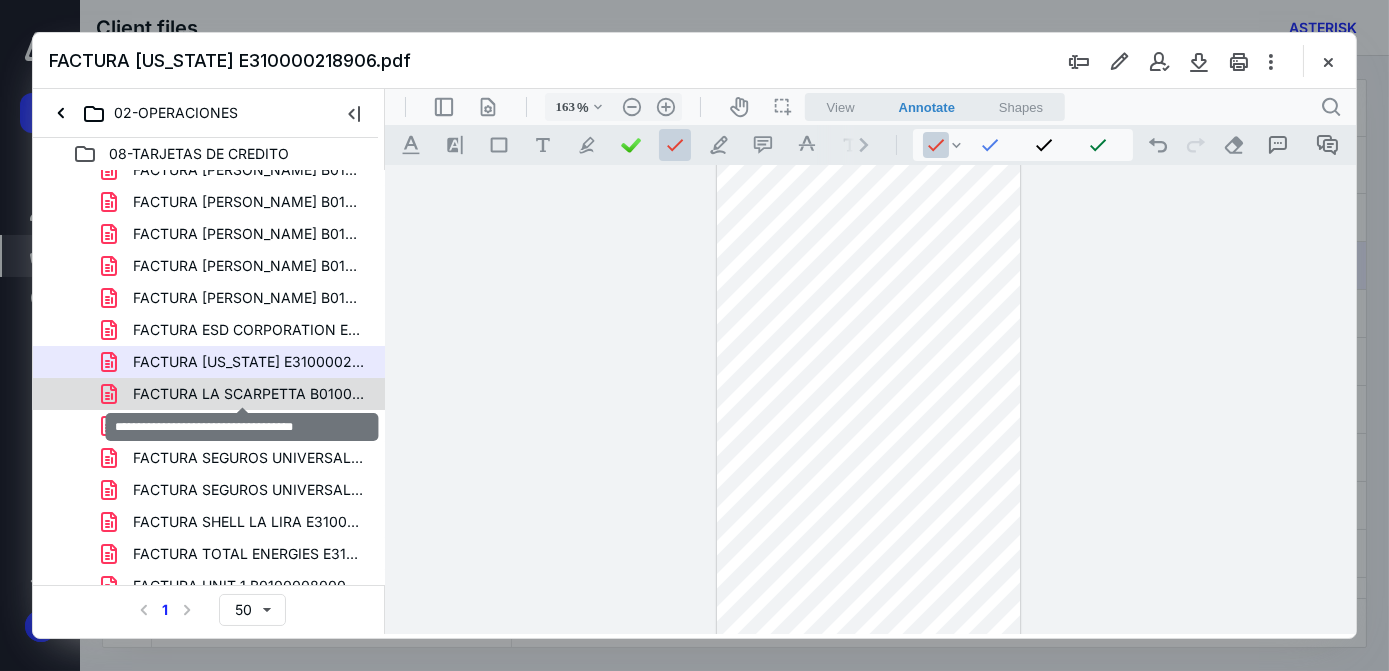 click on "FACTURA LA SCARPETTA B0100013680.pdf" at bounding box center [249, 394] 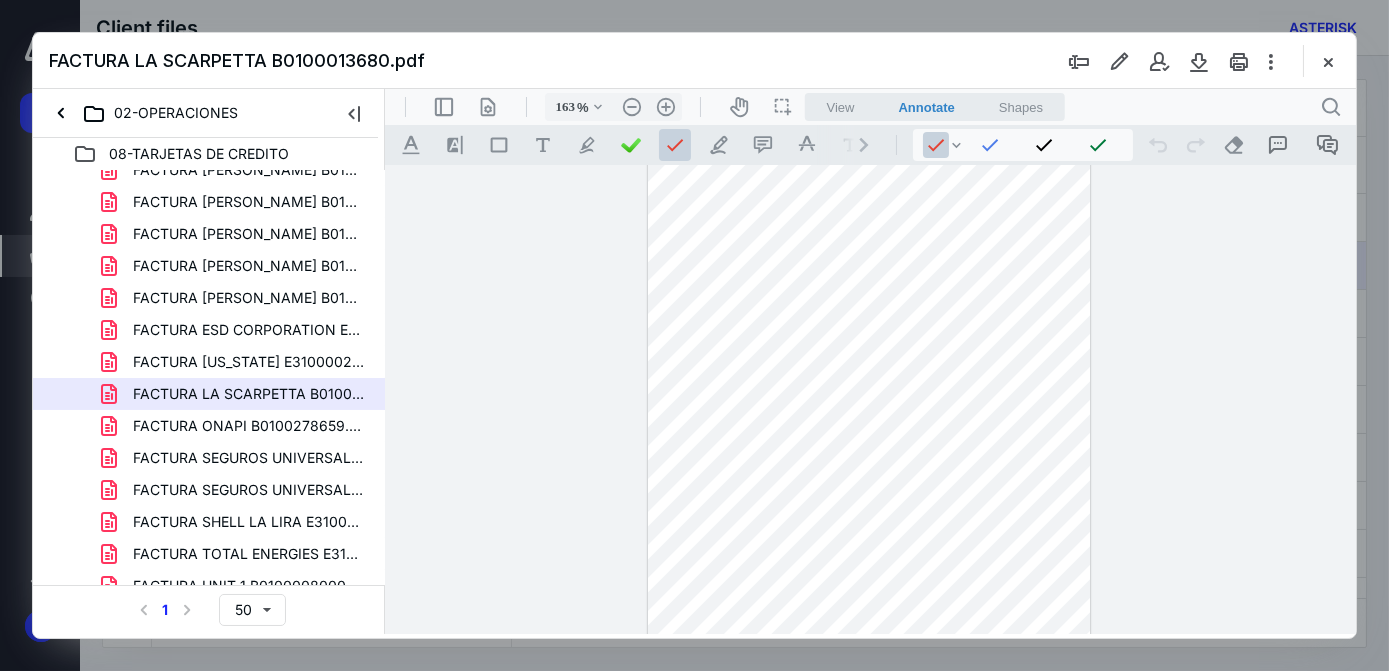scroll, scrollTop: 253, scrollLeft: 0, axis: vertical 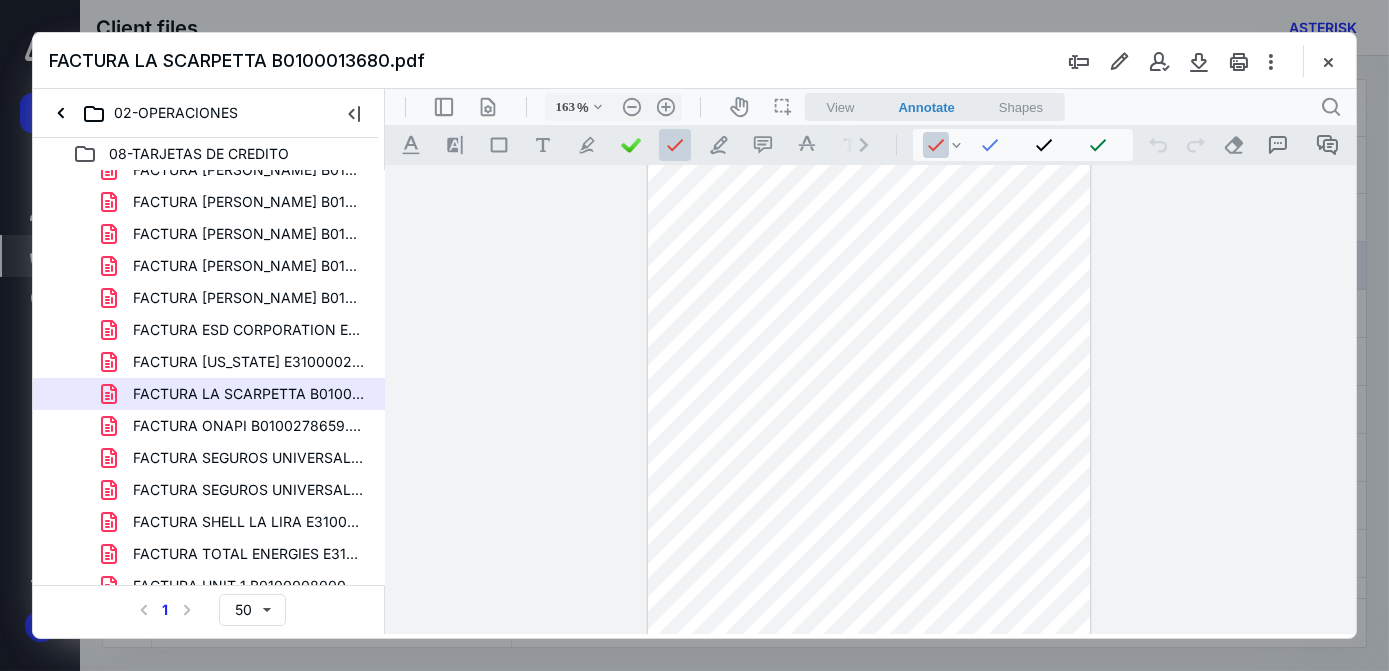 click at bounding box center [868, 501] 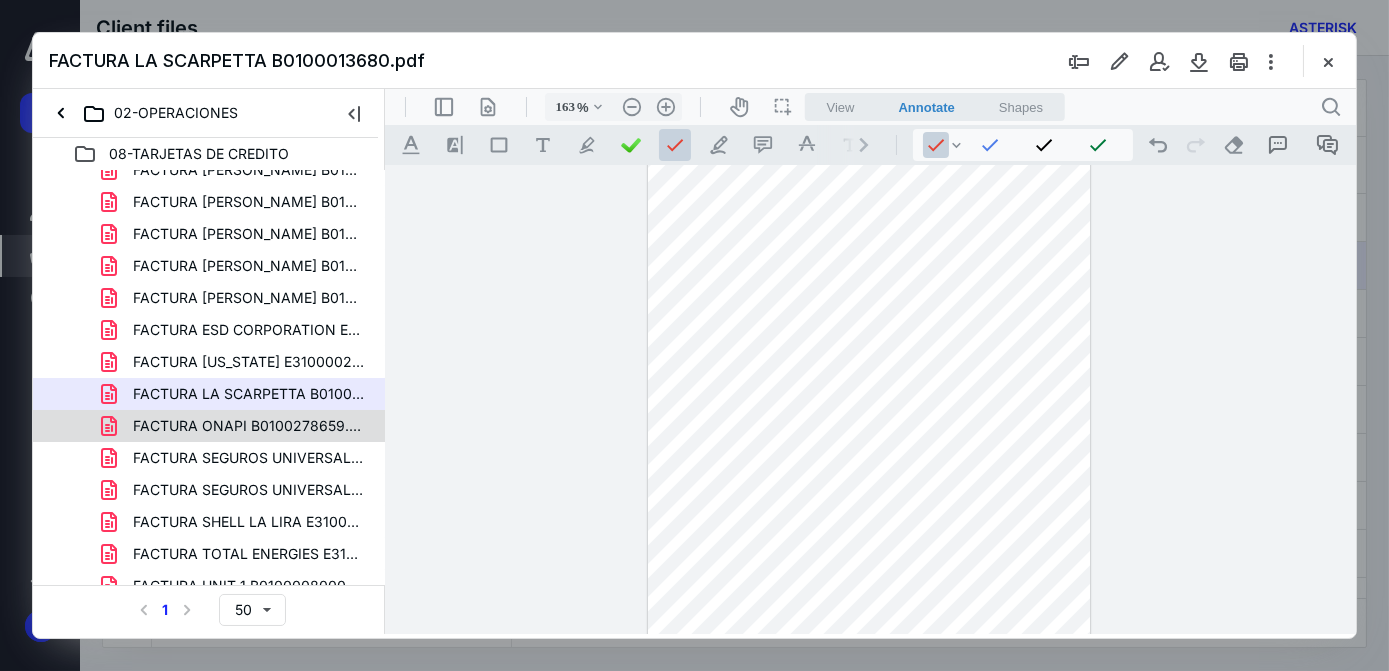 click on "FACTURA ONAPI B0100278659.pdf" at bounding box center [249, 426] 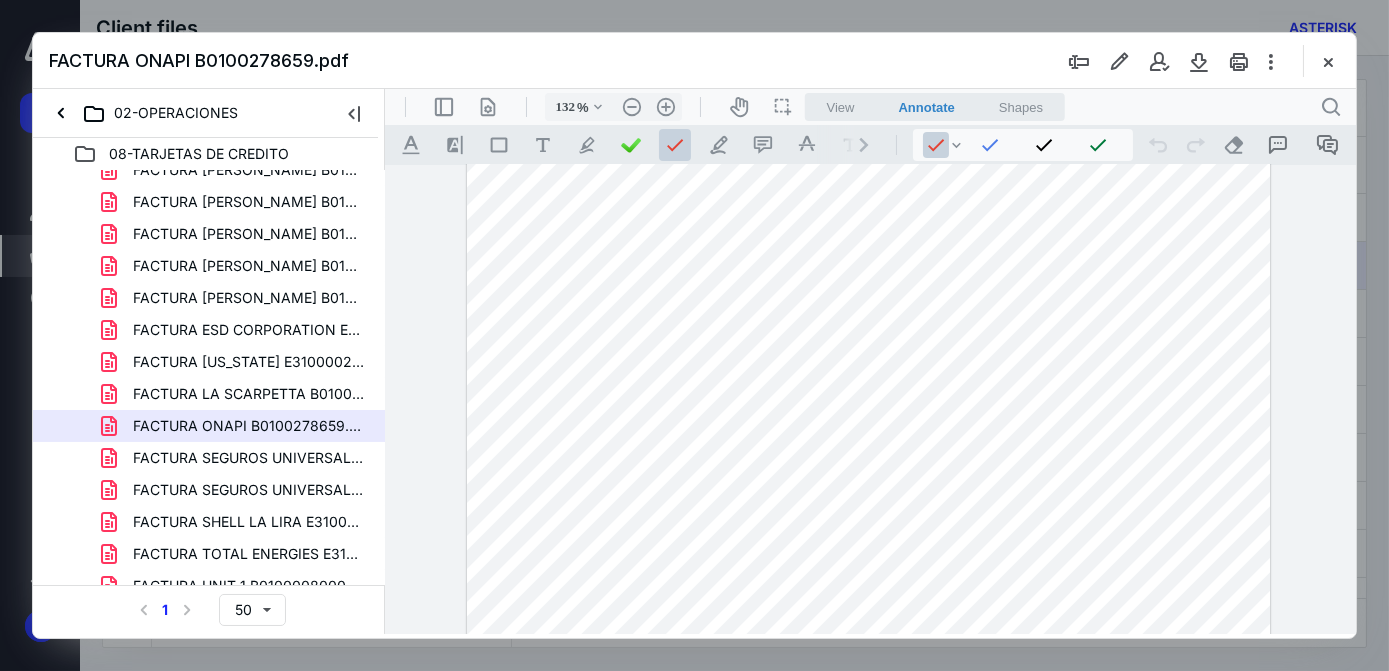scroll, scrollTop: 45, scrollLeft: 0, axis: vertical 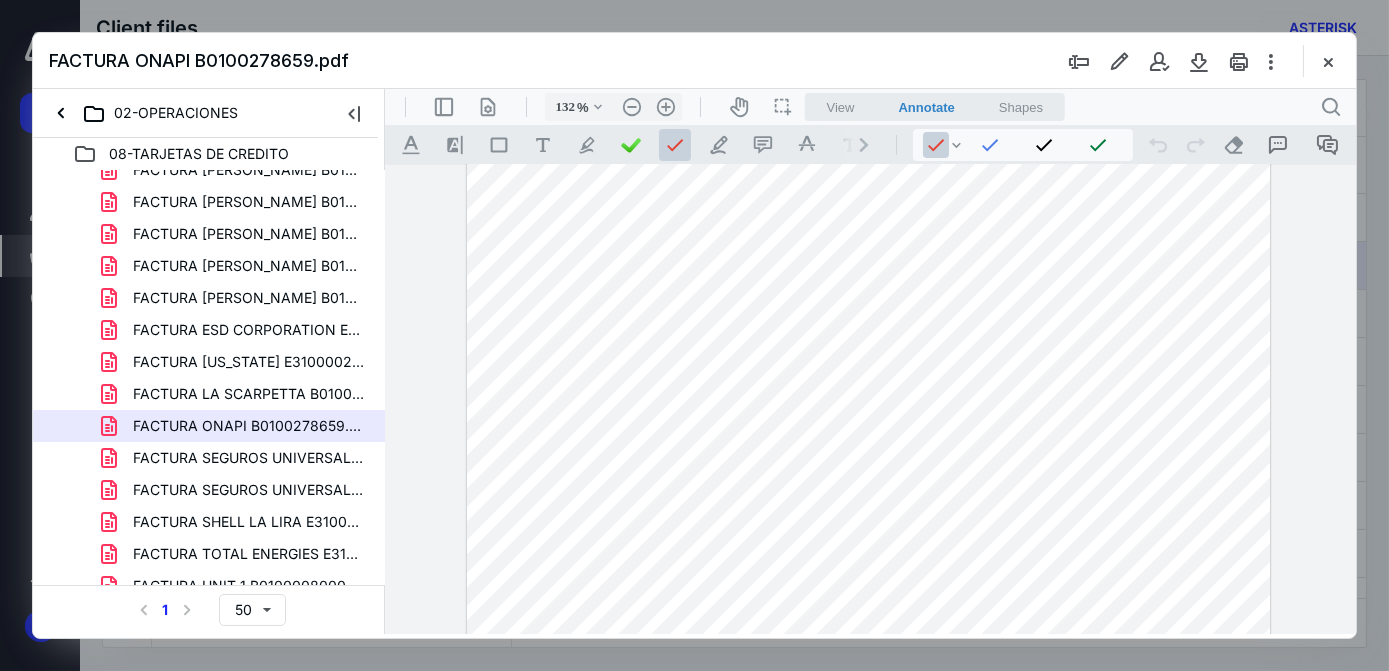 click at bounding box center [867, 645] 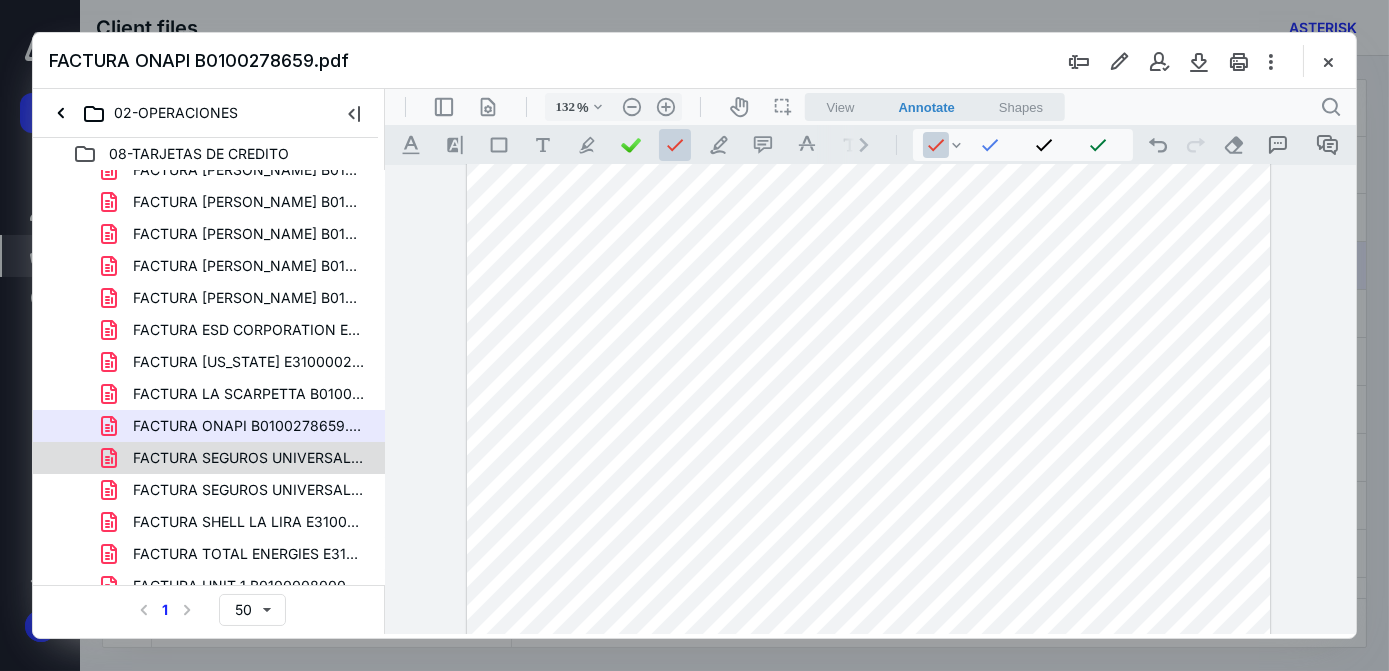 click on "FACTURA SEGUROS UNIVERSAL JUNIO.pdf" at bounding box center [249, 458] 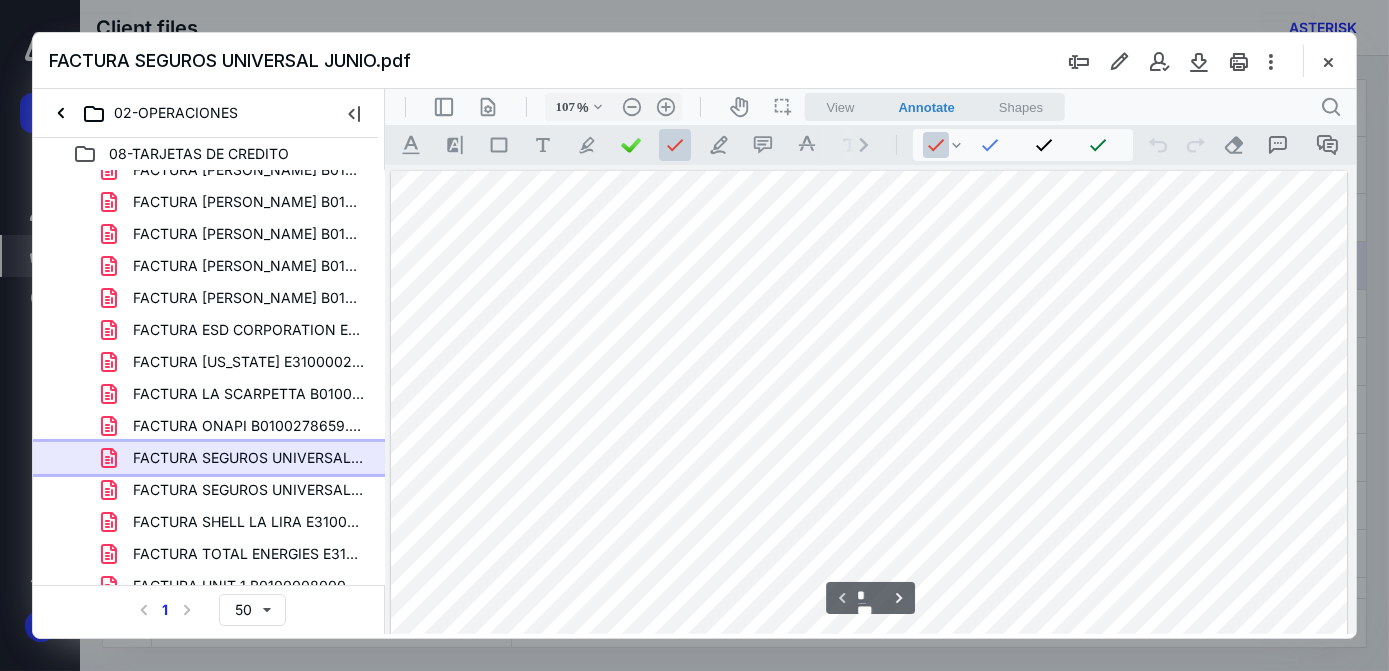 scroll, scrollTop: 0, scrollLeft: 0, axis: both 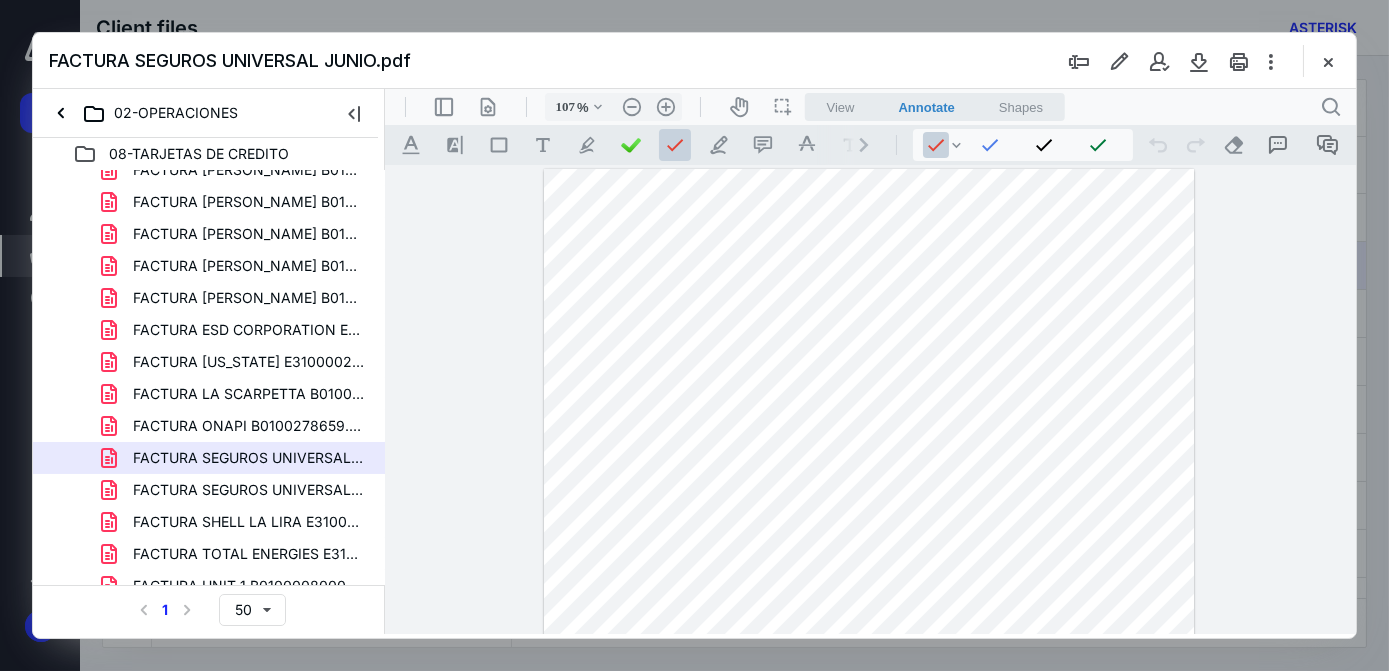 click at bounding box center [868, 590] 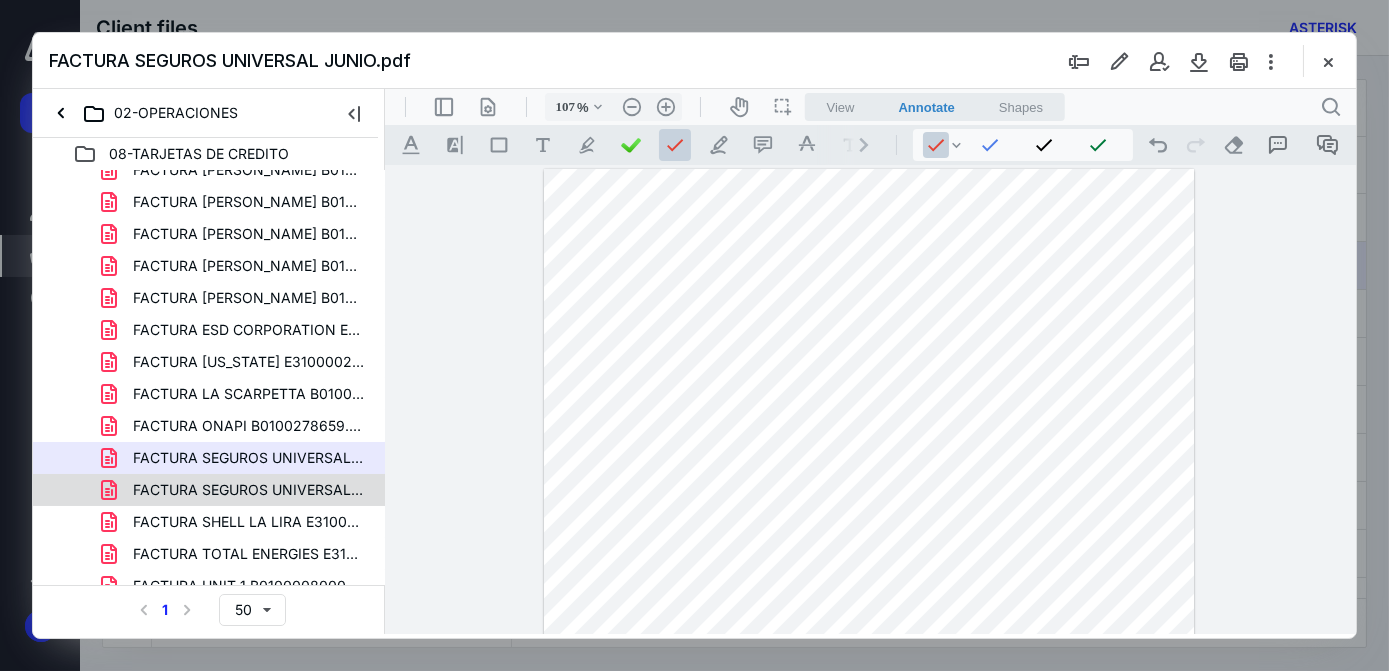 scroll, scrollTop: 351, scrollLeft: 0, axis: vertical 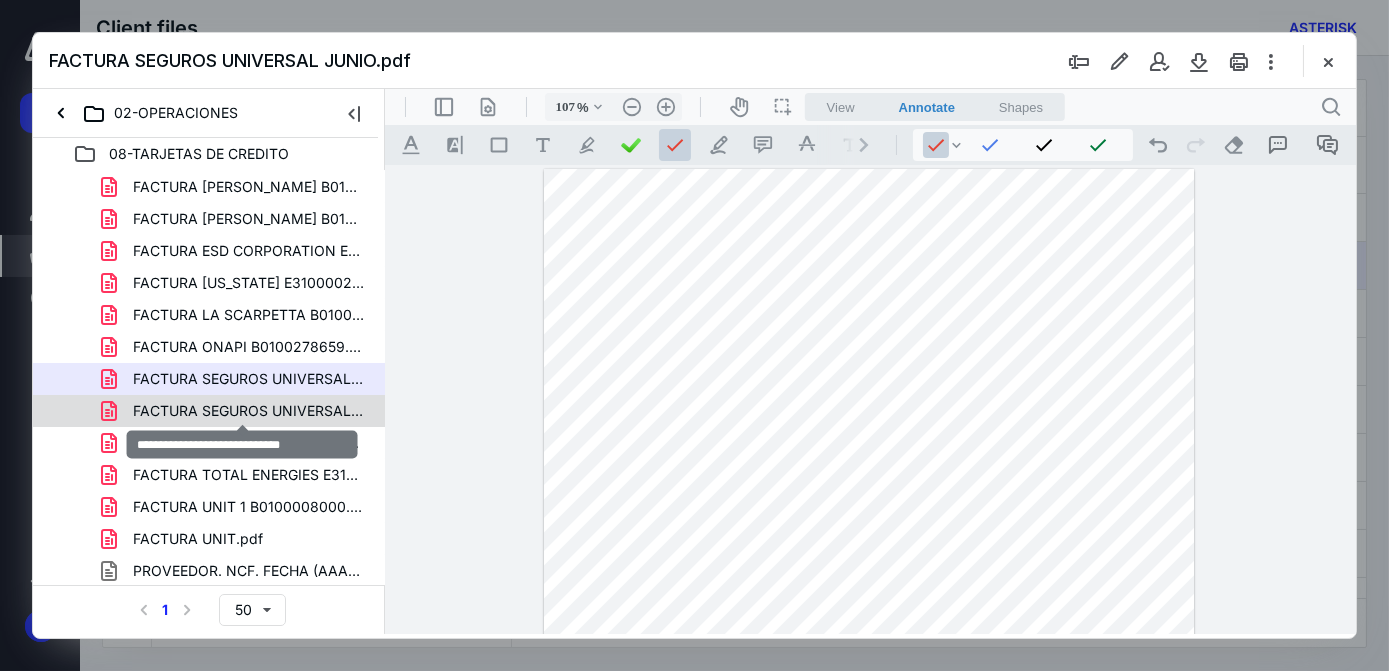 click on "FACTURA SEGUROS UNIVERSAL.pdf" at bounding box center [249, 411] 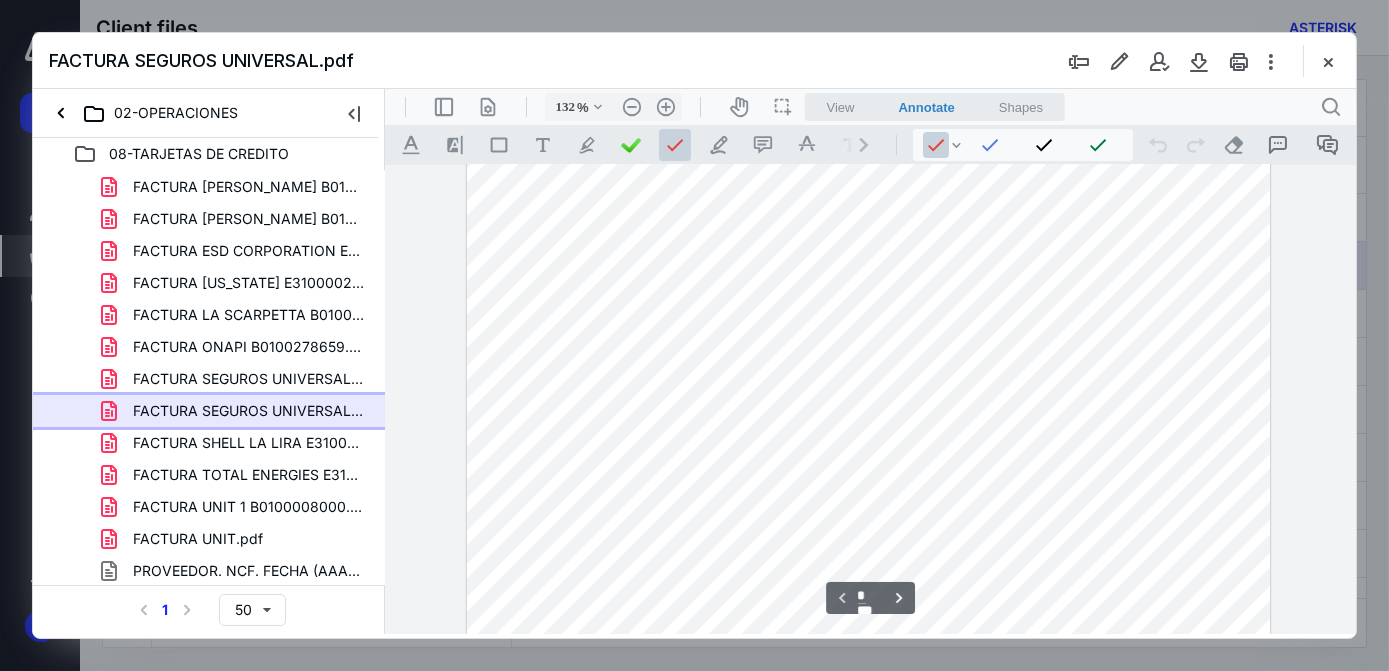 scroll, scrollTop: 0, scrollLeft: 0, axis: both 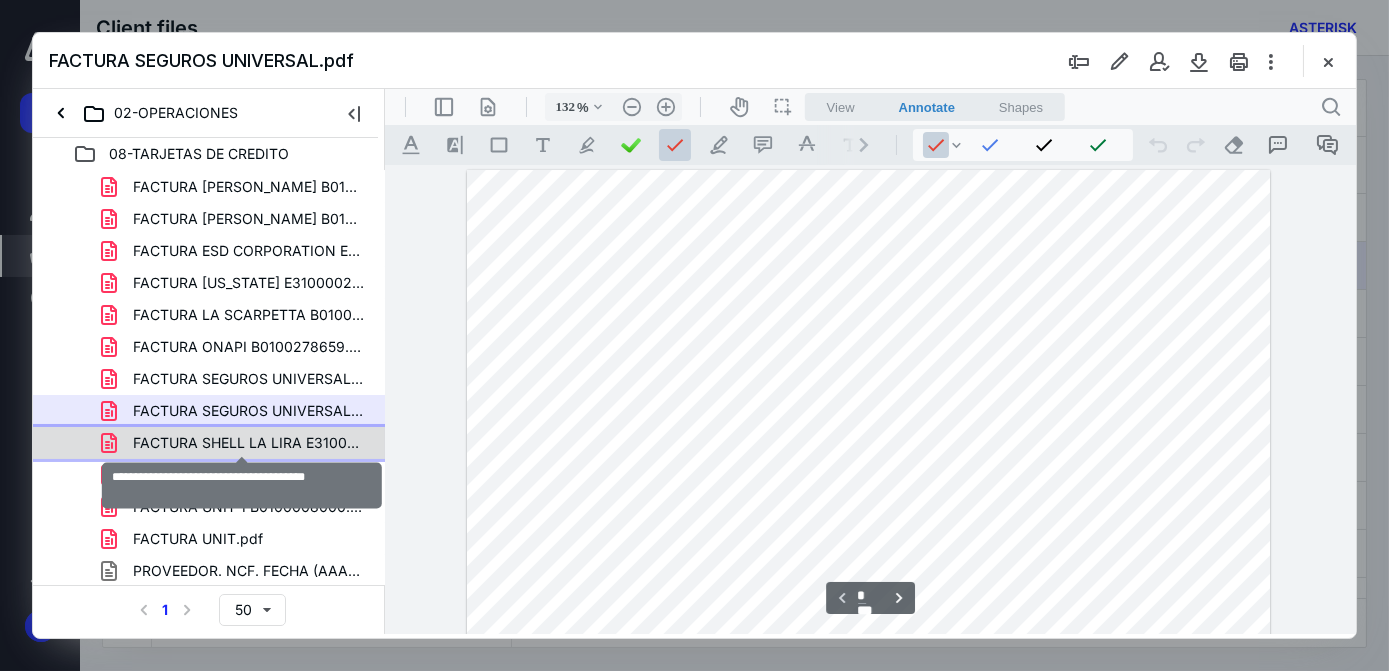 click on "FACTURA SHELL LA LIRA E310000106037.pdf" at bounding box center [249, 443] 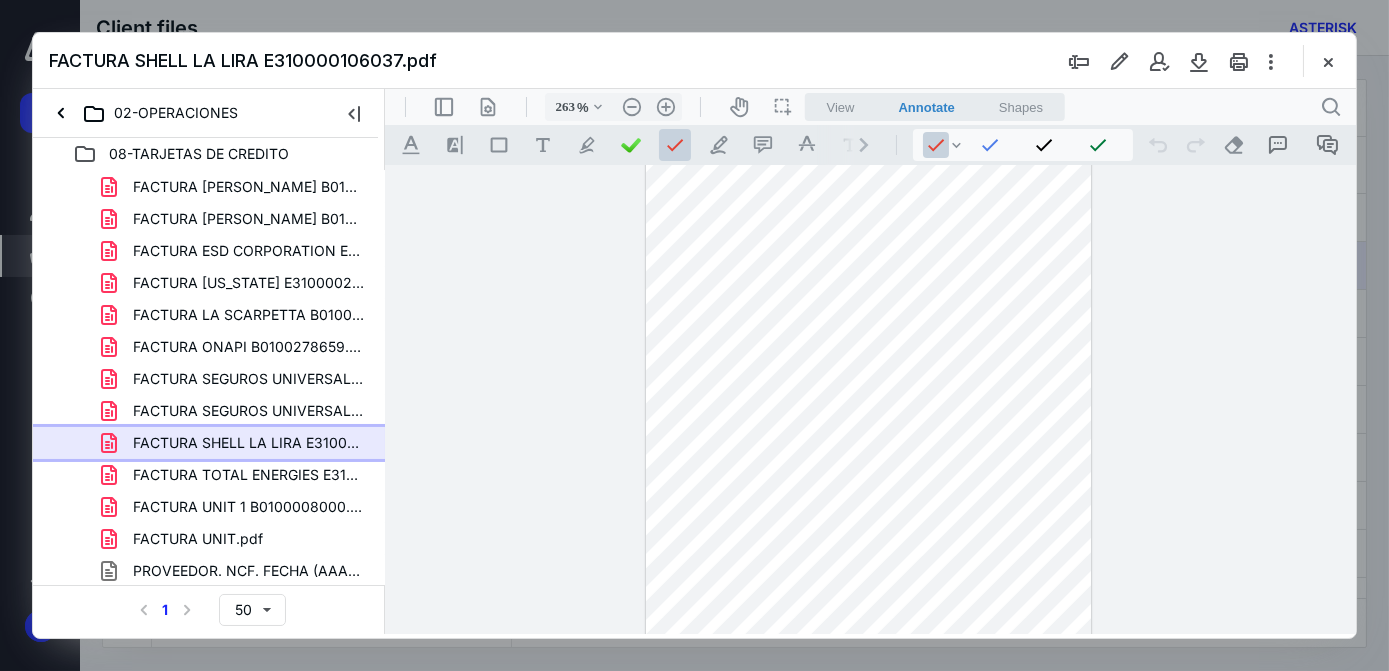 scroll, scrollTop: 382, scrollLeft: 0, axis: vertical 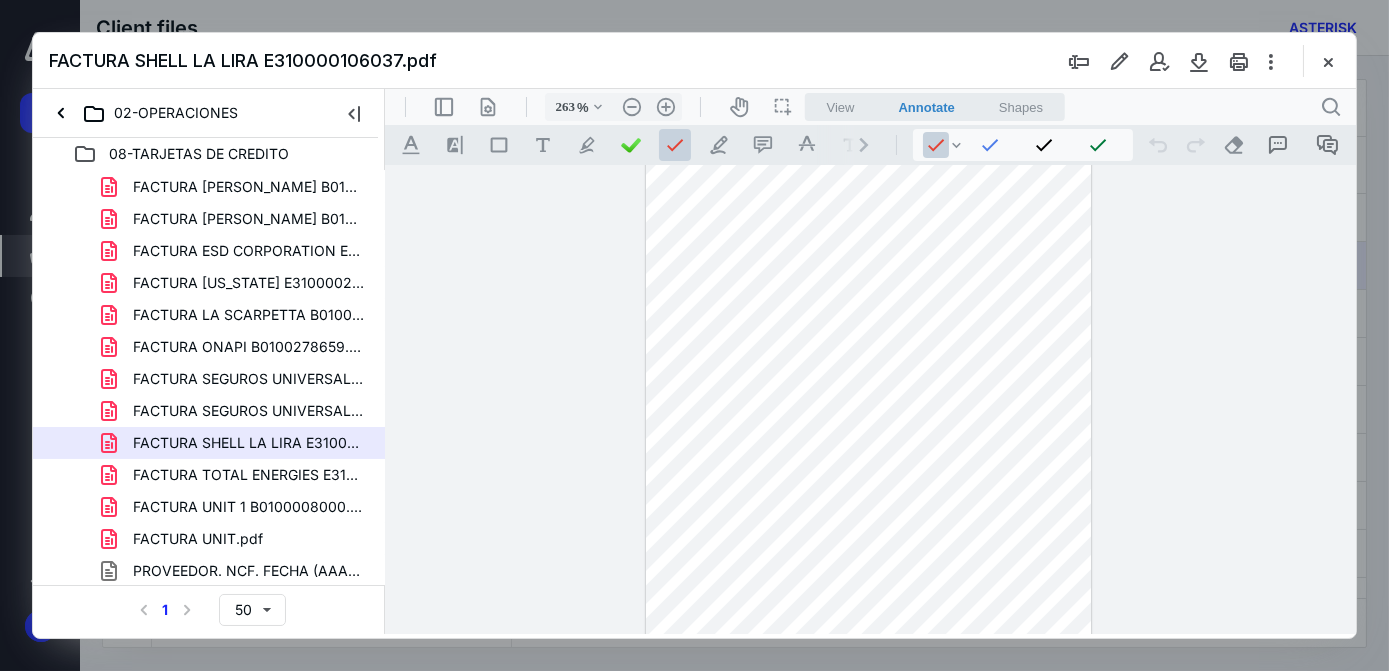 click at bounding box center (868, 736) 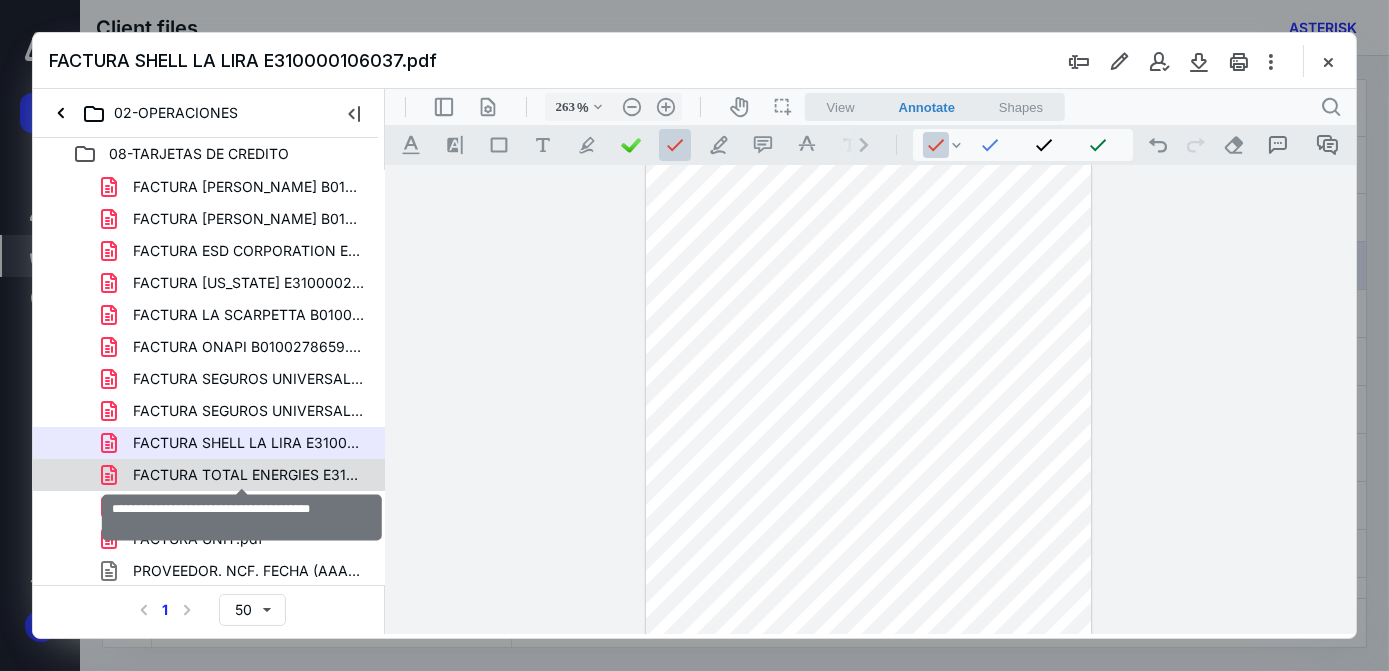 click on "FACTURA TOTAL ENERGIES E310002244636.pdf" at bounding box center [249, 475] 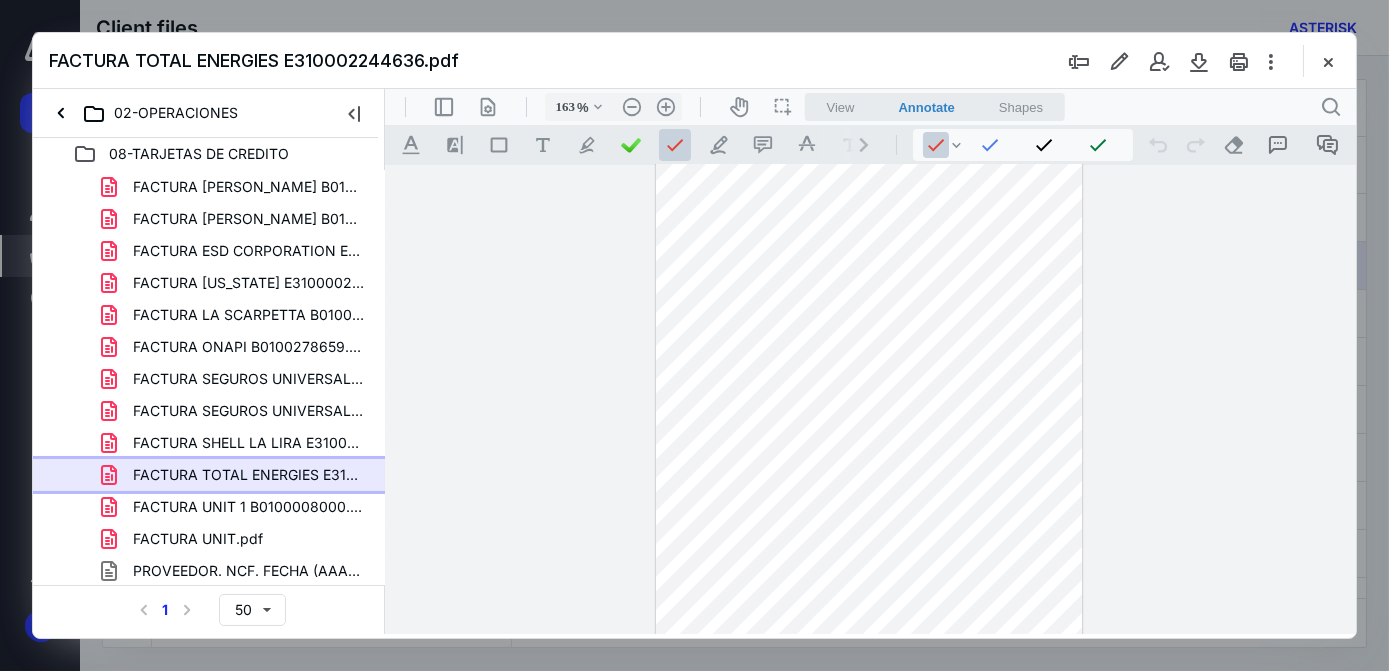 scroll, scrollTop: 72, scrollLeft: 0, axis: vertical 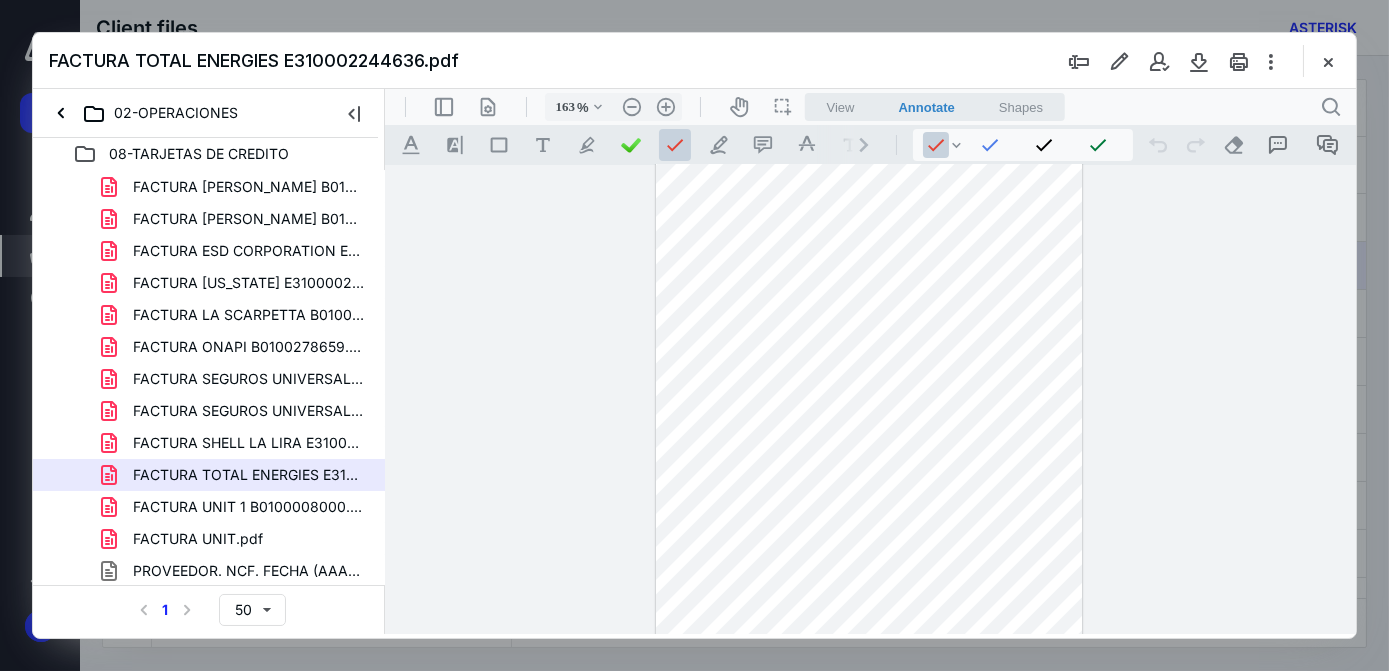 click at bounding box center (868, 682) 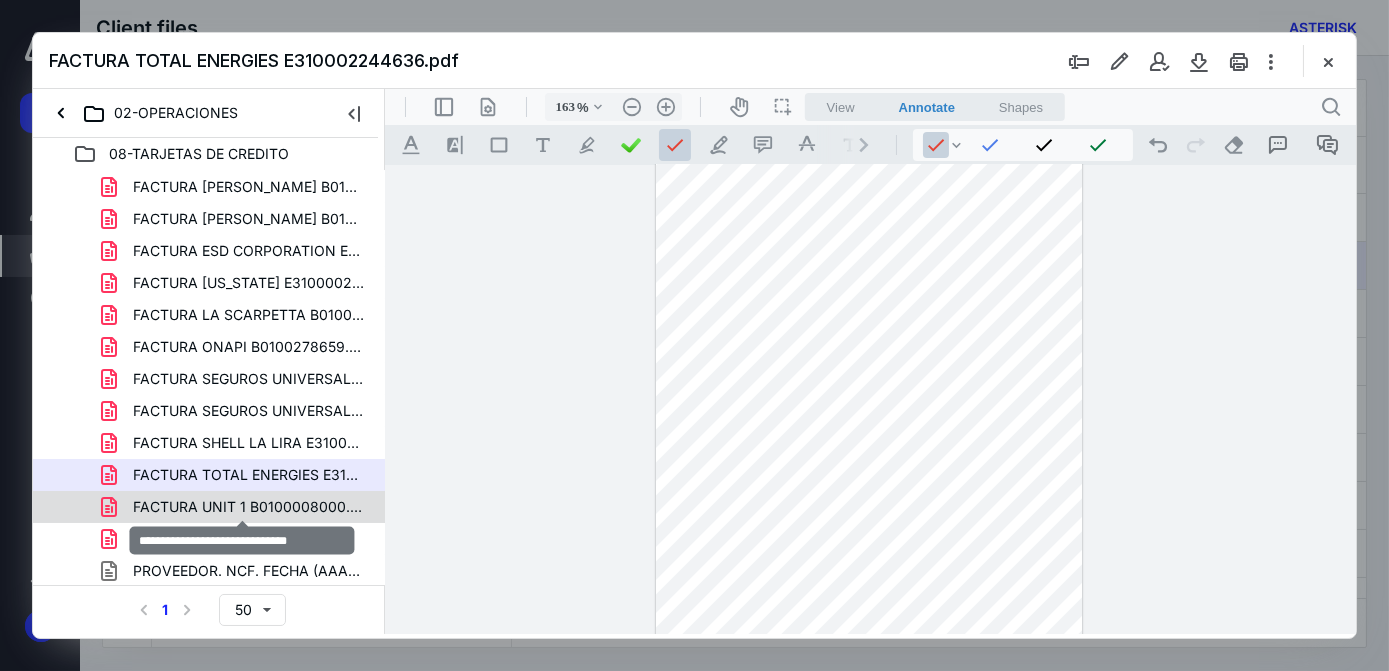 click on "FACTURA UNIT 1 B0100008000.pdf" at bounding box center (249, 507) 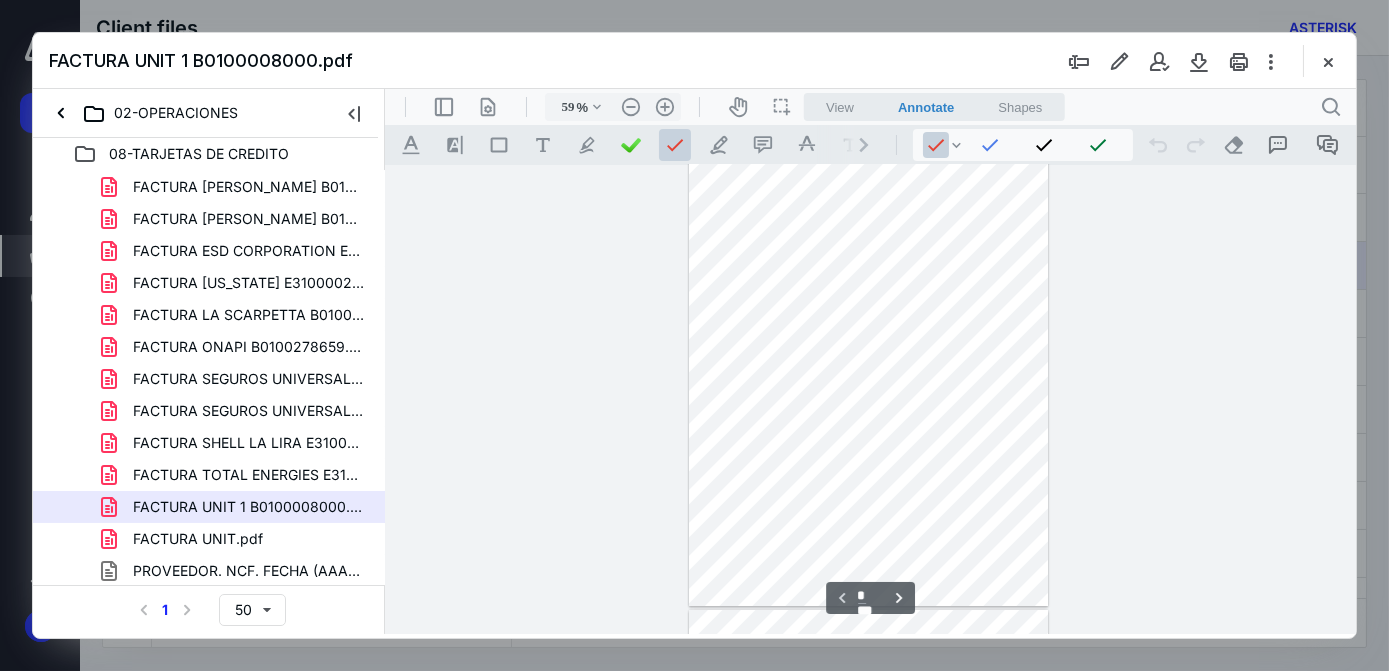 scroll, scrollTop: 0, scrollLeft: 0, axis: both 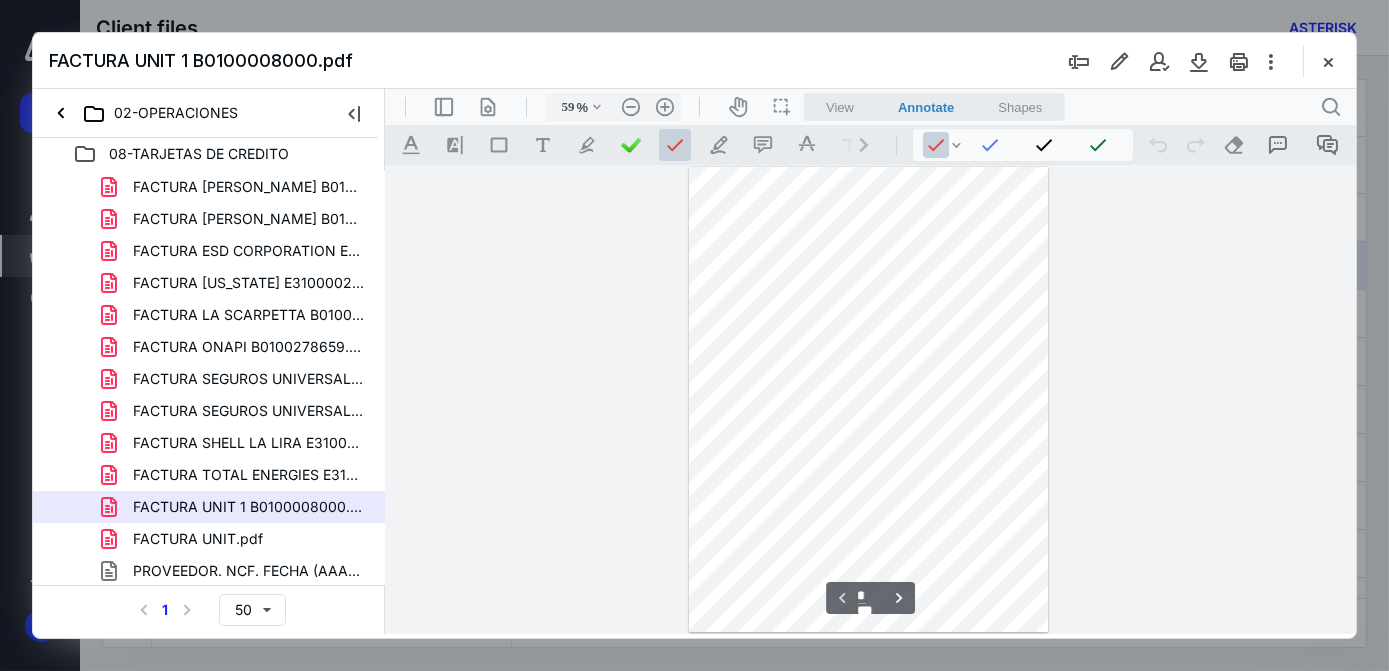 click at bounding box center [868, 399] 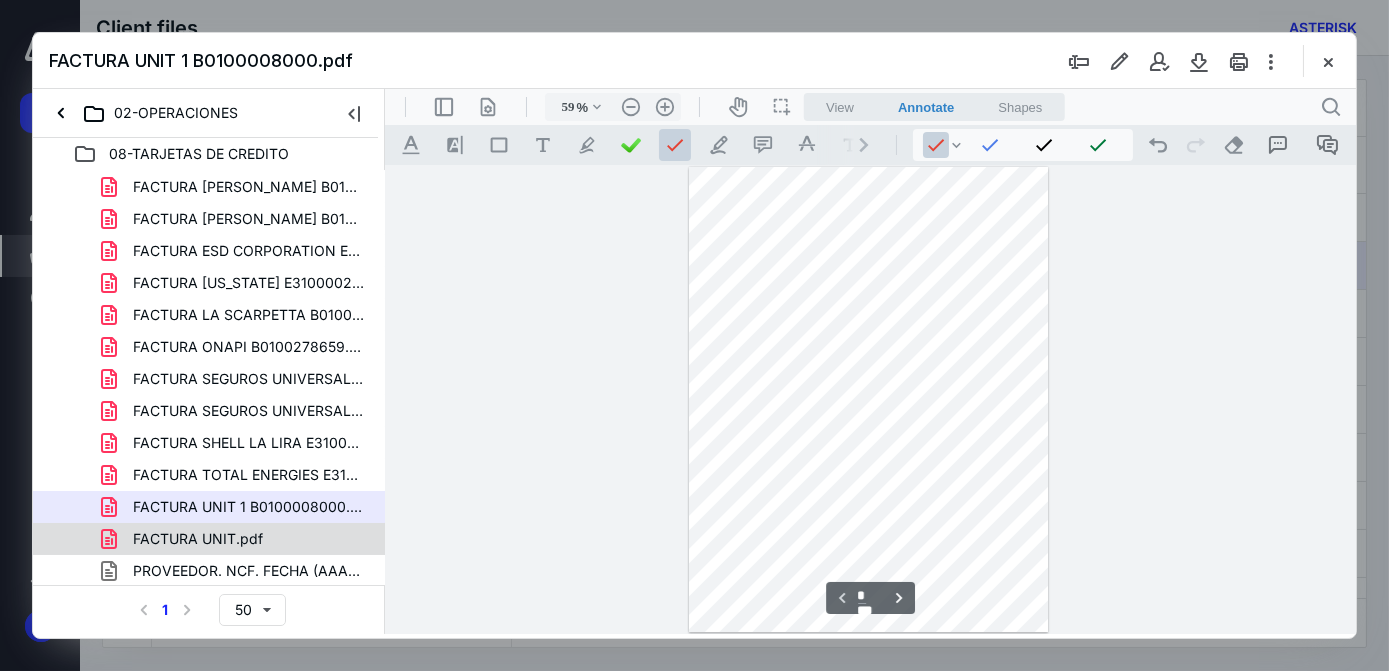 click on "FACTURA UNIT.pdf" at bounding box center [198, 539] 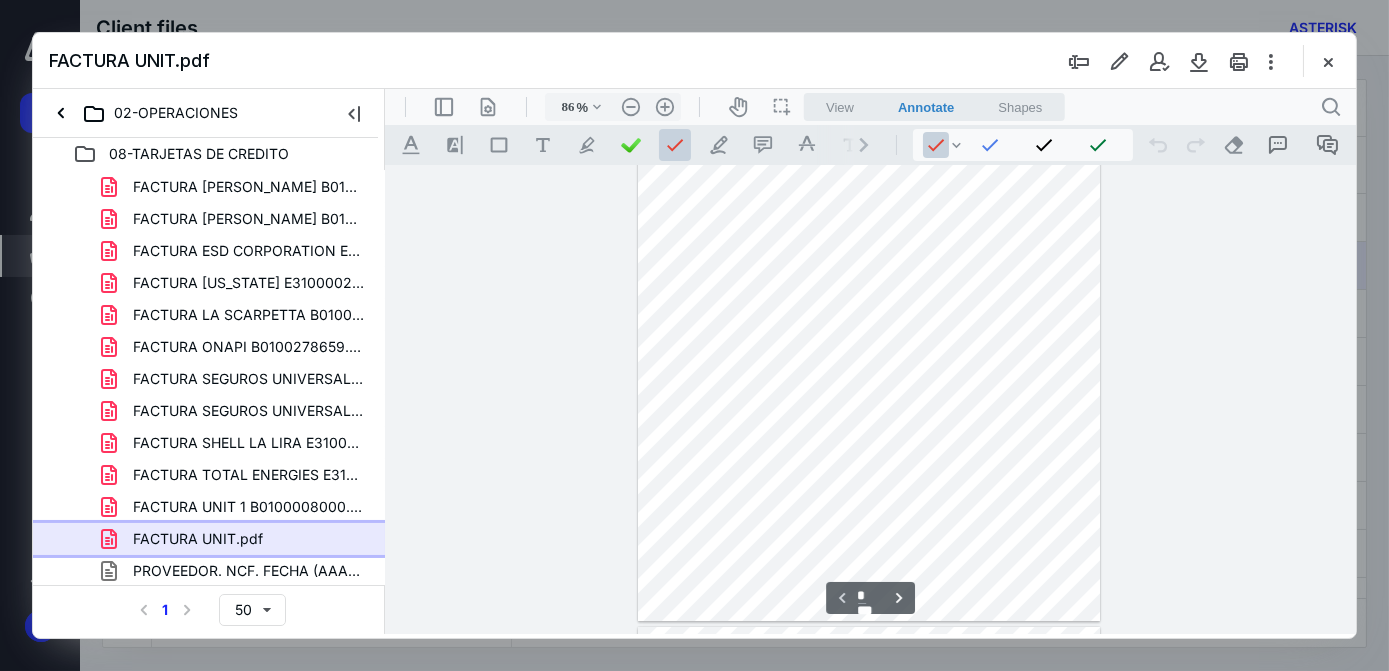 type on "111" 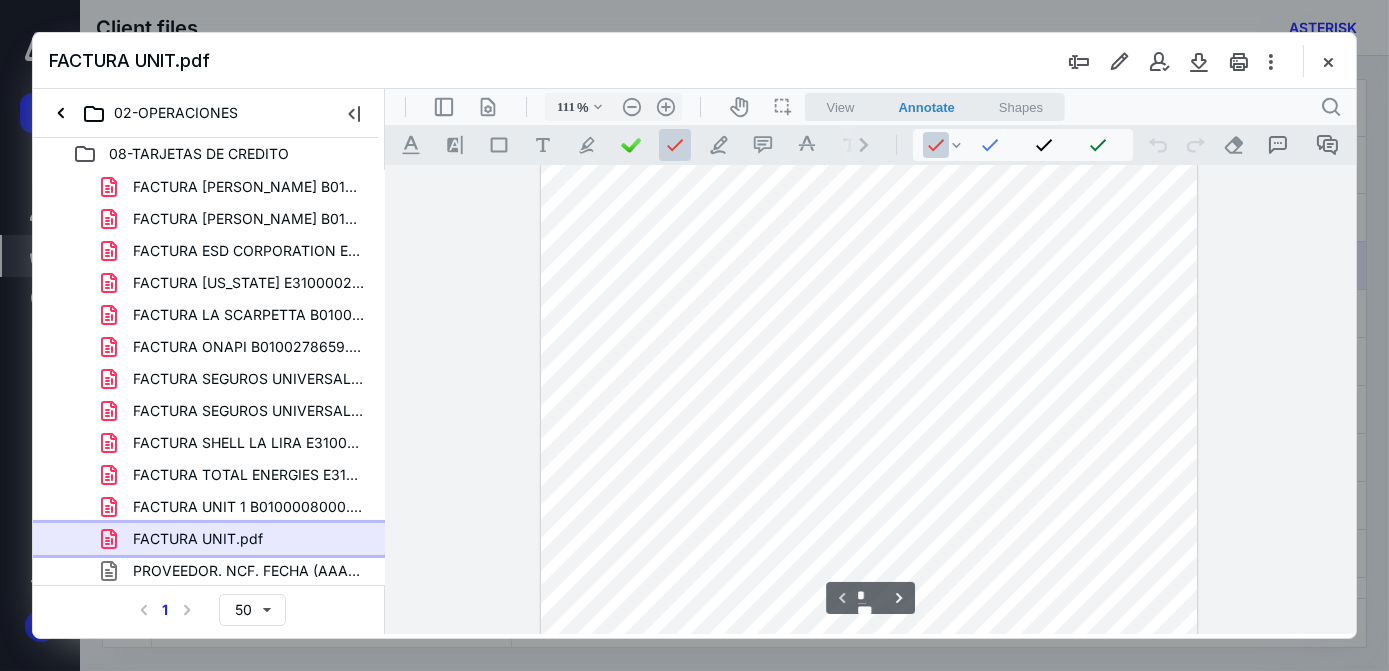 scroll, scrollTop: 181, scrollLeft: 0, axis: vertical 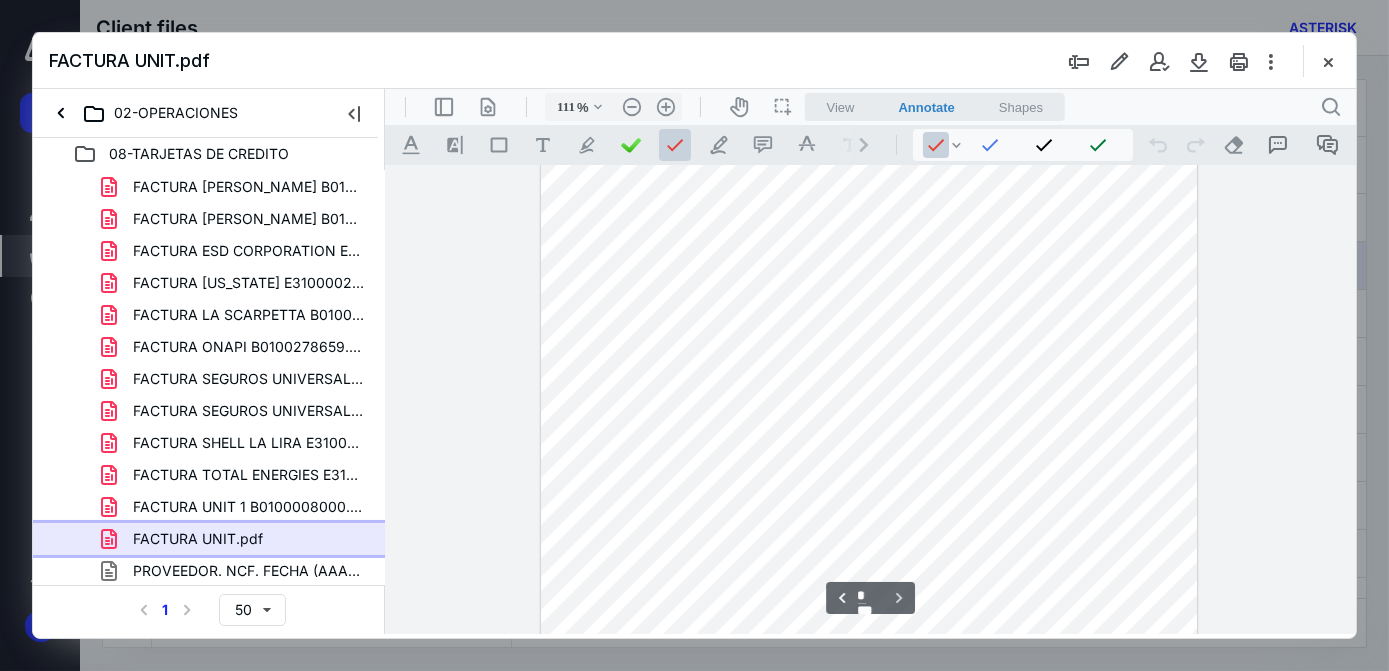 type on "*" 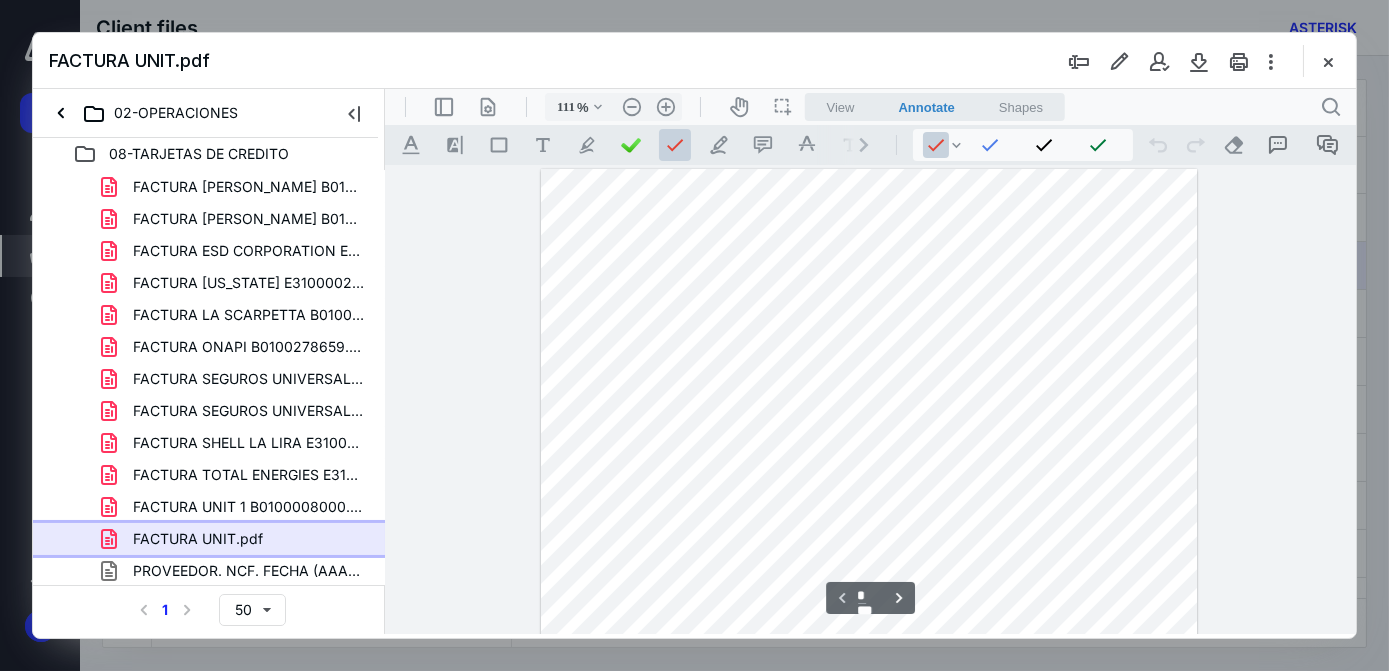 scroll, scrollTop: 90, scrollLeft: 0, axis: vertical 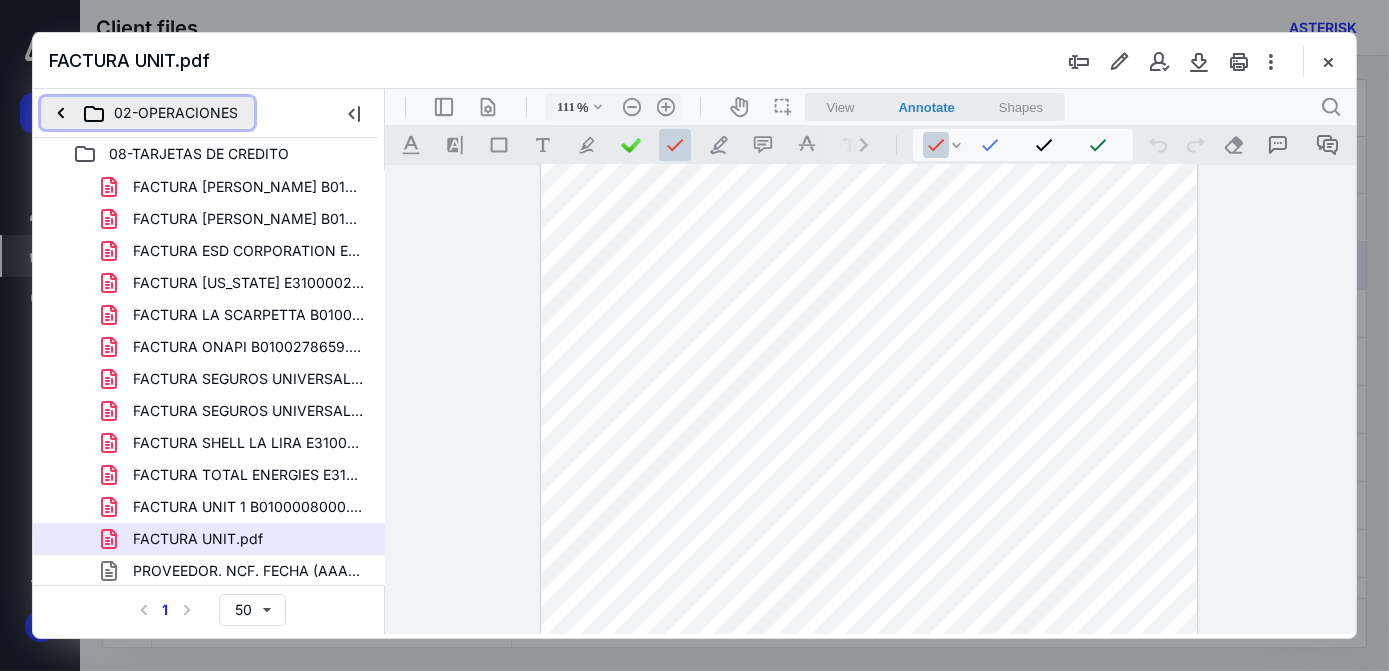 click on "02-OPERACIONES" at bounding box center (147, 113) 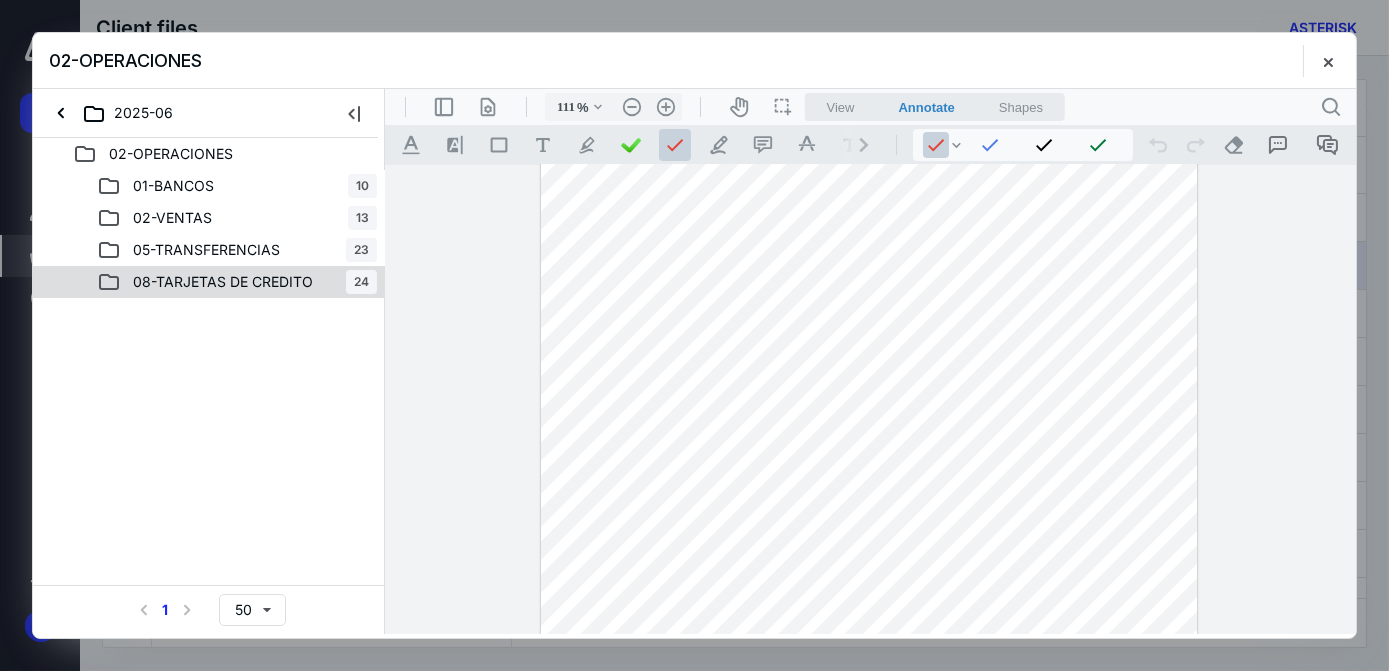 click on "08-TARJETAS DE CREDITO" at bounding box center [211, 282] 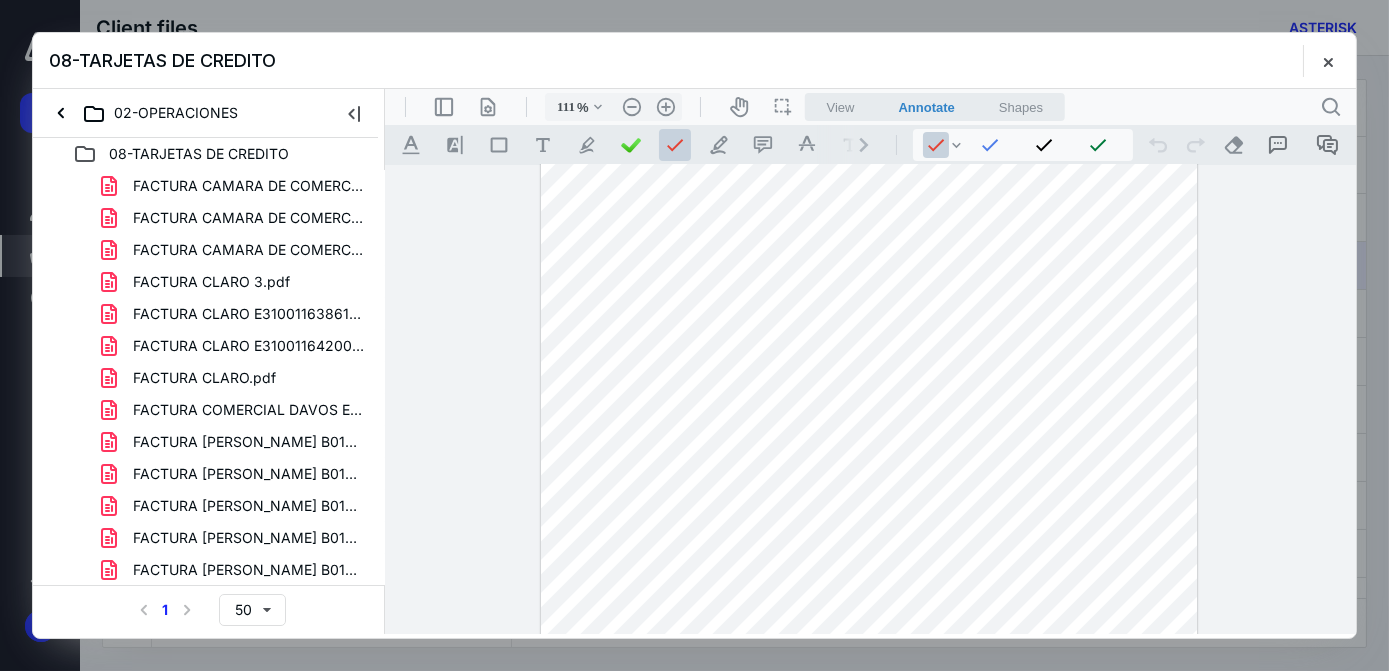 drag, startPoint x: 1330, startPoint y: 57, endPoint x: 1304, endPoint y: 58, distance: 26.019224 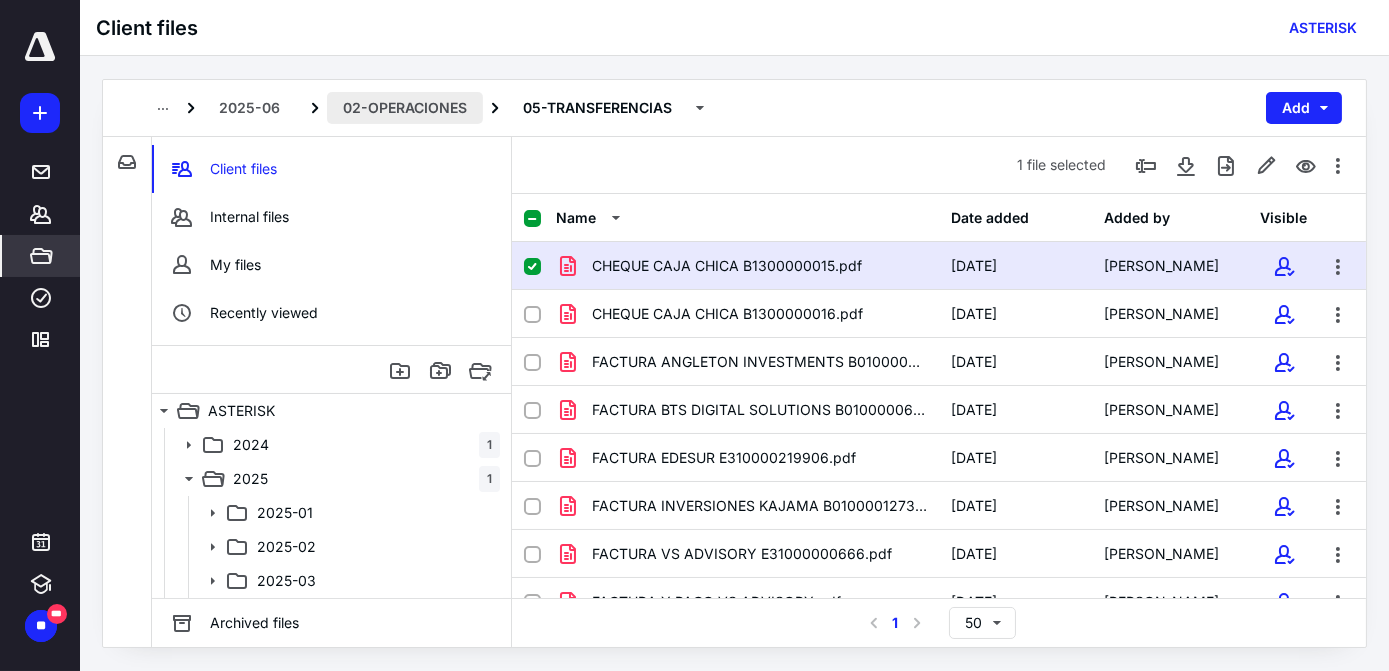 click on "02-OPERACIONES" at bounding box center [405, 108] 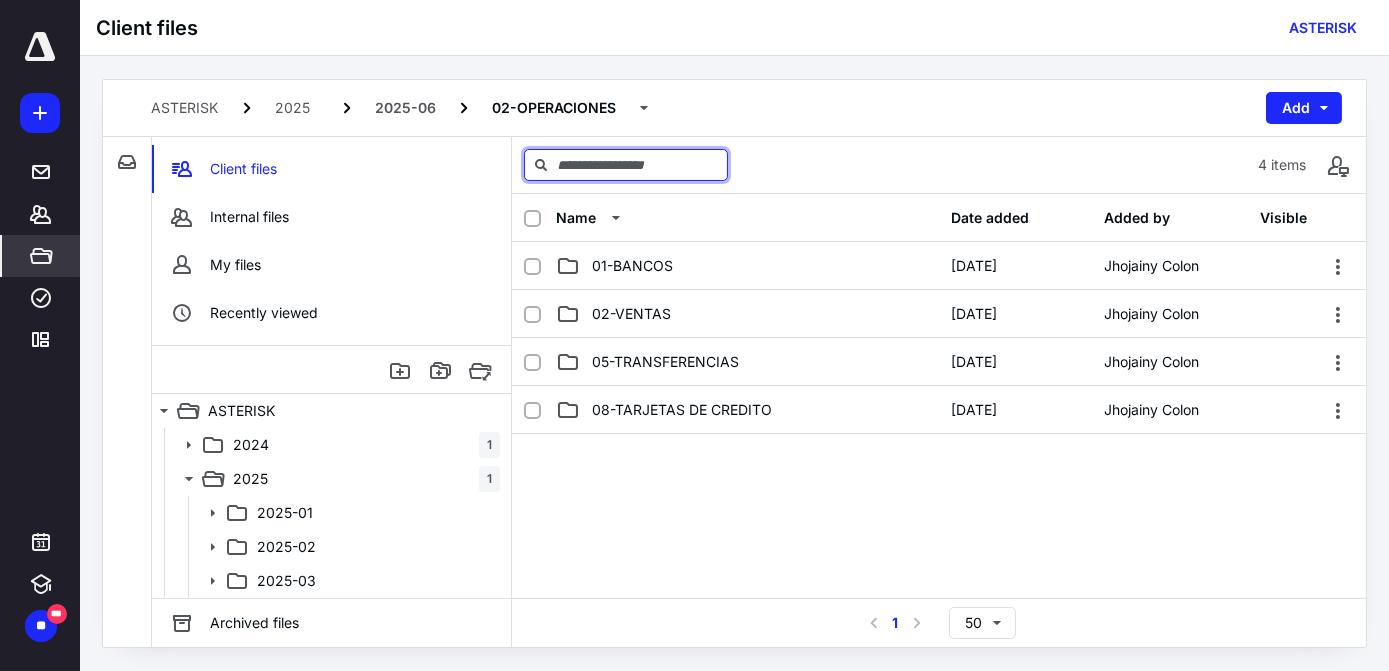 click at bounding box center [626, 165] 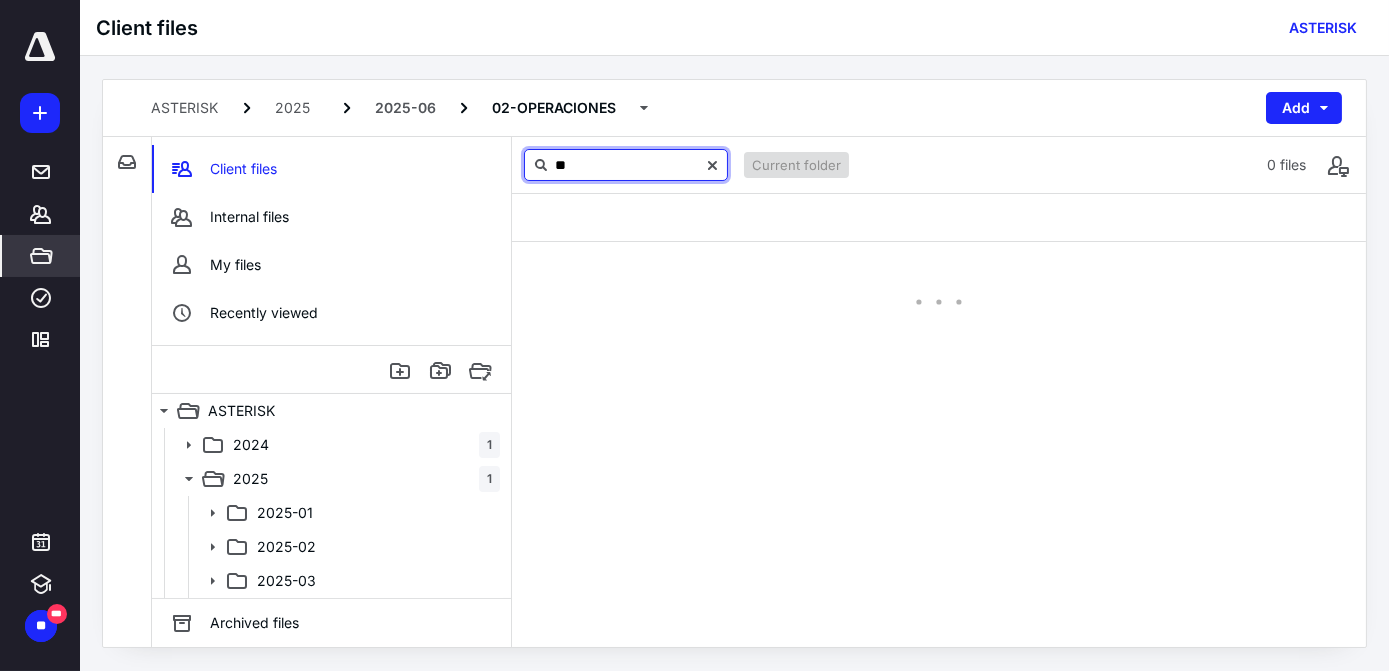 type on "*" 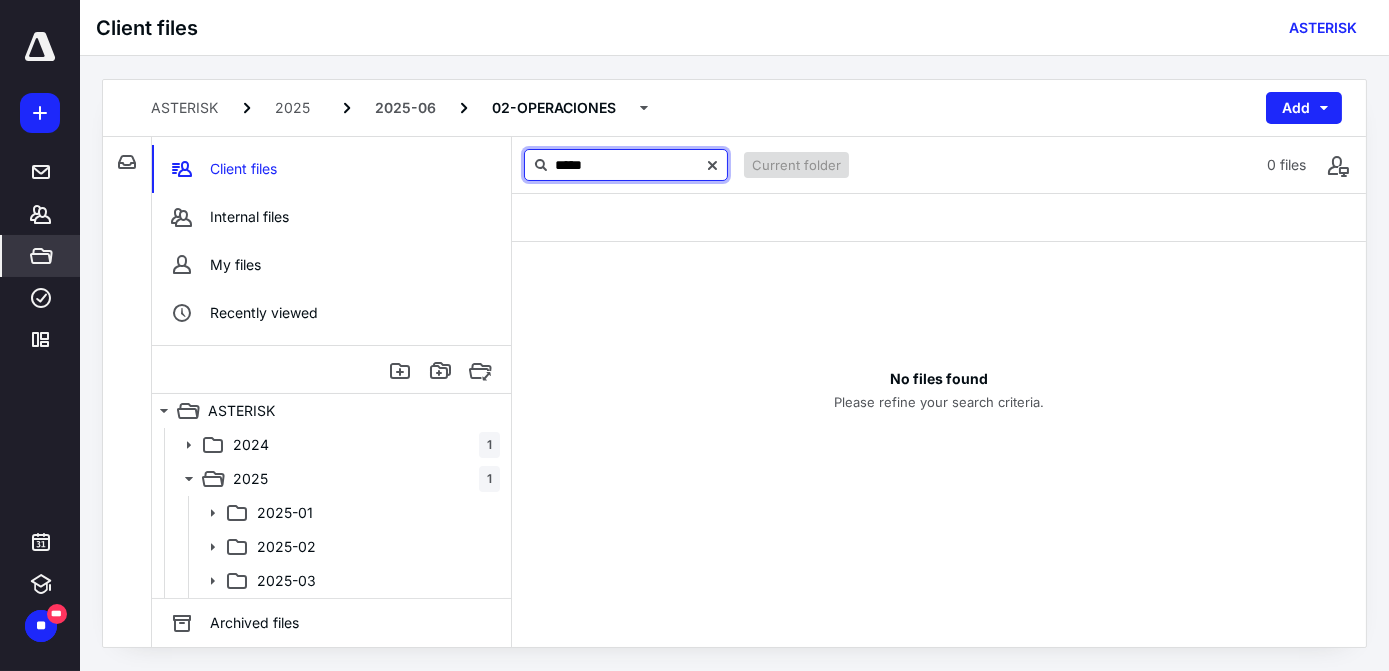 type on "*****" 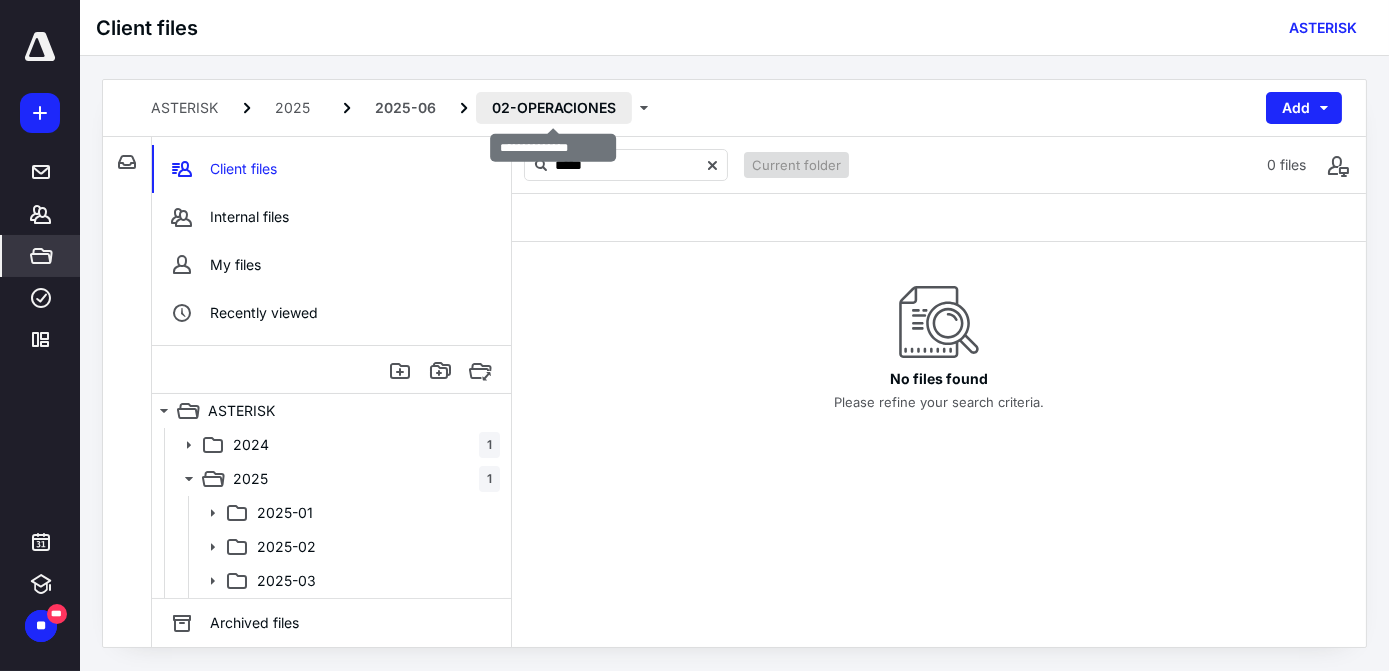 click on "02-OPERACIONES" at bounding box center (554, 108) 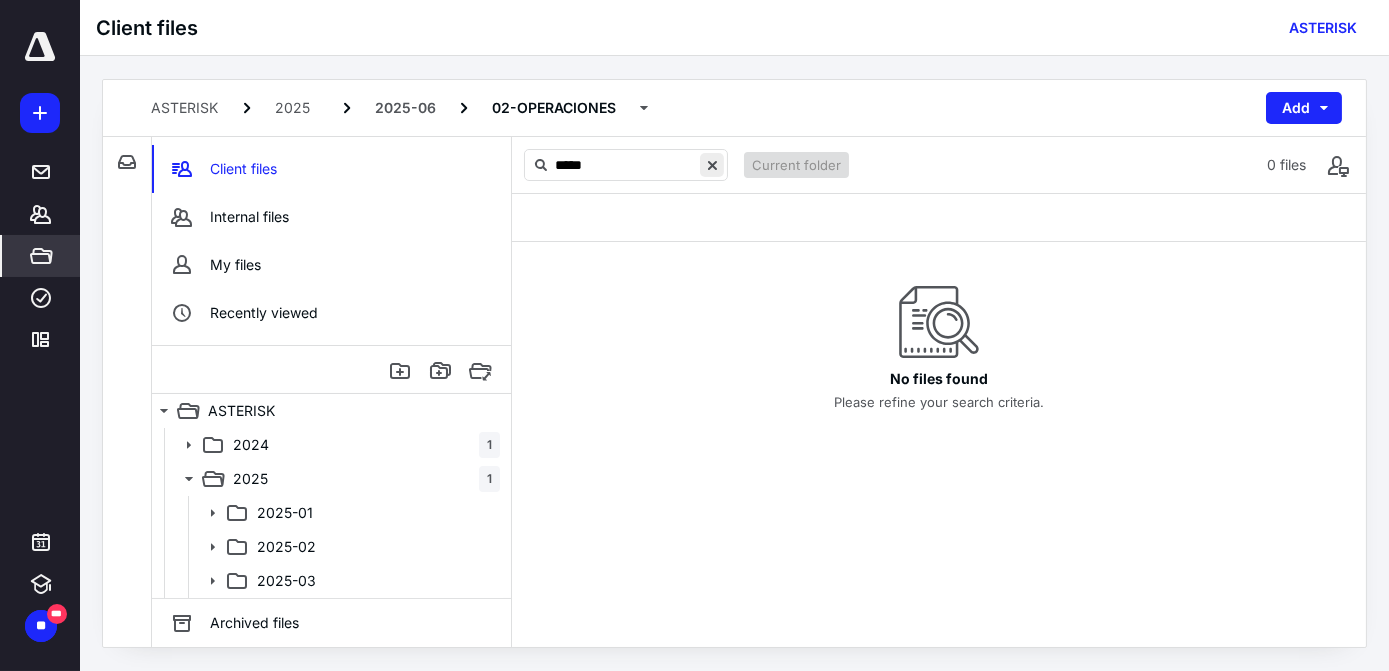click at bounding box center [712, 165] 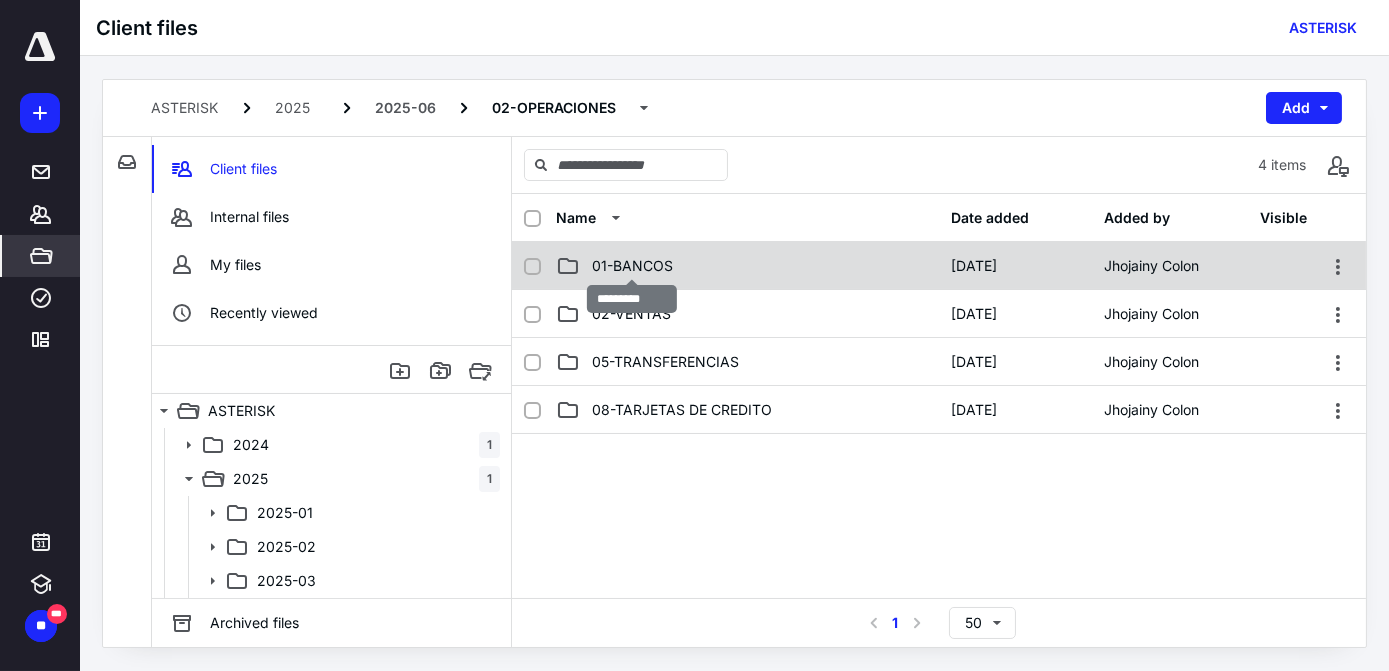 click on "01-BANCOS" at bounding box center [632, 266] 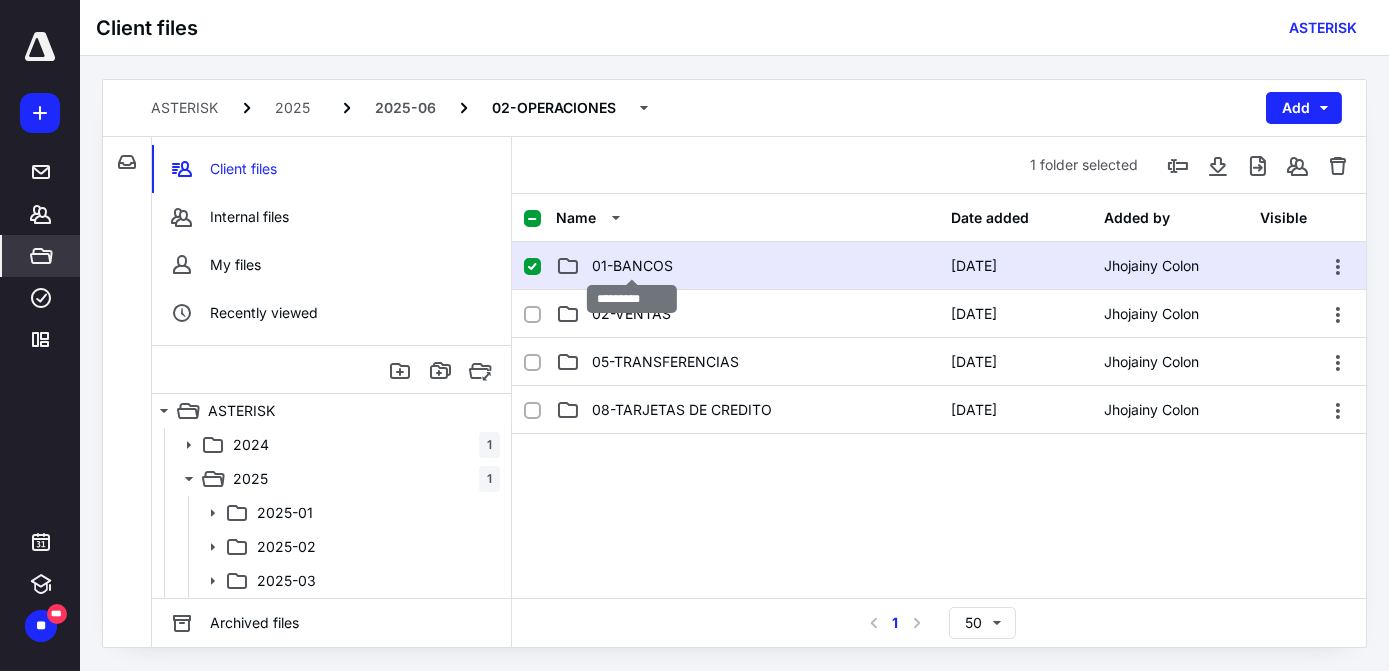 click on "01-BANCOS" at bounding box center [632, 266] 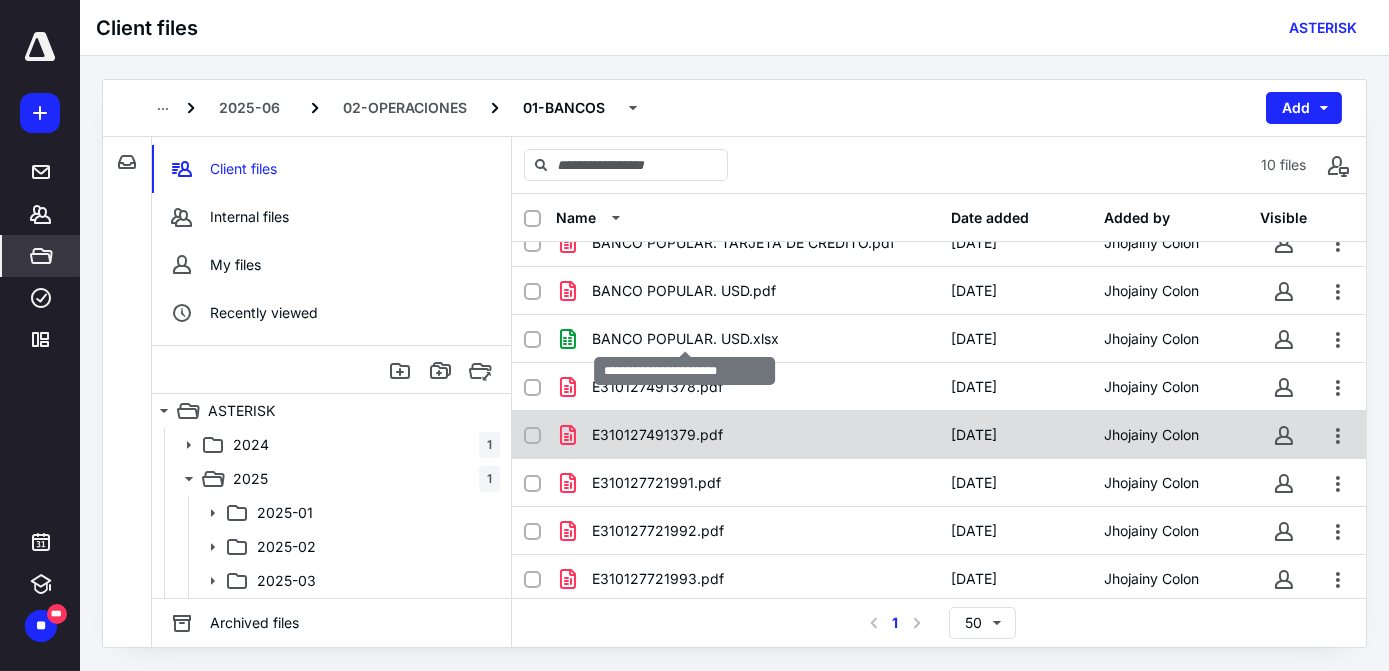 scroll, scrollTop: 120, scrollLeft: 0, axis: vertical 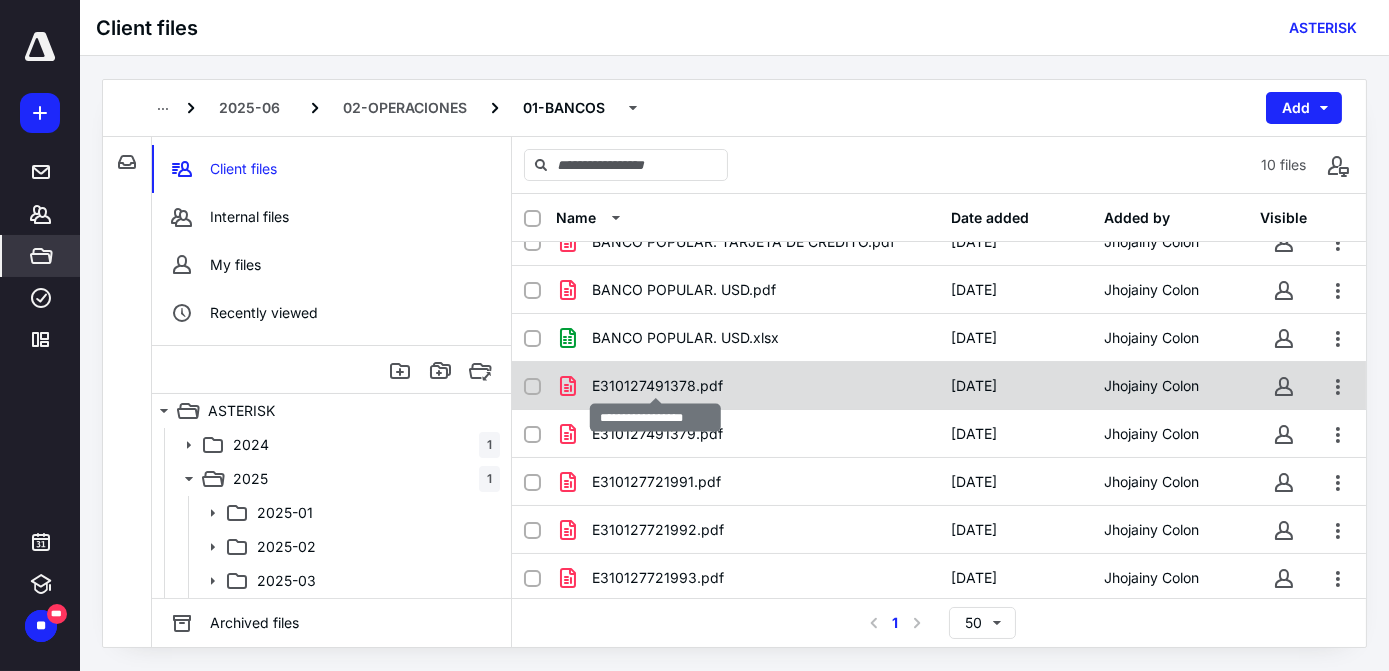 click on "E310127491378.pdf" at bounding box center (657, 386) 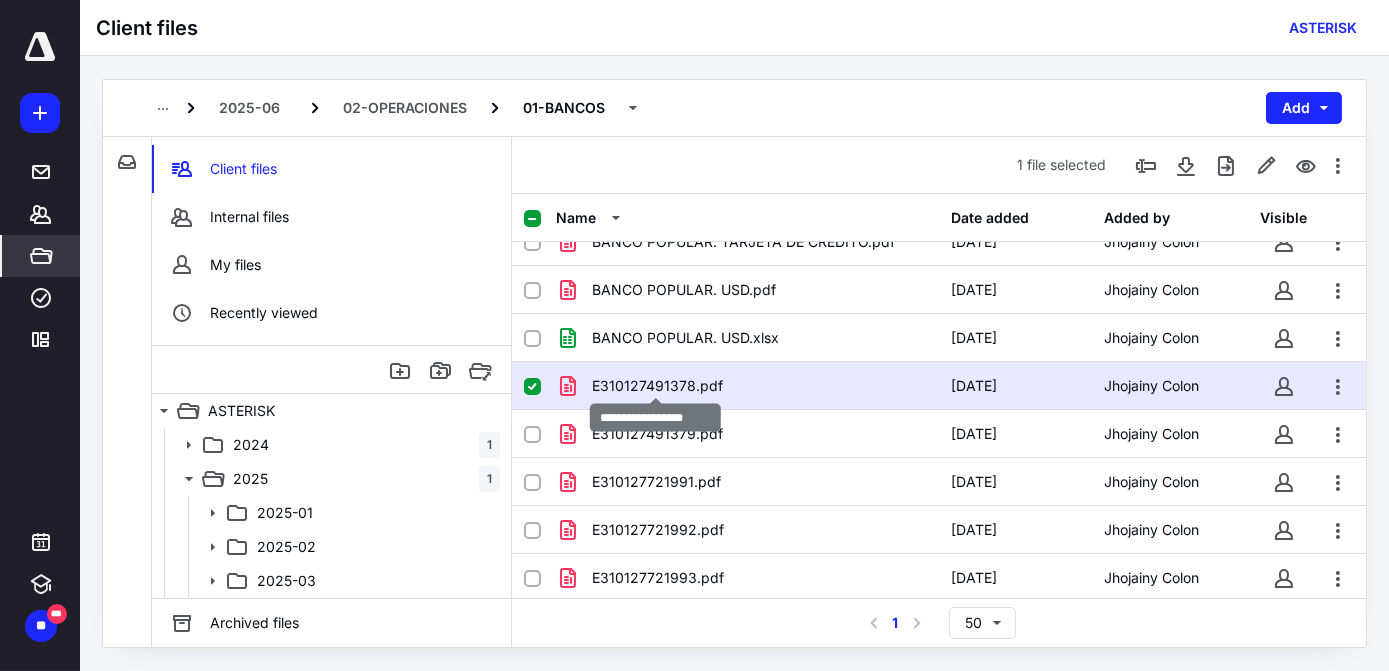 click on "E310127491378.pdf" at bounding box center [657, 386] 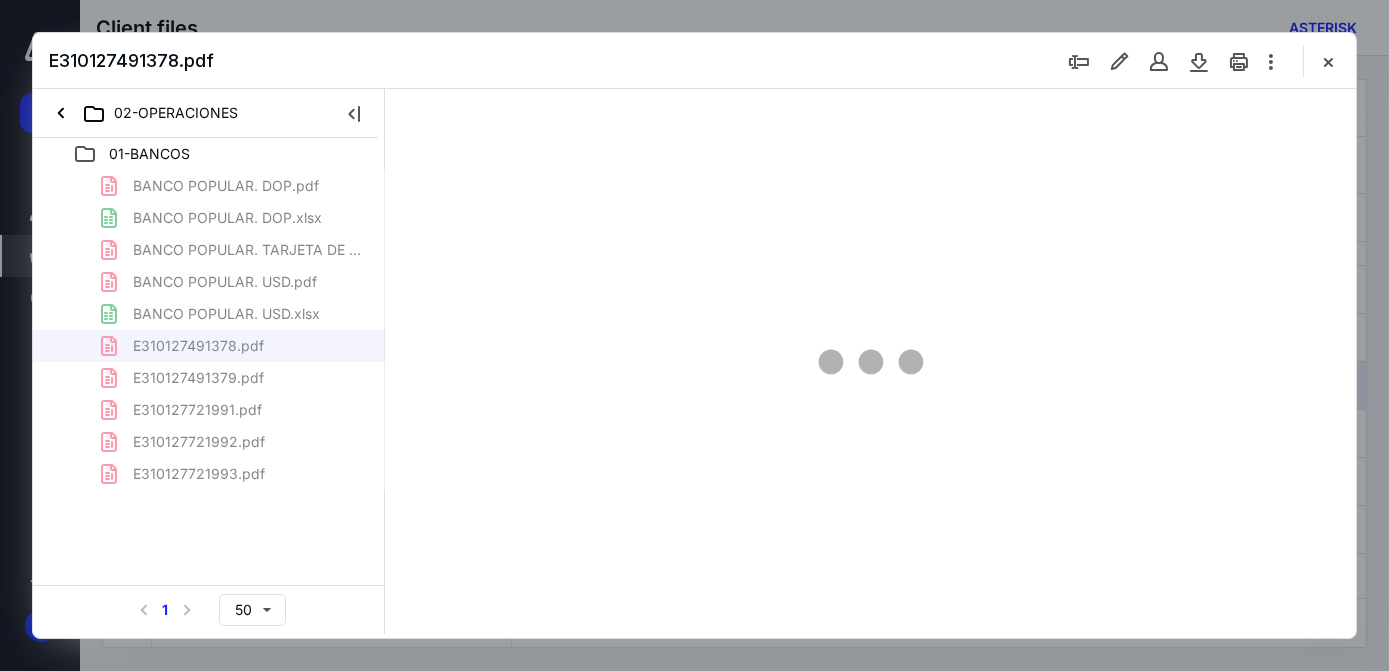 scroll, scrollTop: 0, scrollLeft: 0, axis: both 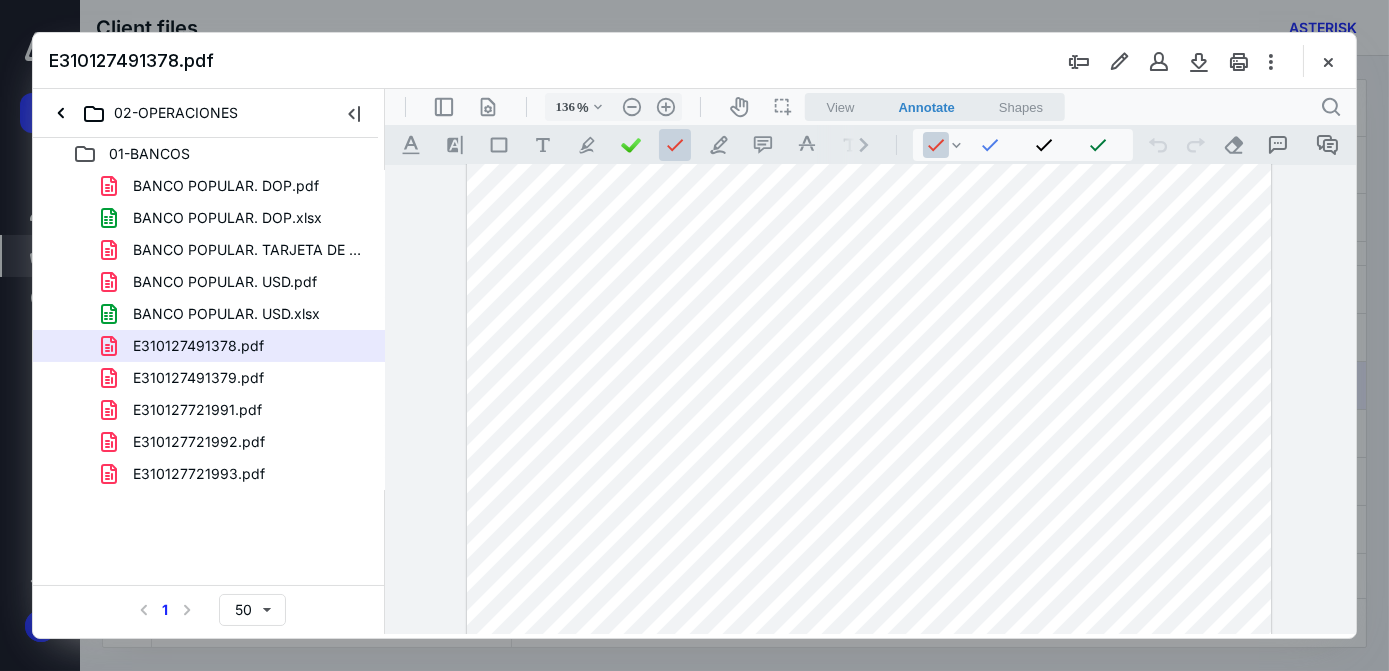 click at bounding box center [868, 633] 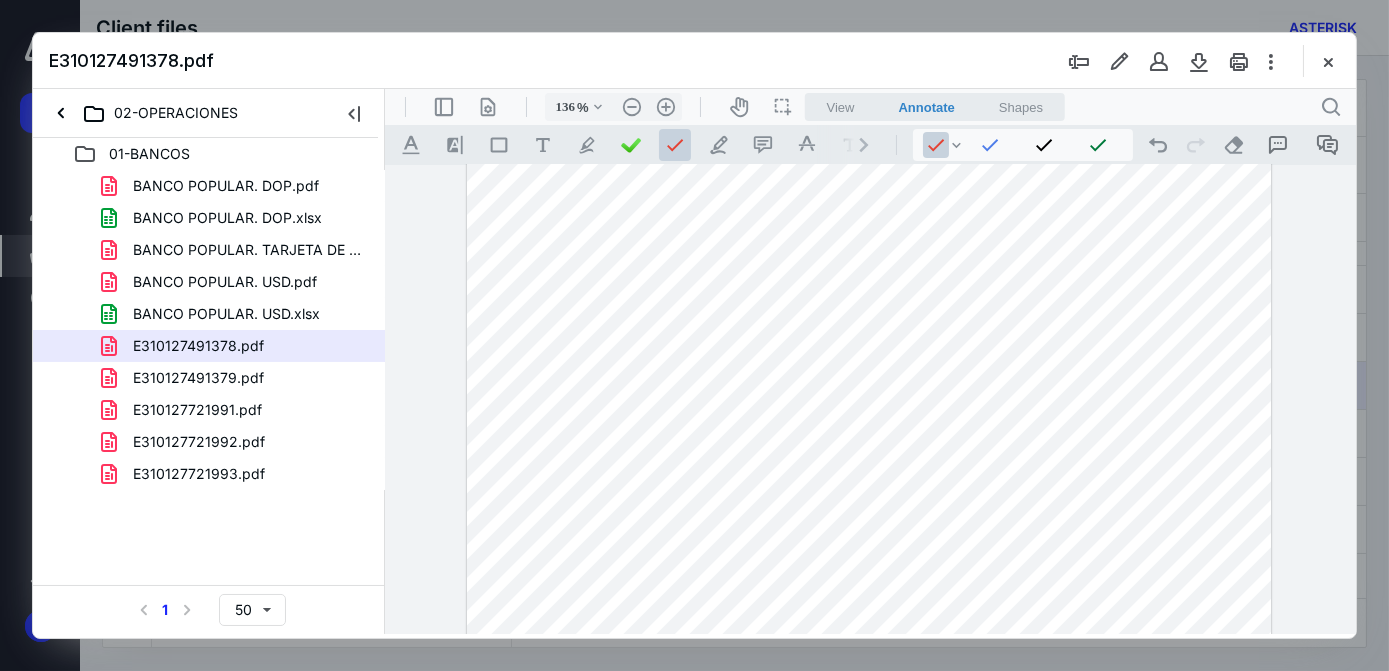 click on "E310127491379.pdf" at bounding box center [198, 378] 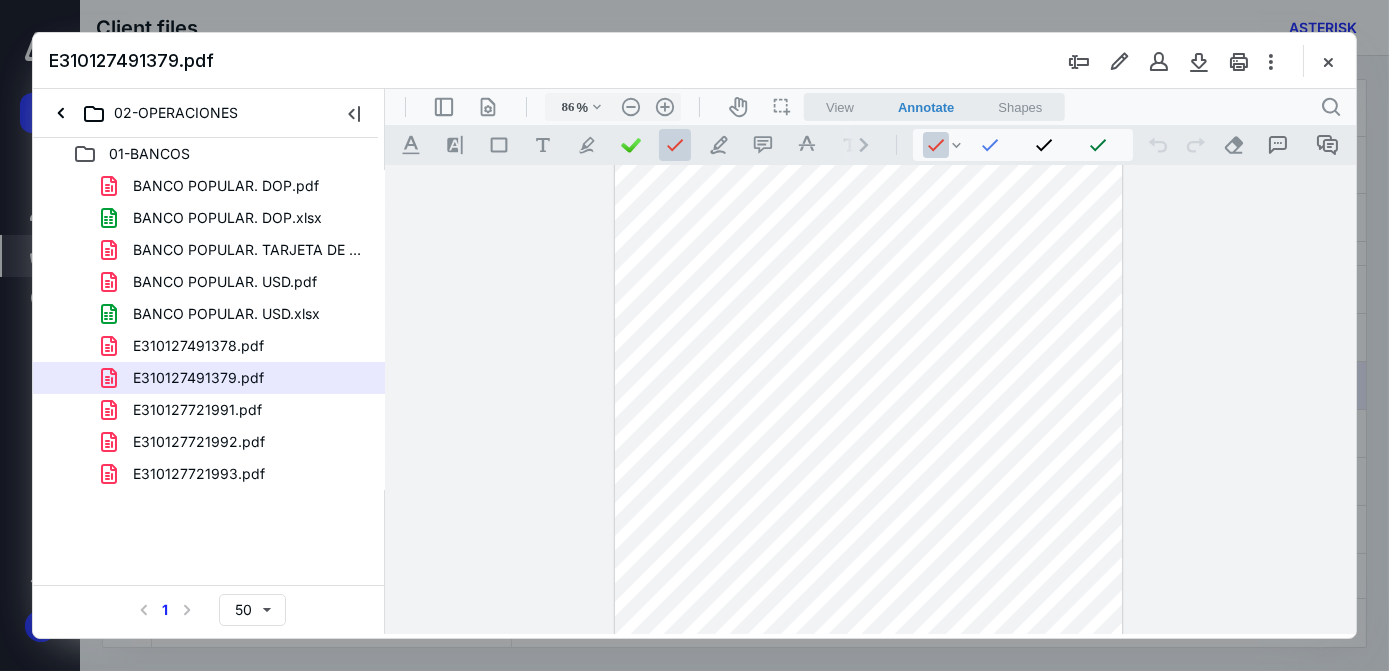scroll, scrollTop: 0, scrollLeft: 0, axis: both 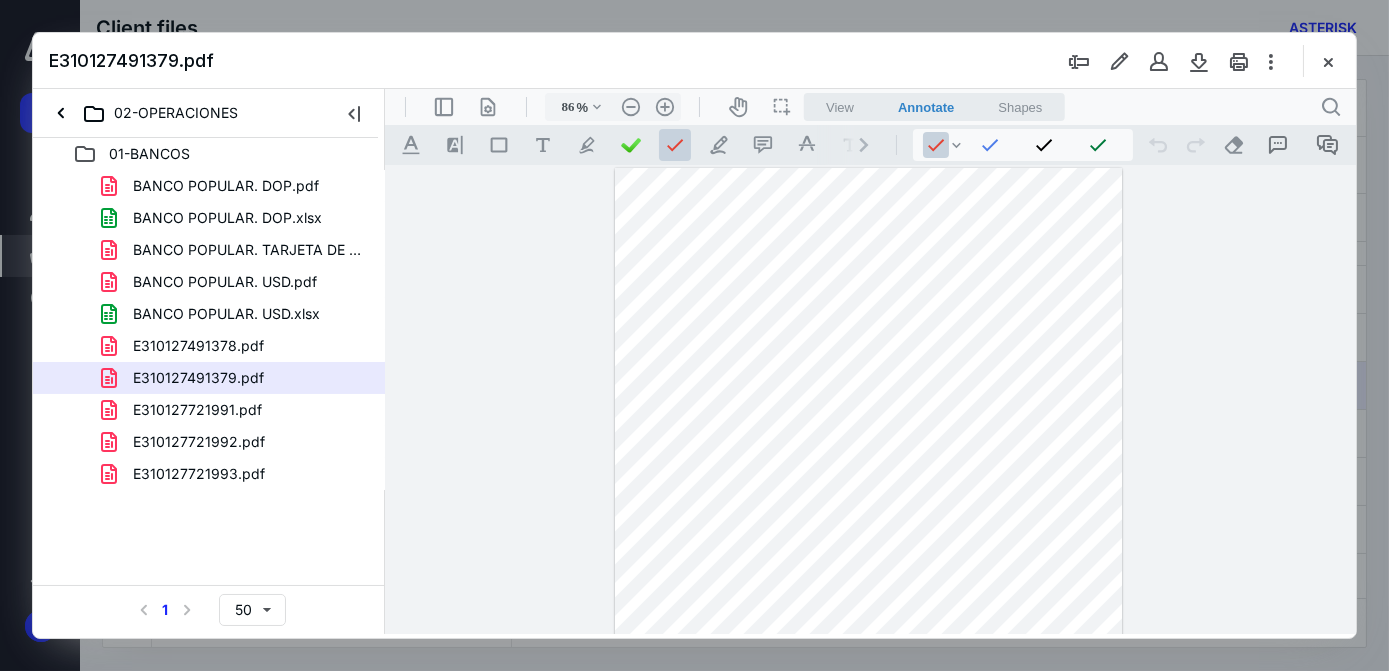 click at bounding box center (868, 527) 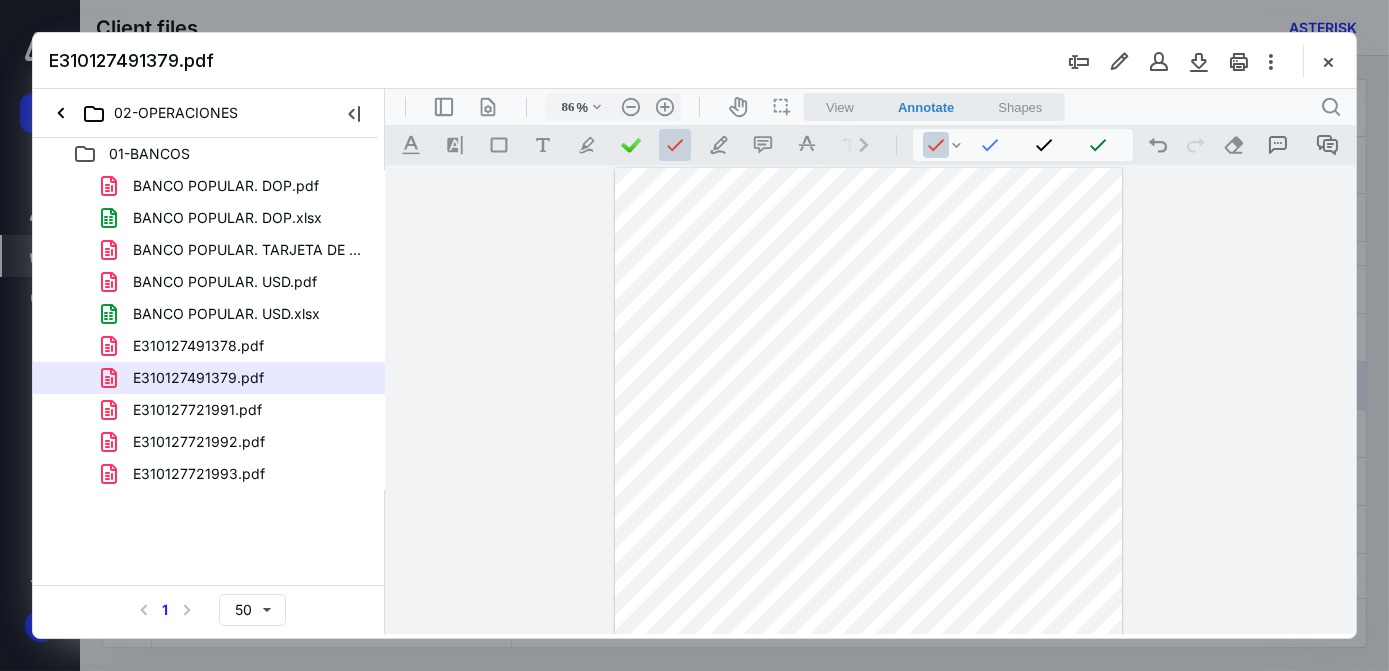 click on "E310127491379.pdf" at bounding box center (209, 378) 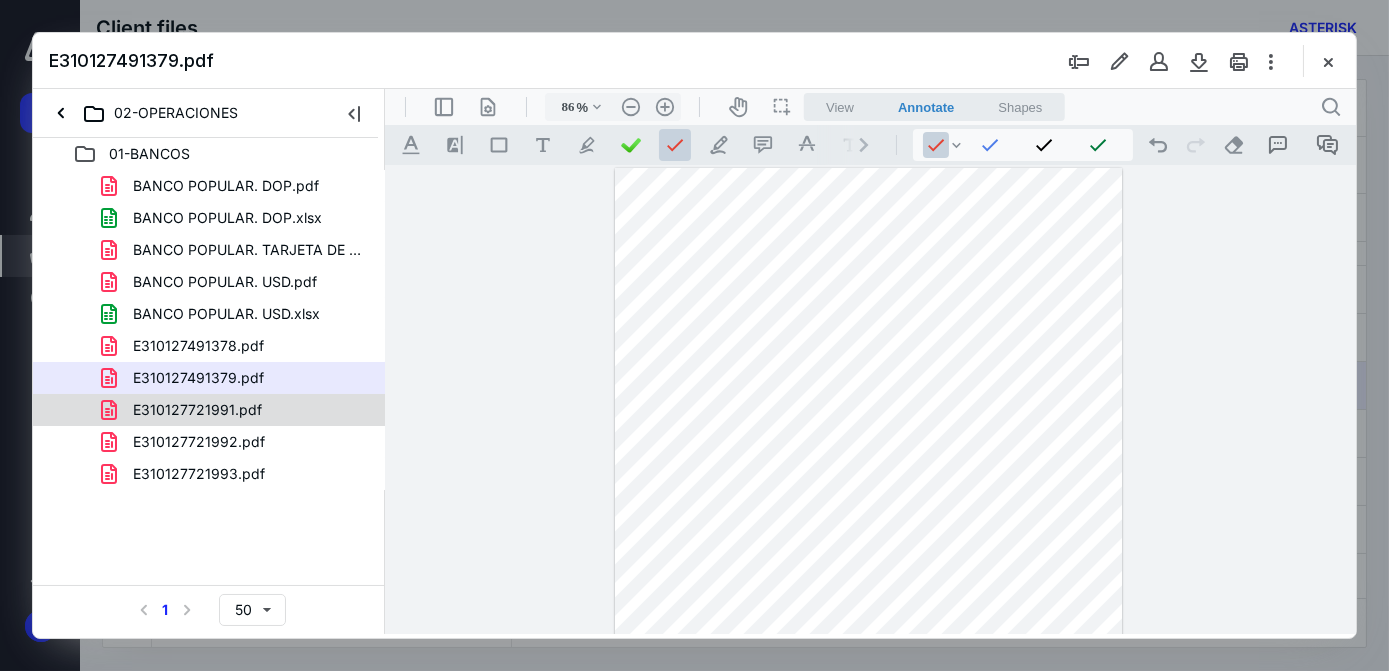 click on "E310127721991.pdf" at bounding box center (197, 410) 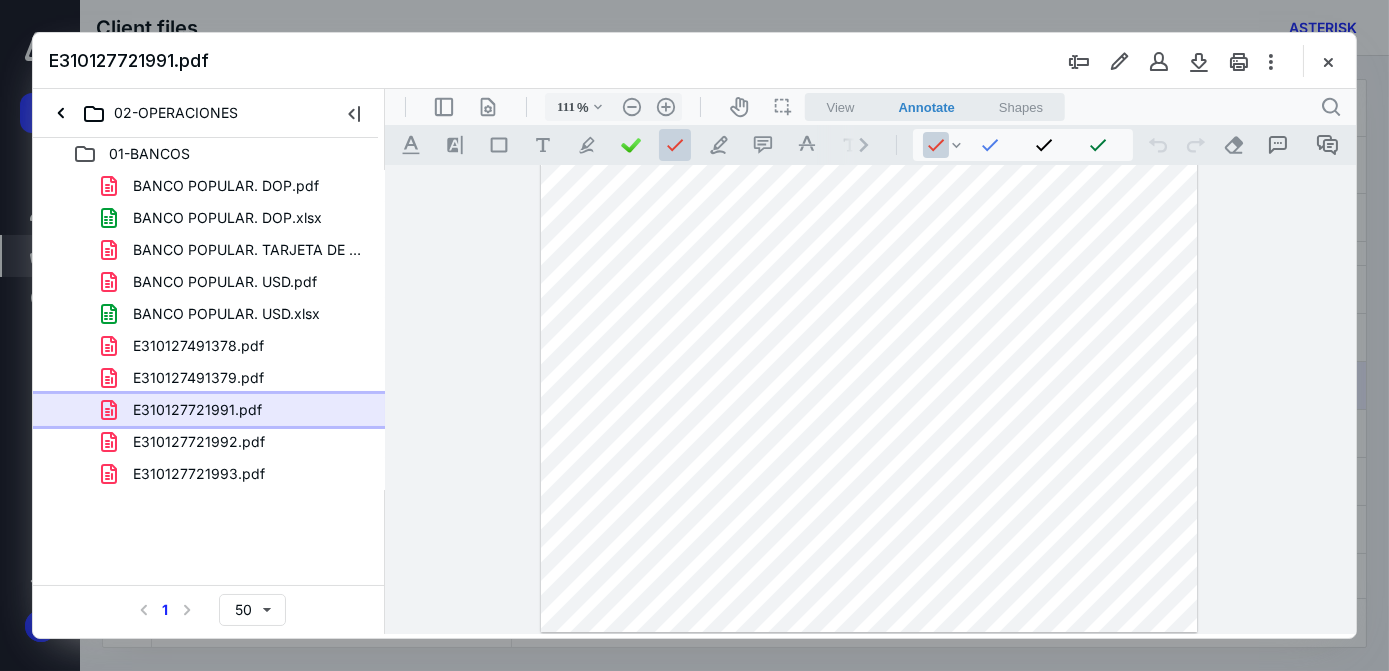 scroll, scrollTop: 10, scrollLeft: 0, axis: vertical 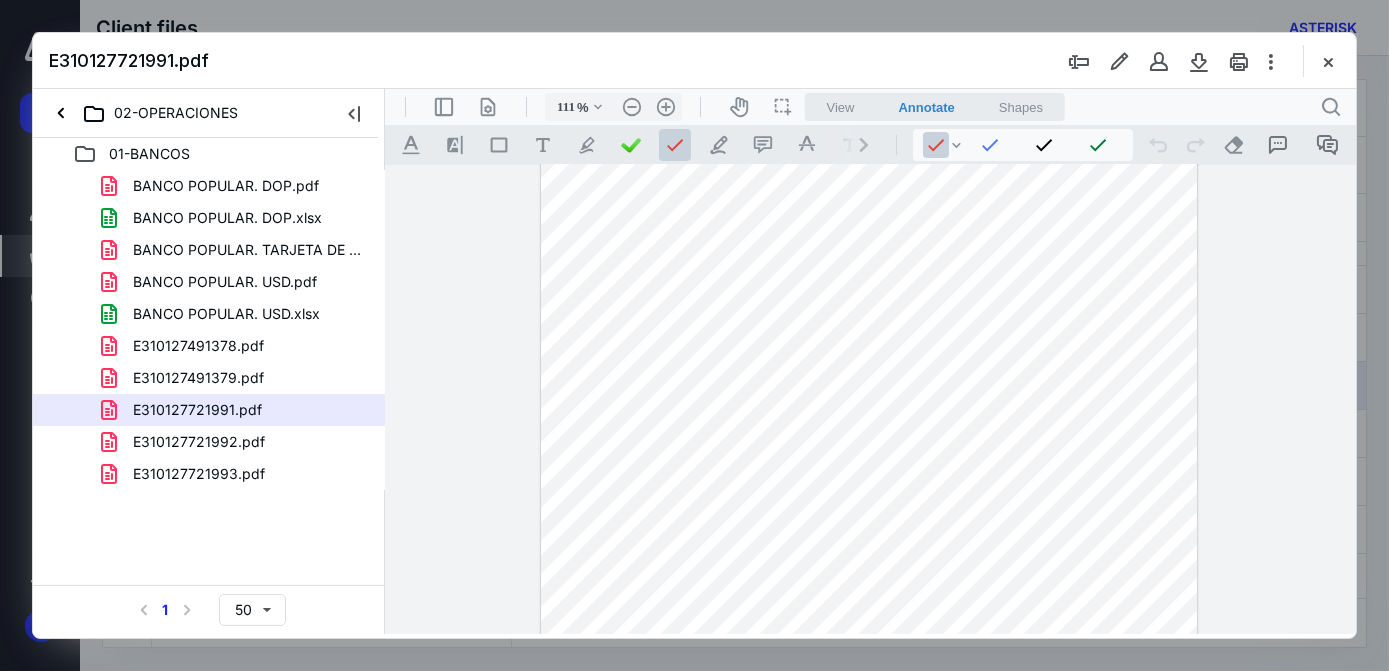 drag, startPoint x: 1154, startPoint y: 285, endPoint x: 722, endPoint y: 259, distance: 432.7817 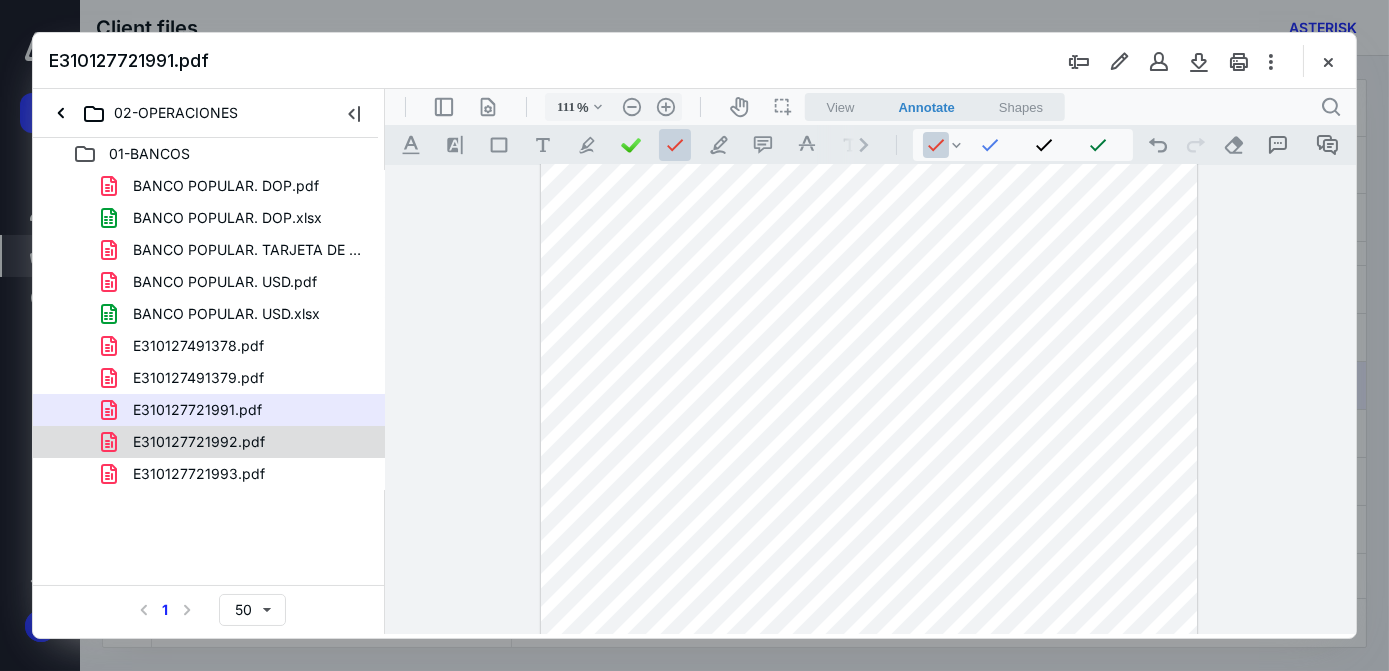click on "E310127721992.pdf" at bounding box center (199, 442) 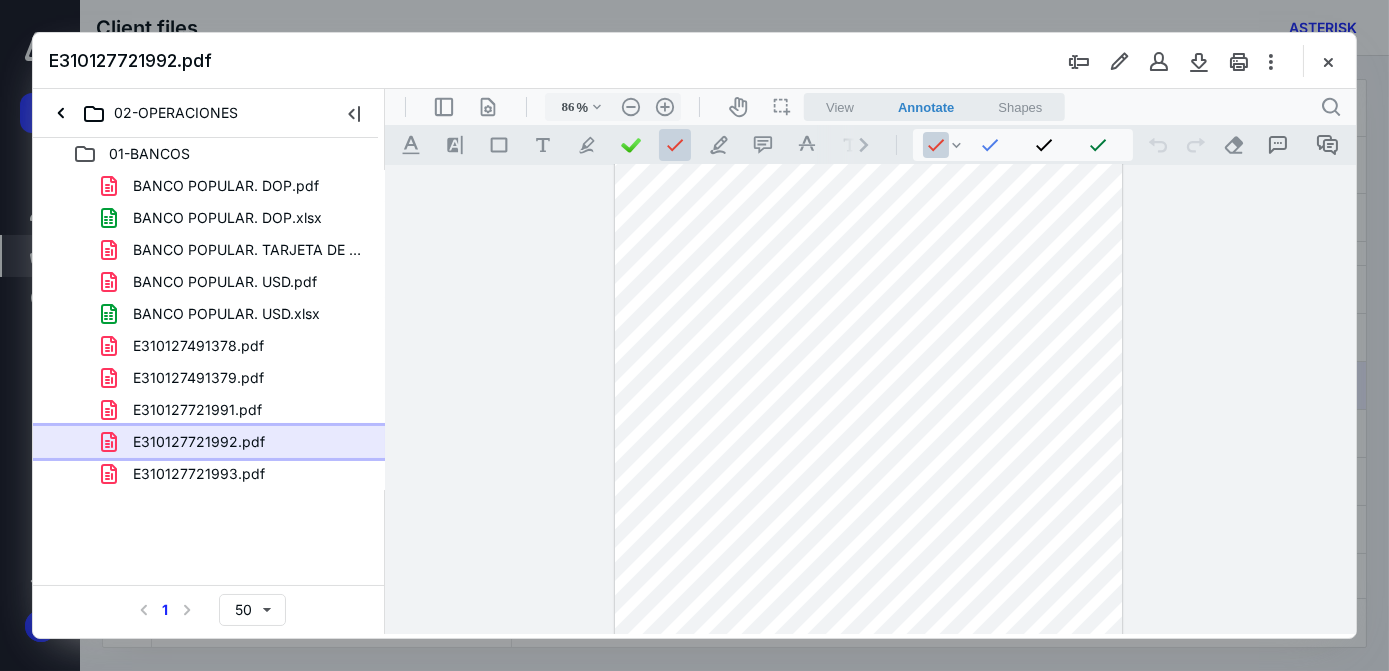 scroll, scrollTop: 5, scrollLeft: 0, axis: vertical 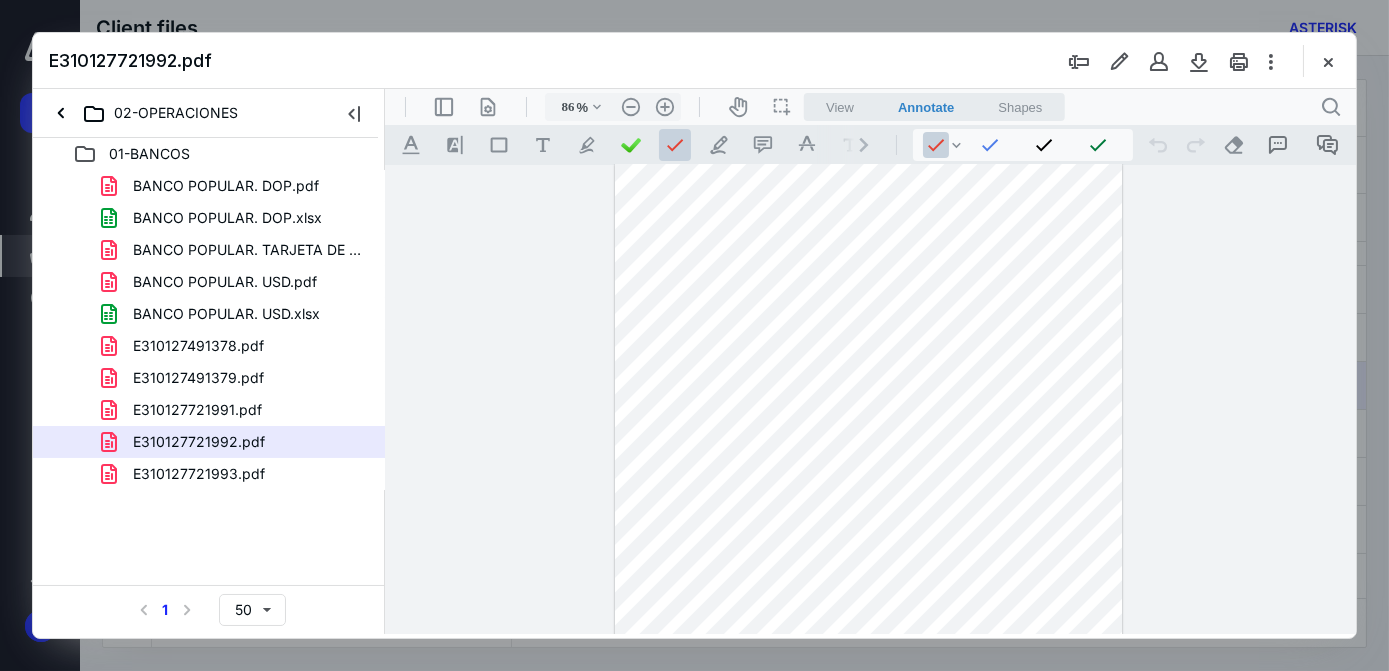 click at bounding box center (868, 522) 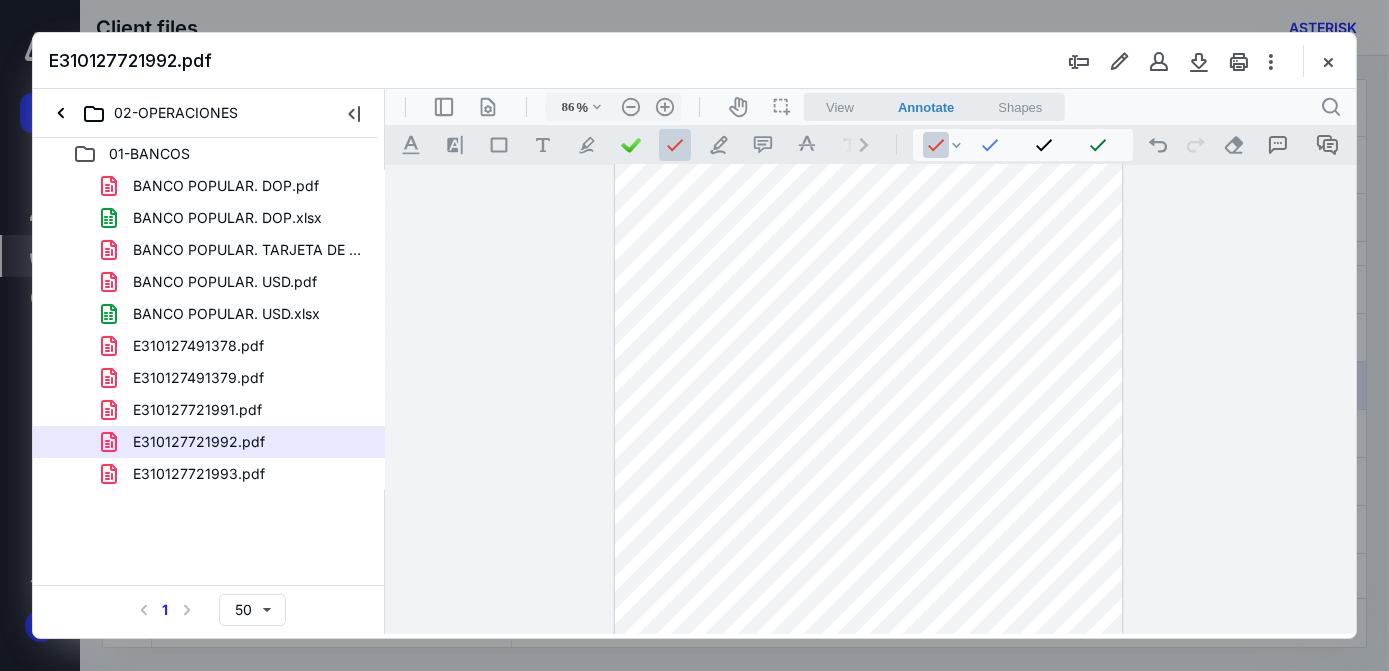 scroll, scrollTop: 0, scrollLeft: 0, axis: both 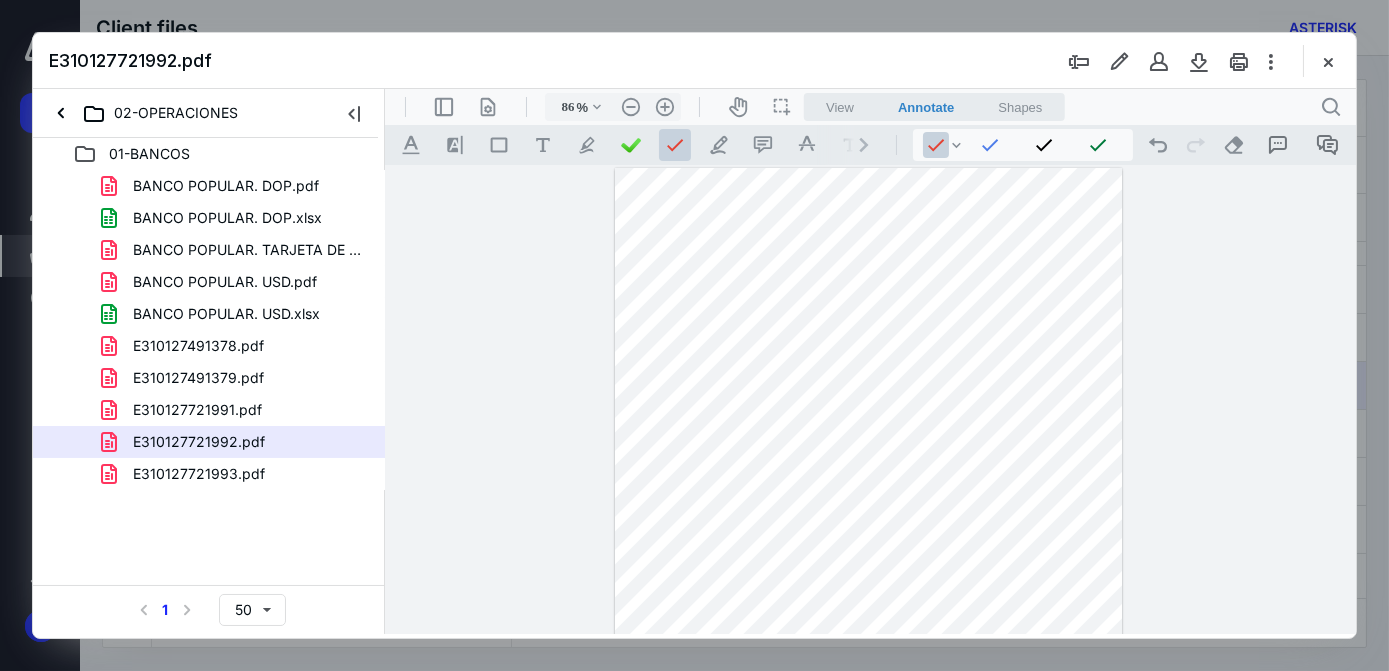 drag, startPoint x: 219, startPoint y: 463, endPoint x: 293, endPoint y: 468, distance: 74.168724 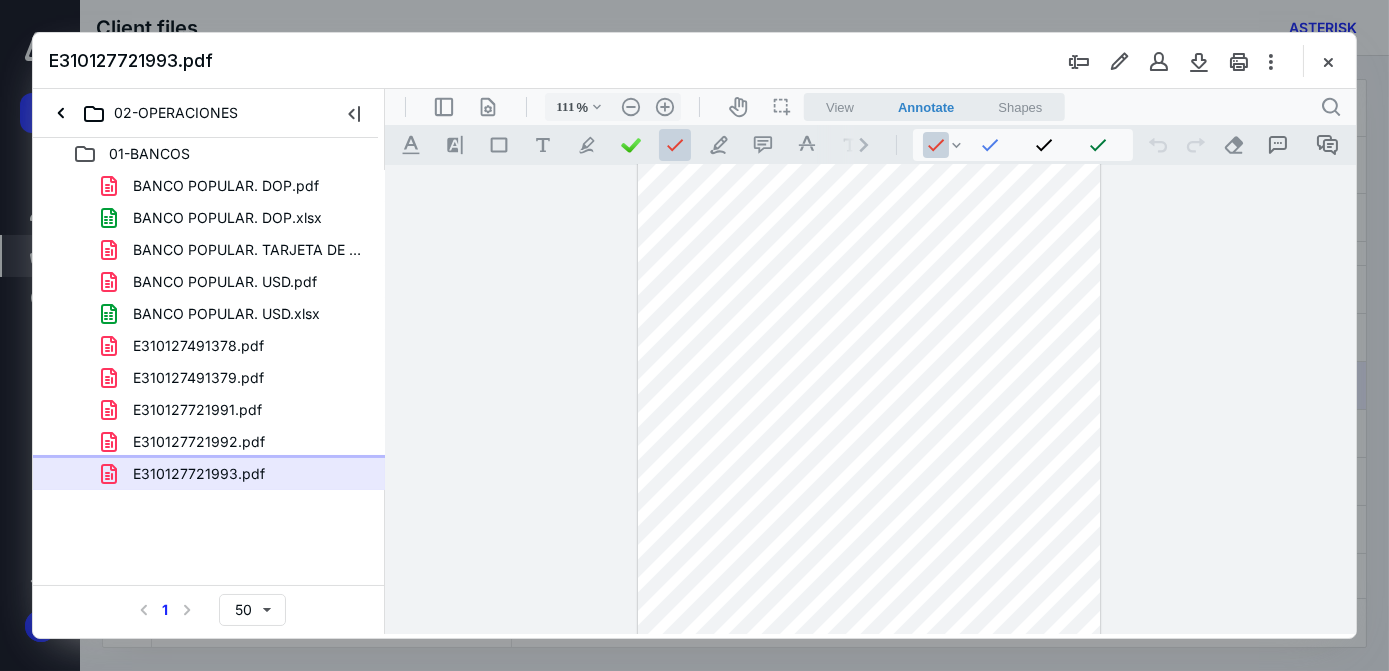 type on "136" 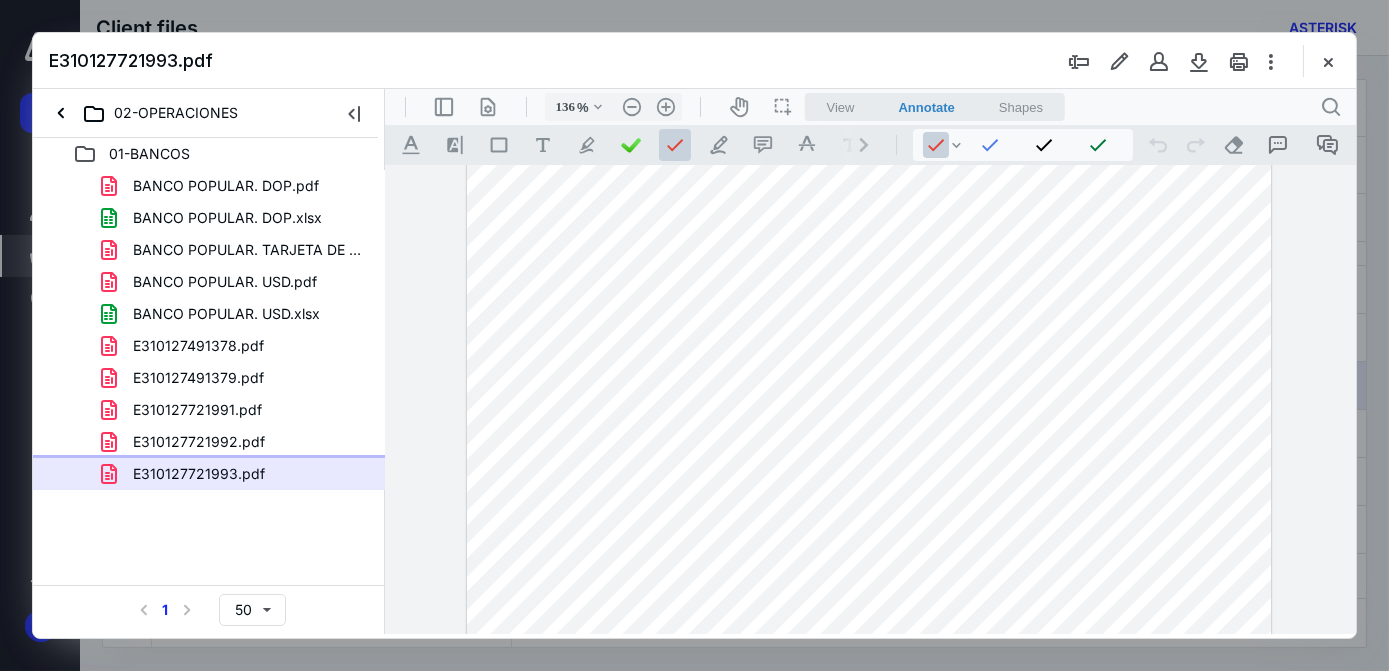 scroll, scrollTop: 0, scrollLeft: 0, axis: both 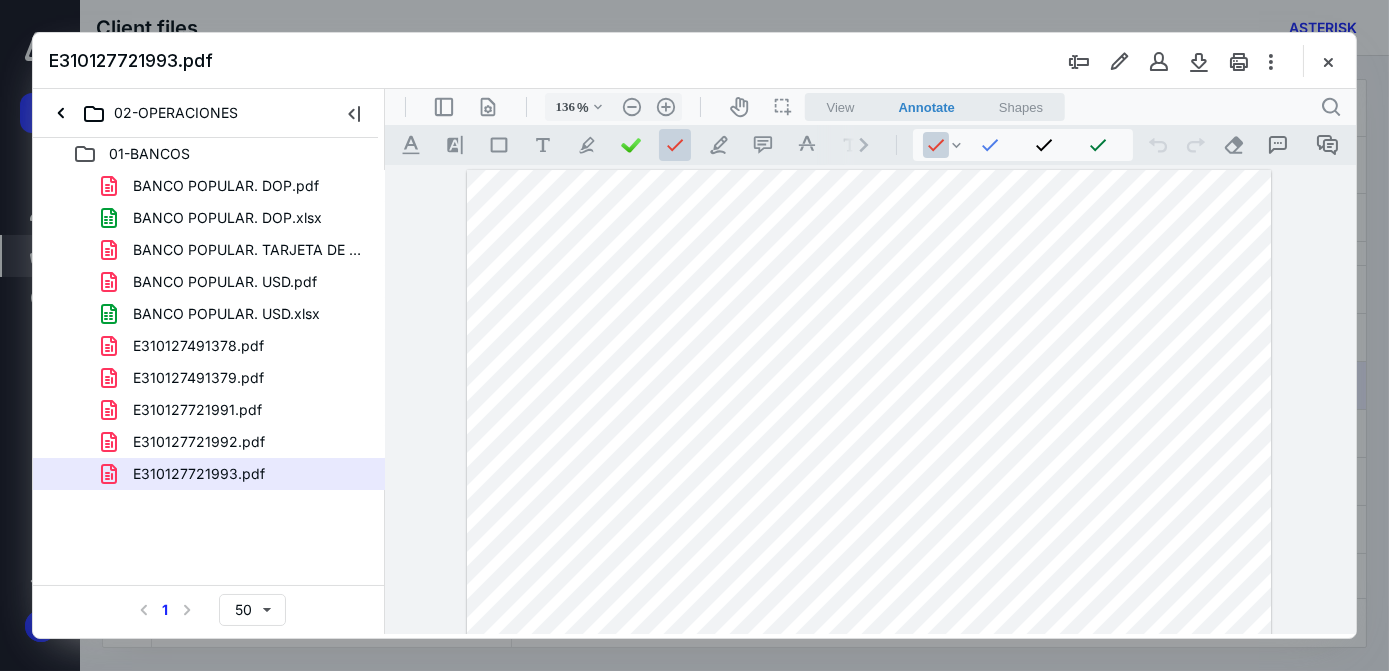 click at bounding box center [868, 739] 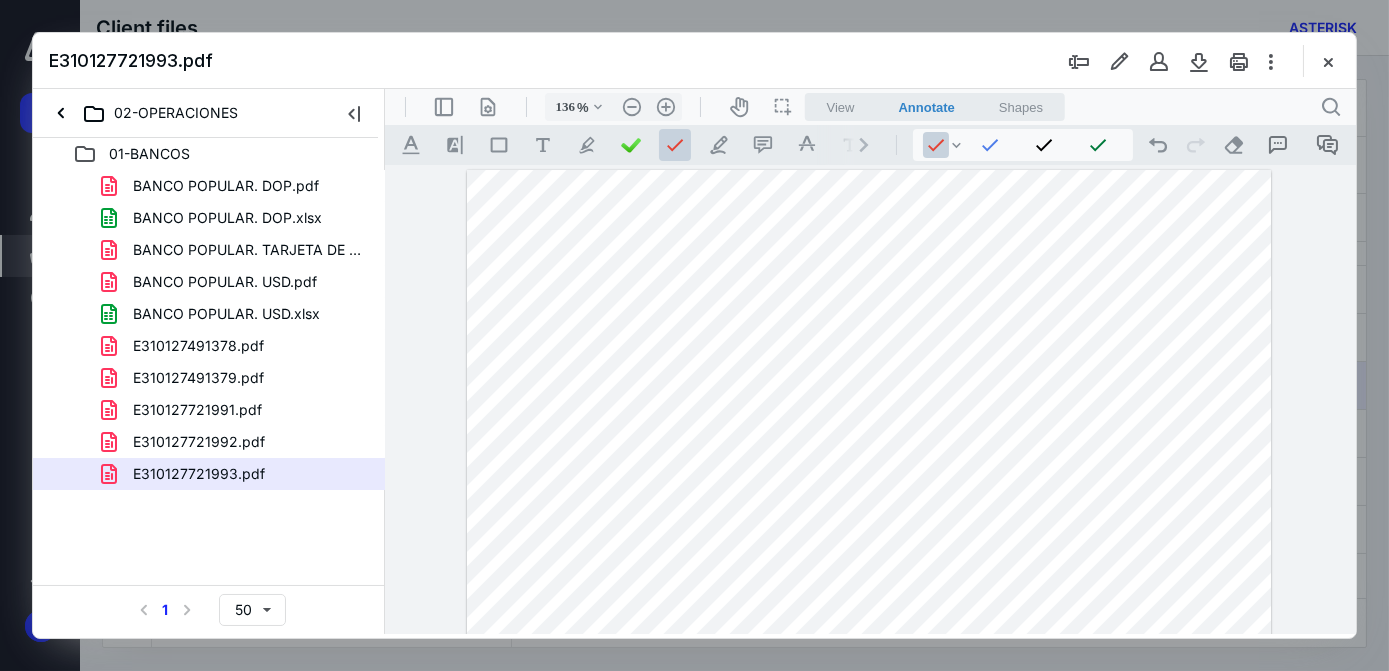 drag, startPoint x: 1333, startPoint y: 61, endPoint x: 1312, endPoint y: 61, distance: 21 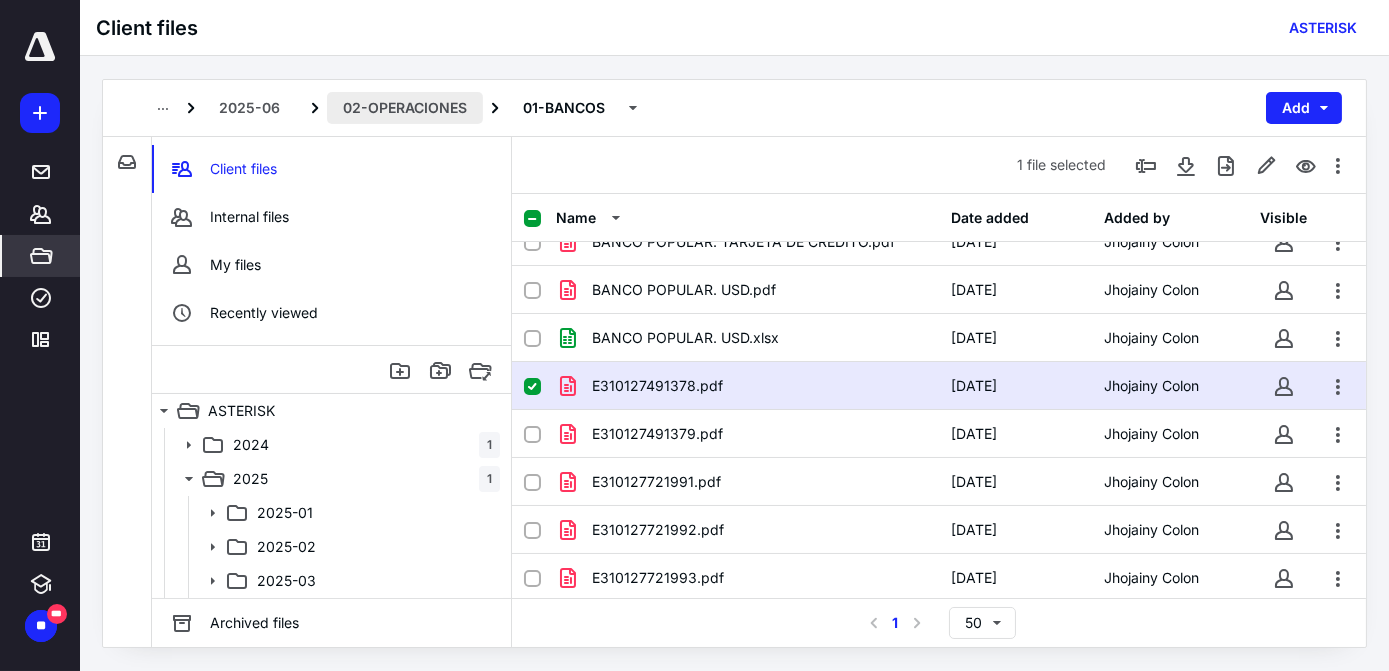click on "02-OPERACIONES" at bounding box center (405, 108) 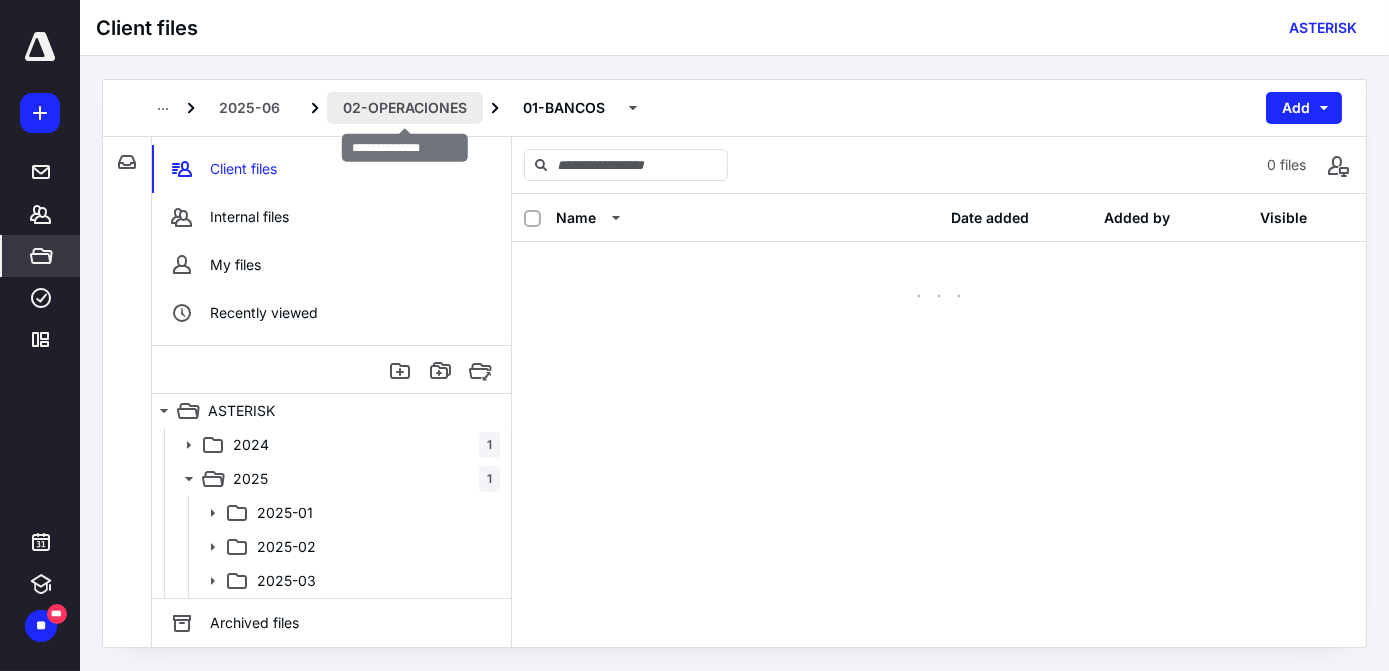 scroll, scrollTop: 0, scrollLeft: 0, axis: both 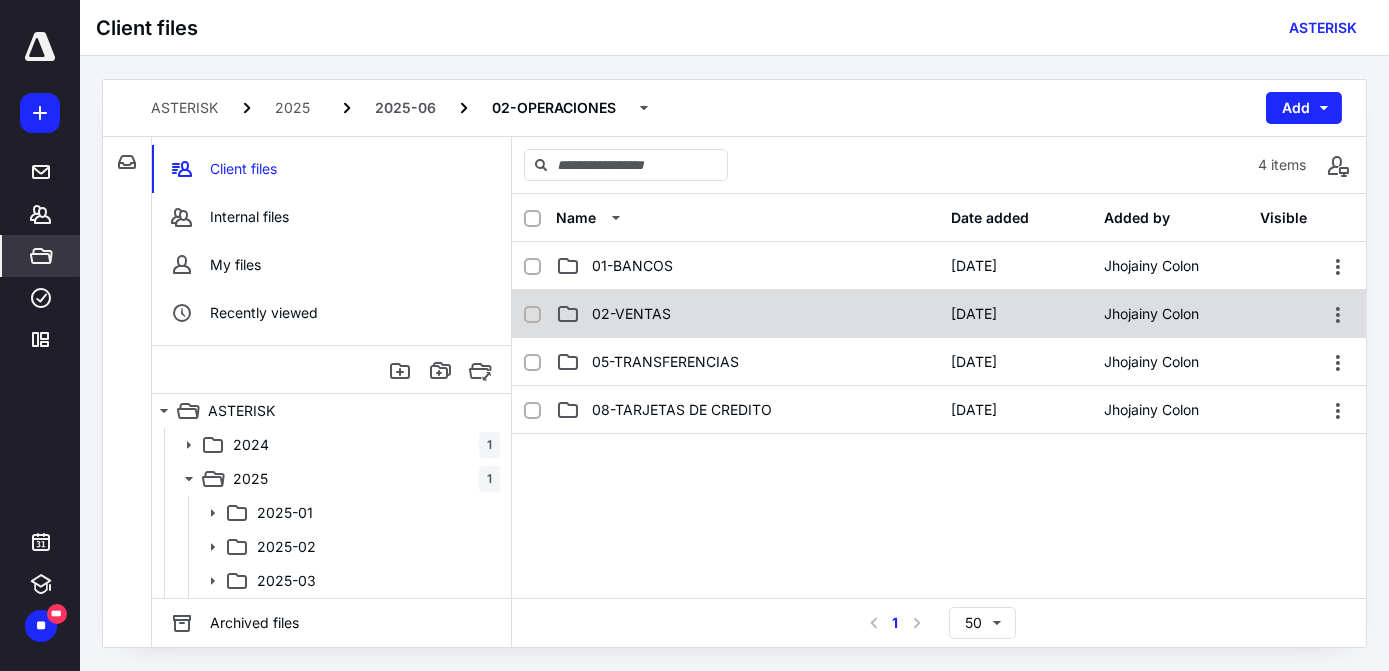 click on "02-VENTAS" at bounding box center (631, 314) 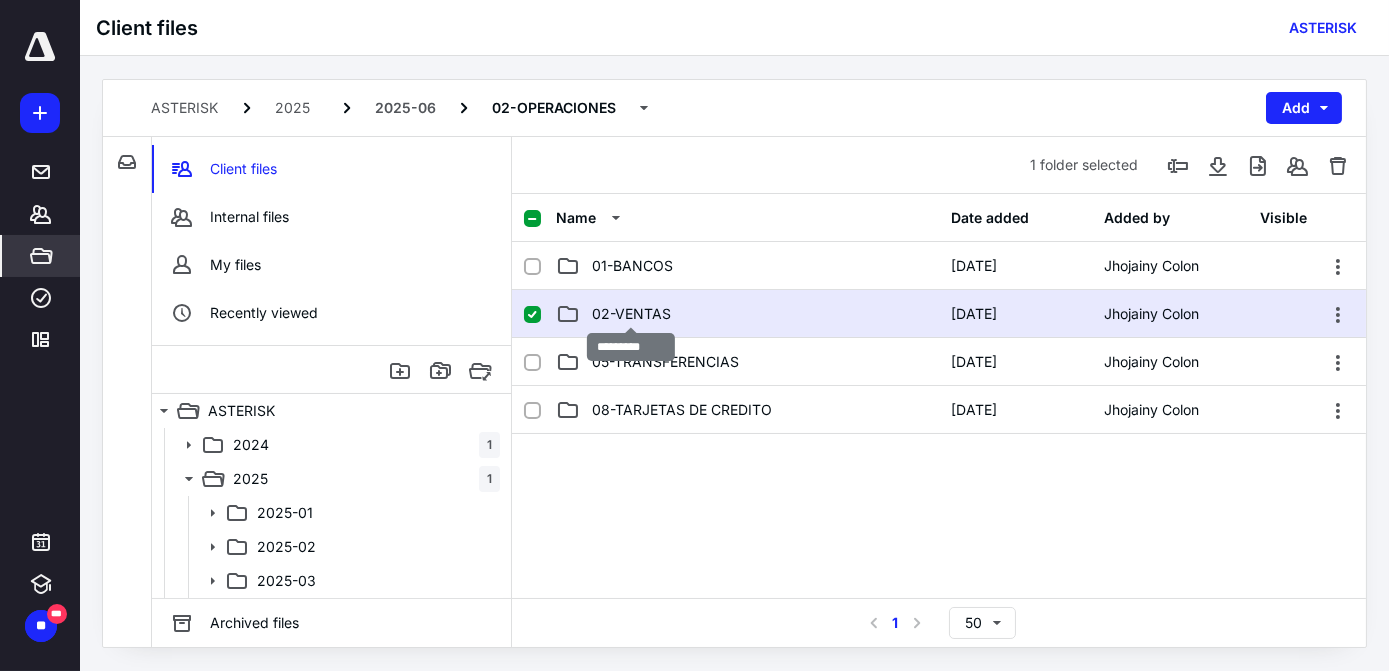 click on "02-VENTAS" at bounding box center (631, 314) 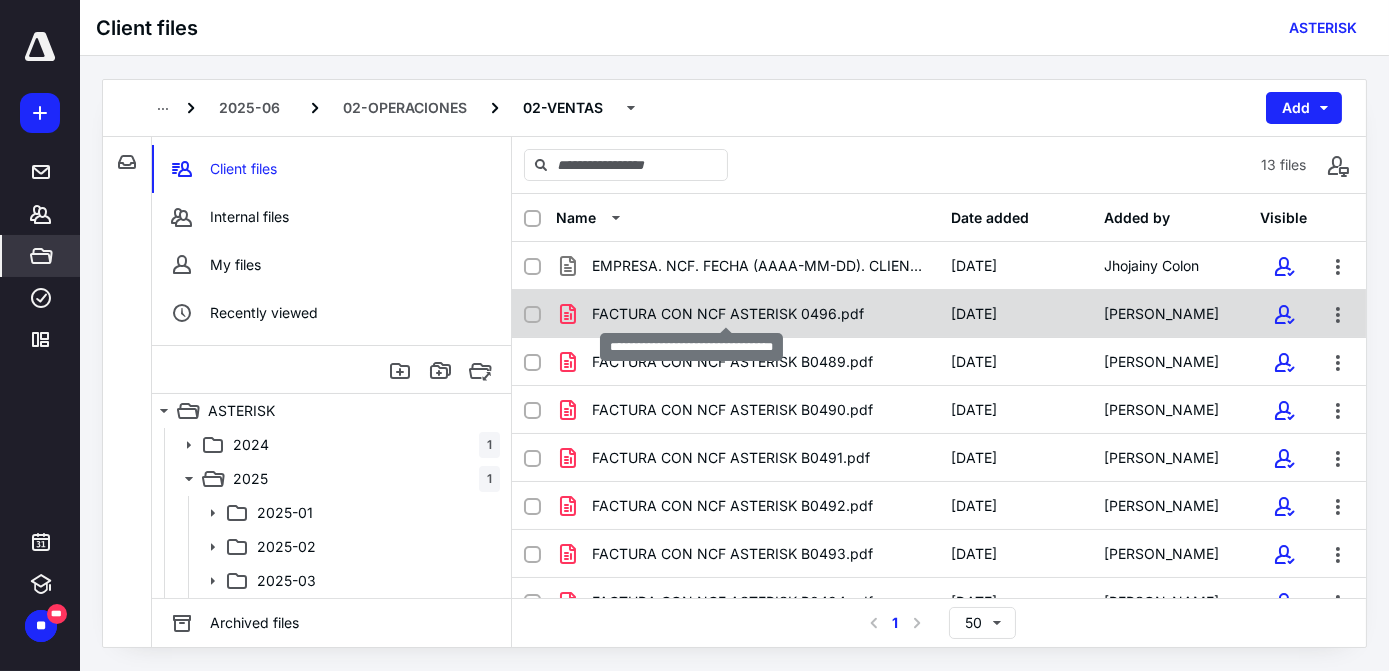 click on "FACTURA CON NCF ASTERISK 0496.pdf" at bounding box center [728, 314] 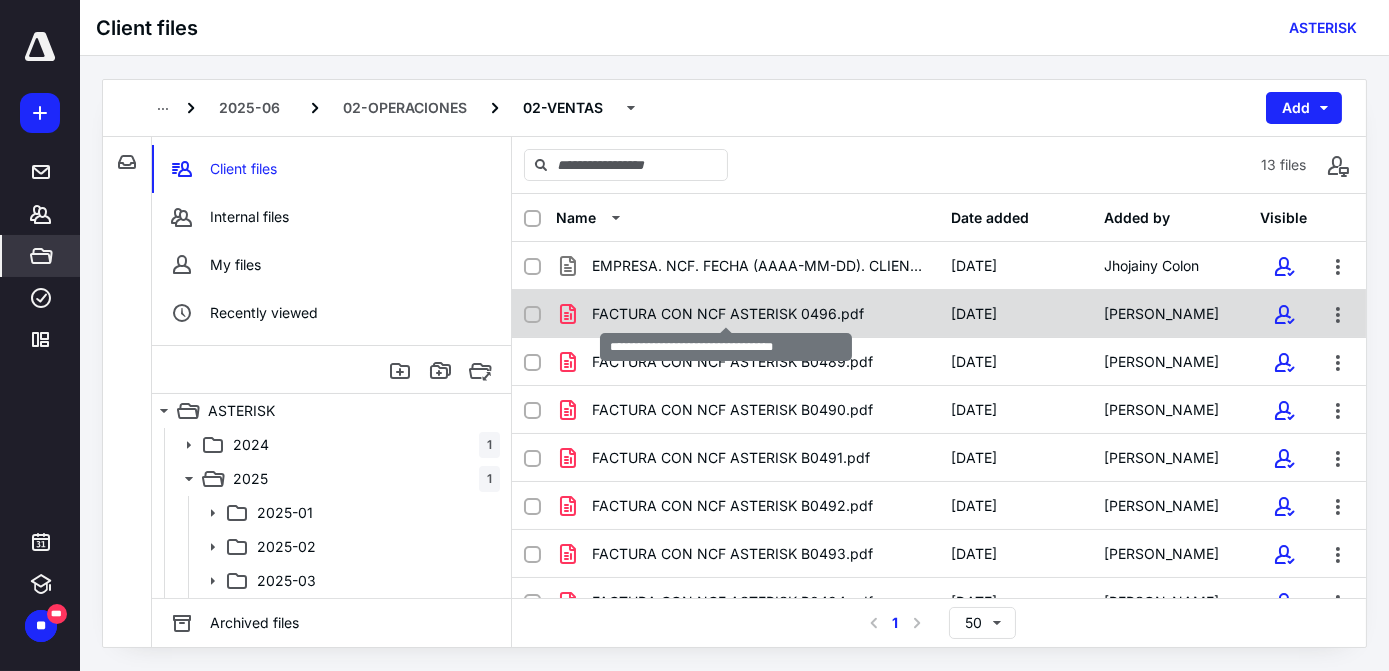 click on "FACTURA CON NCF ASTERISK 0496.pdf" at bounding box center [728, 314] 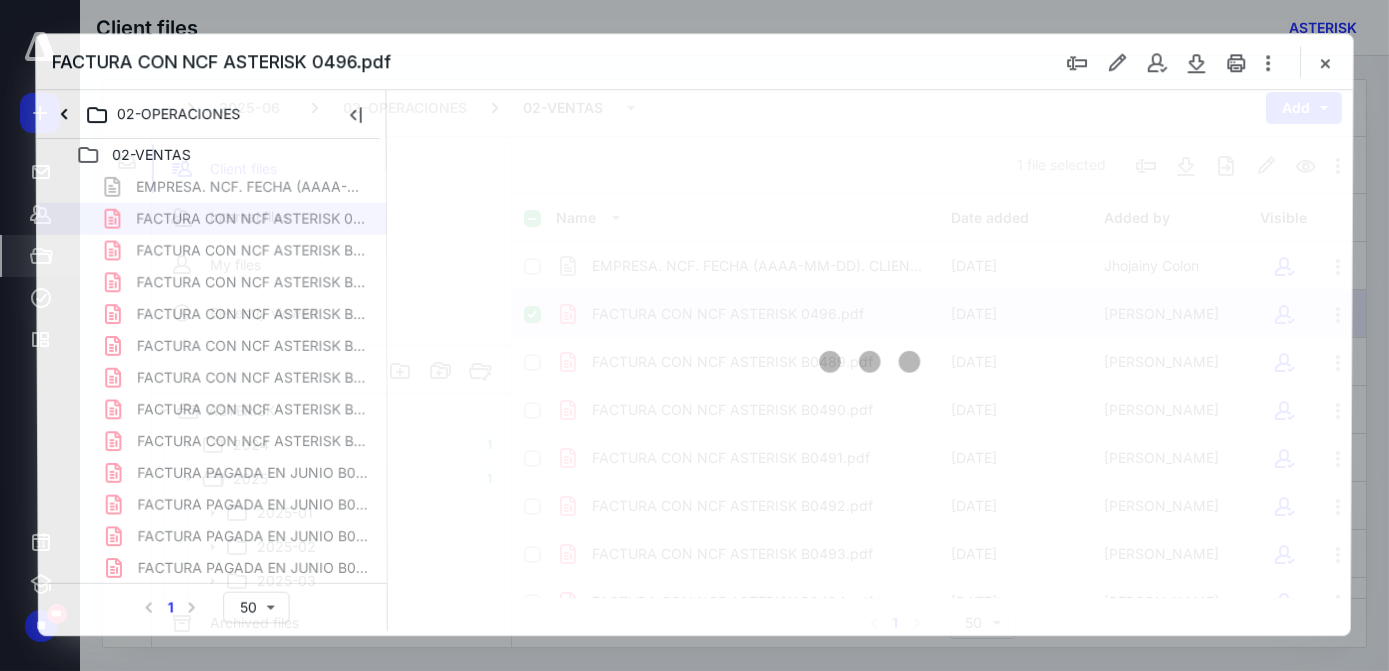 scroll, scrollTop: 0, scrollLeft: 0, axis: both 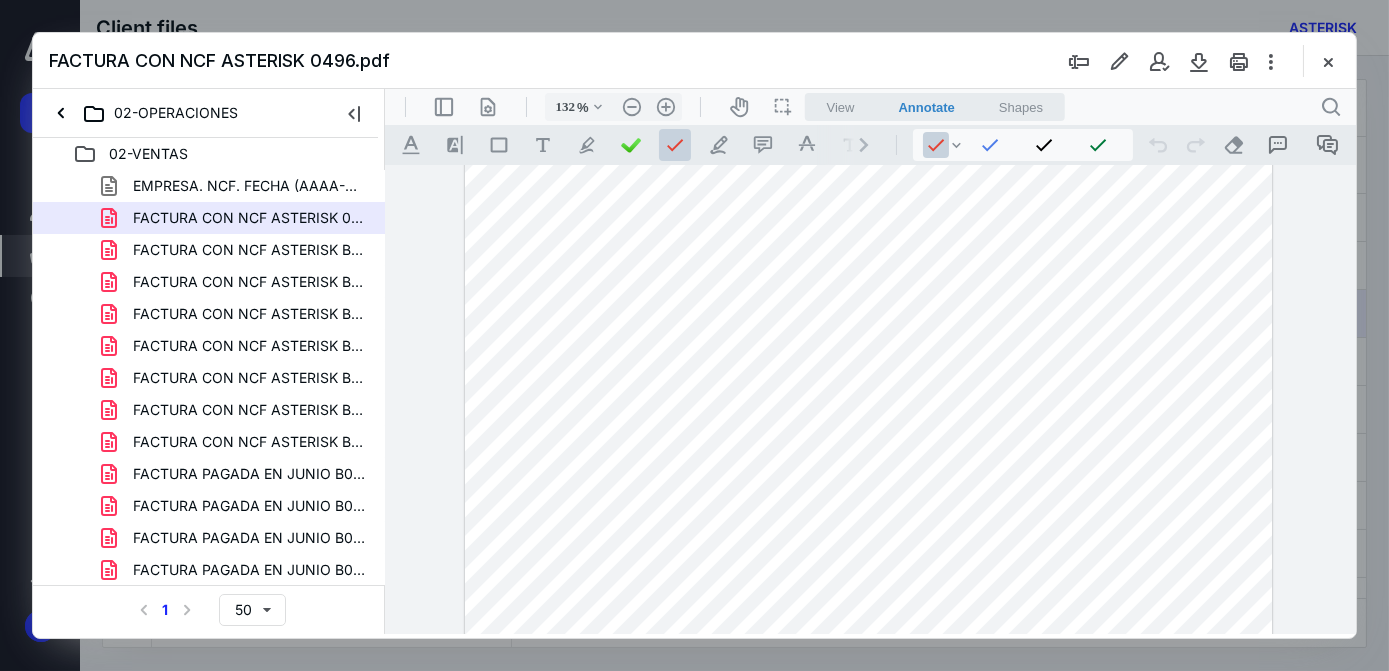 click at bounding box center (867, 510) 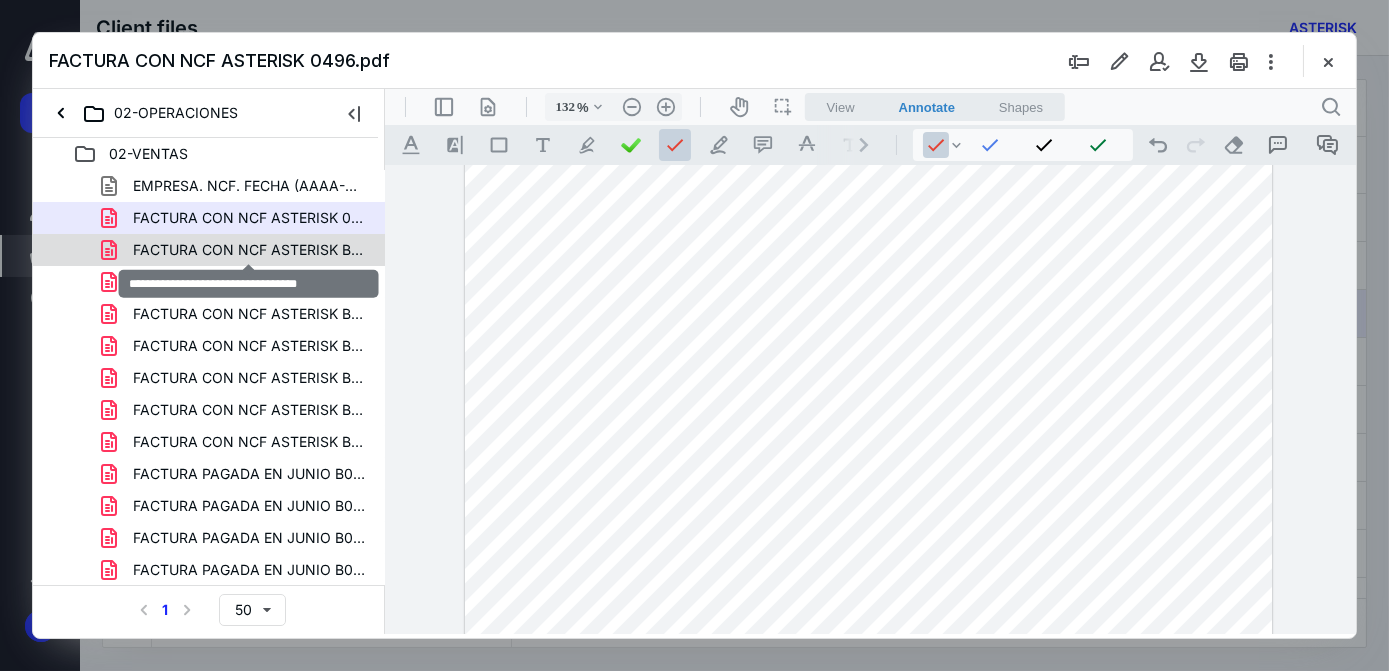 click on "FACTURA CON NCF ASTERISK B0489.pdf" at bounding box center [249, 250] 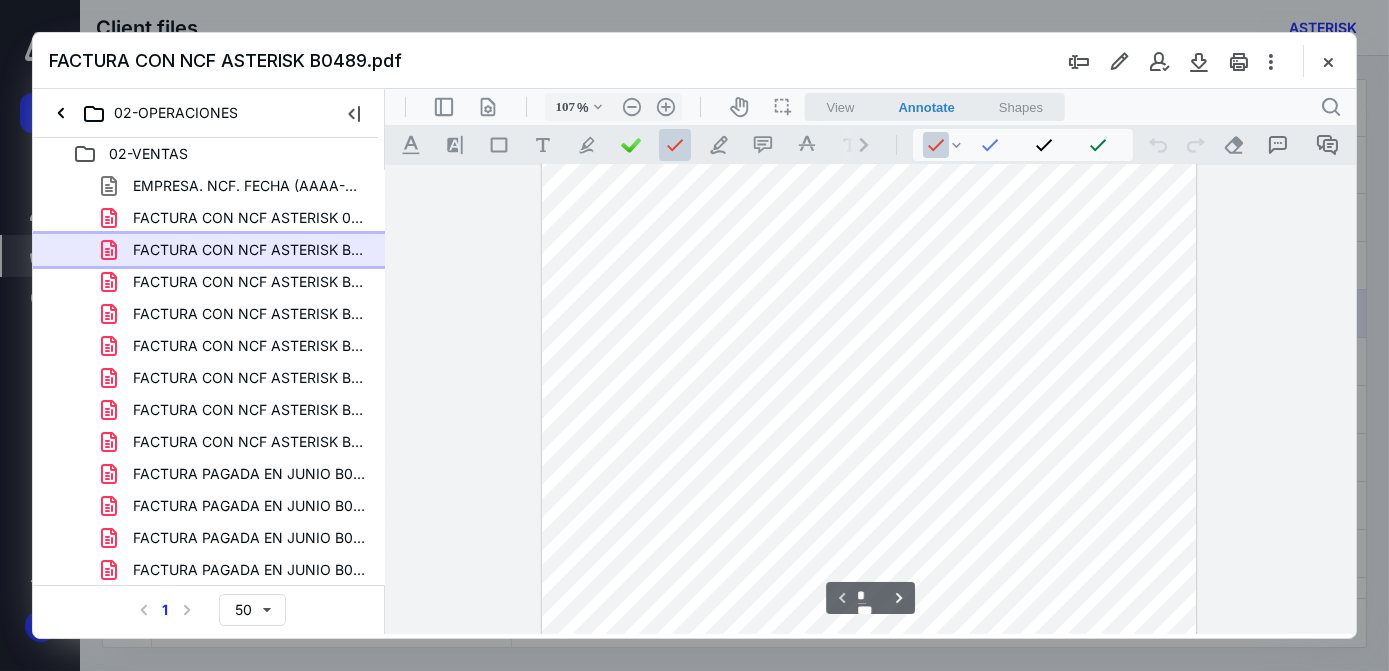 scroll, scrollTop: 0, scrollLeft: 0, axis: both 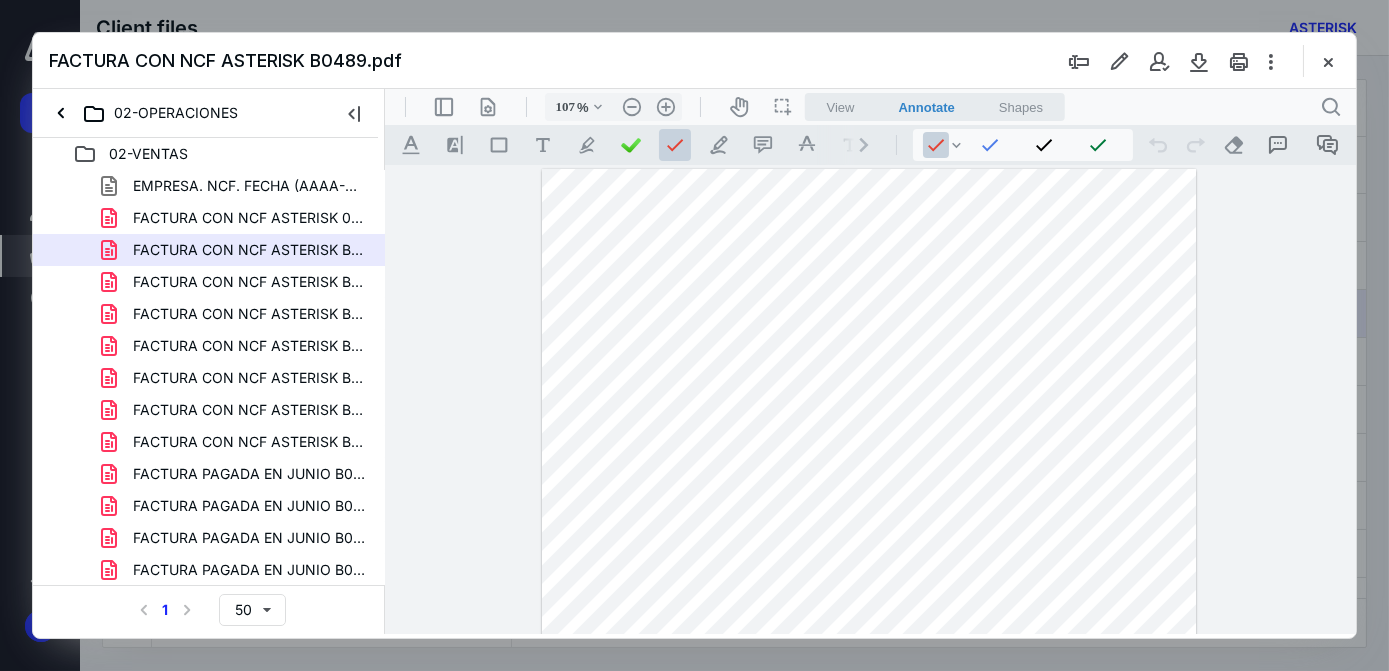 click at bounding box center [868, 590] 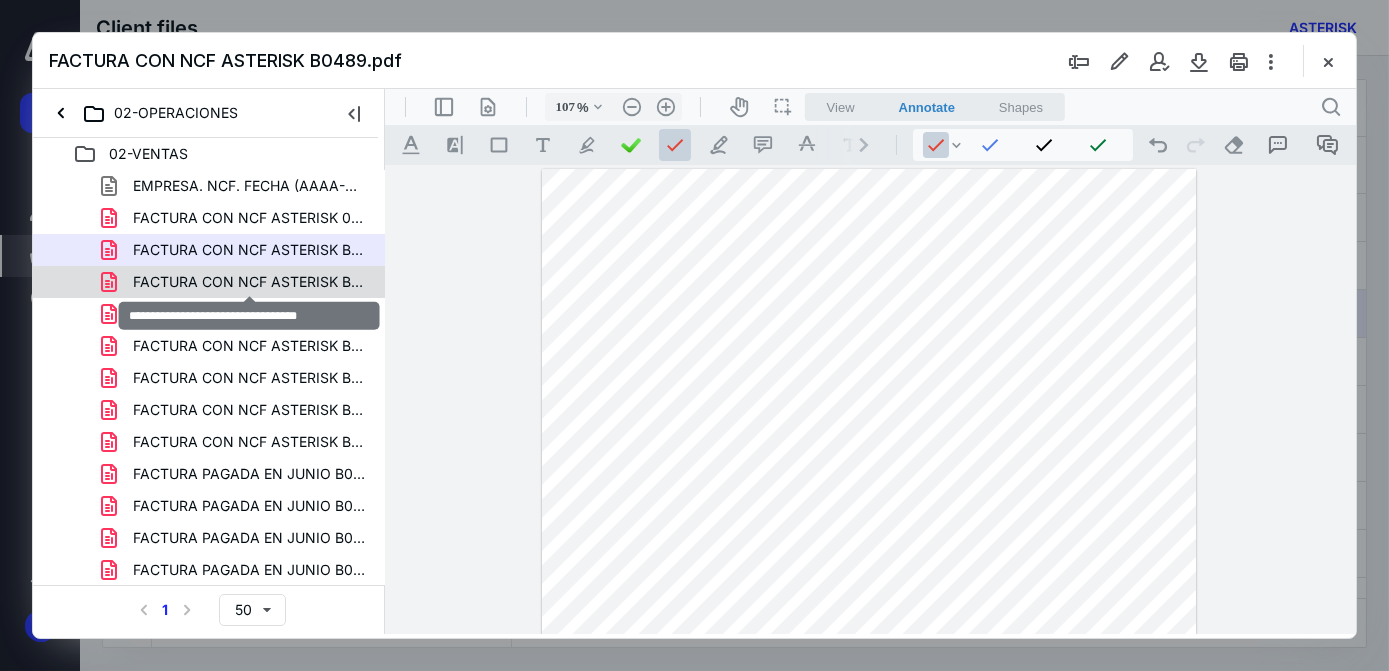 click on "FACTURA CON NCF ASTERISK B0490.pdf" at bounding box center [249, 282] 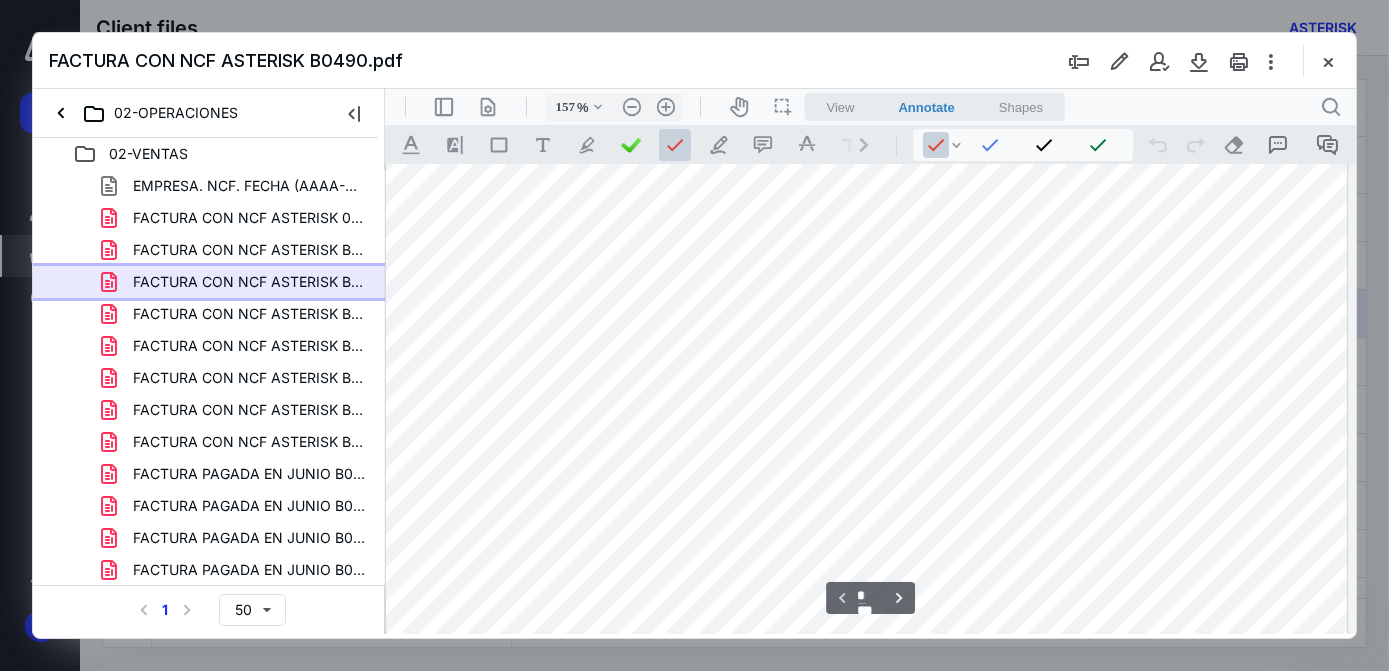 scroll, scrollTop: 106, scrollLeft: 5, axis: both 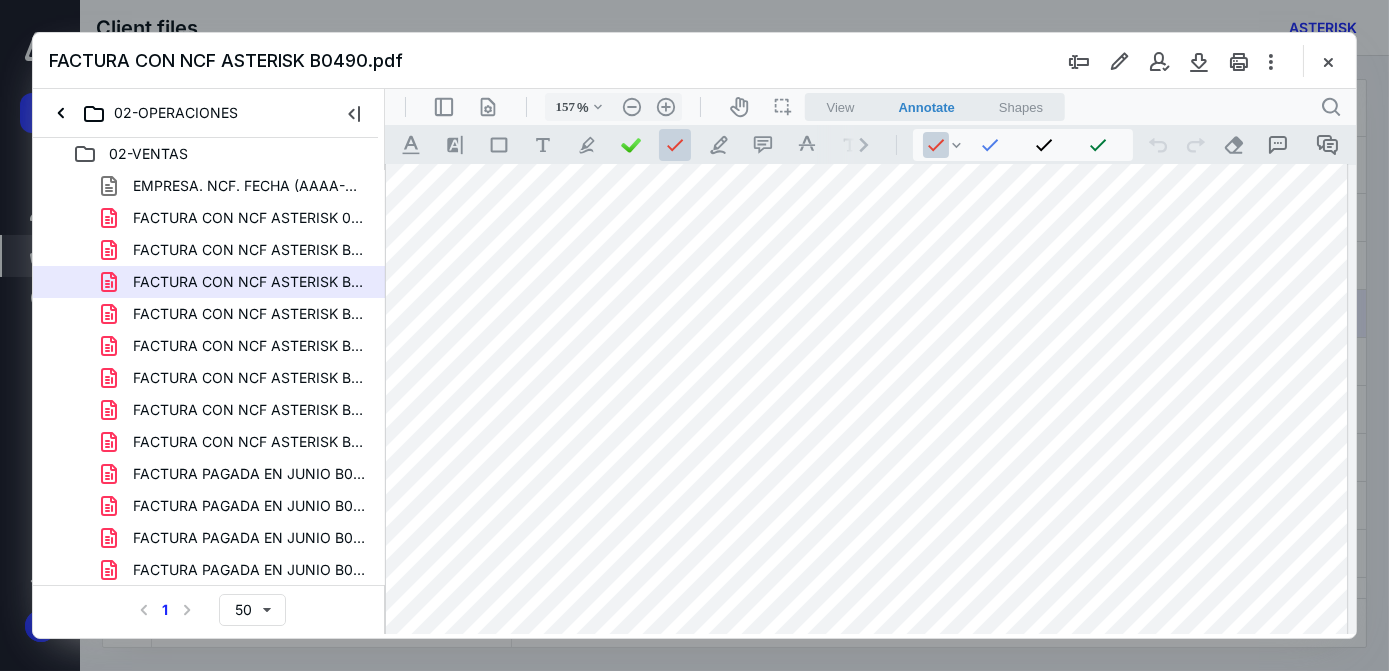 click at bounding box center (865, 685) 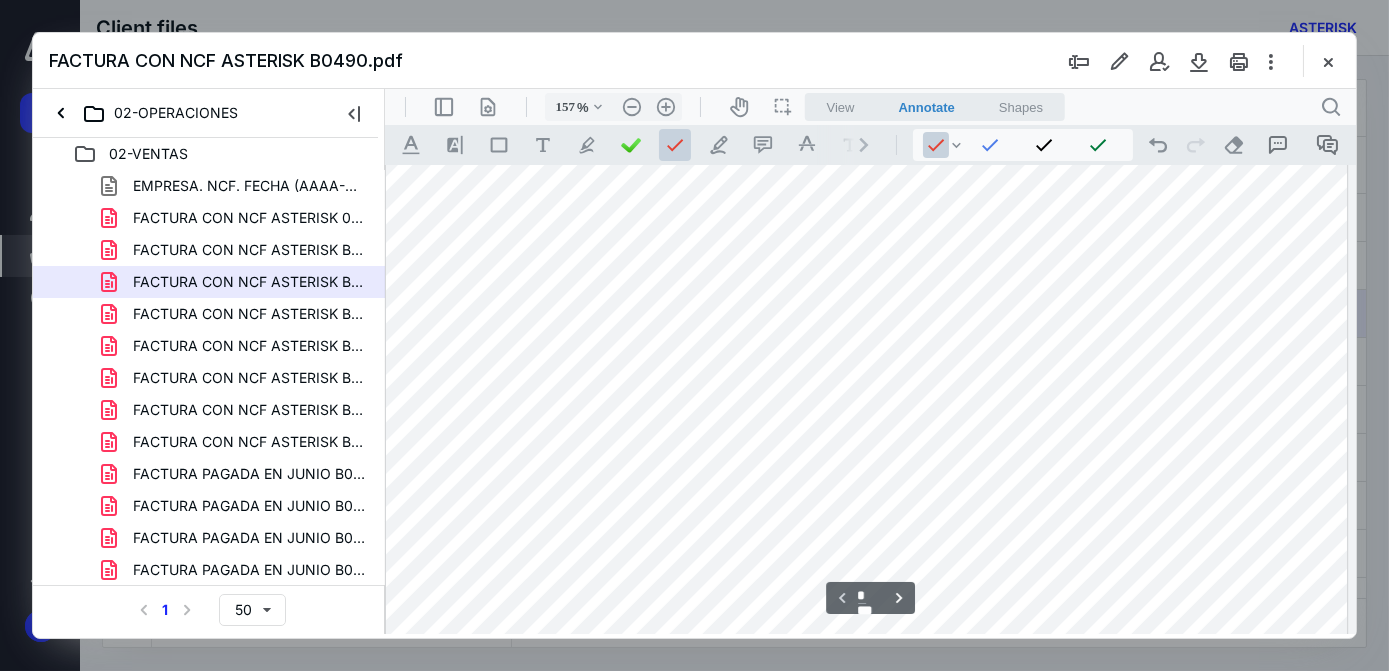 scroll, scrollTop: 561, scrollLeft: 5, axis: both 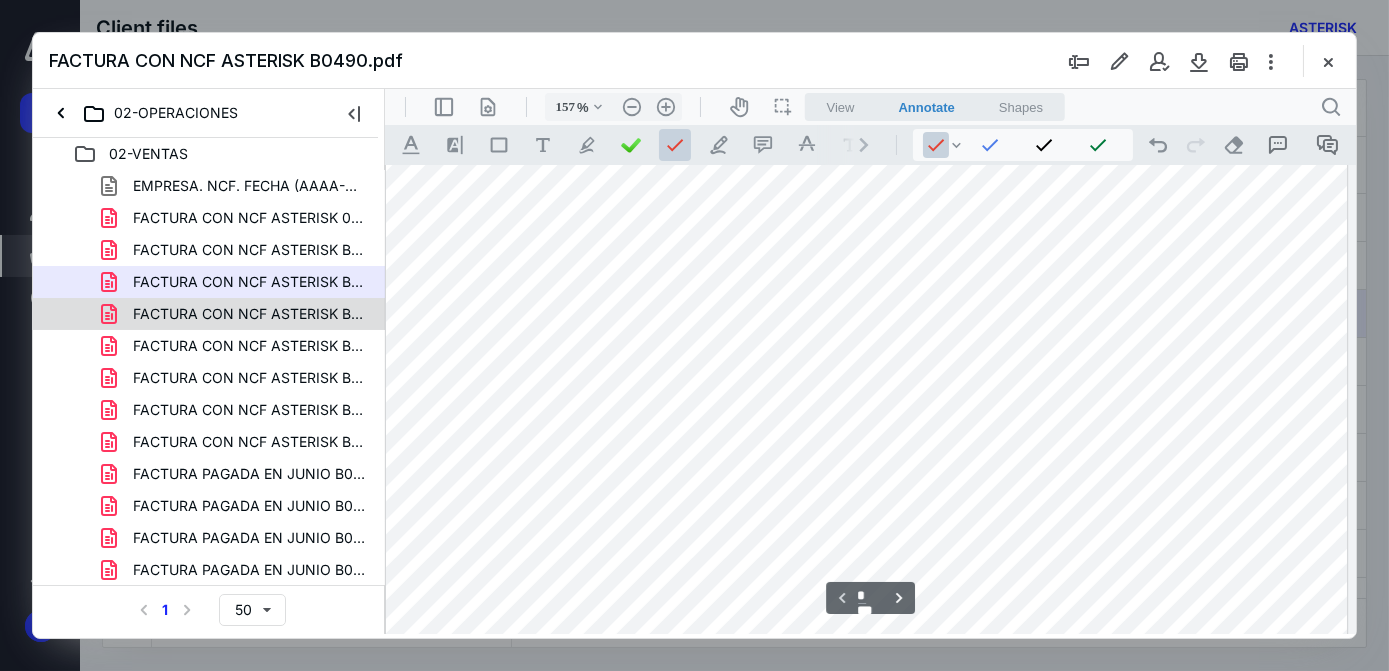 click on "FACTURA CON NCF ASTERISK B0491.pdf" at bounding box center (249, 314) 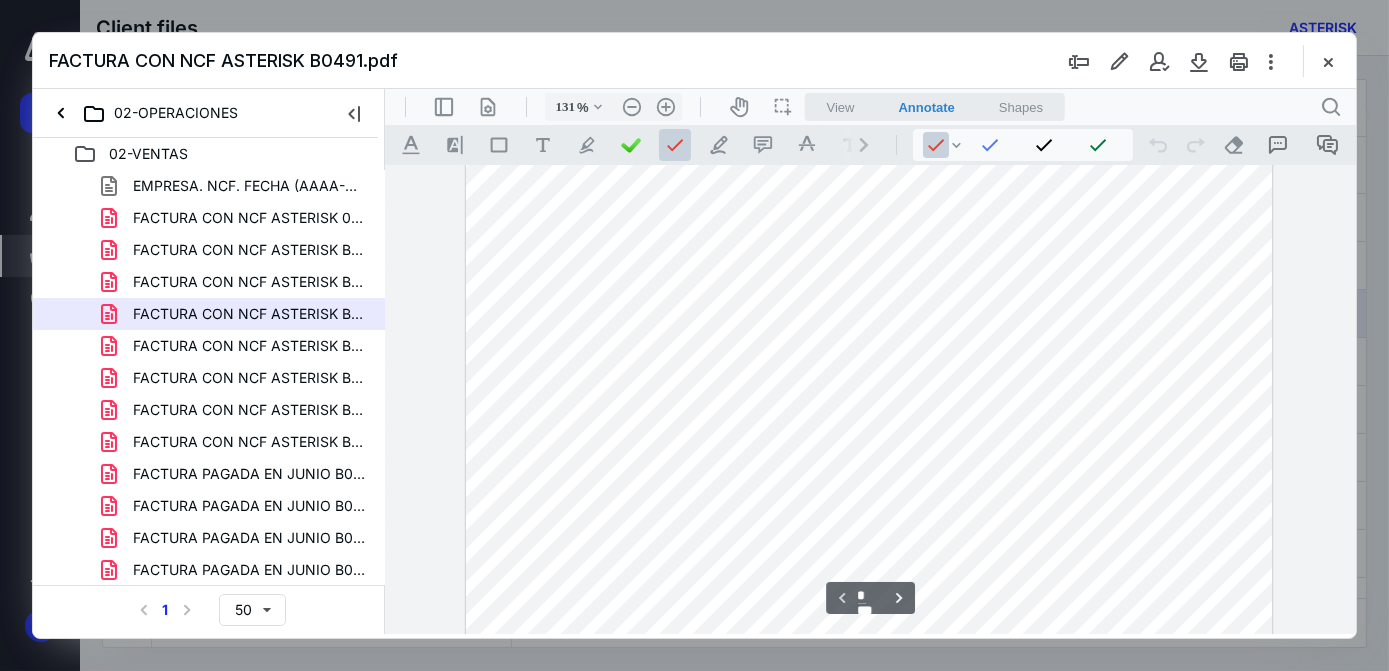 scroll, scrollTop: 176, scrollLeft: 0, axis: vertical 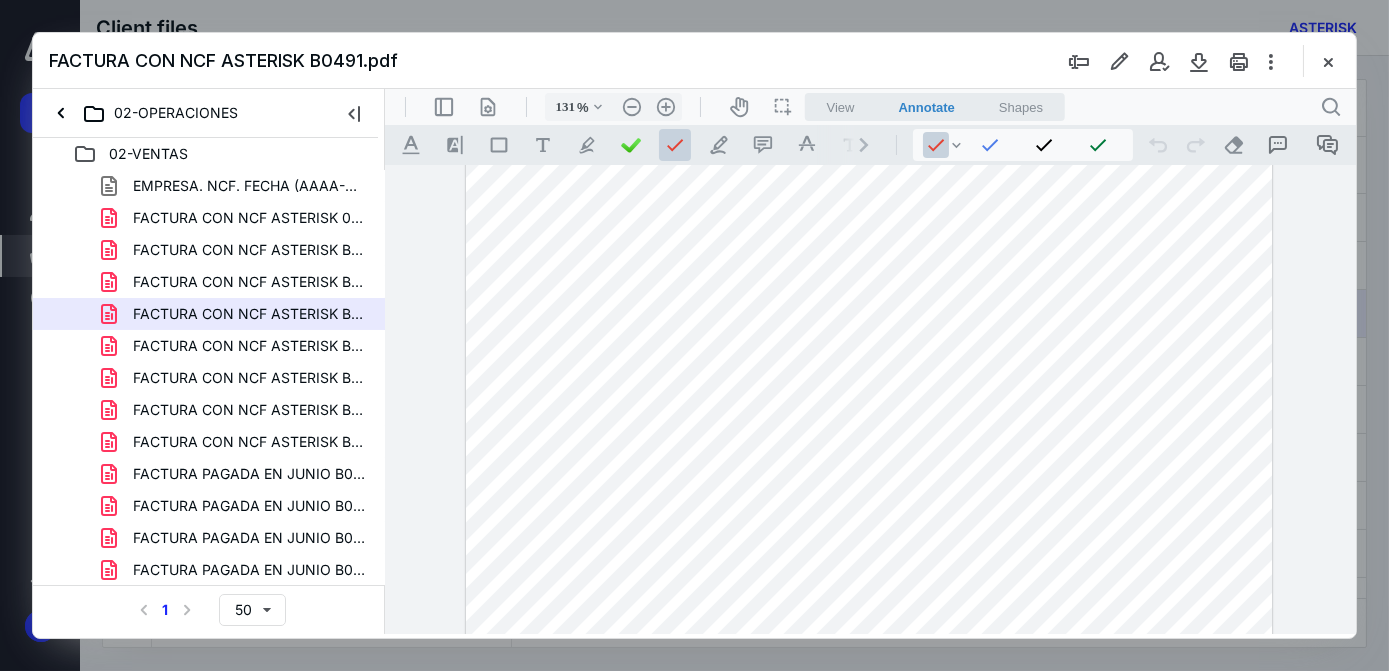 click at bounding box center [868, 515] 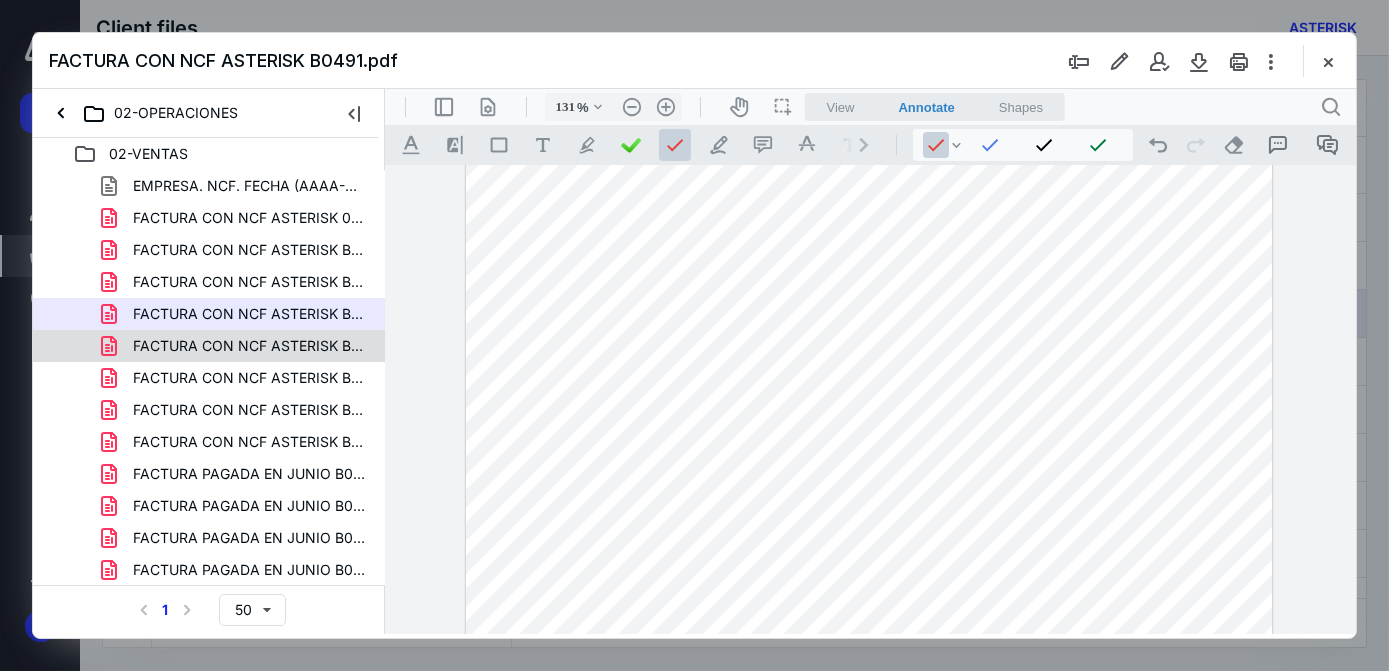 click on "FACTURA CON NCF ASTERISK B0492.pdf" at bounding box center (209, 346) 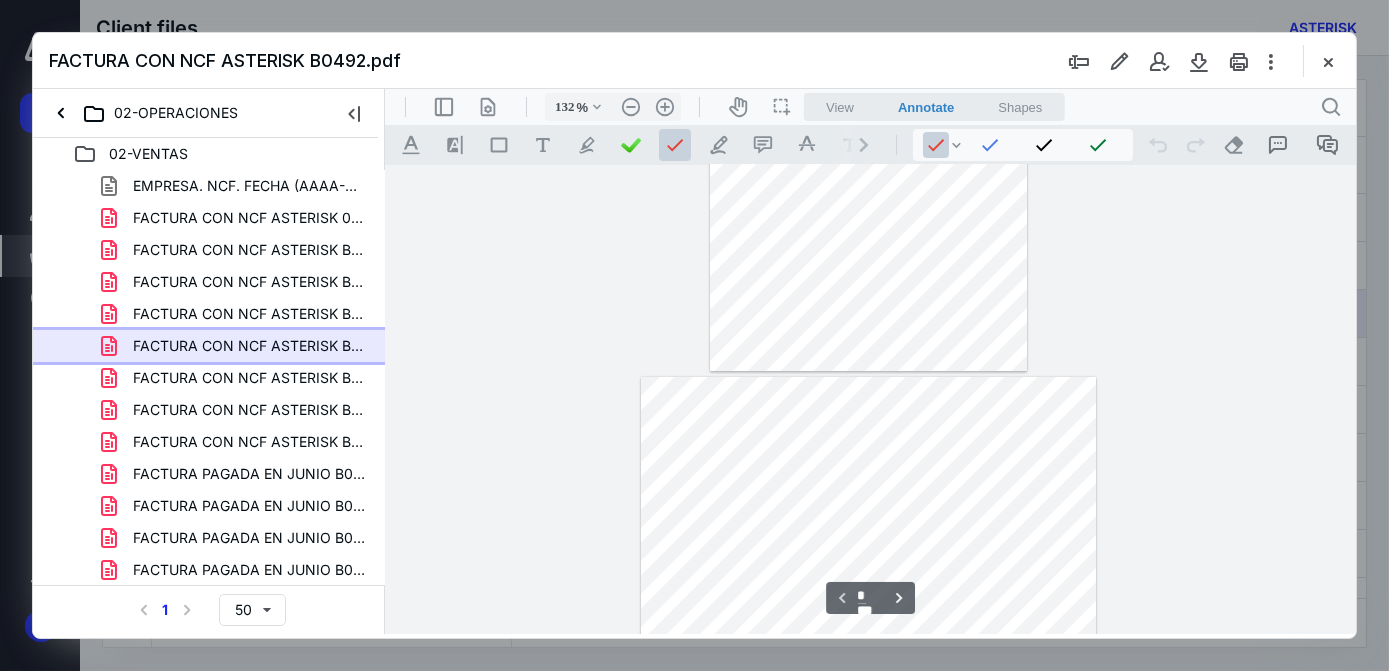 scroll, scrollTop: 171, scrollLeft: 0, axis: vertical 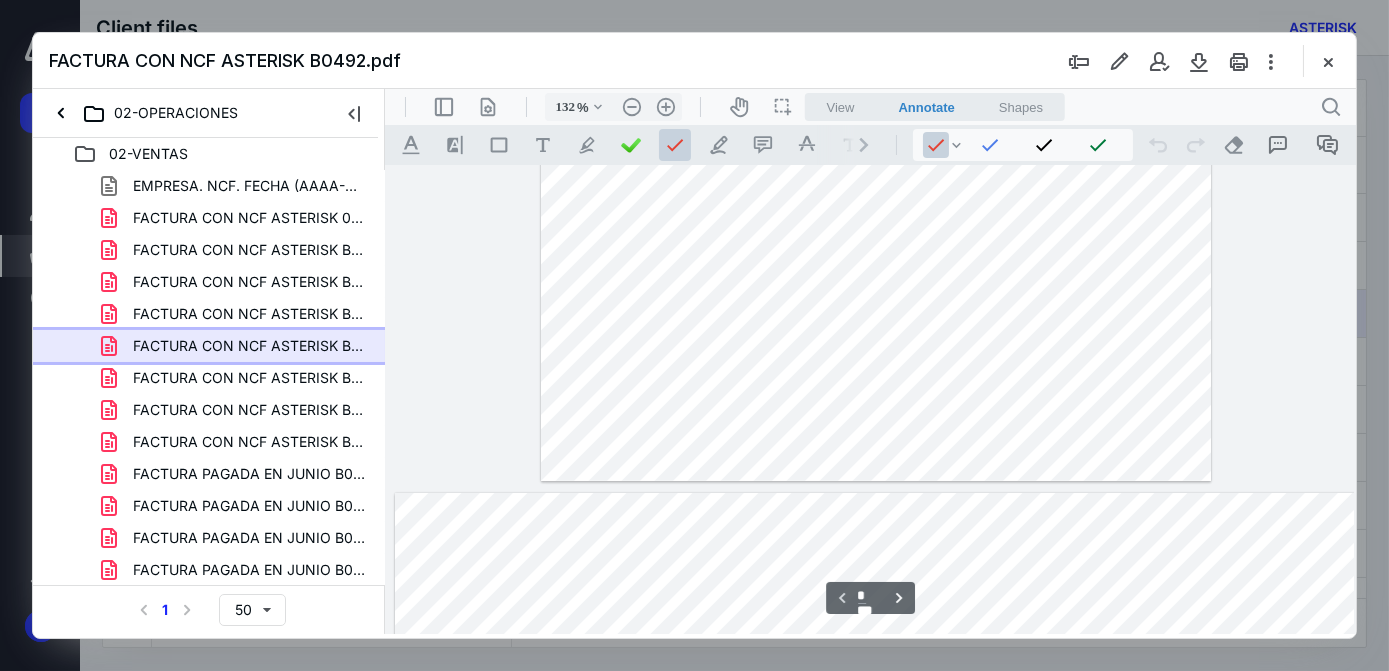 type on "157" 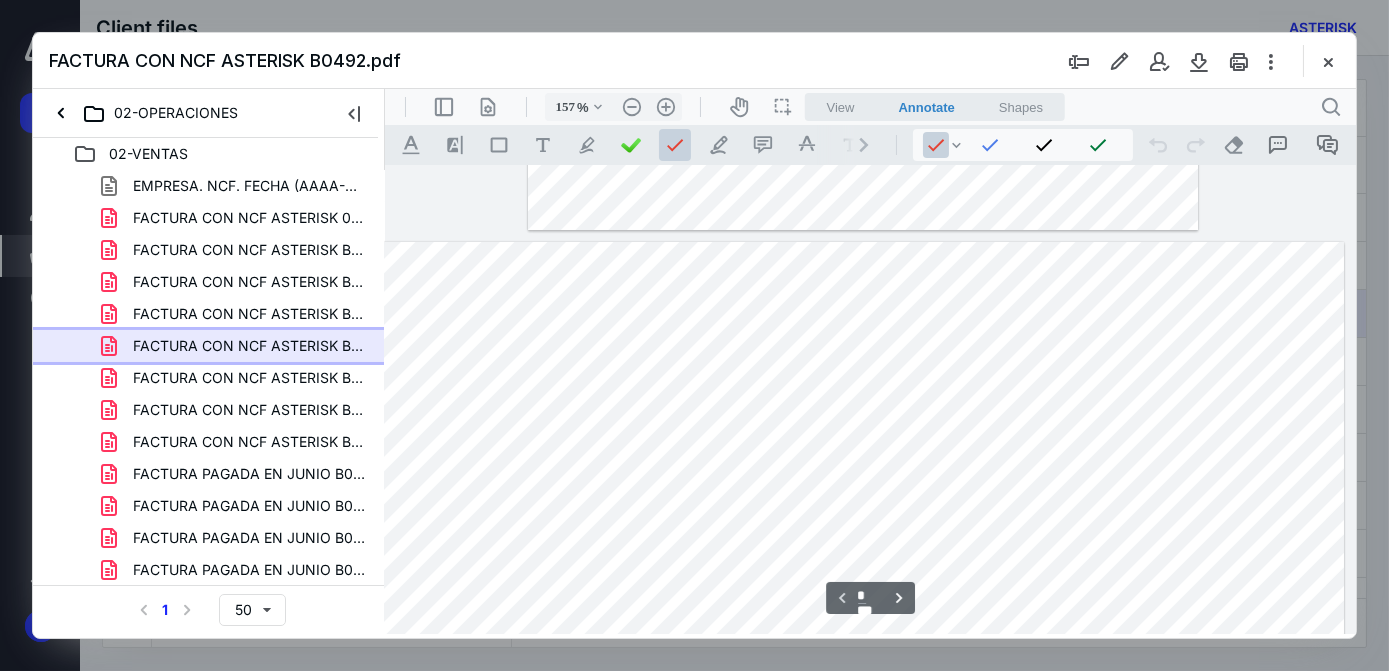 type on "*" 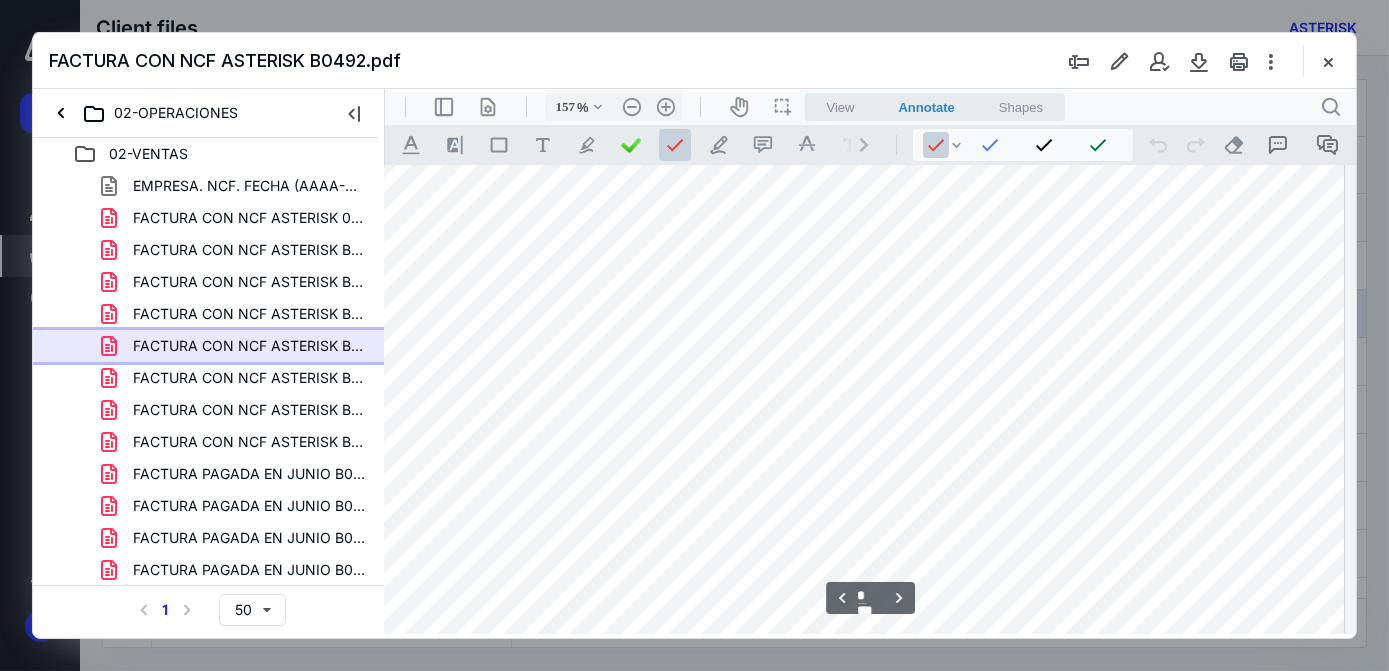 scroll, scrollTop: 690, scrollLeft: 13, axis: both 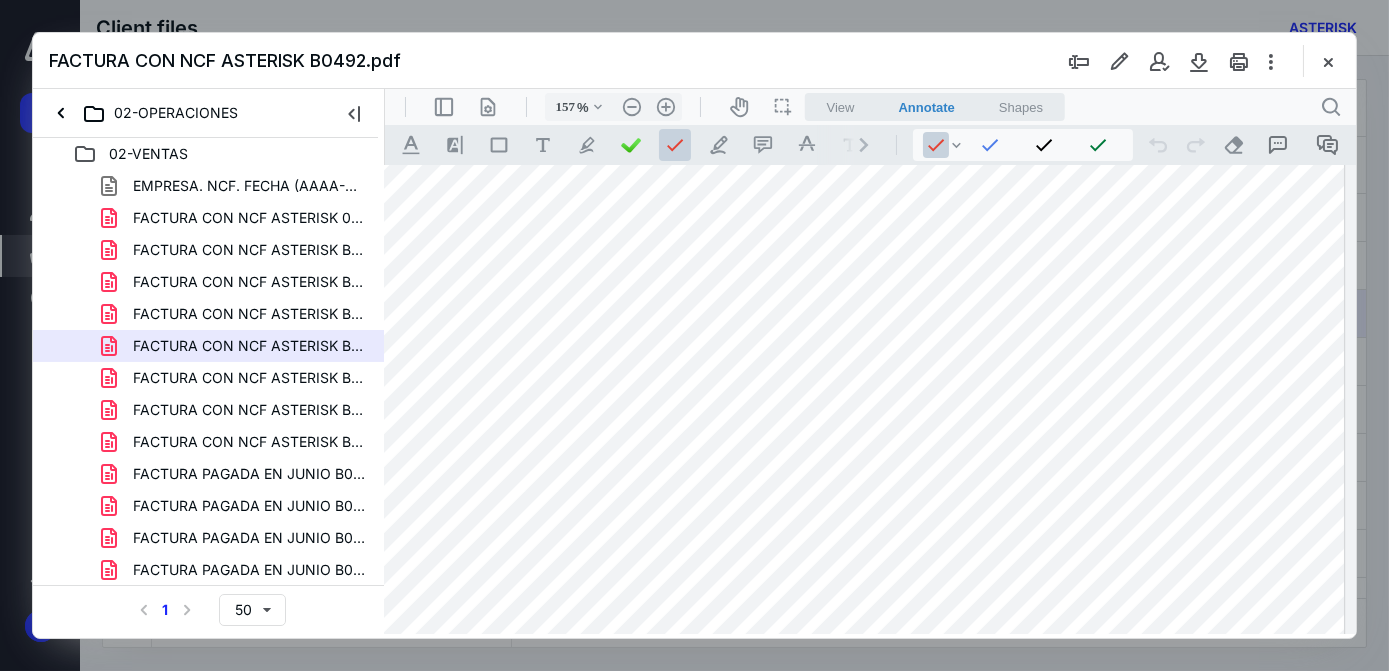 click at bounding box center (862, 595) 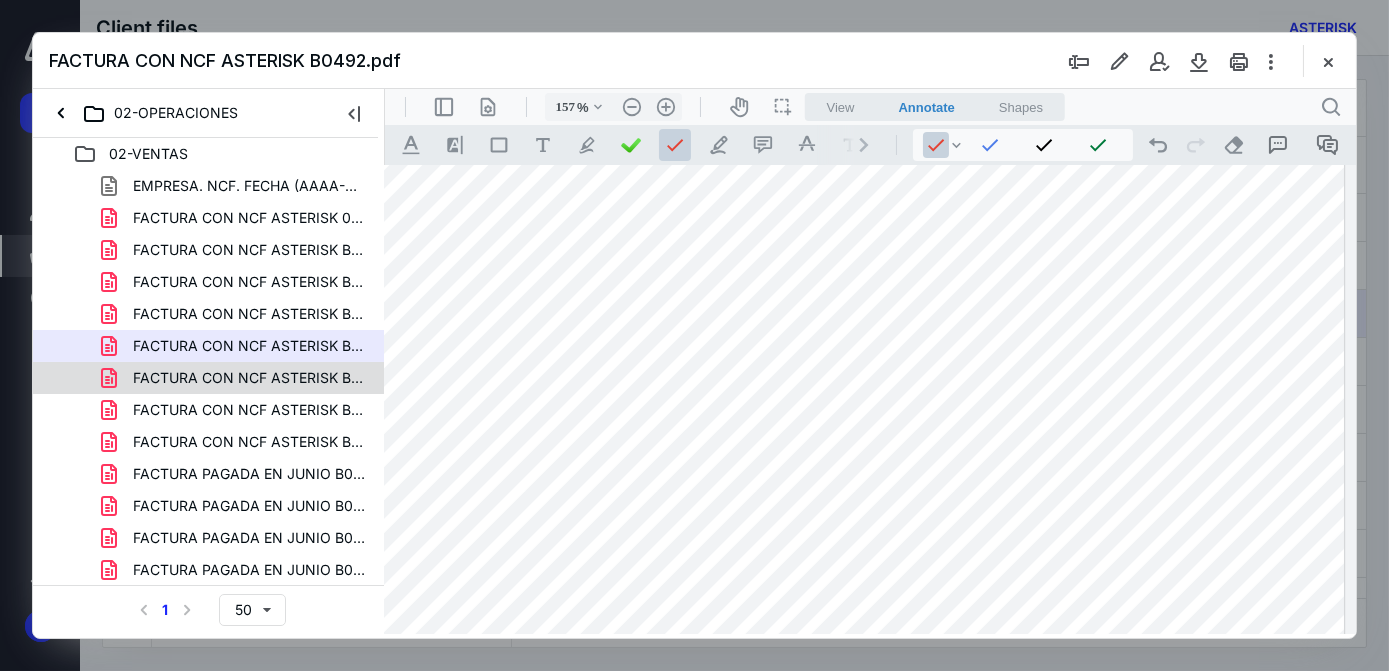 click on "FACTURA CON NCF ASTERISK B0493.pdf" at bounding box center (249, 378) 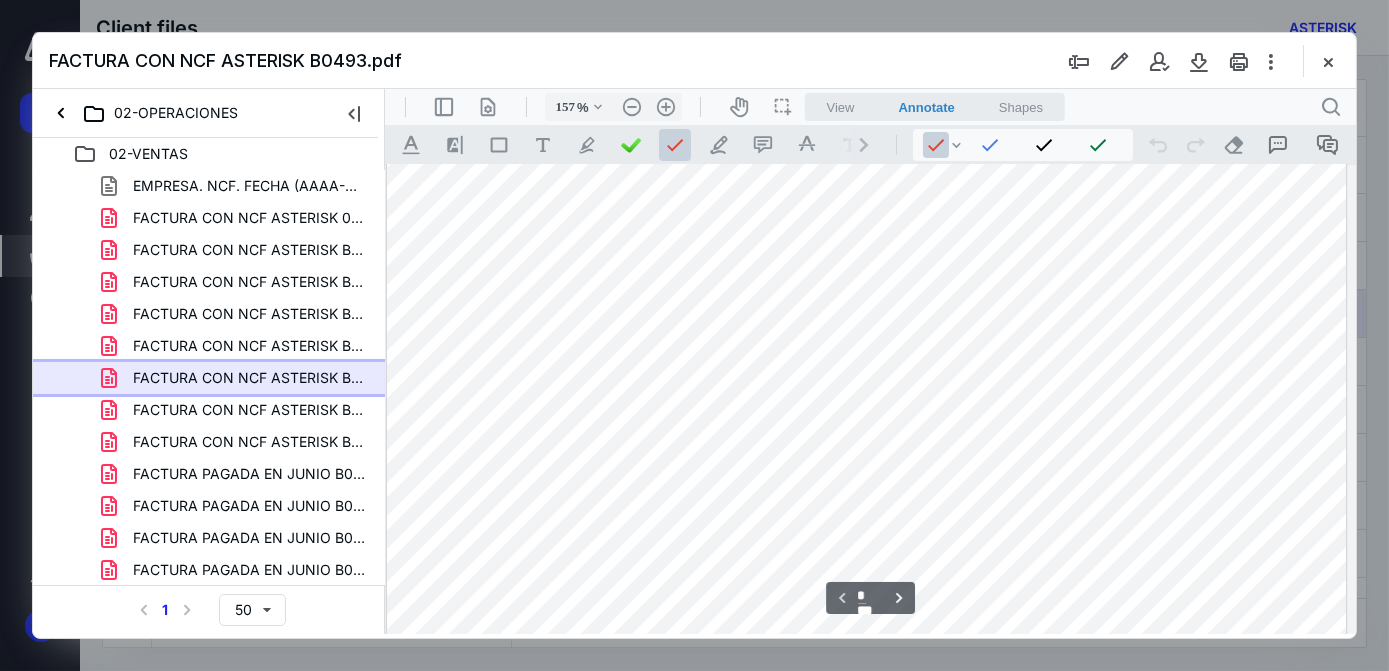 scroll, scrollTop: 90, scrollLeft: 8, axis: both 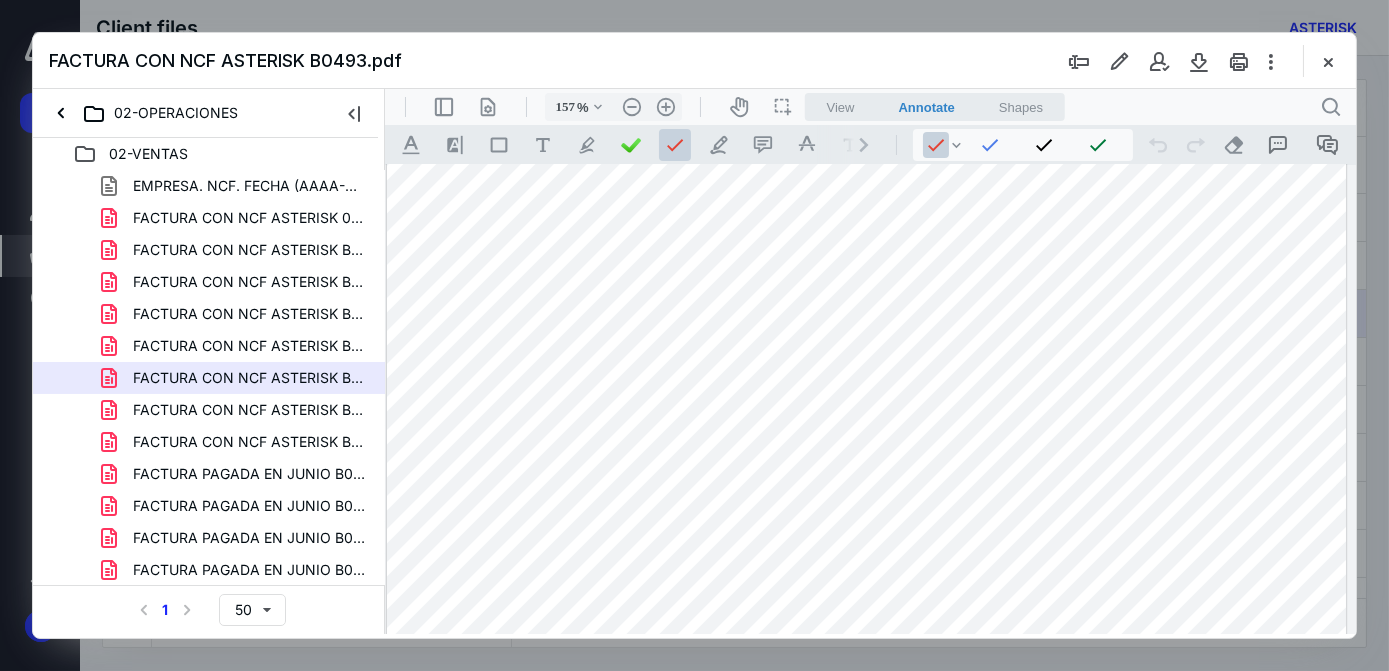 click at bounding box center (866, 701) 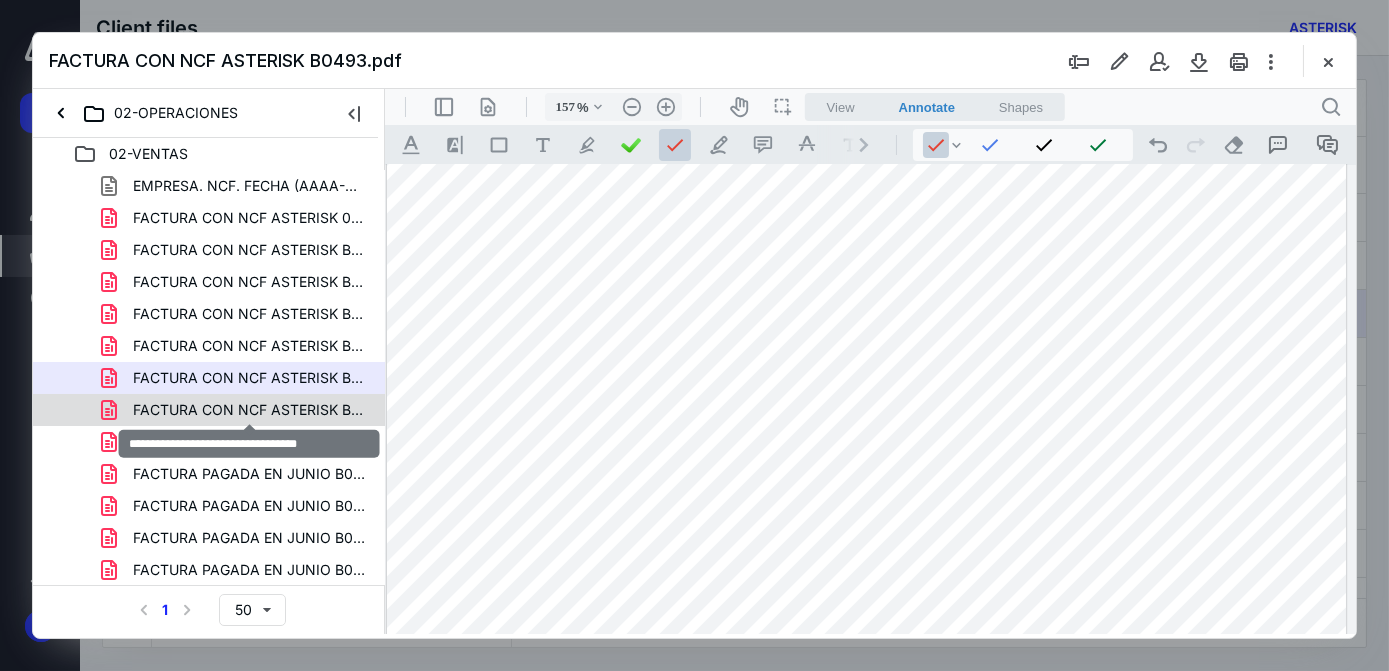 click on "FACTURA CON NCF ASTERISK B0494.pdf" at bounding box center (249, 410) 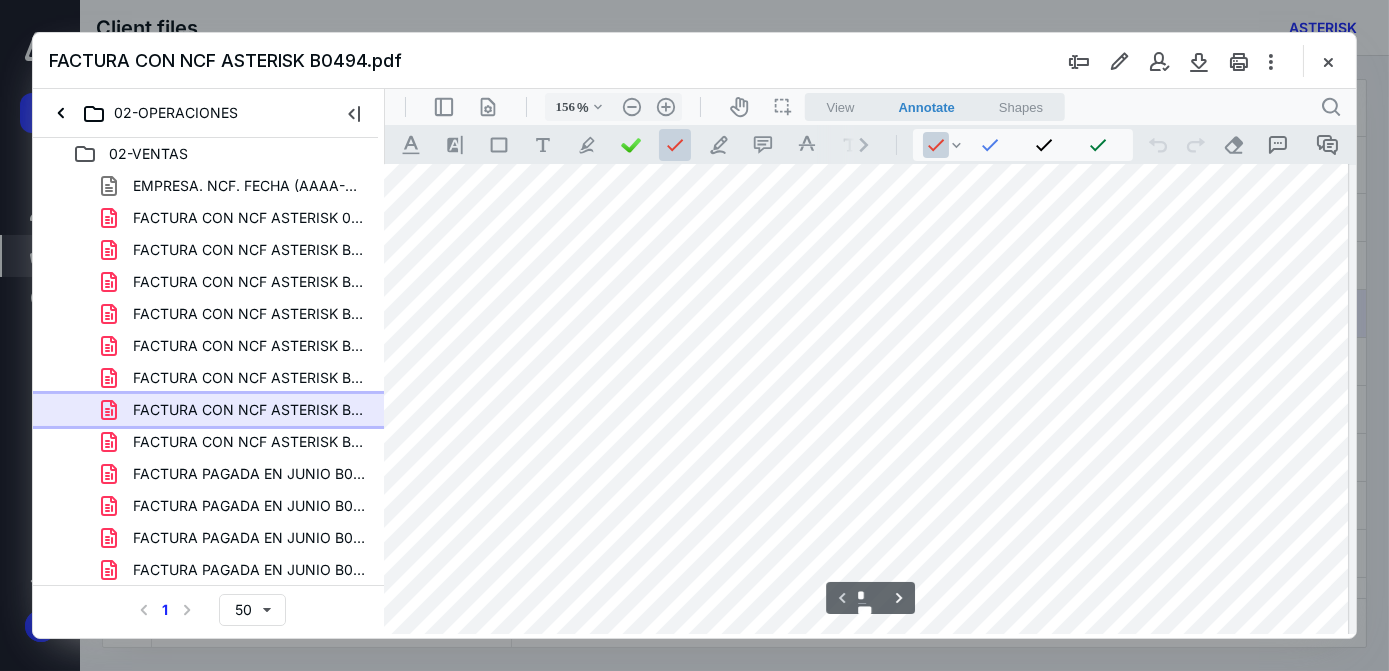 scroll, scrollTop: 16, scrollLeft: 8, axis: both 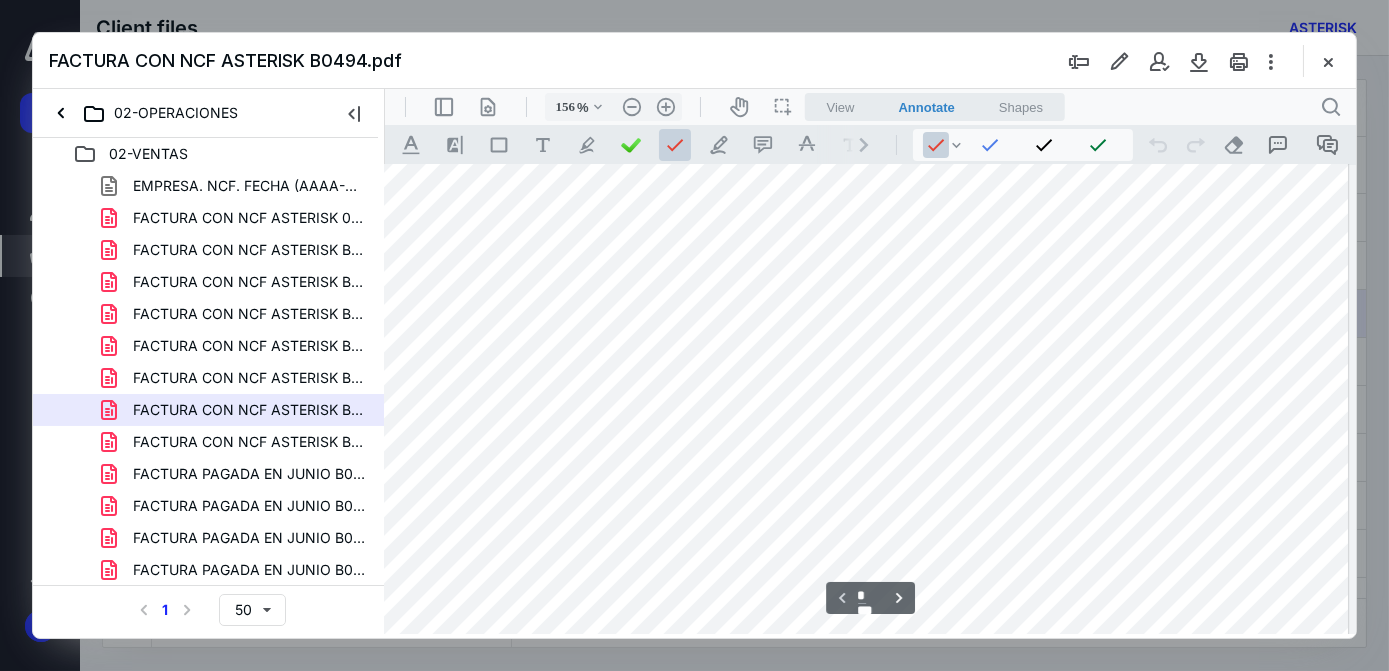 click at bounding box center (864, 775) 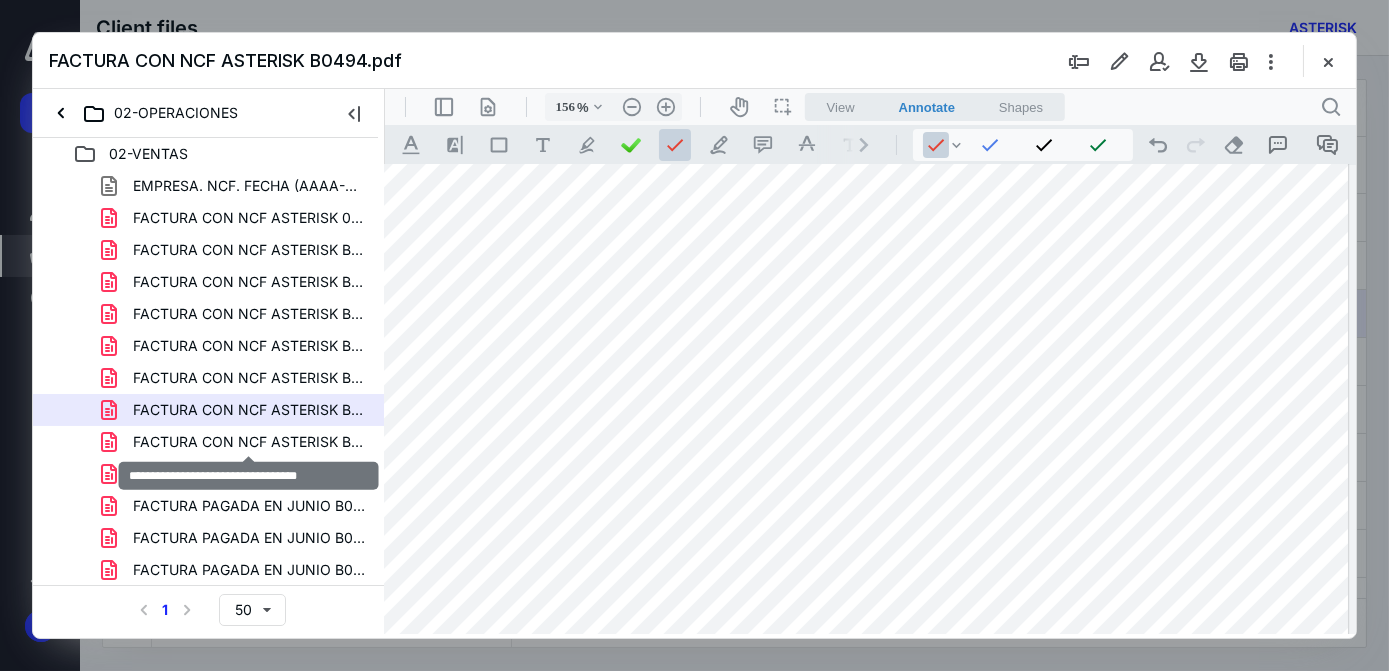 click on "FACTURA CON NCF ASTERISK B0495.pdf" at bounding box center (249, 442) 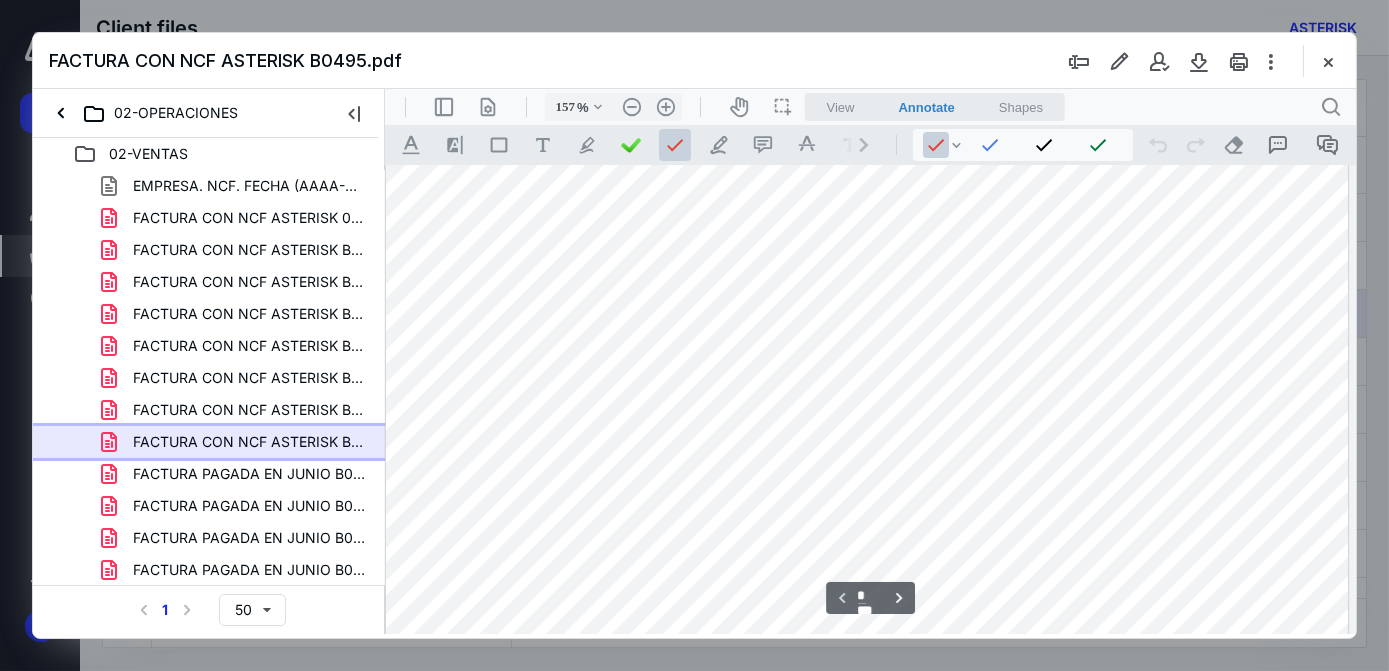 scroll, scrollTop: 242, scrollLeft: 5, axis: both 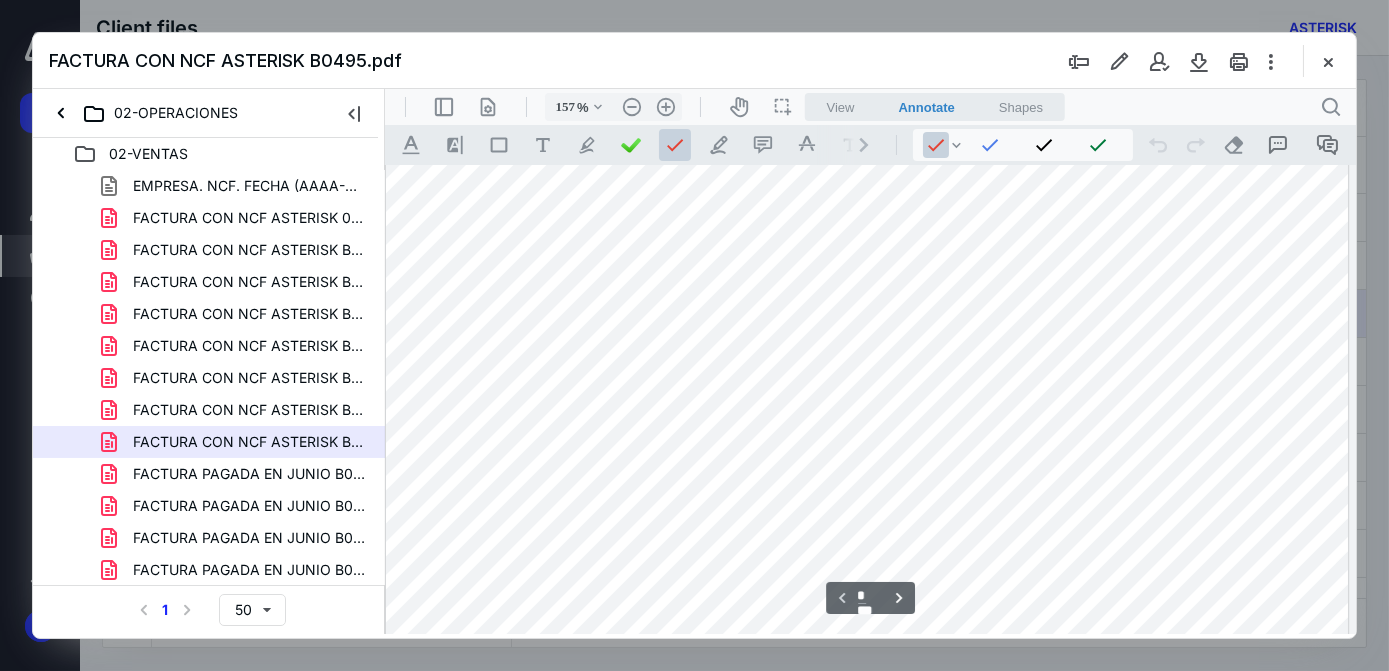 click at bounding box center [866, 549] 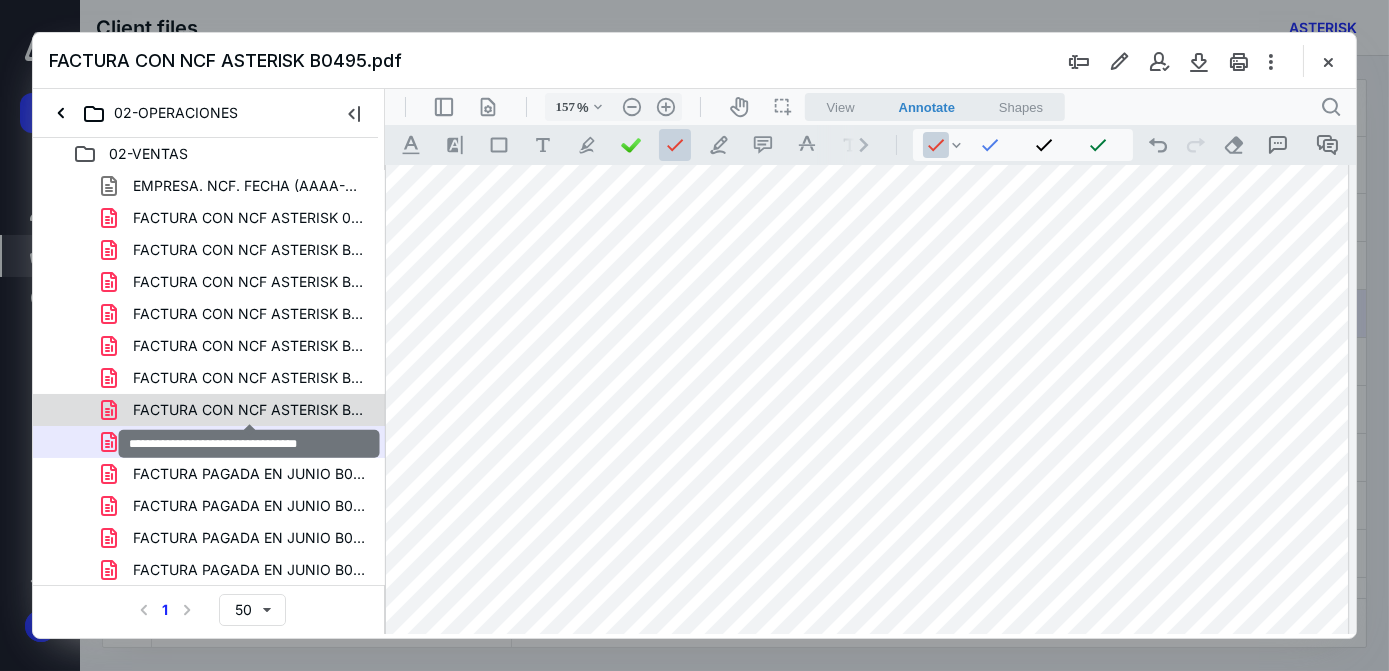 click on "FACTURA CON NCF ASTERISK B0494.pdf" at bounding box center [249, 410] 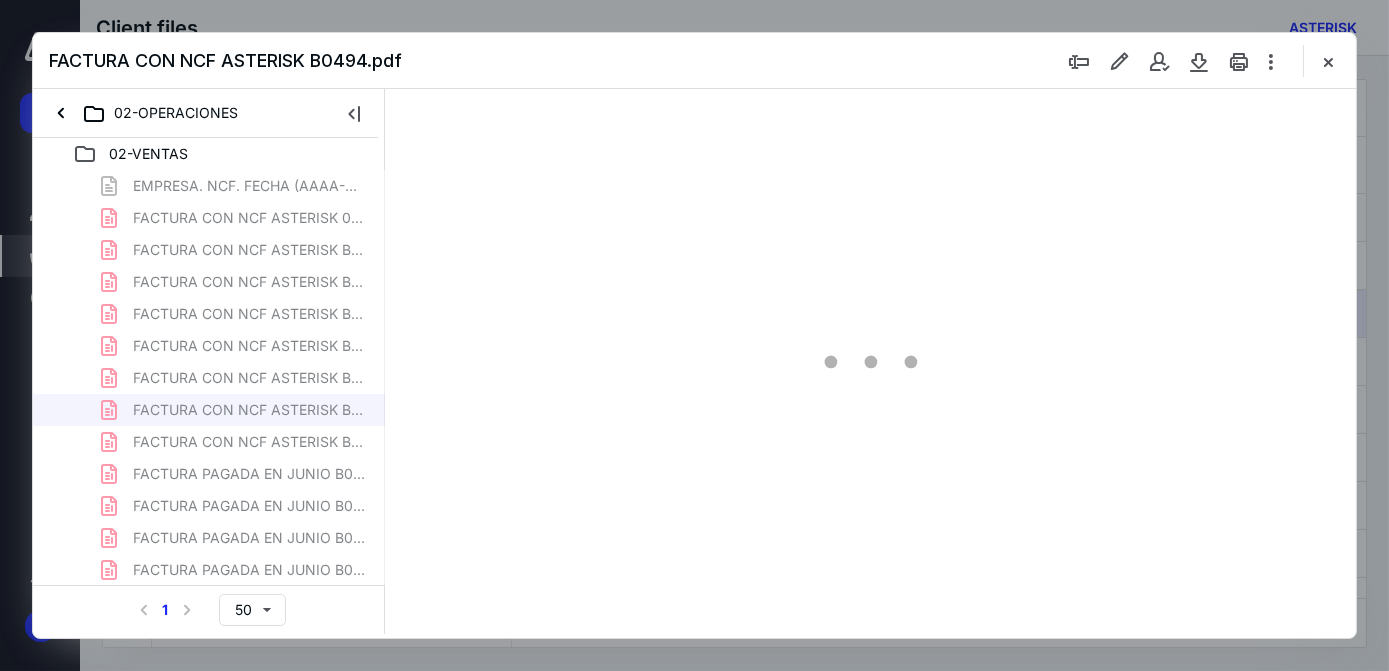 scroll, scrollTop: 77, scrollLeft: 0, axis: vertical 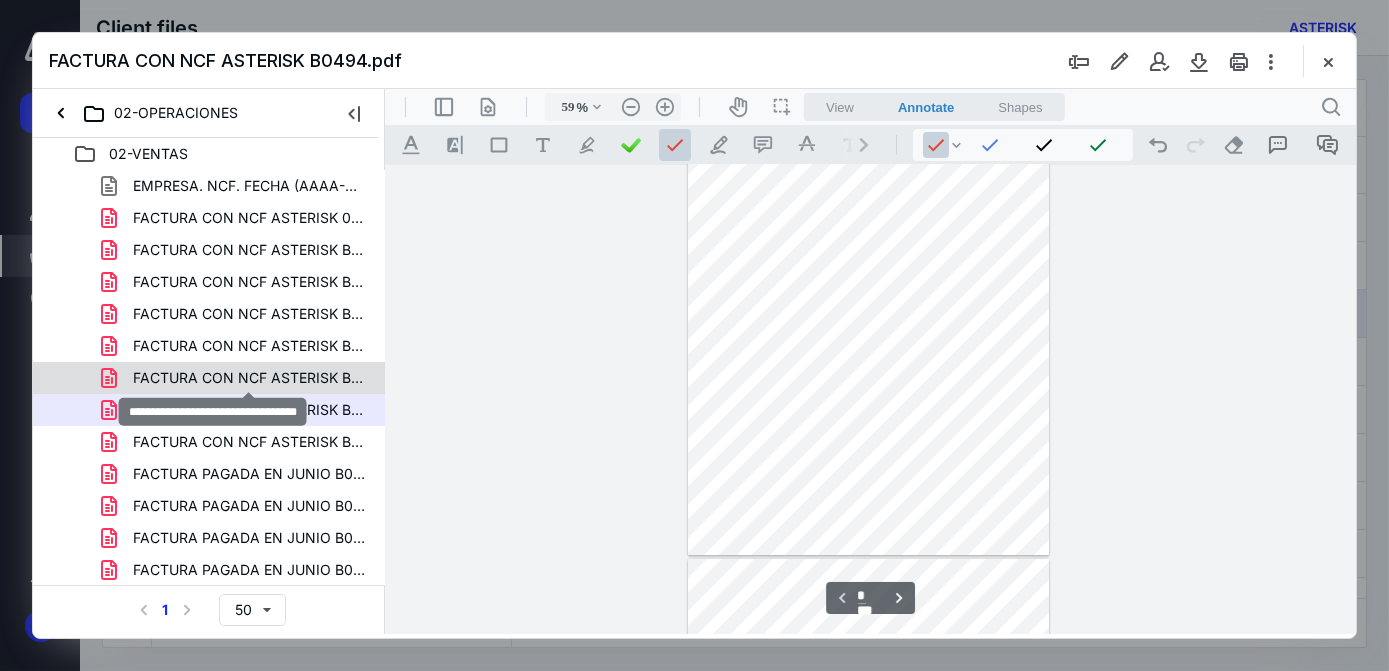 click on "FACTURA CON NCF ASTERISK B0493.pdf" at bounding box center (249, 378) 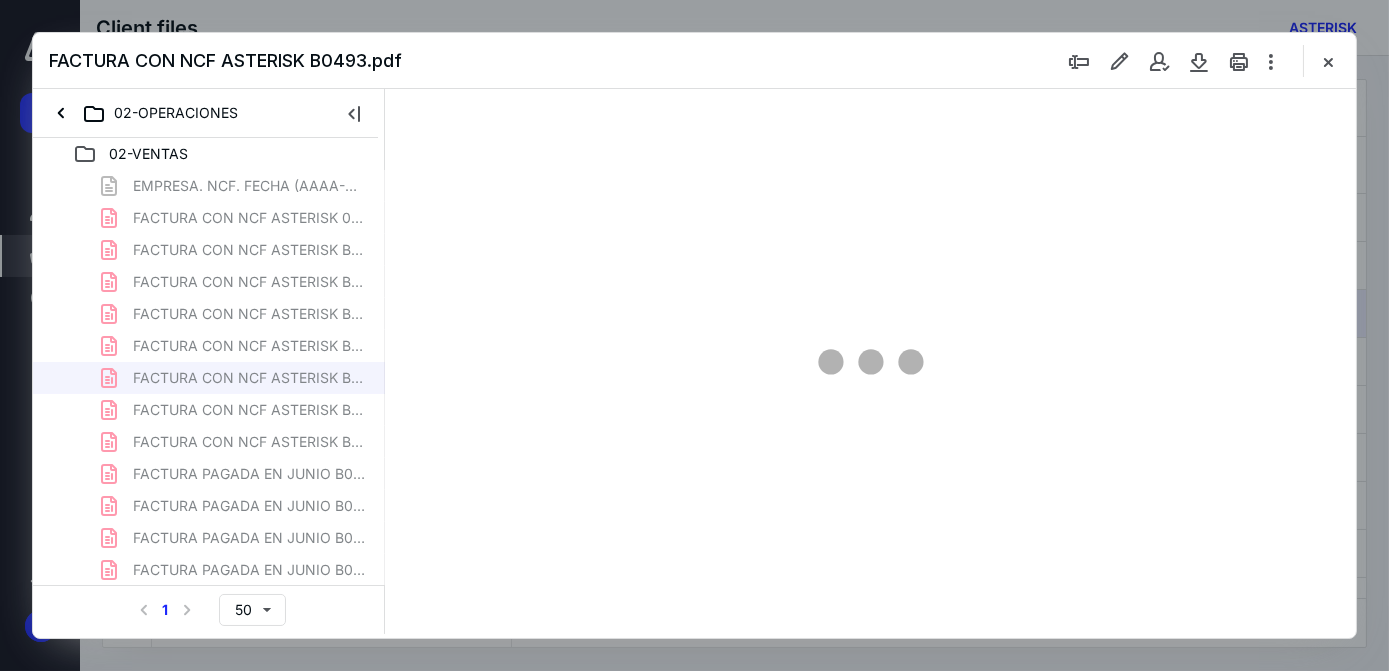 scroll, scrollTop: 77, scrollLeft: 0, axis: vertical 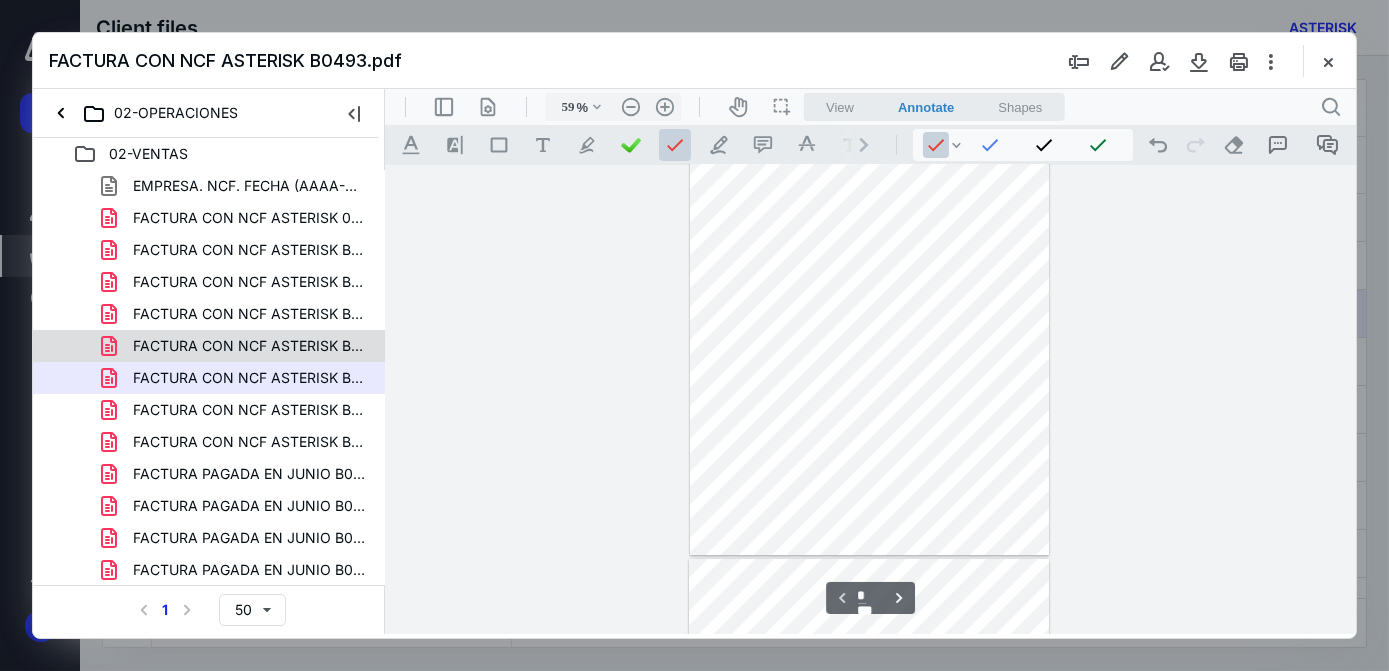 click on "FACTURA CON NCF ASTERISK B0492.pdf" at bounding box center (249, 346) 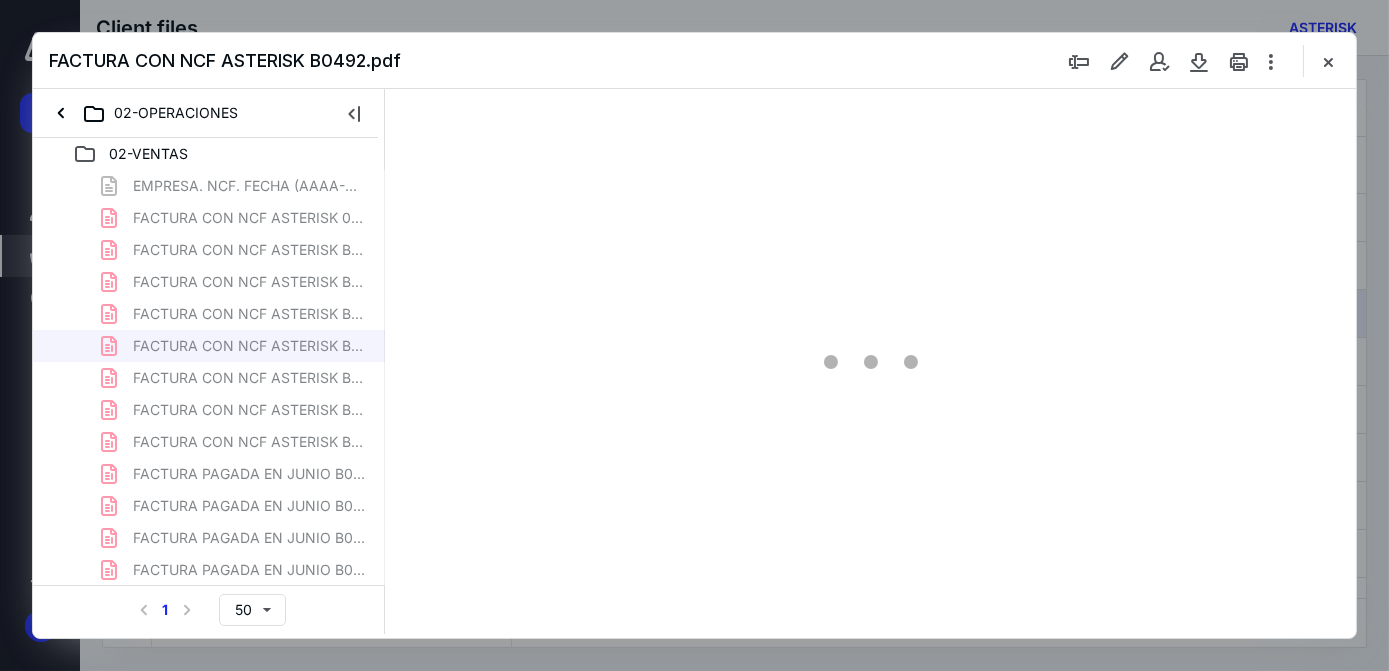 type on "150" 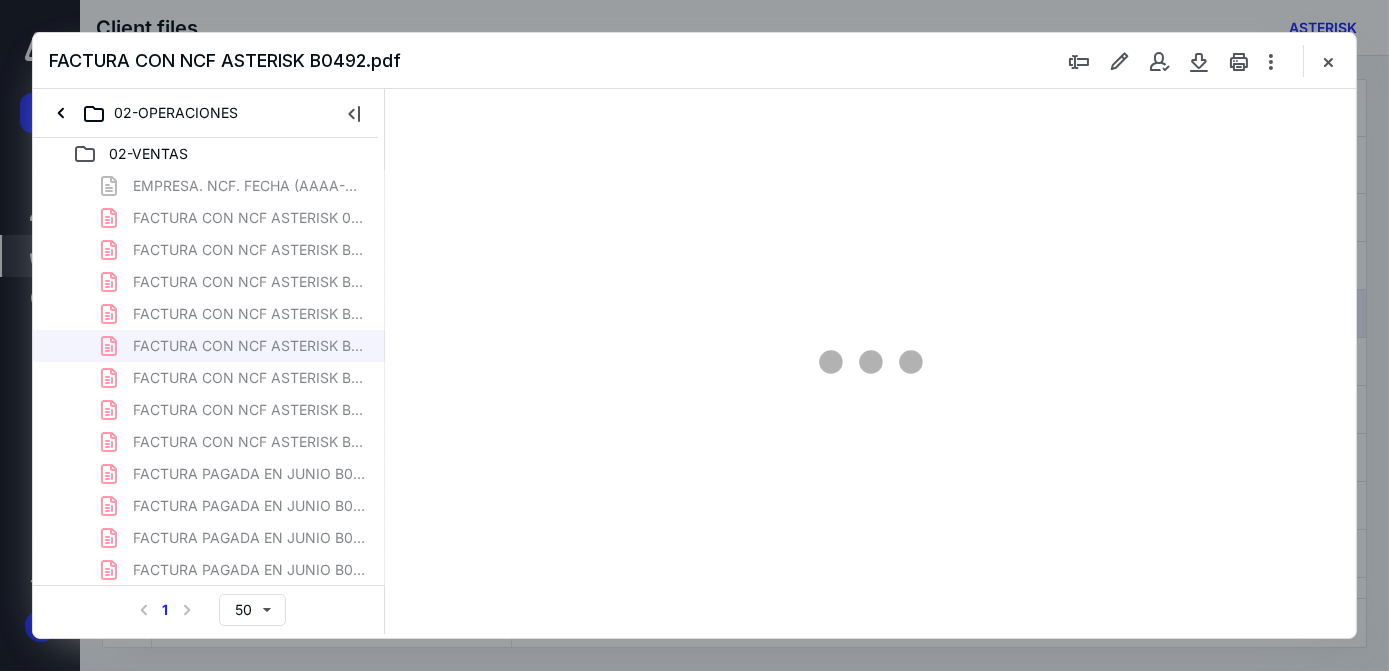 scroll, scrollTop: 82, scrollLeft: 0, axis: vertical 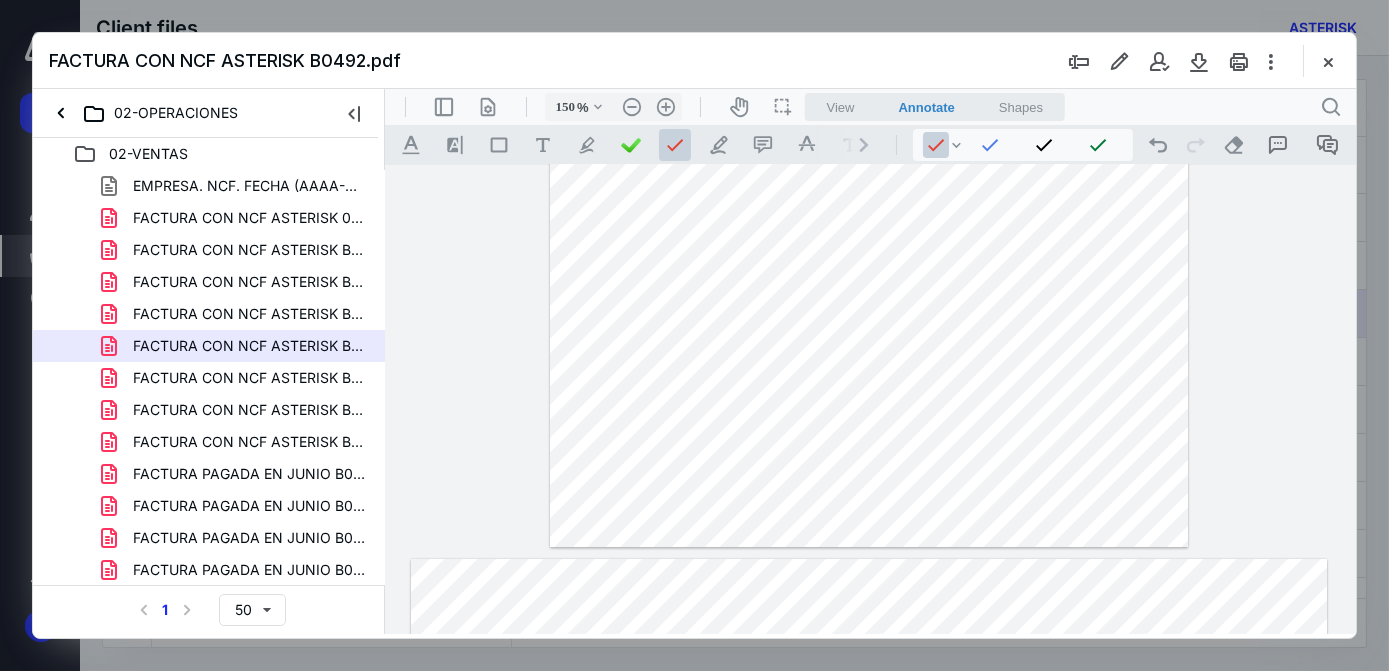 type on "*" 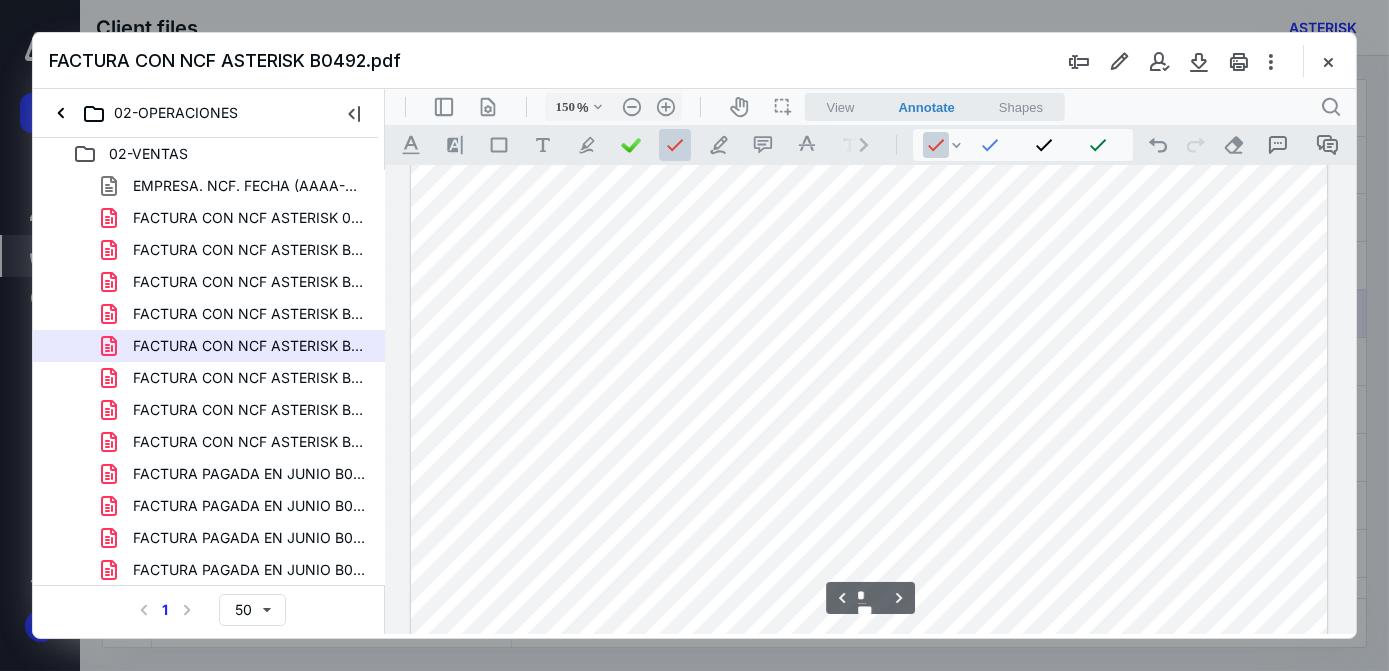 scroll, scrollTop: 991, scrollLeft: 0, axis: vertical 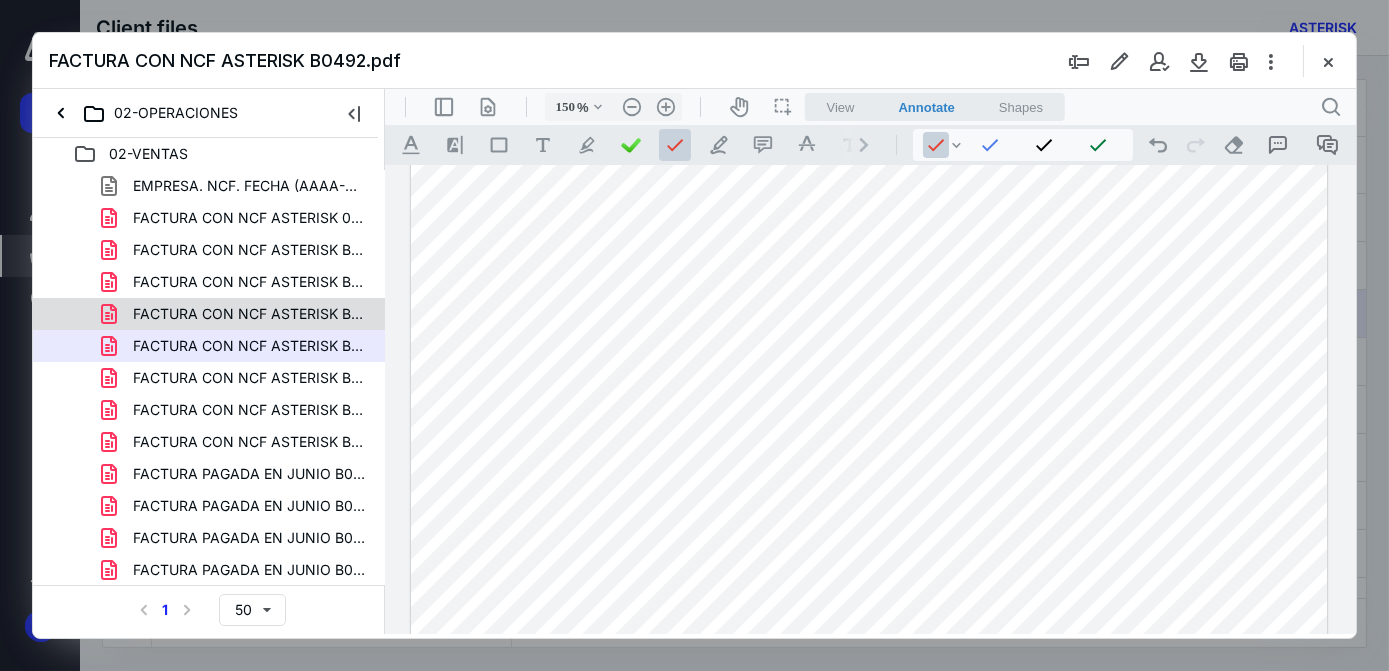 click on "FACTURA CON NCF ASTERISK B0491.pdf" at bounding box center [249, 314] 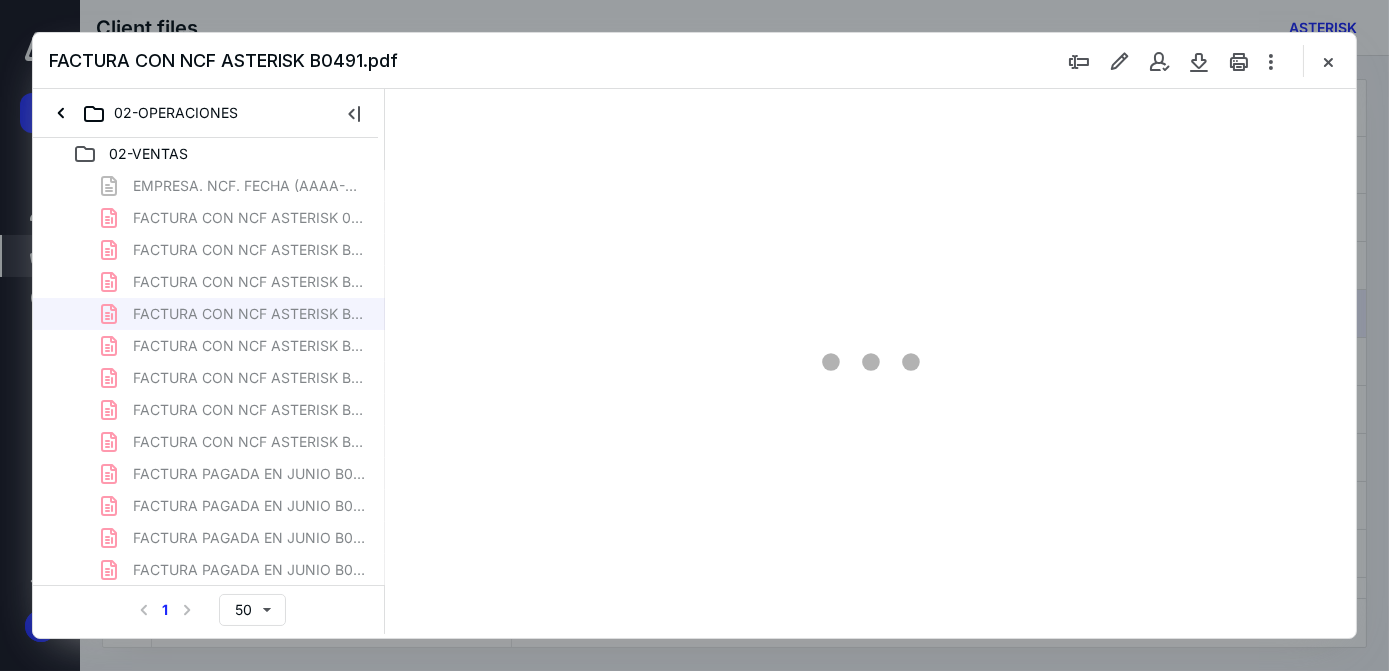 scroll, scrollTop: 77, scrollLeft: 0, axis: vertical 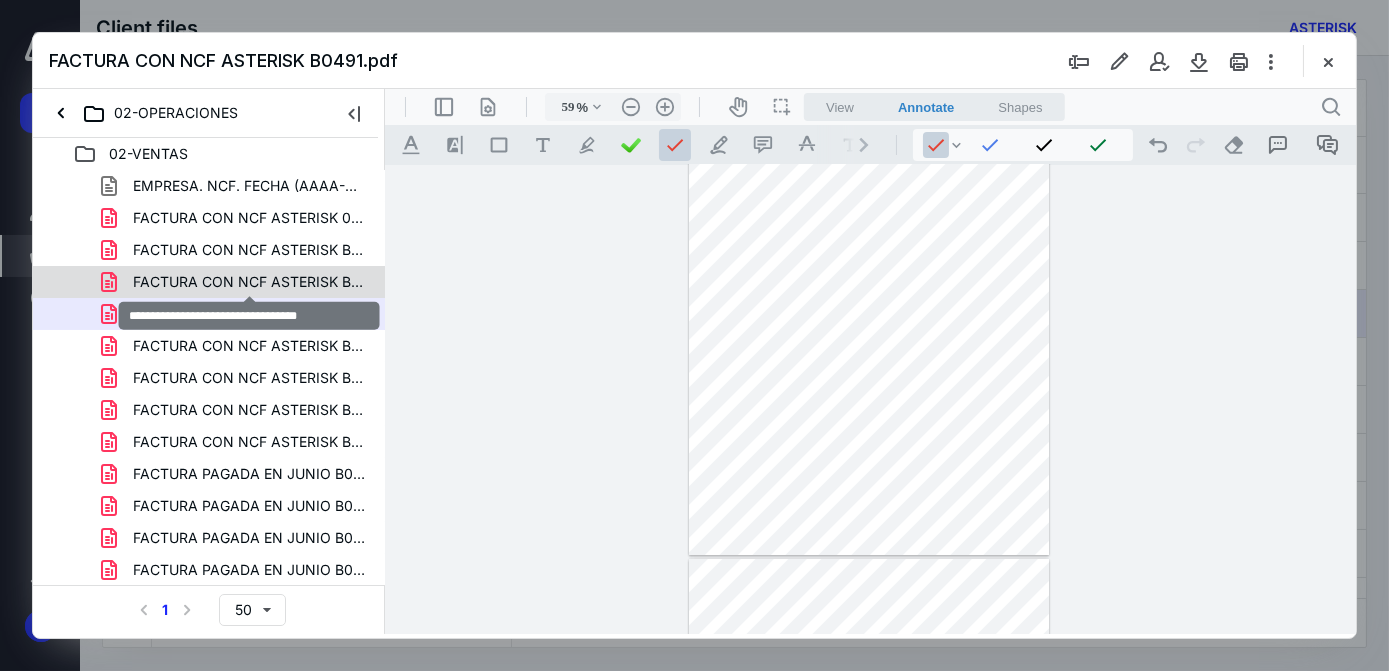 click on "FACTURA CON NCF ASTERISK B0490.pdf" at bounding box center (249, 282) 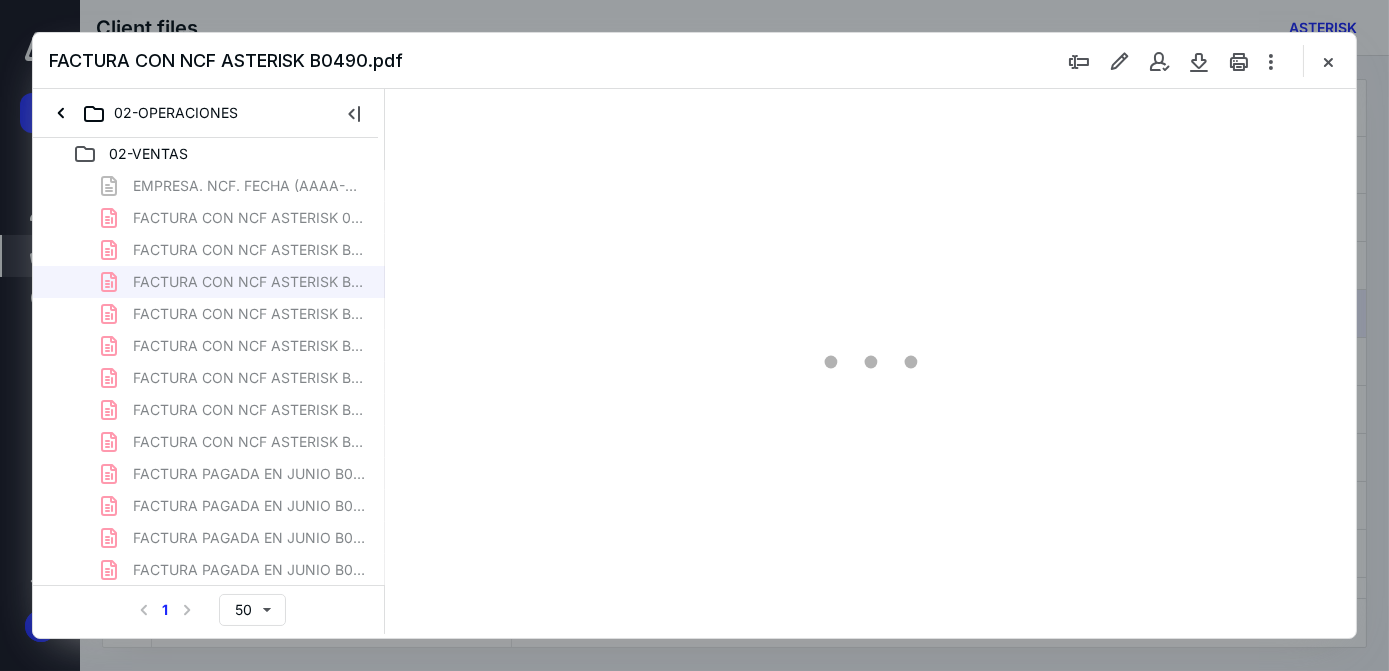 type on "59" 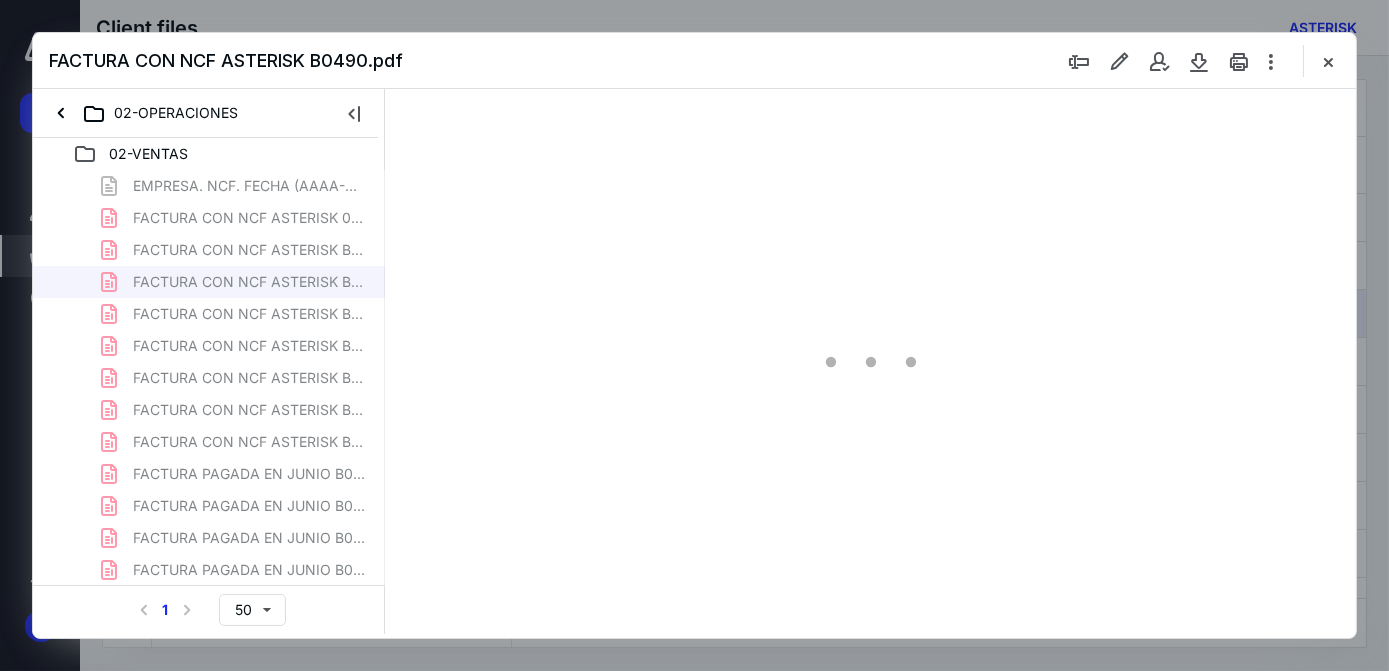 scroll, scrollTop: 0, scrollLeft: 0, axis: both 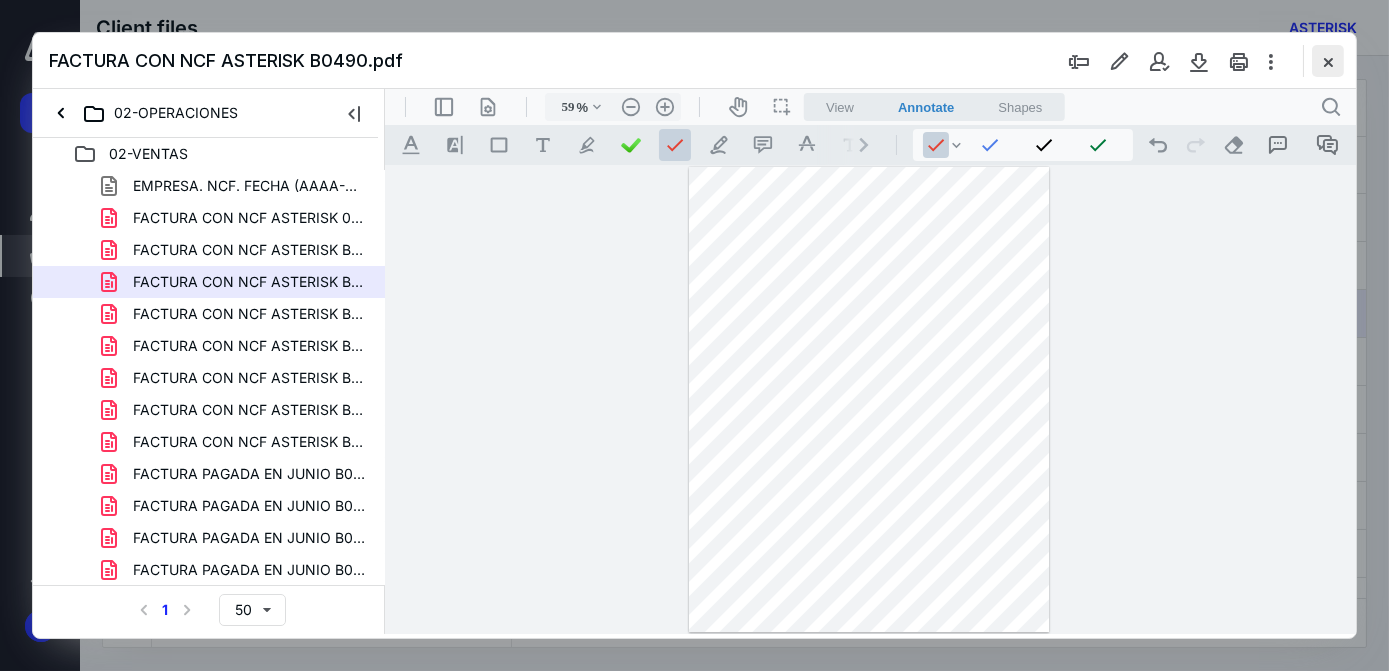 click at bounding box center [1328, 61] 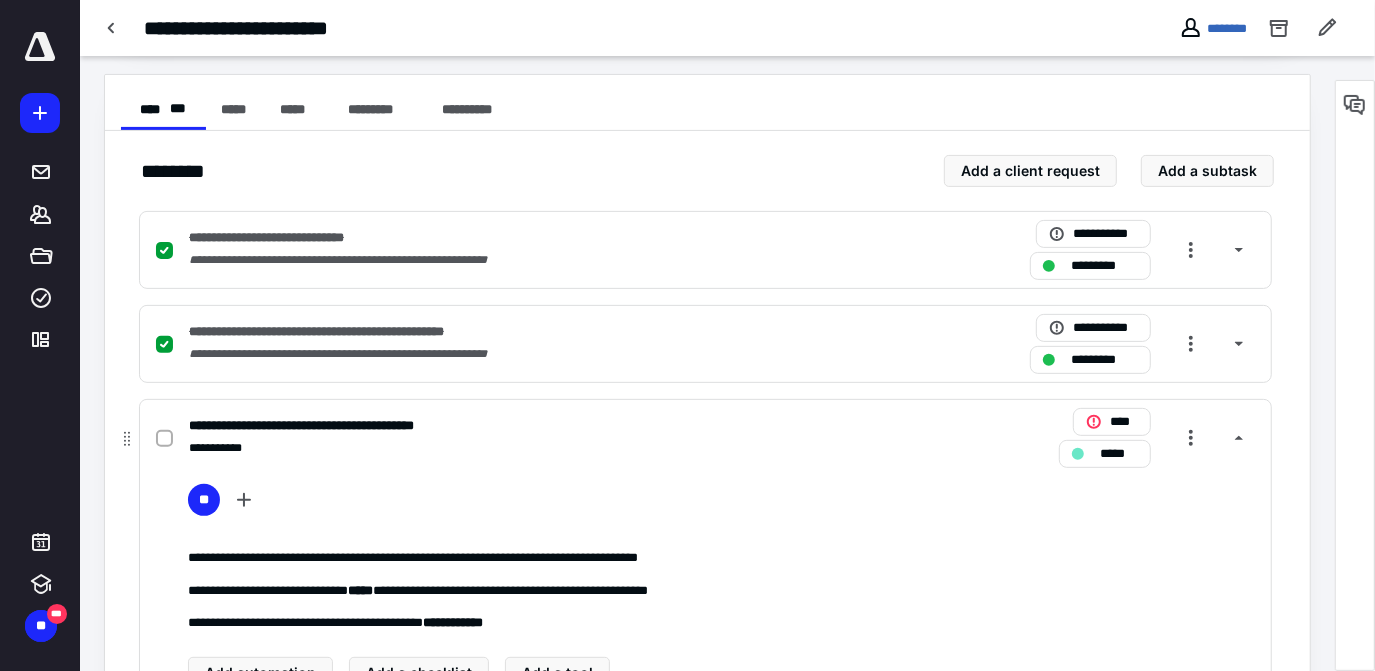 scroll, scrollTop: 0, scrollLeft: 0, axis: both 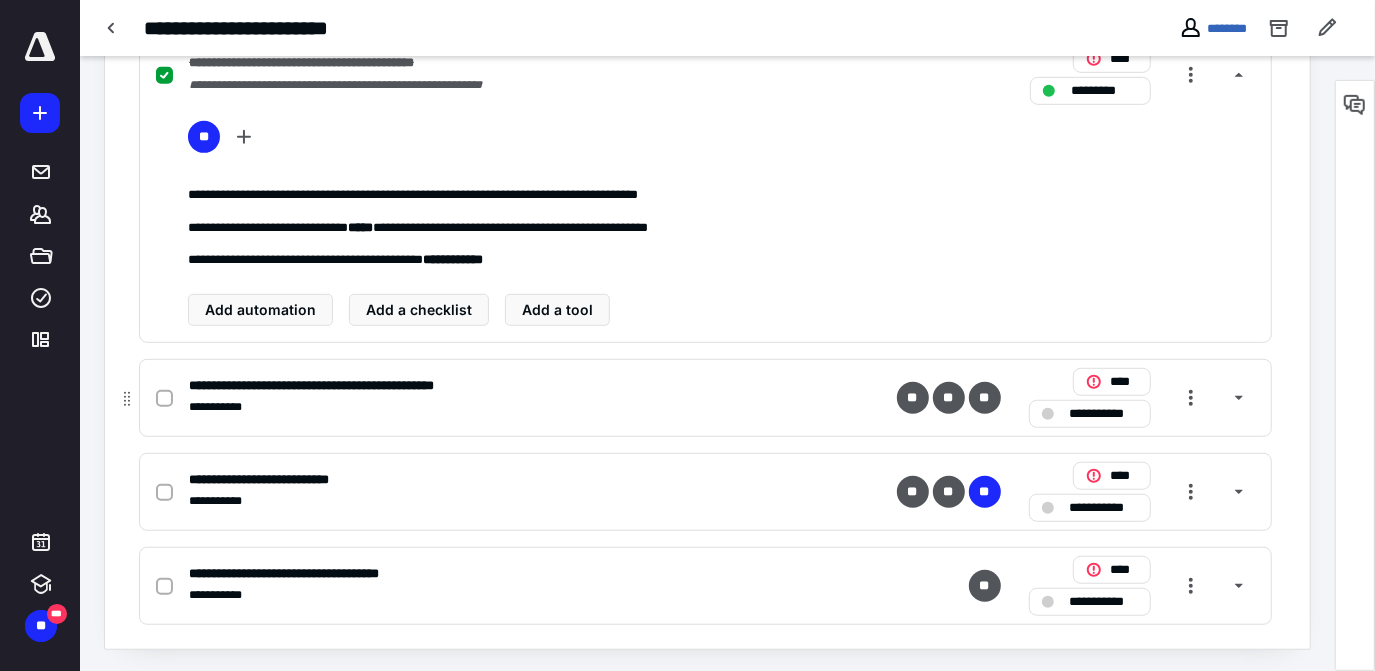 click 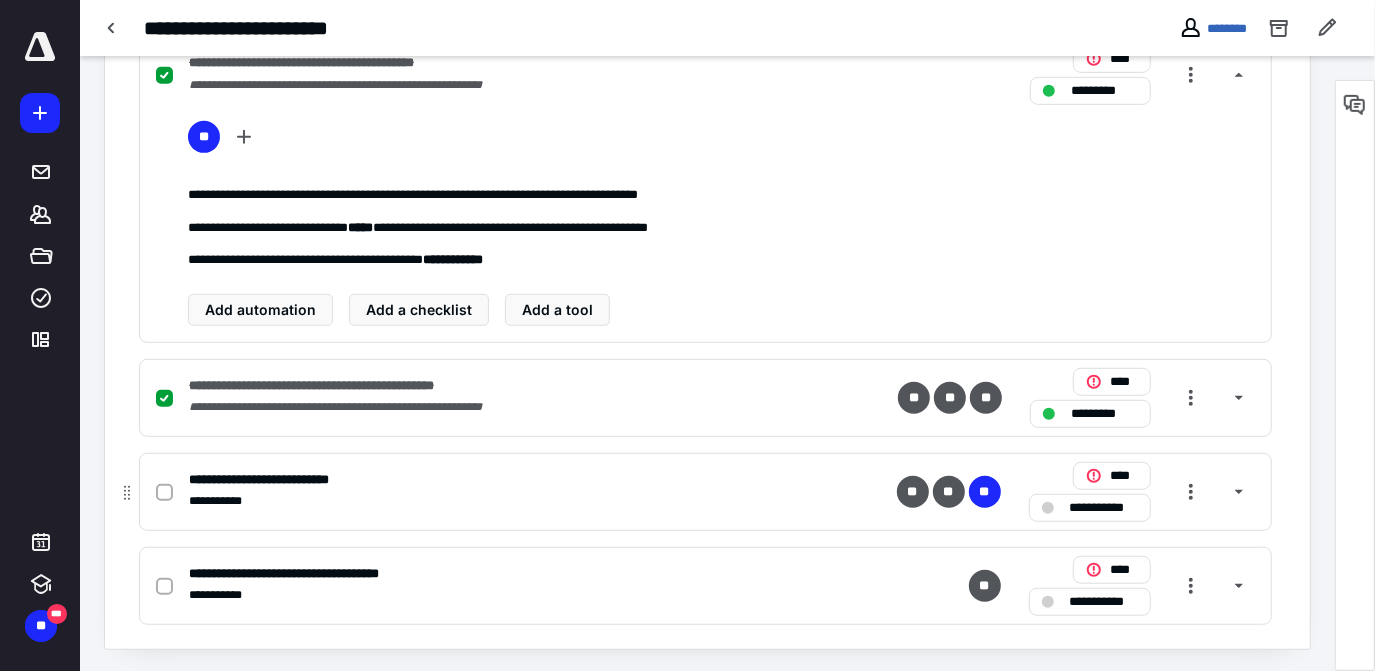 click on "**********" at bounding box center (1104, 508) 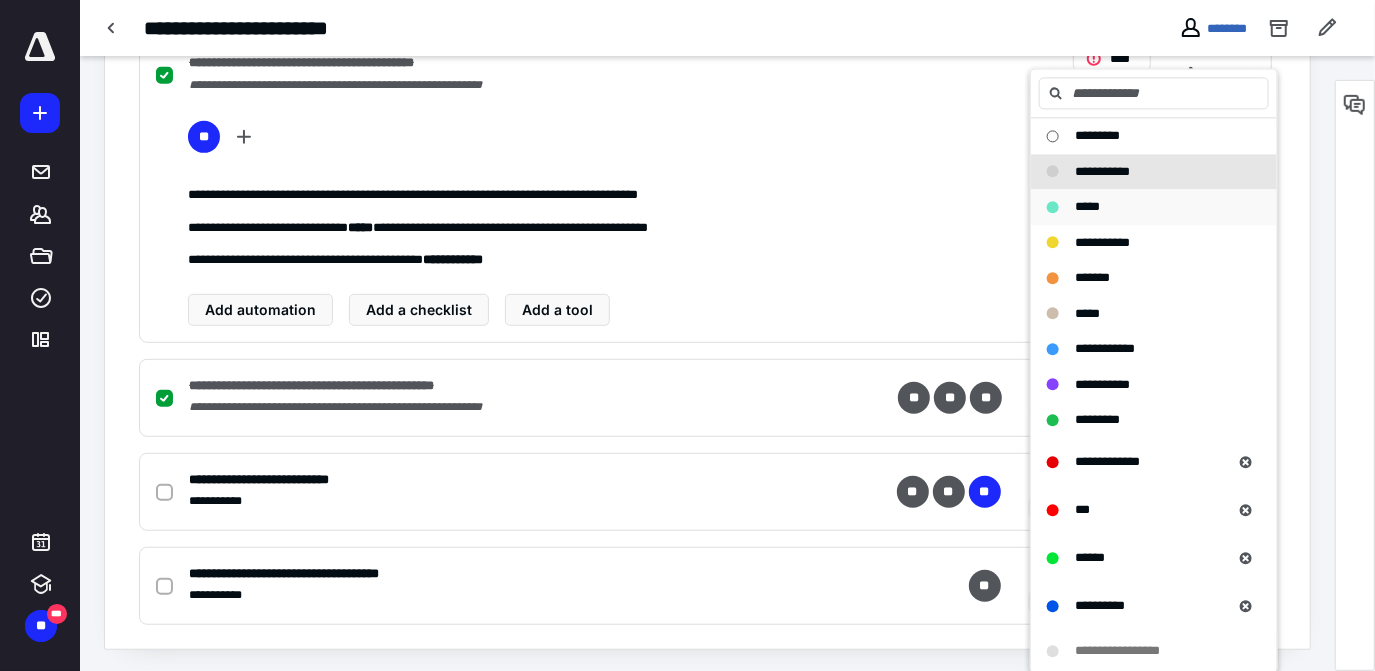 click on "*****" at bounding box center [1087, 207] 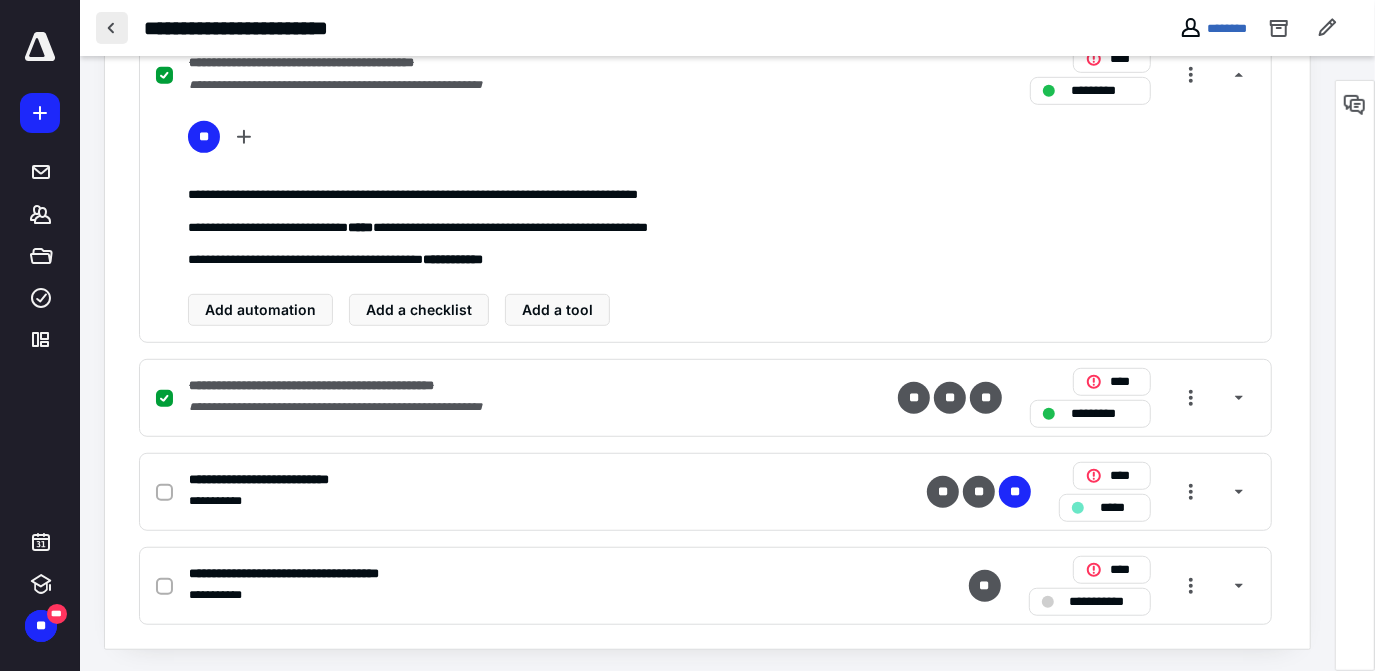 click at bounding box center (112, 28) 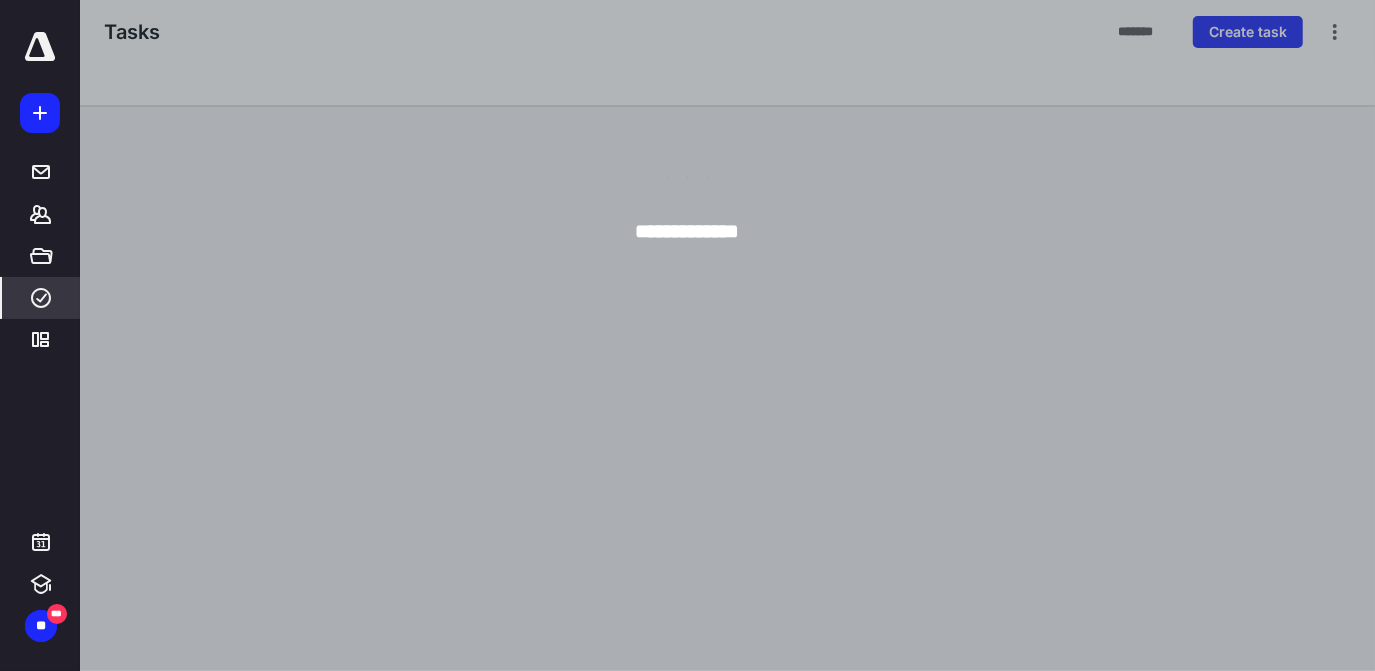 scroll, scrollTop: 0, scrollLeft: 0, axis: both 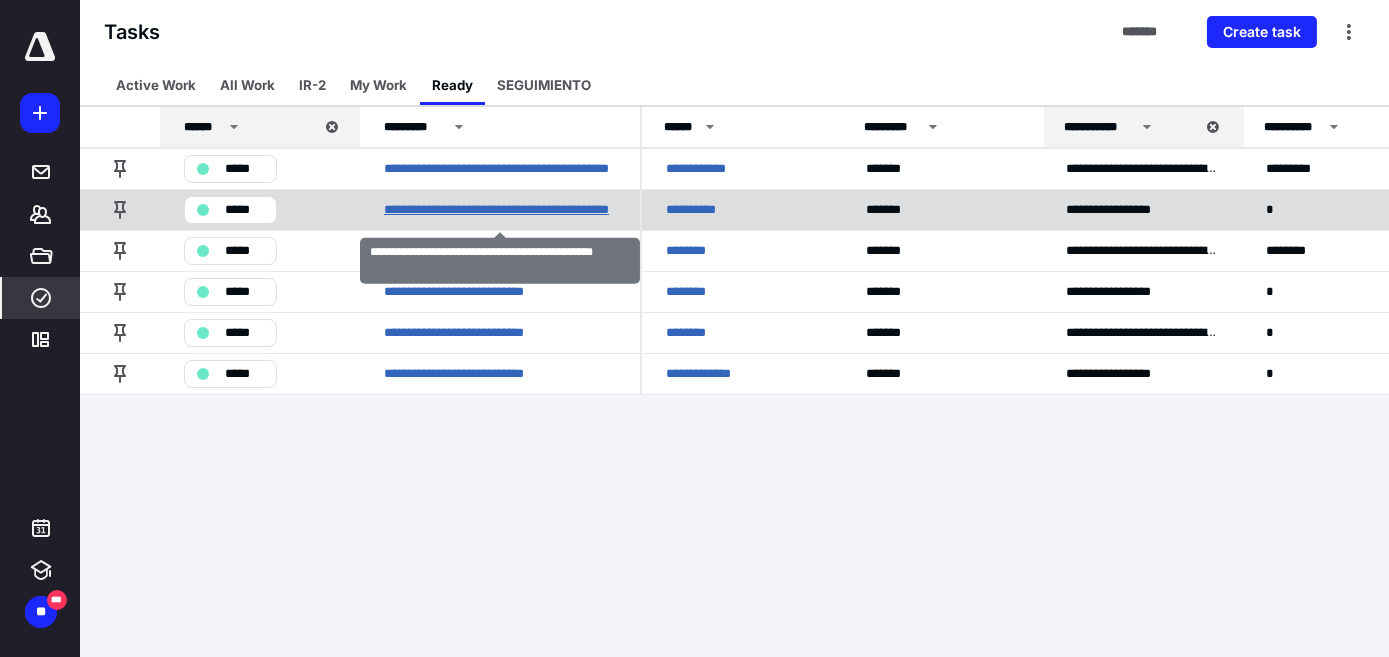 click on "**********" at bounding box center [500, 210] 